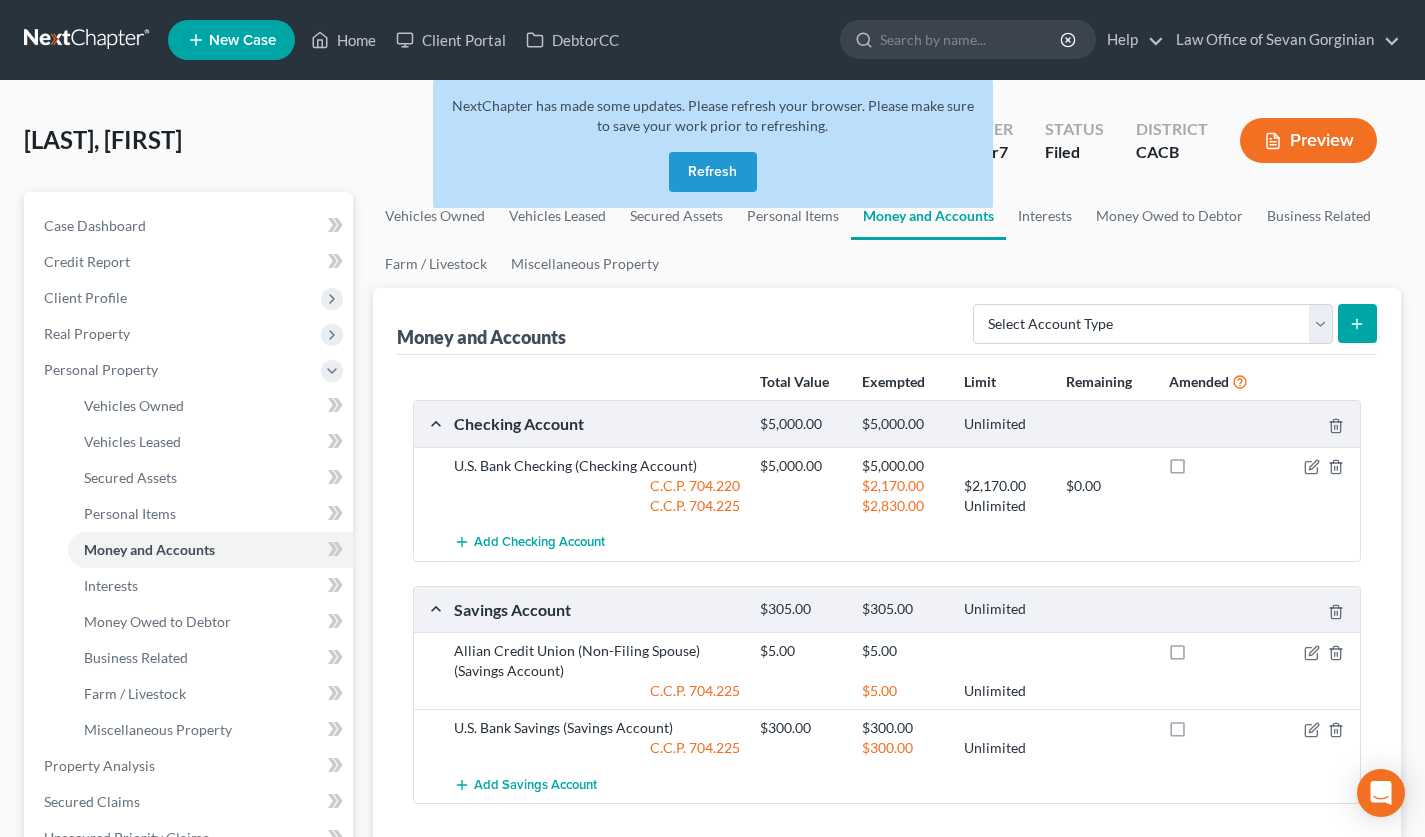 scroll, scrollTop: 59, scrollLeft: 0, axis: vertical 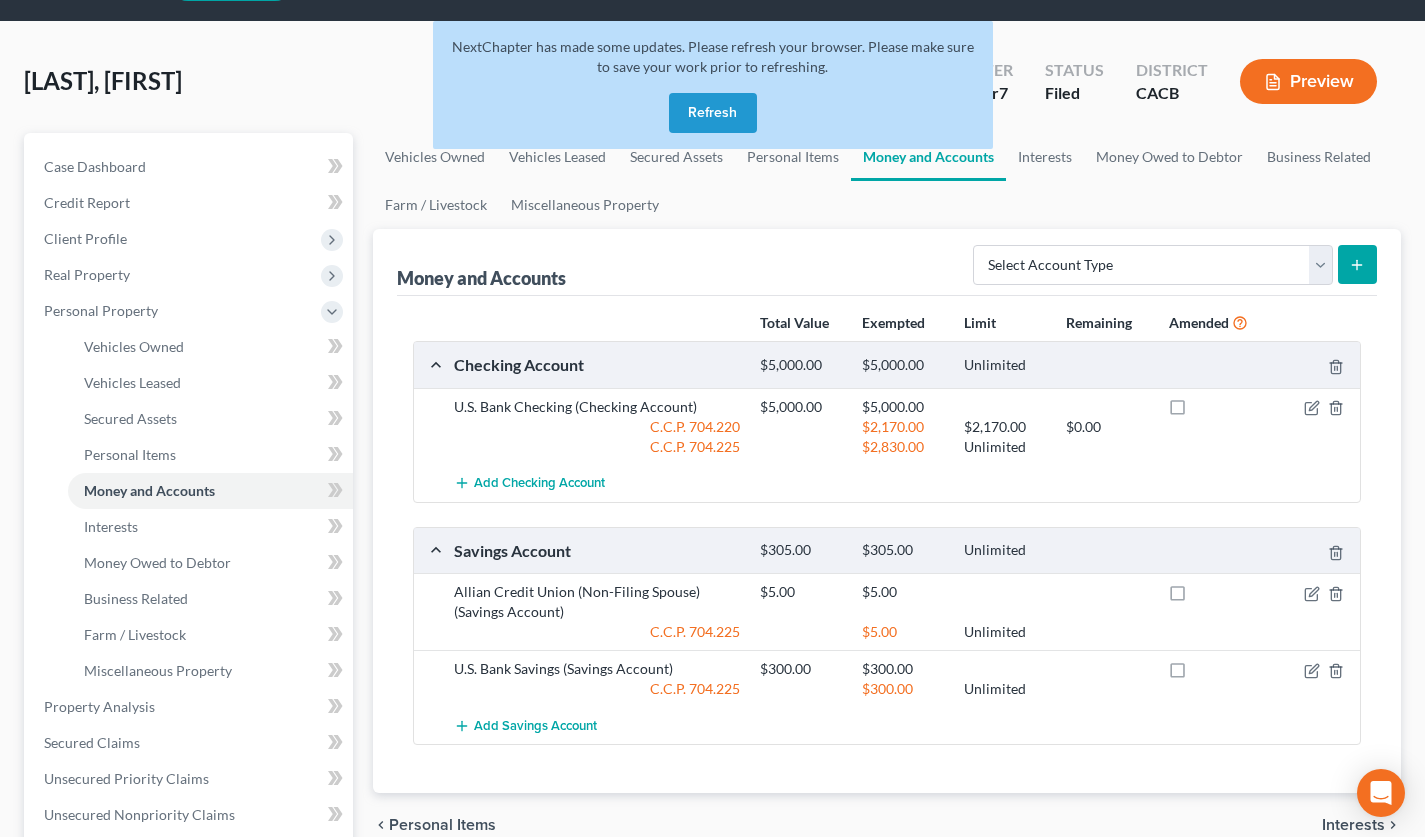 click on "Refresh" at bounding box center (713, 113) 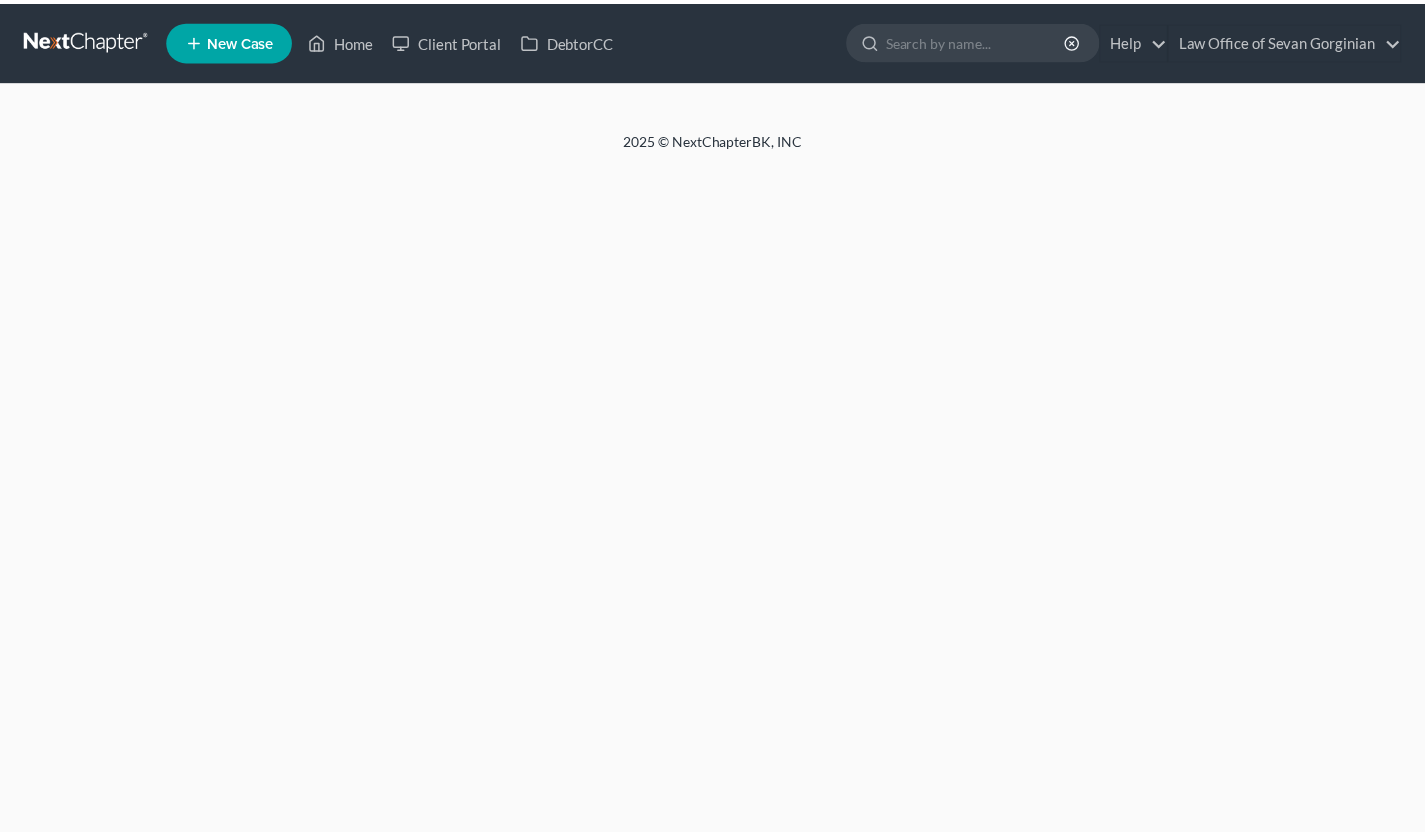 scroll, scrollTop: 0, scrollLeft: 0, axis: both 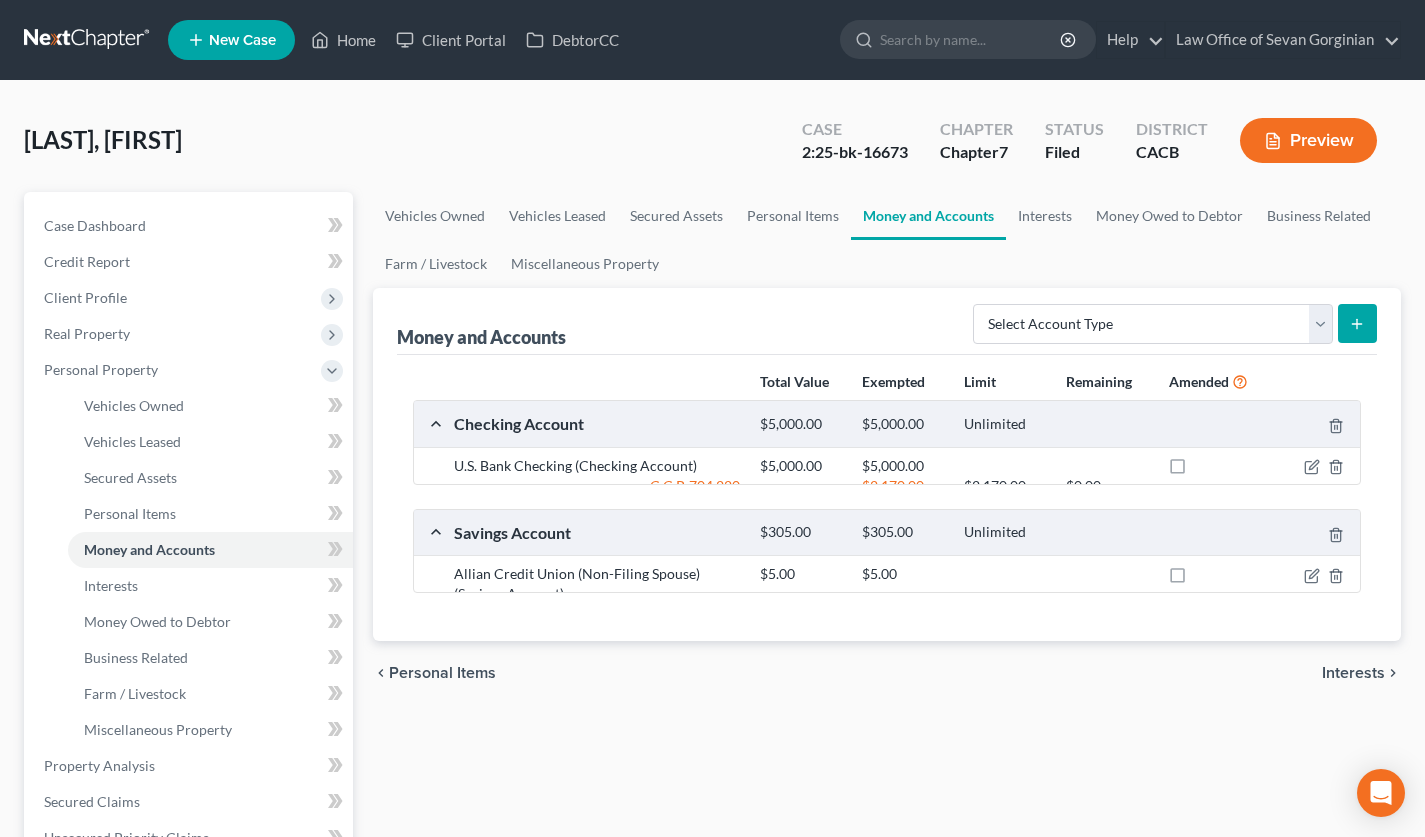 click at bounding box center (88, 40) 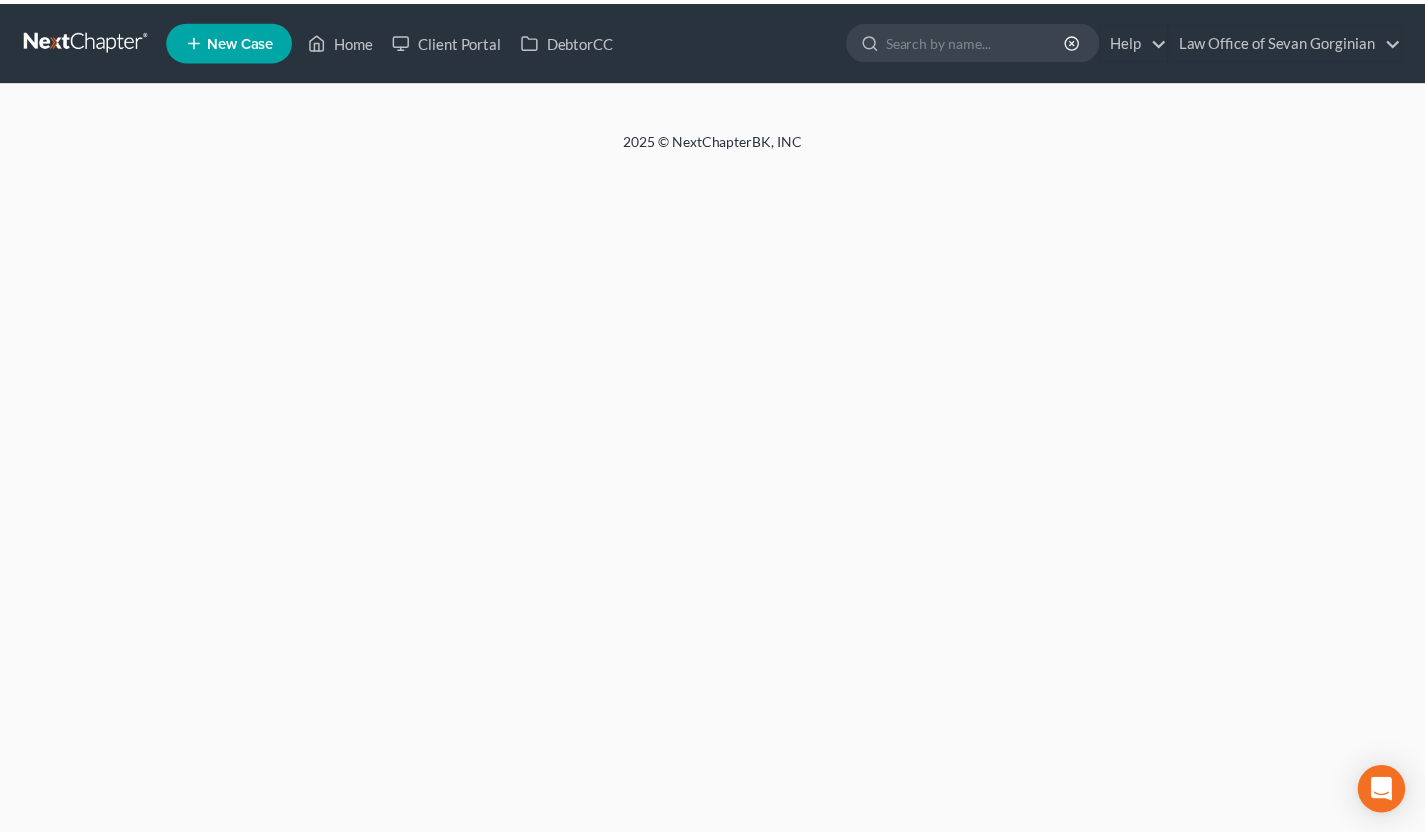 scroll, scrollTop: 0, scrollLeft: 0, axis: both 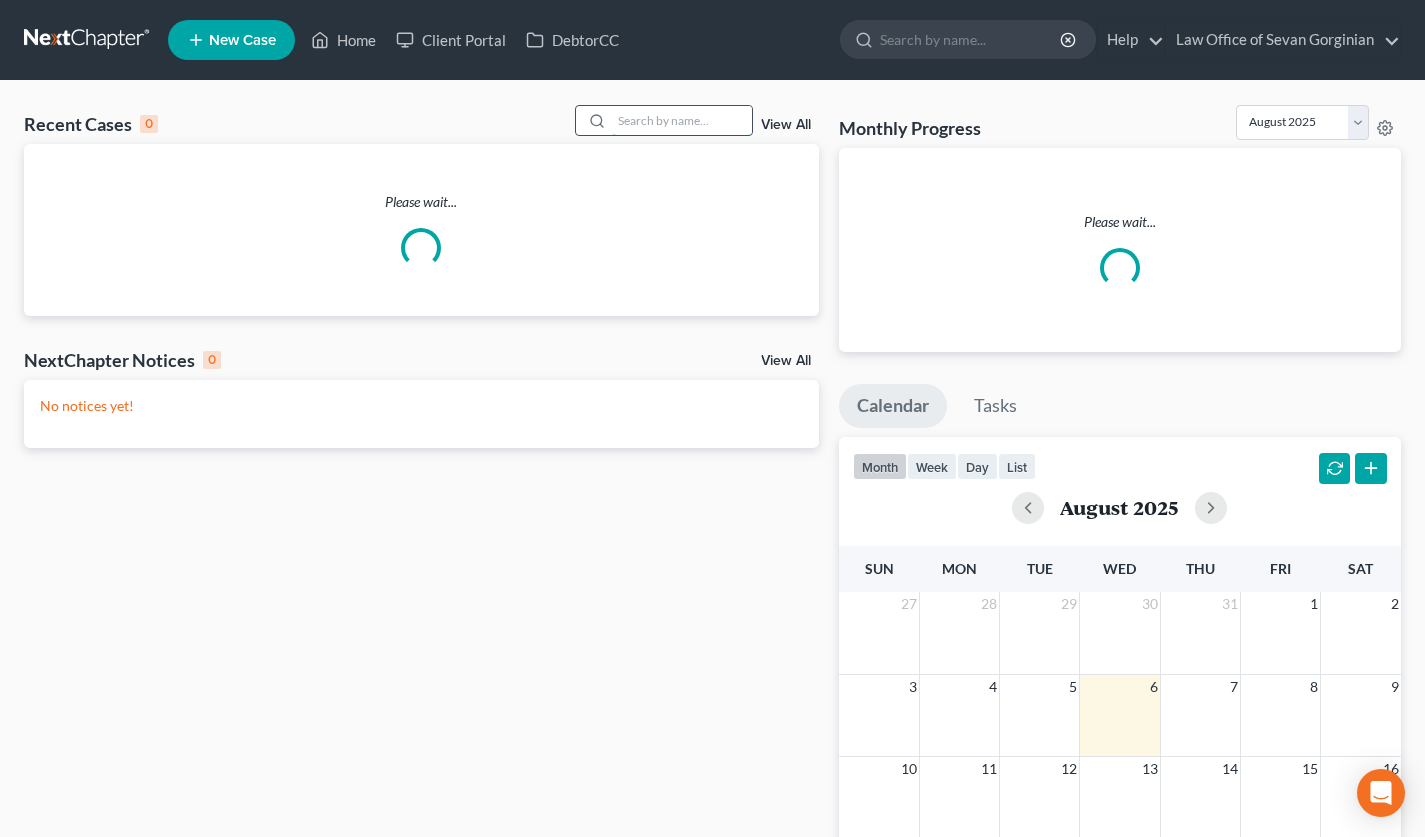 click at bounding box center (682, 120) 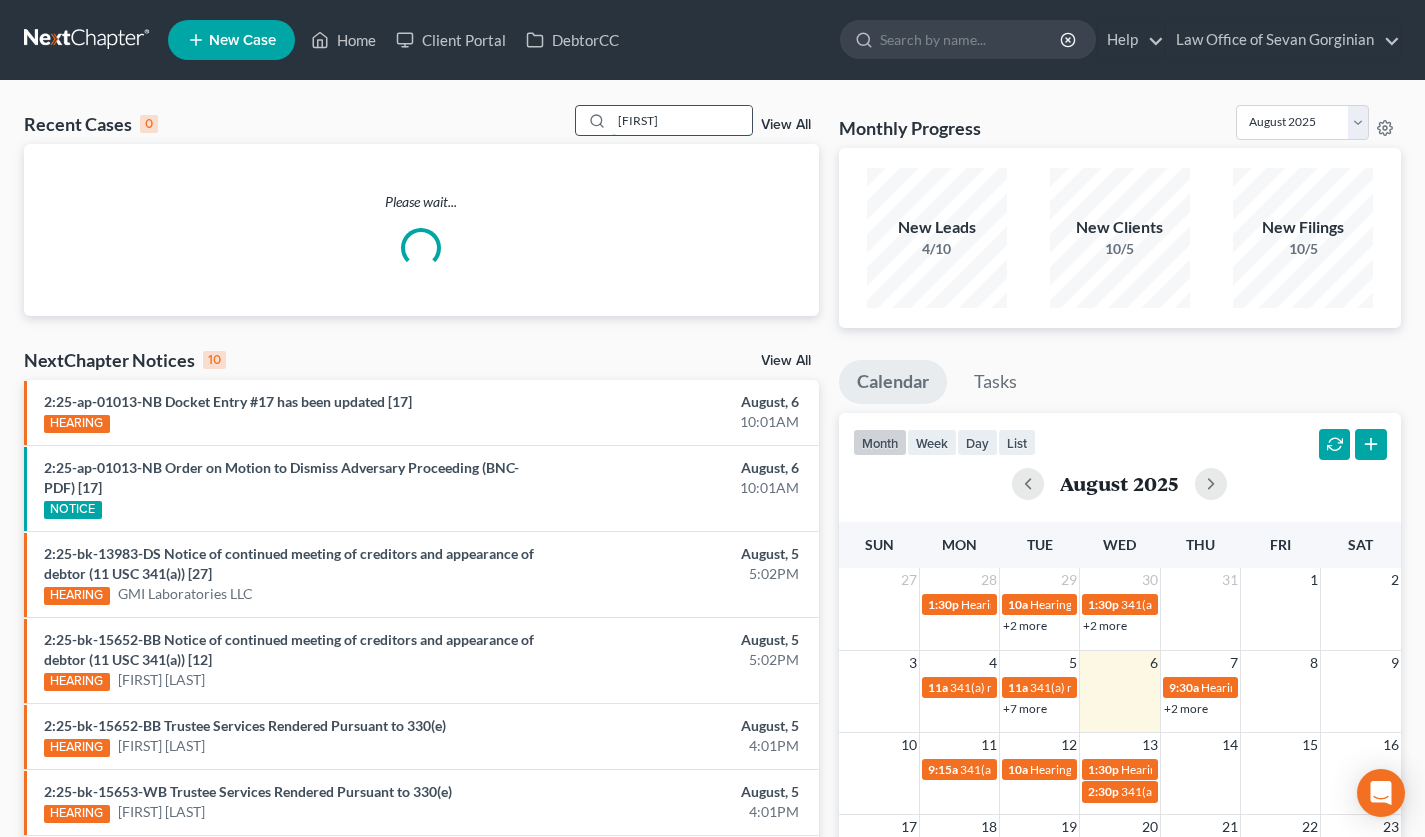 type on "[FIRST]" 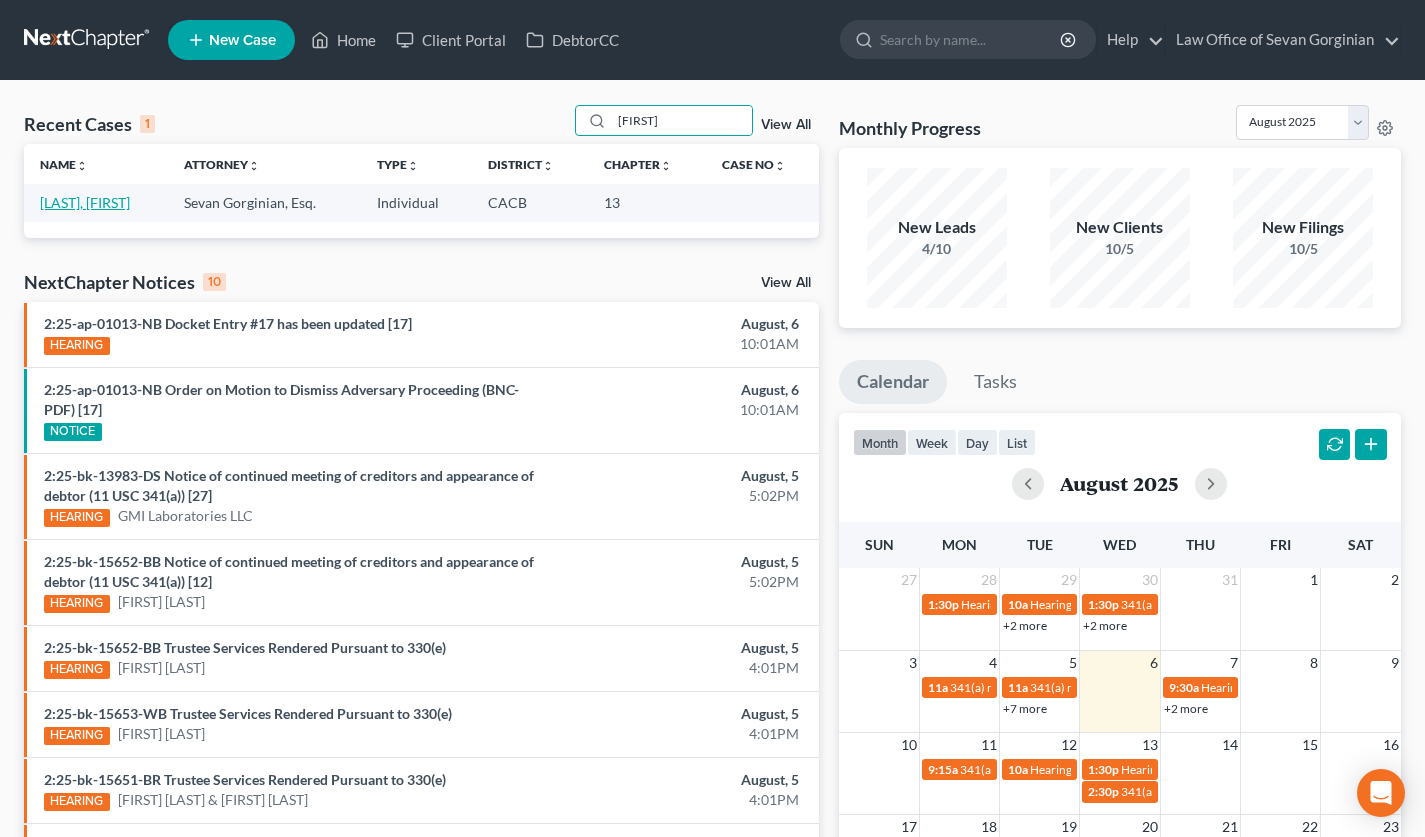 click on "[LAST], [FIRST]" at bounding box center (85, 202) 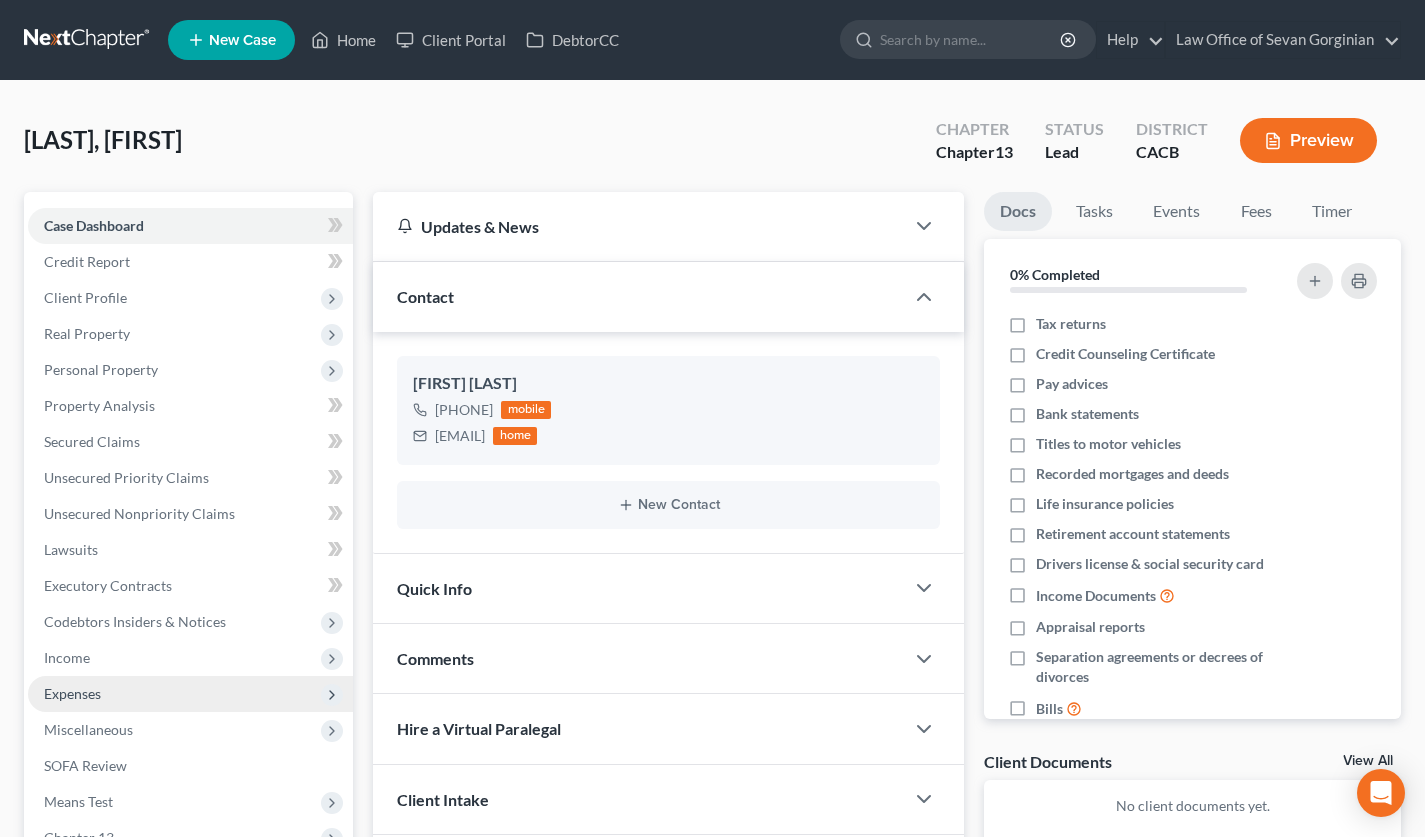 click on "Expenses" at bounding box center (190, 694) 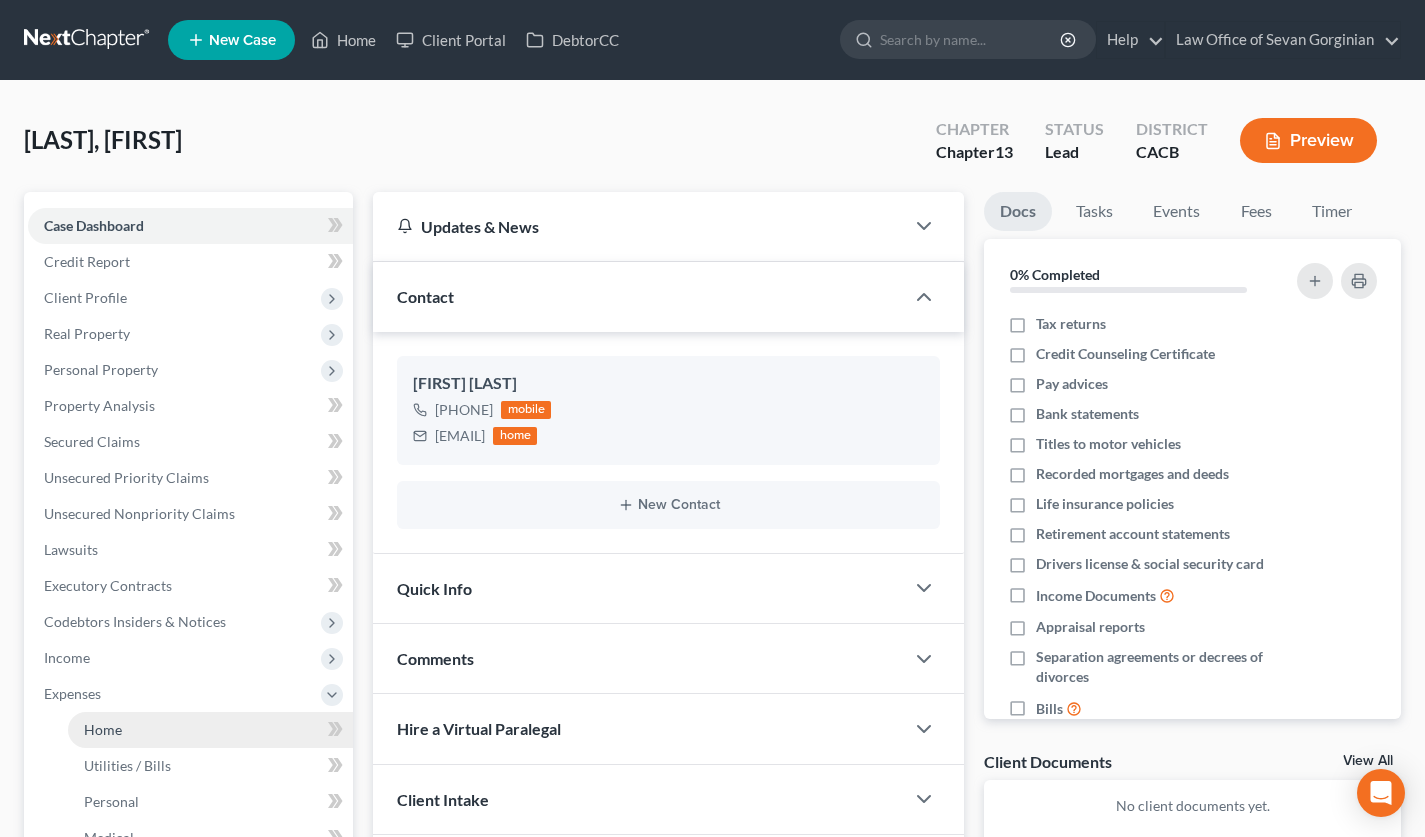 click on "Home" at bounding box center [210, 730] 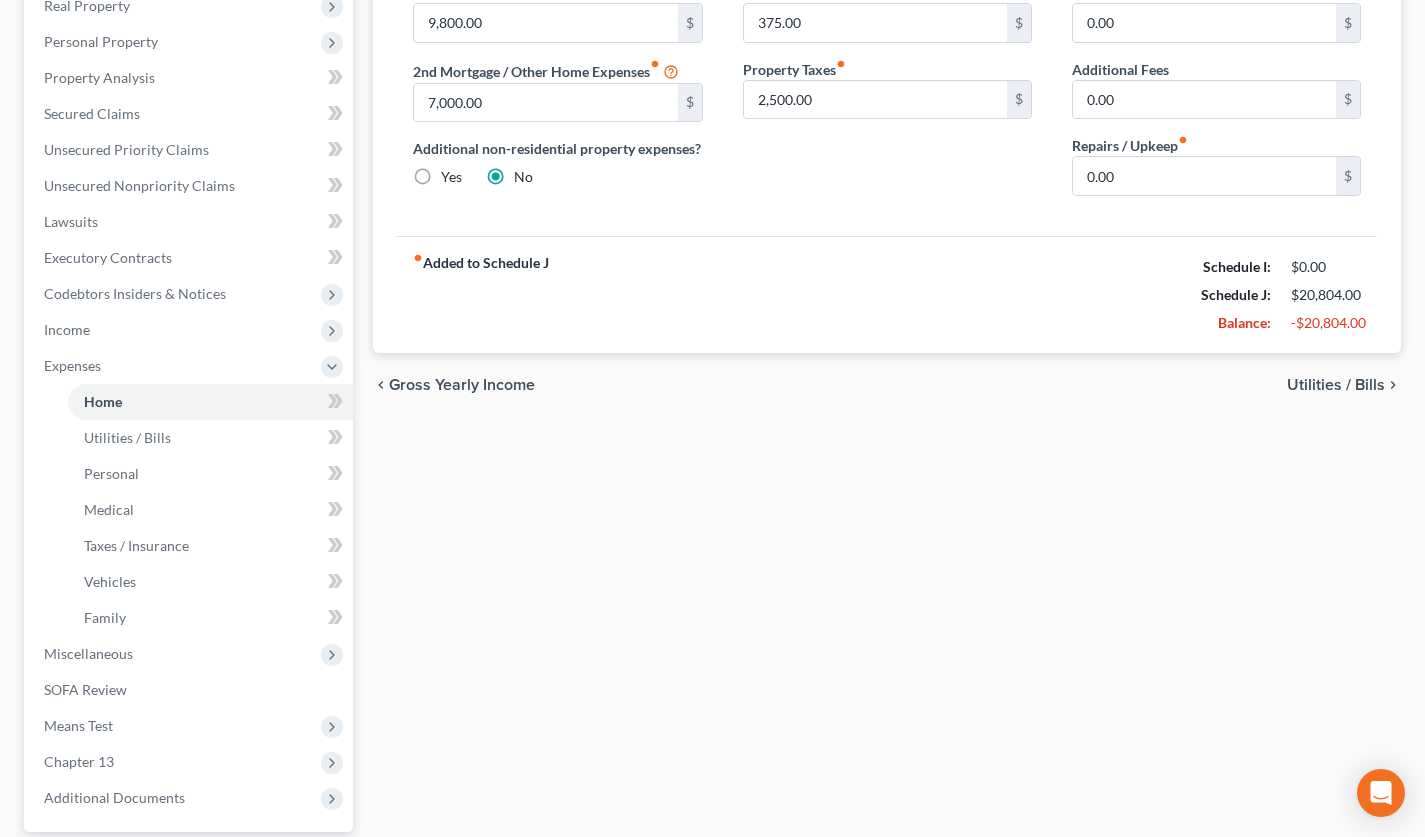 scroll, scrollTop: 247, scrollLeft: 0, axis: vertical 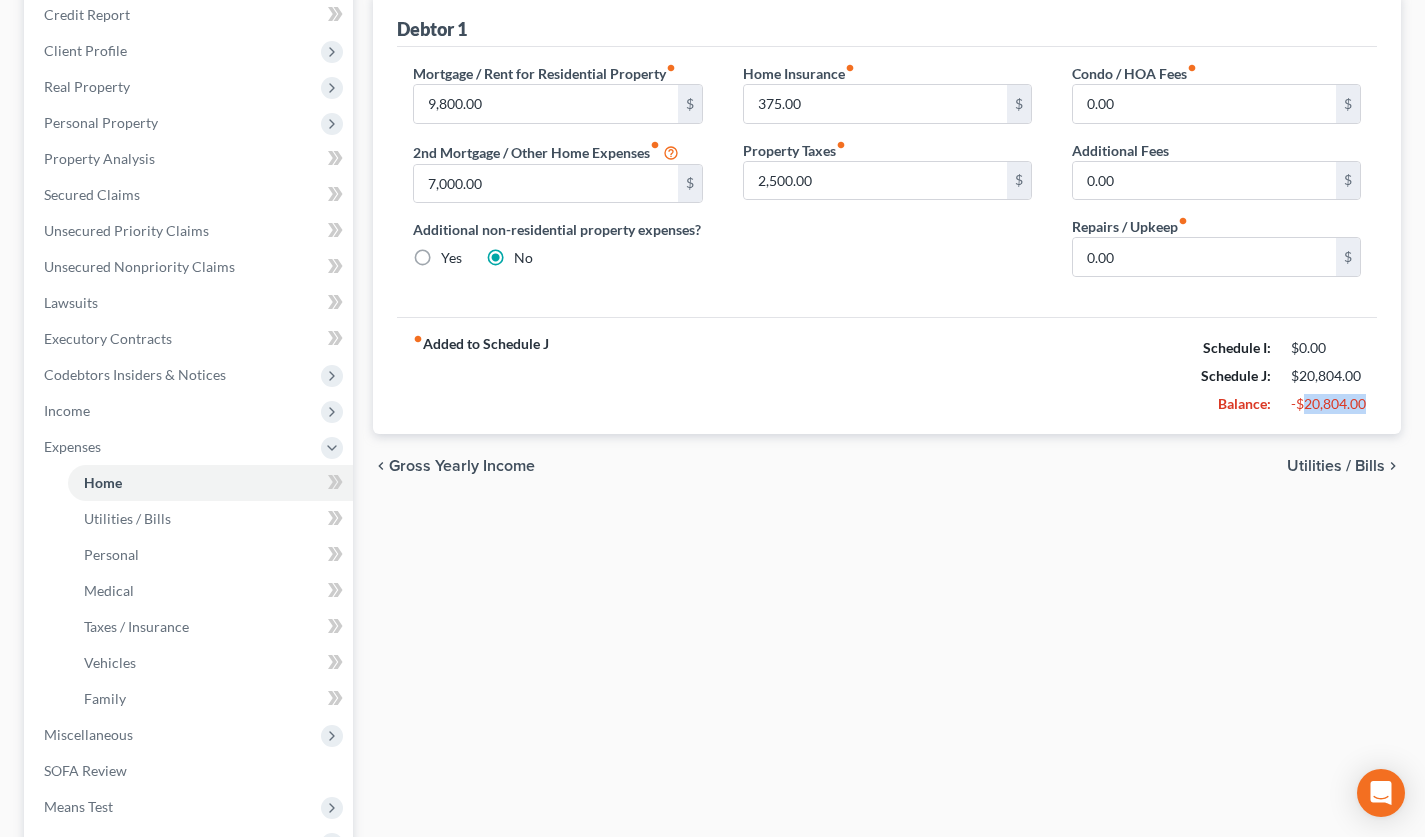 drag, startPoint x: 1372, startPoint y: 395, endPoint x: 1255, endPoint y: 406, distance: 117.51595 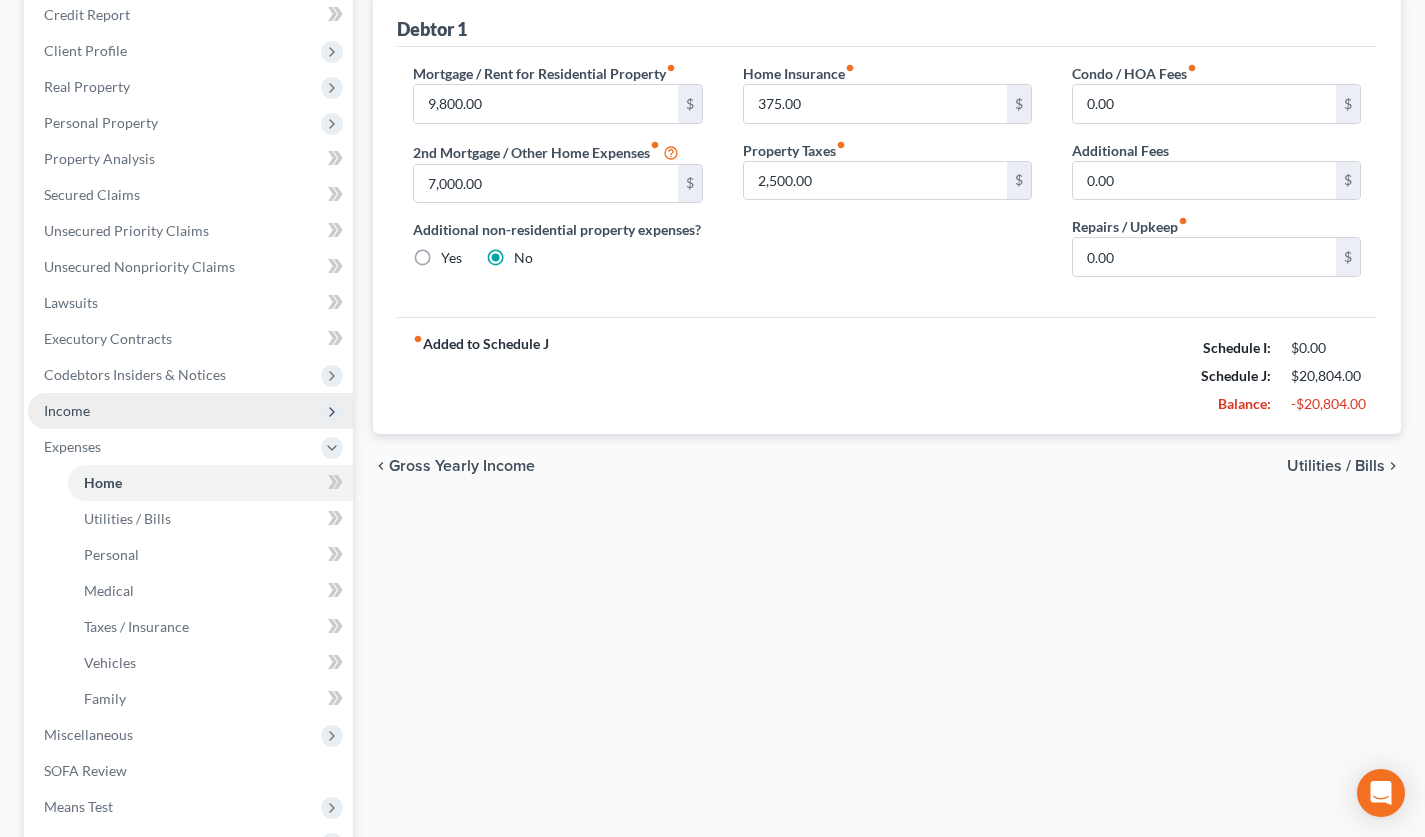 click on "Income" at bounding box center (190, 411) 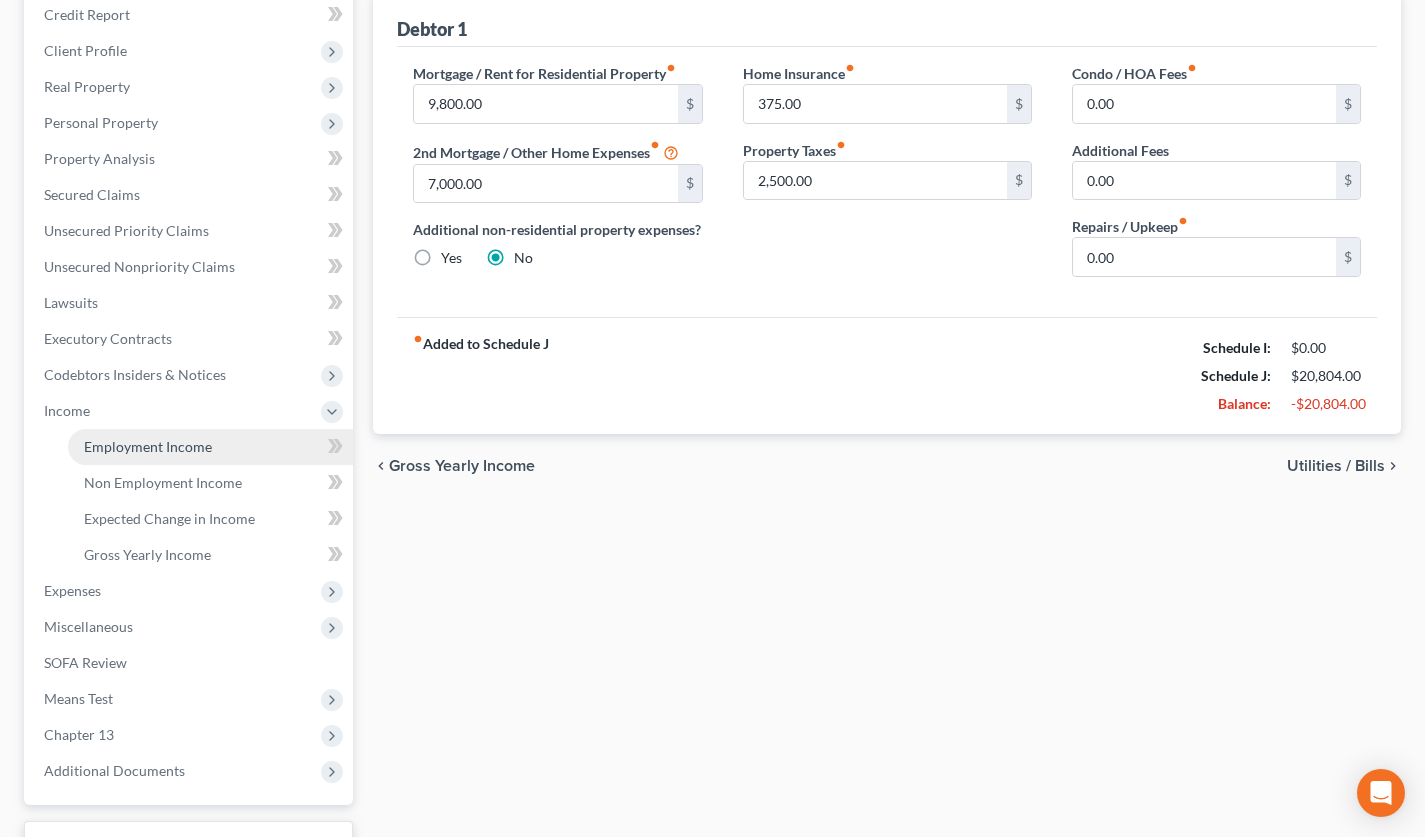 click on "Employment Income" at bounding box center [210, 447] 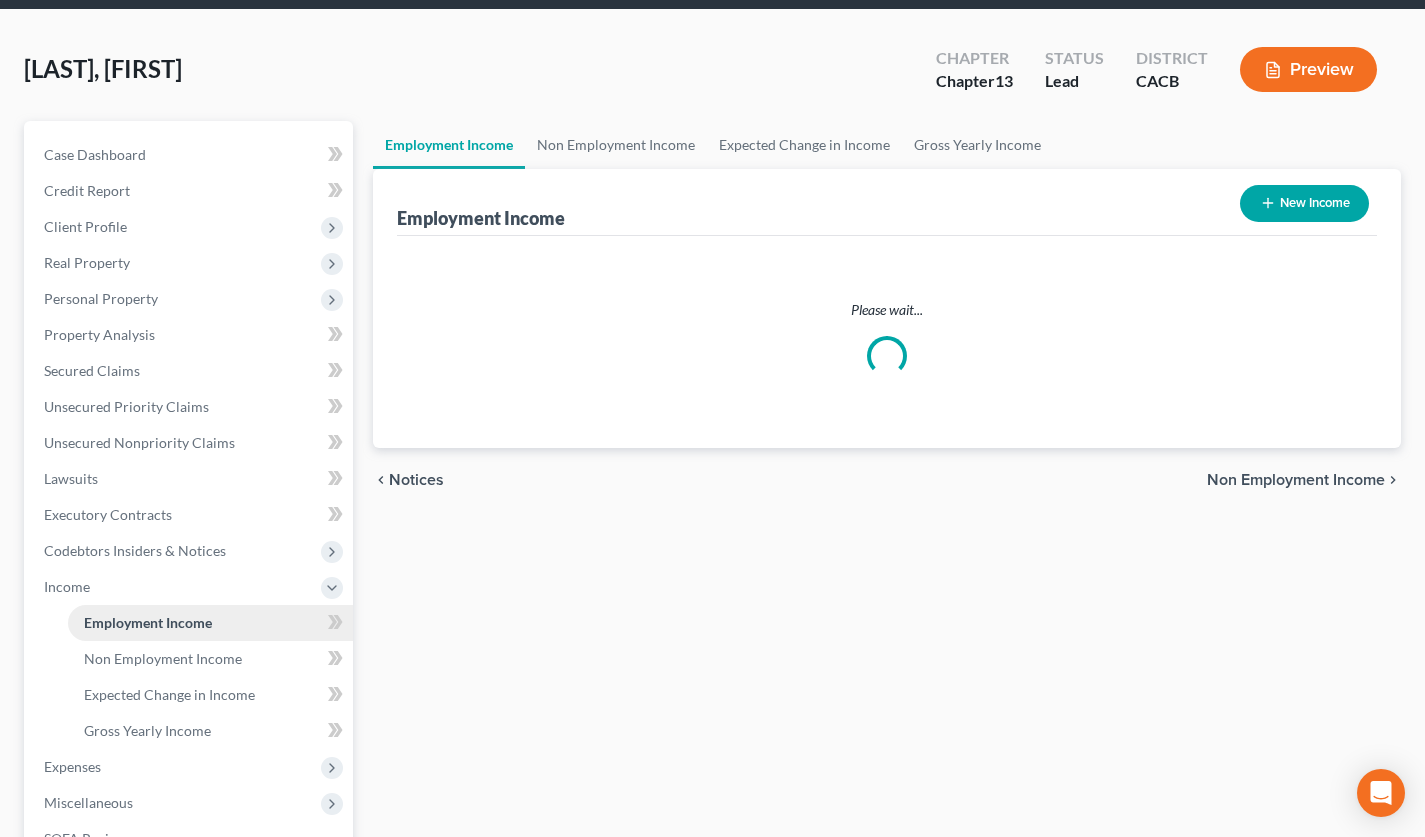scroll, scrollTop: 0, scrollLeft: 0, axis: both 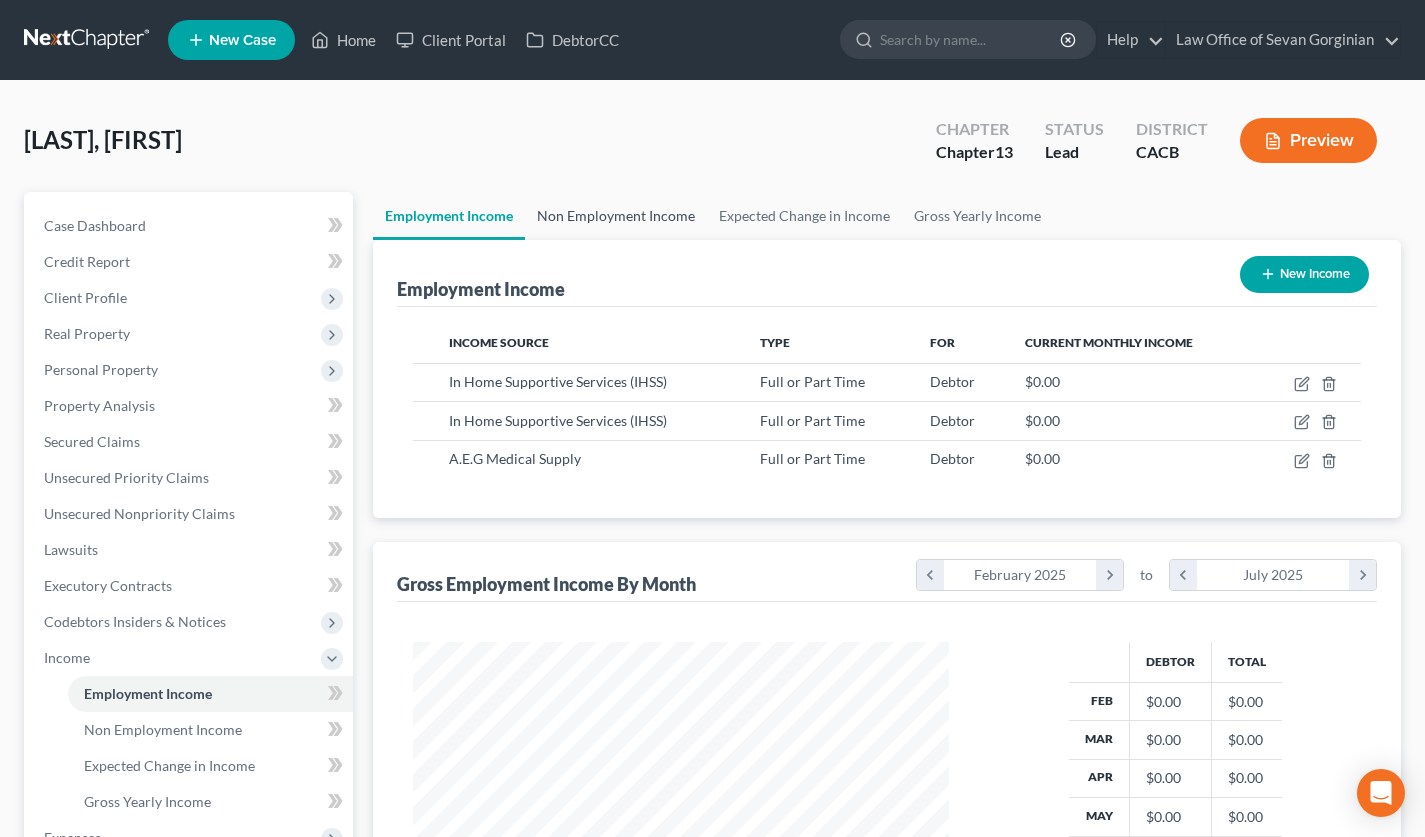 click on "Non Employment Income" at bounding box center [616, 216] 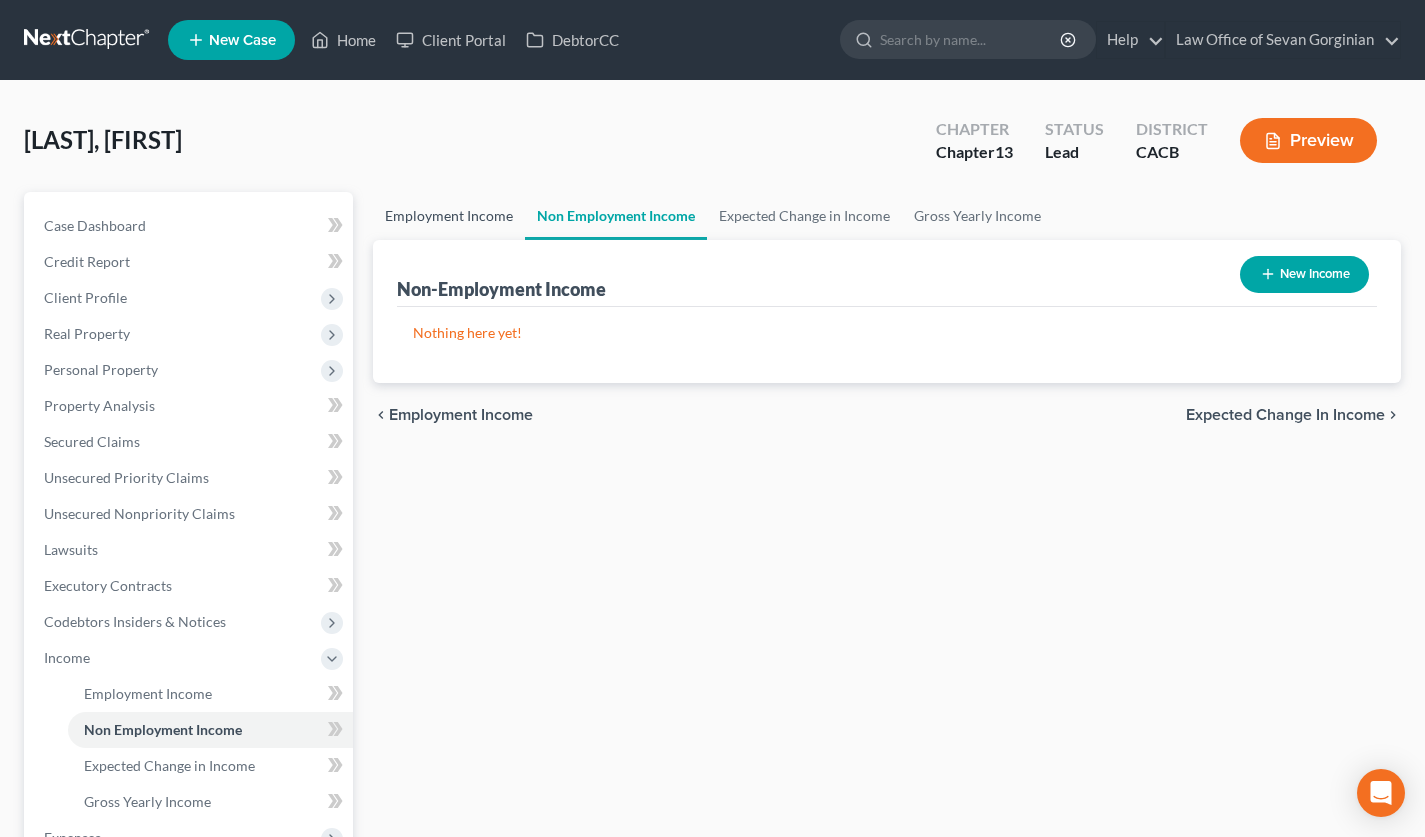 click on "Employment Income" at bounding box center (449, 216) 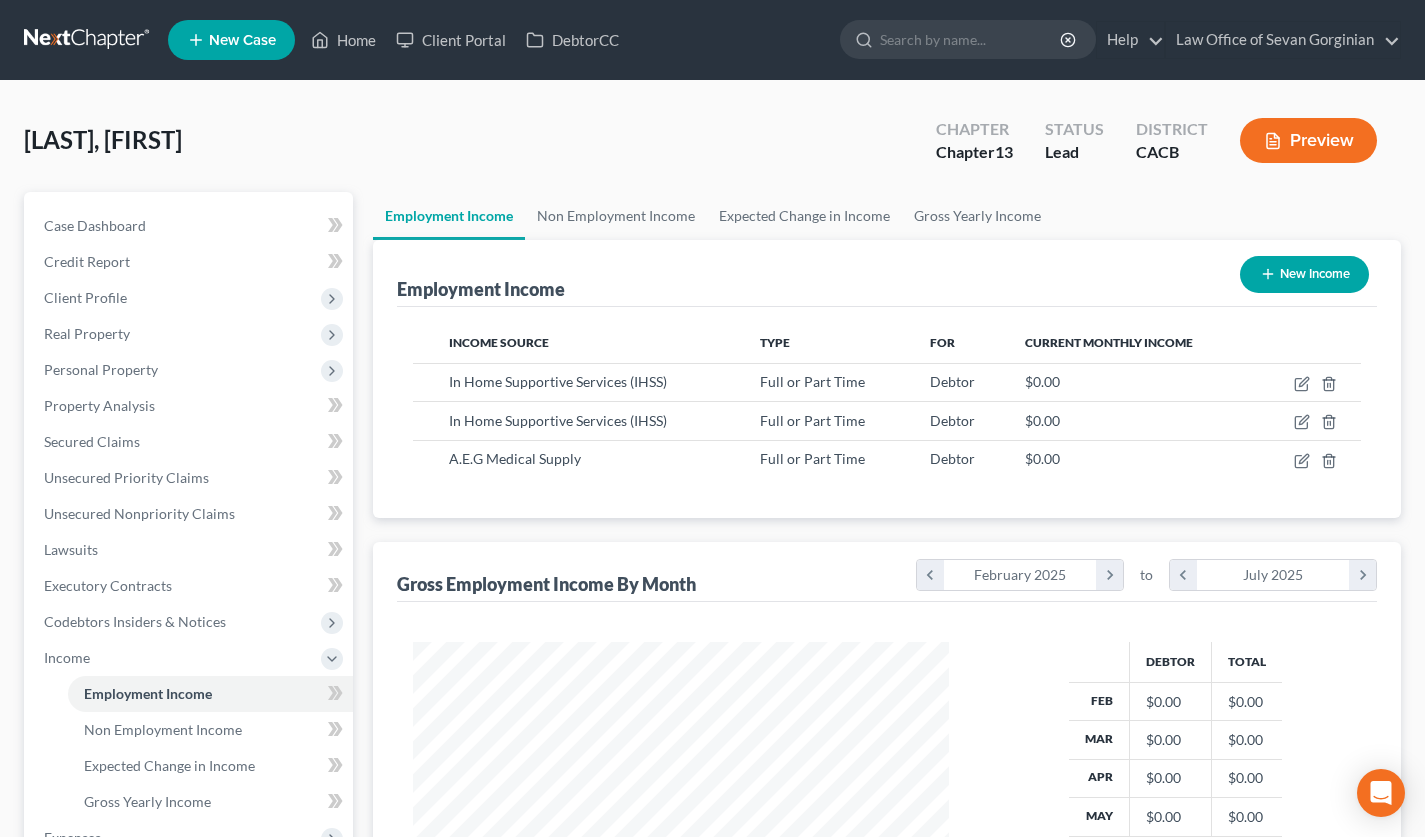 scroll, scrollTop: 999641, scrollLeft: 999424, axis: both 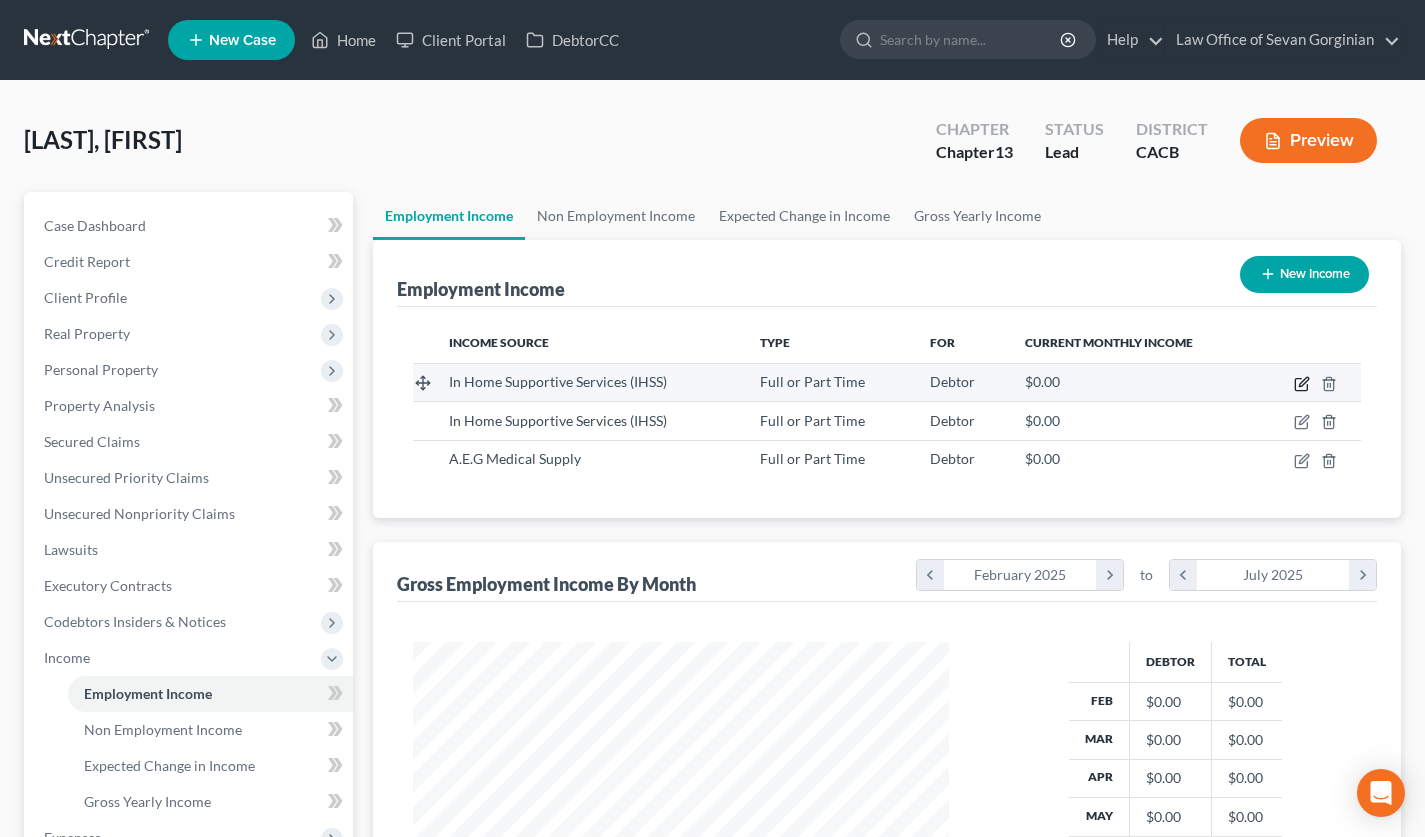 click 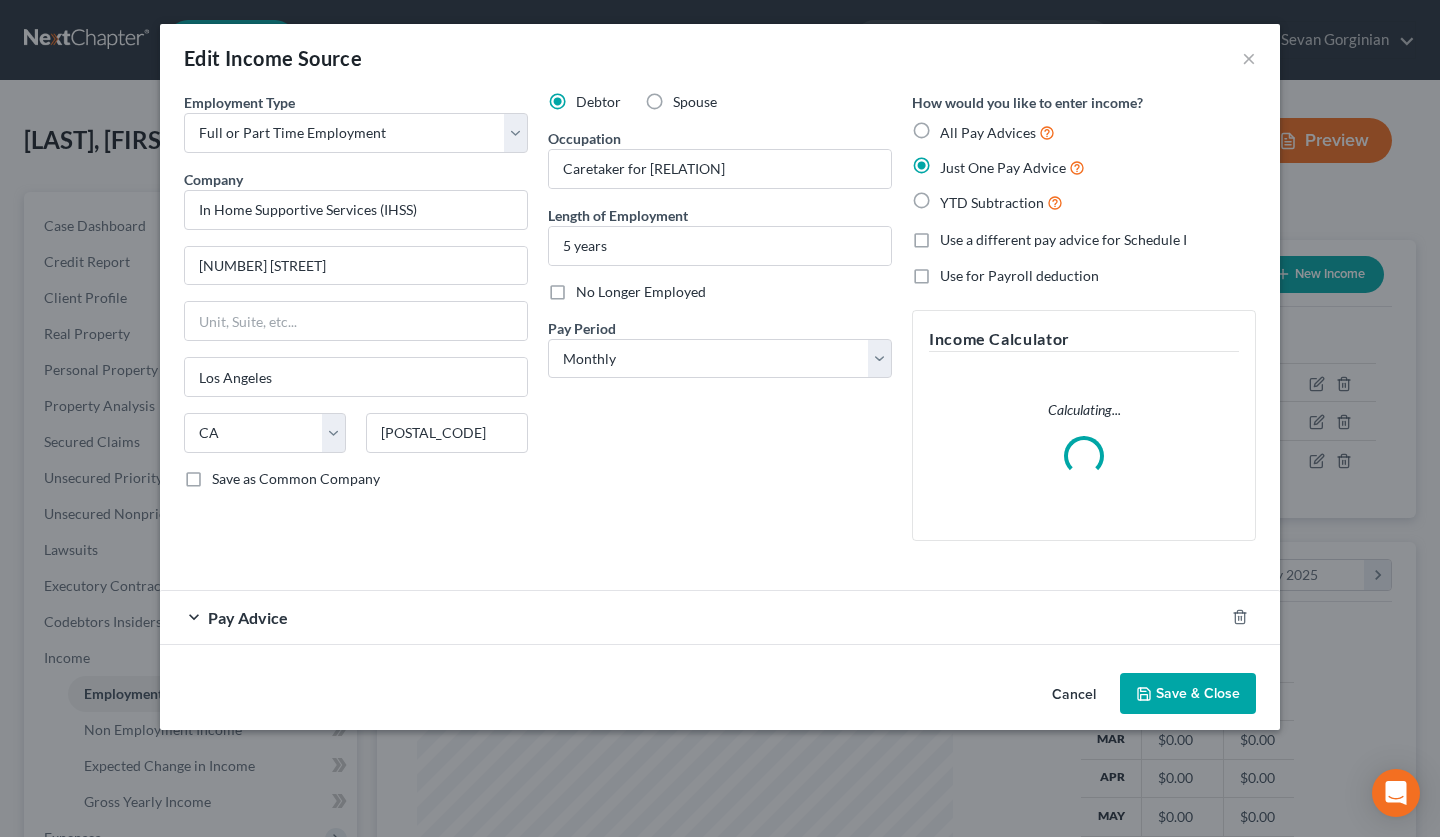 scroll, scrollTop: 999641, scrollLeft: 999417, axis: both 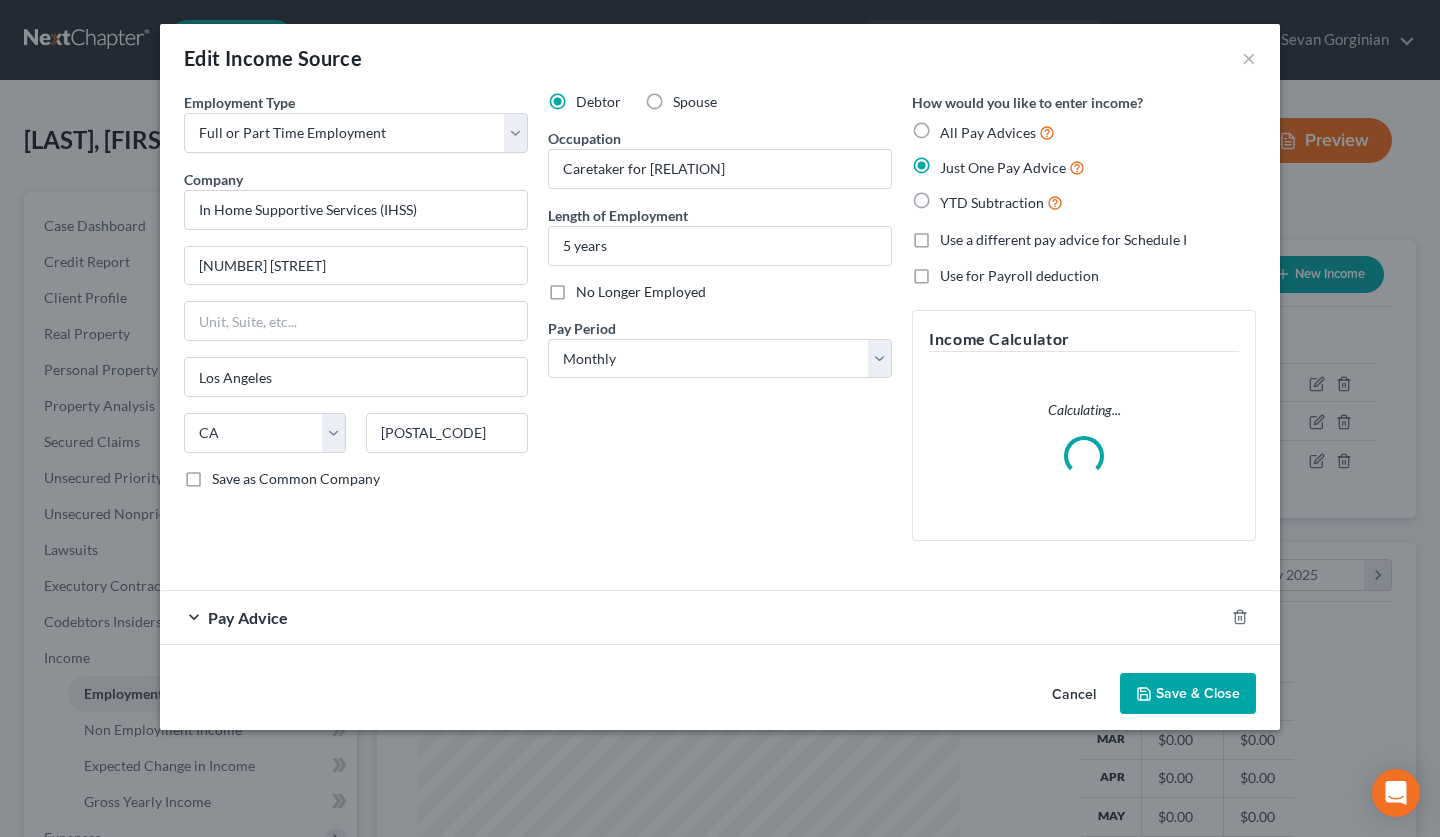 click on "Cancel" at bounding box center (1074, 695) 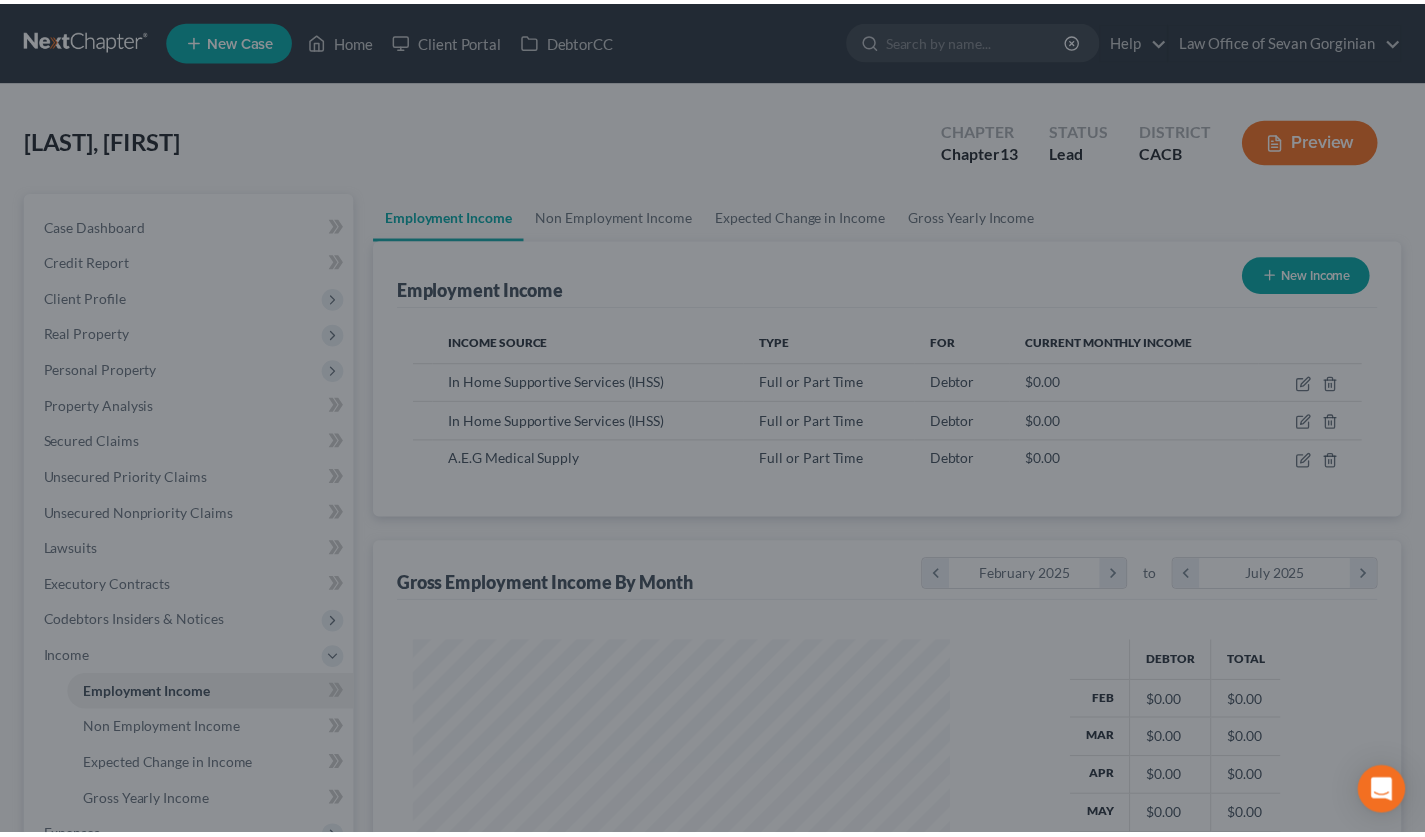 scroll, scrollTop: 358, scrollLeft: 576, axis: both 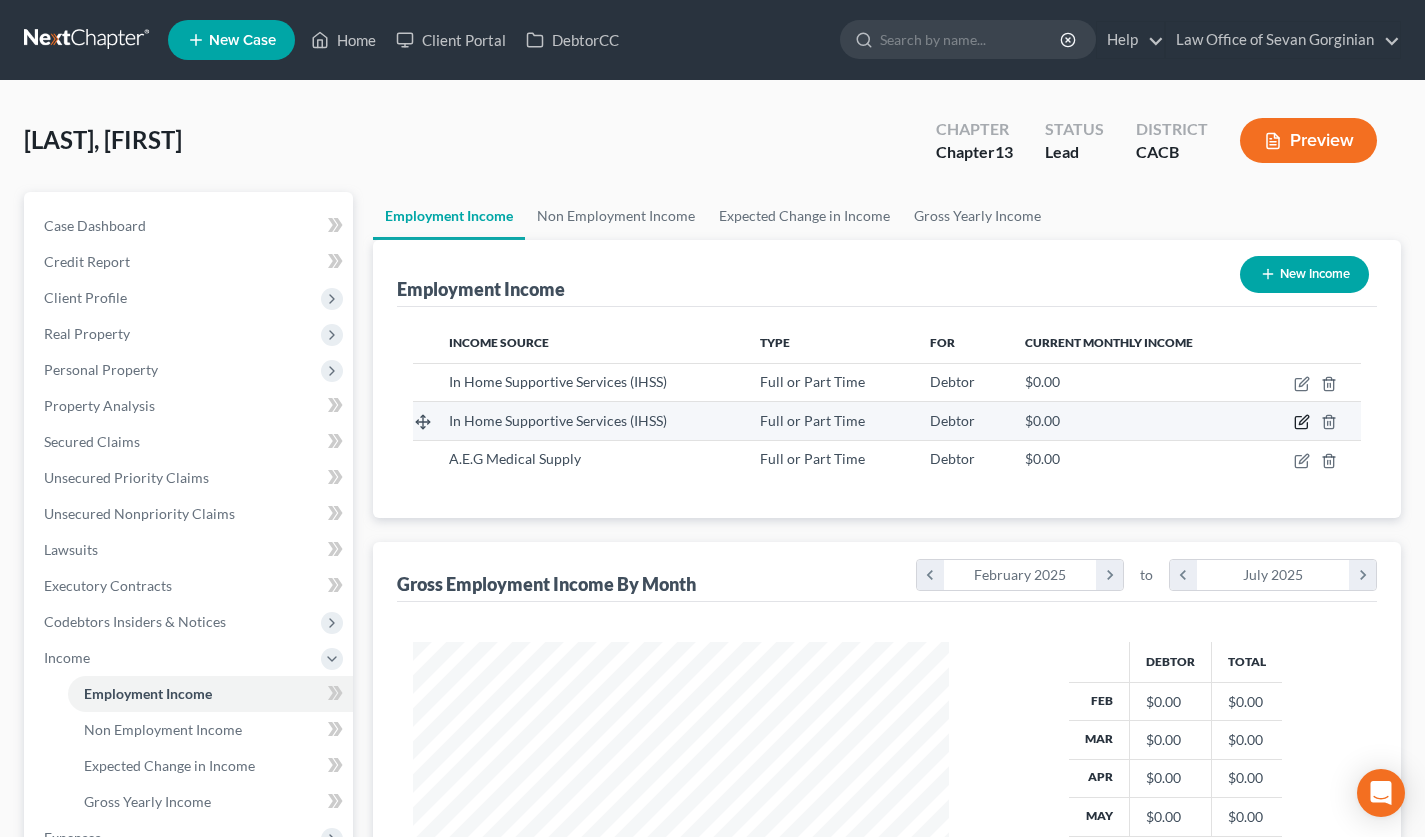click 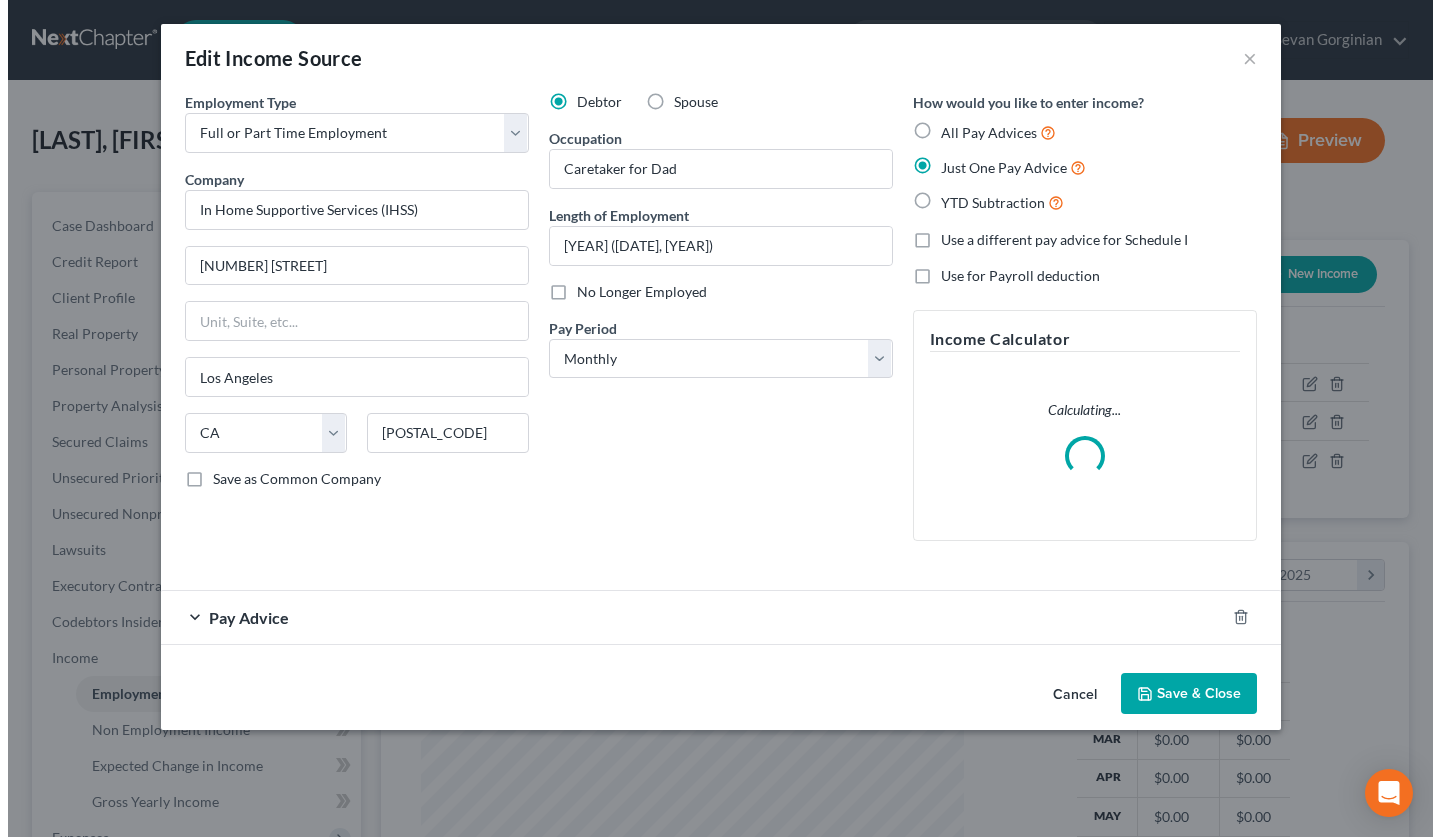 scroll, scrollTop: 999641, scrollLeft: 999417, axis: both 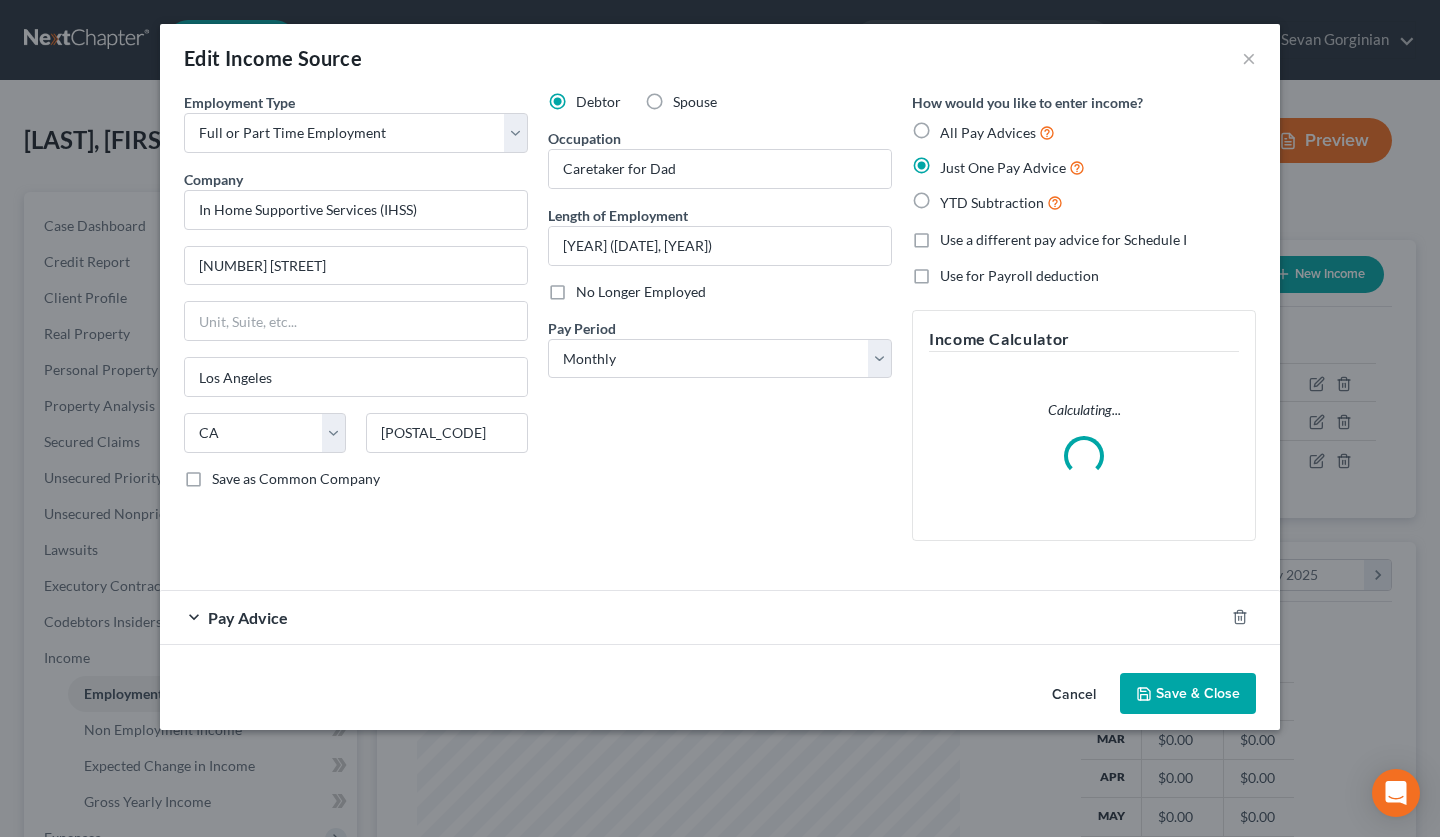click on "Pay Advice" at bounding box center [692, 617] 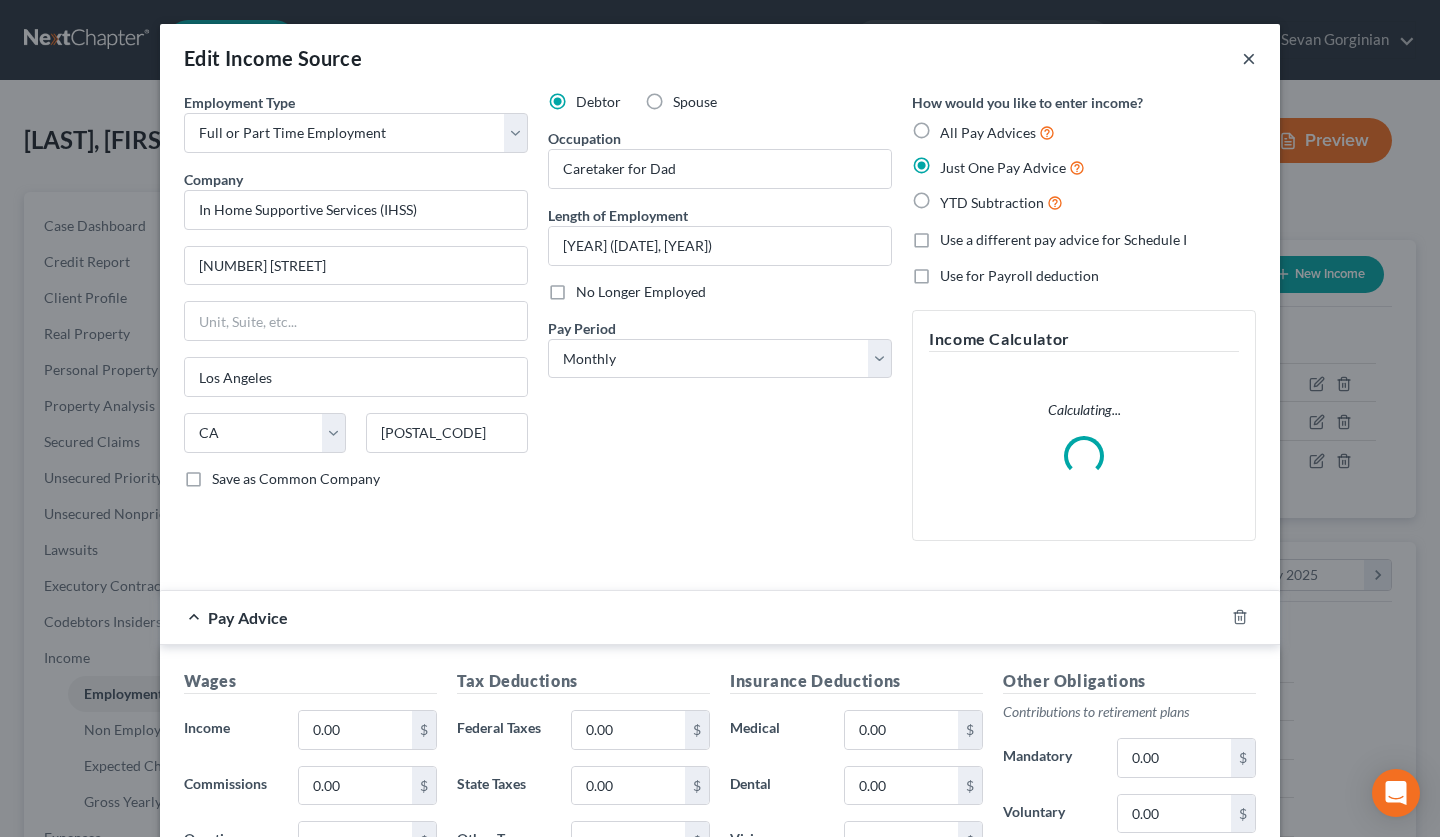 click on "×" at bounding box center [1249, 58] 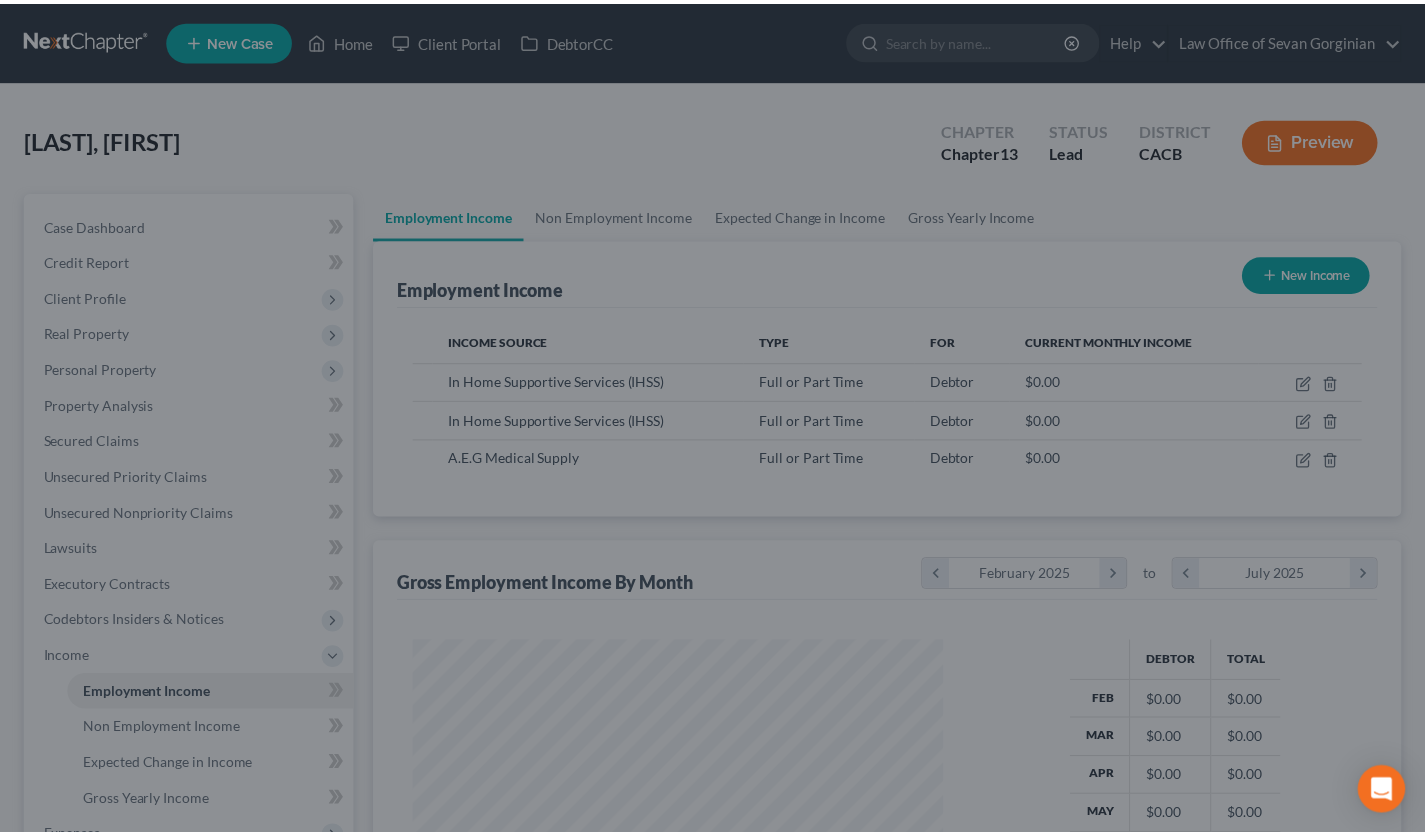 scroll, scrollTop: 358, scrollLeft: 576, axis: both 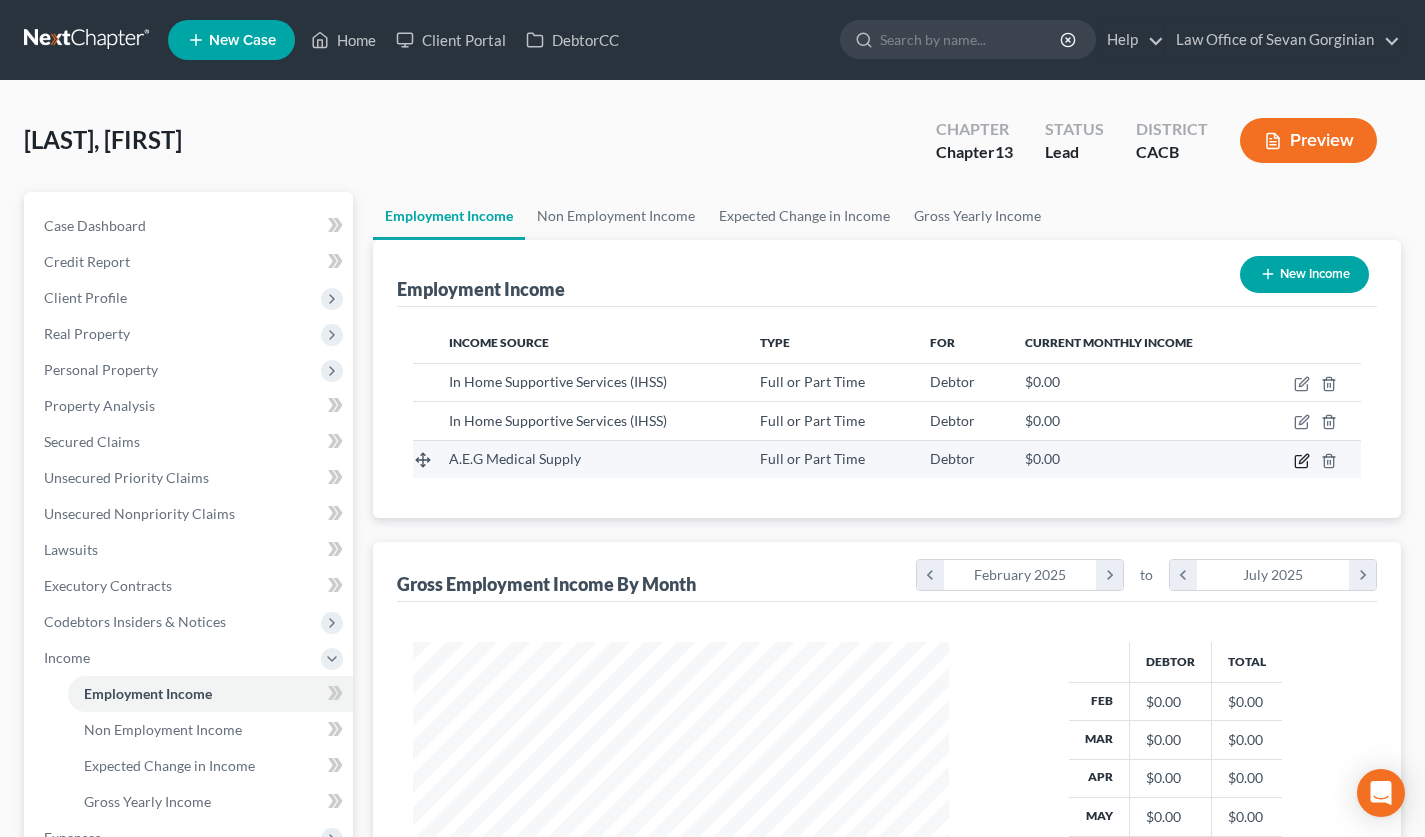 click 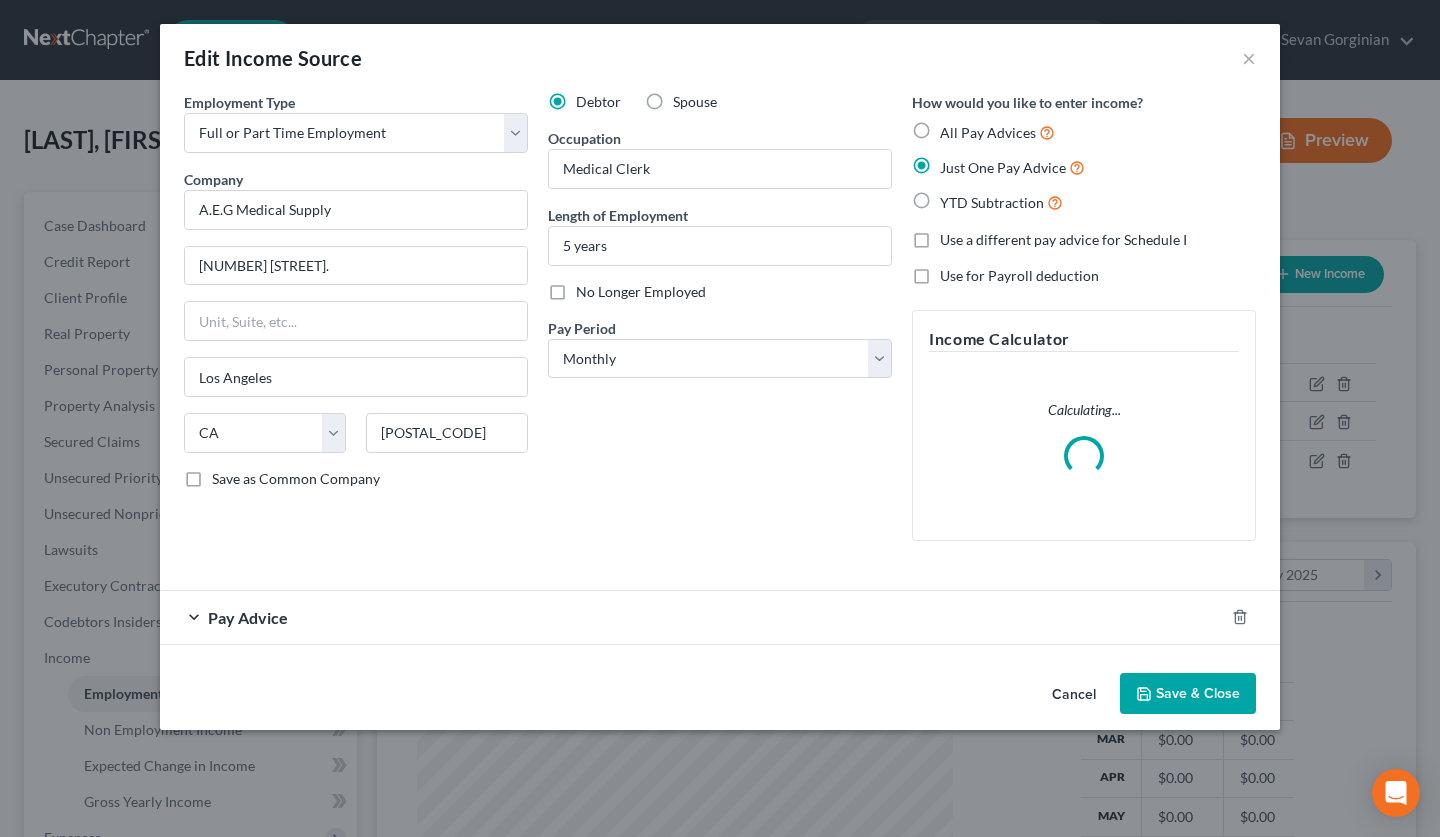 scroll, scrollTop: 999641, scrollLeft: 999417, axis: both 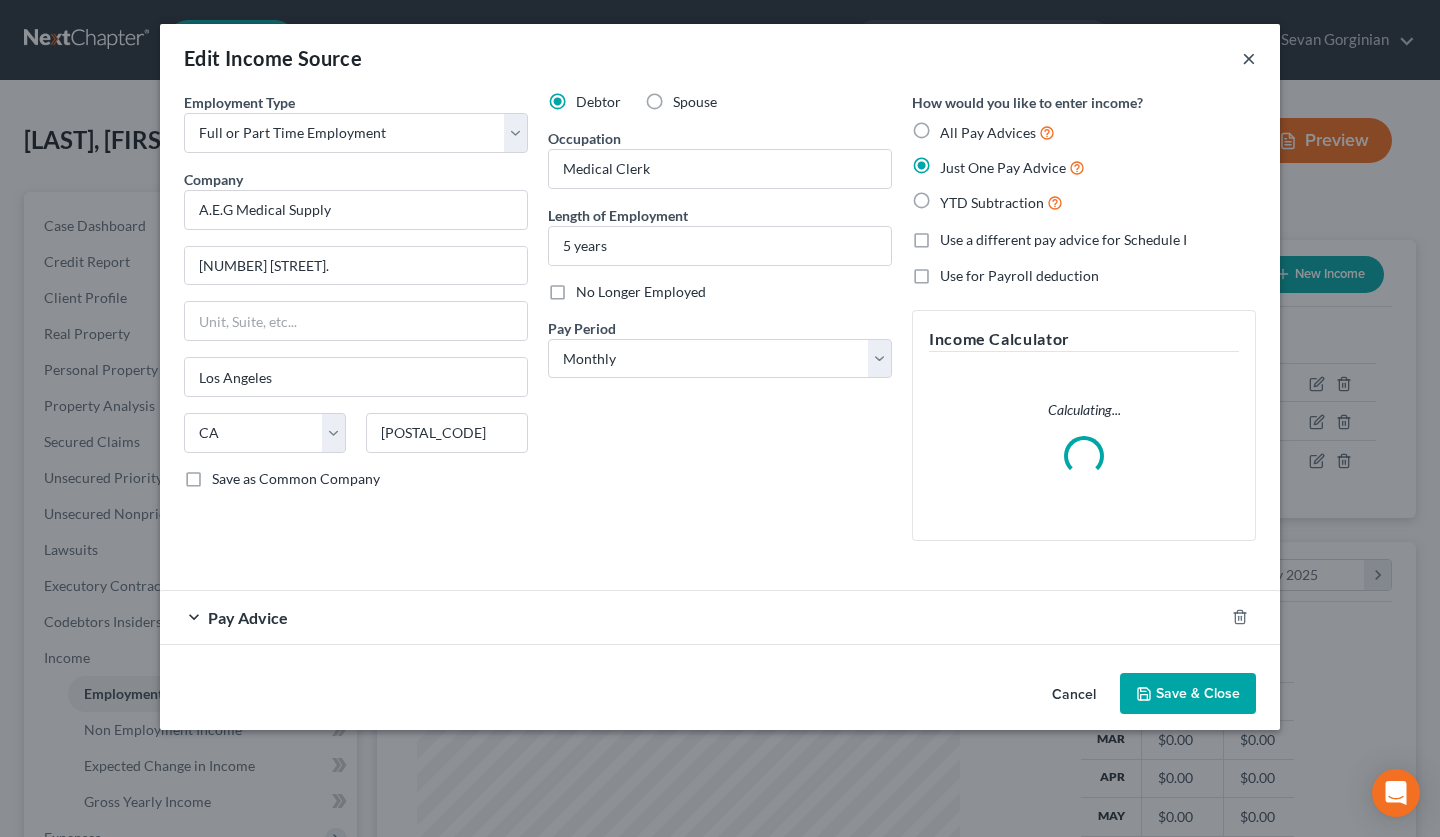 click on "×" at bounding box center (1249, 58) 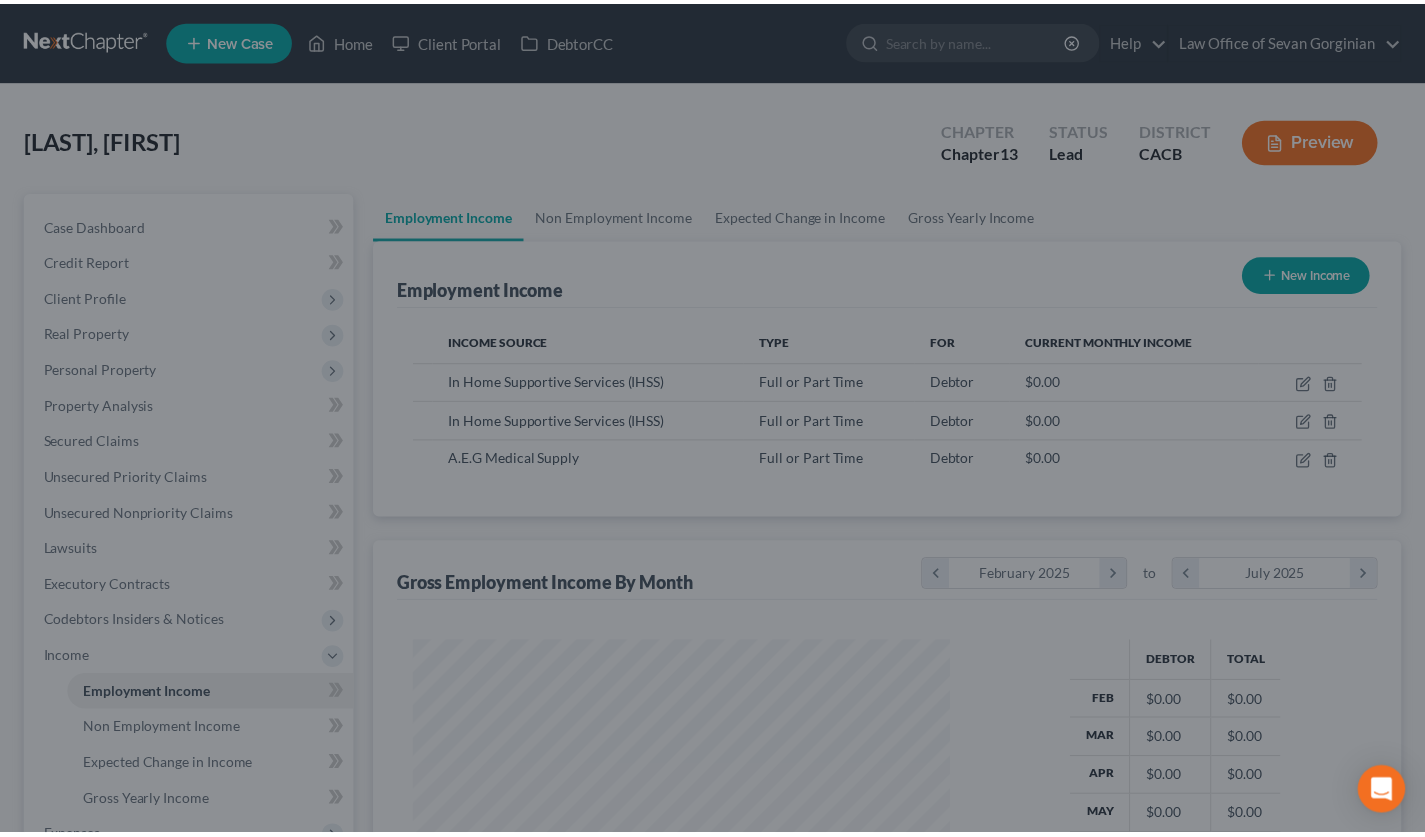 scroll, scrollTop: 358, scrollLeft: 576, axis: both 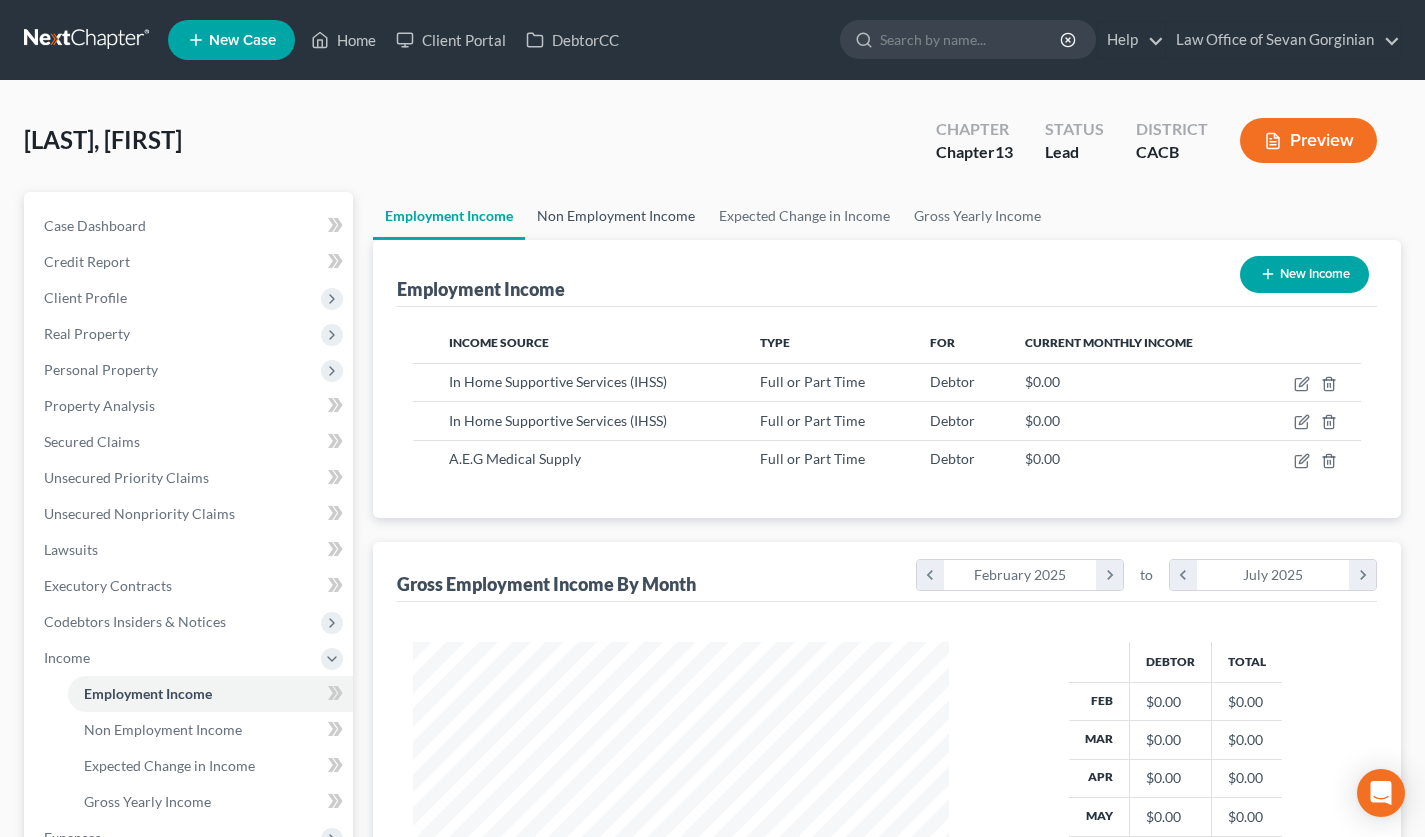 click on "Non Employment Income" at bounding box center [616, 216] 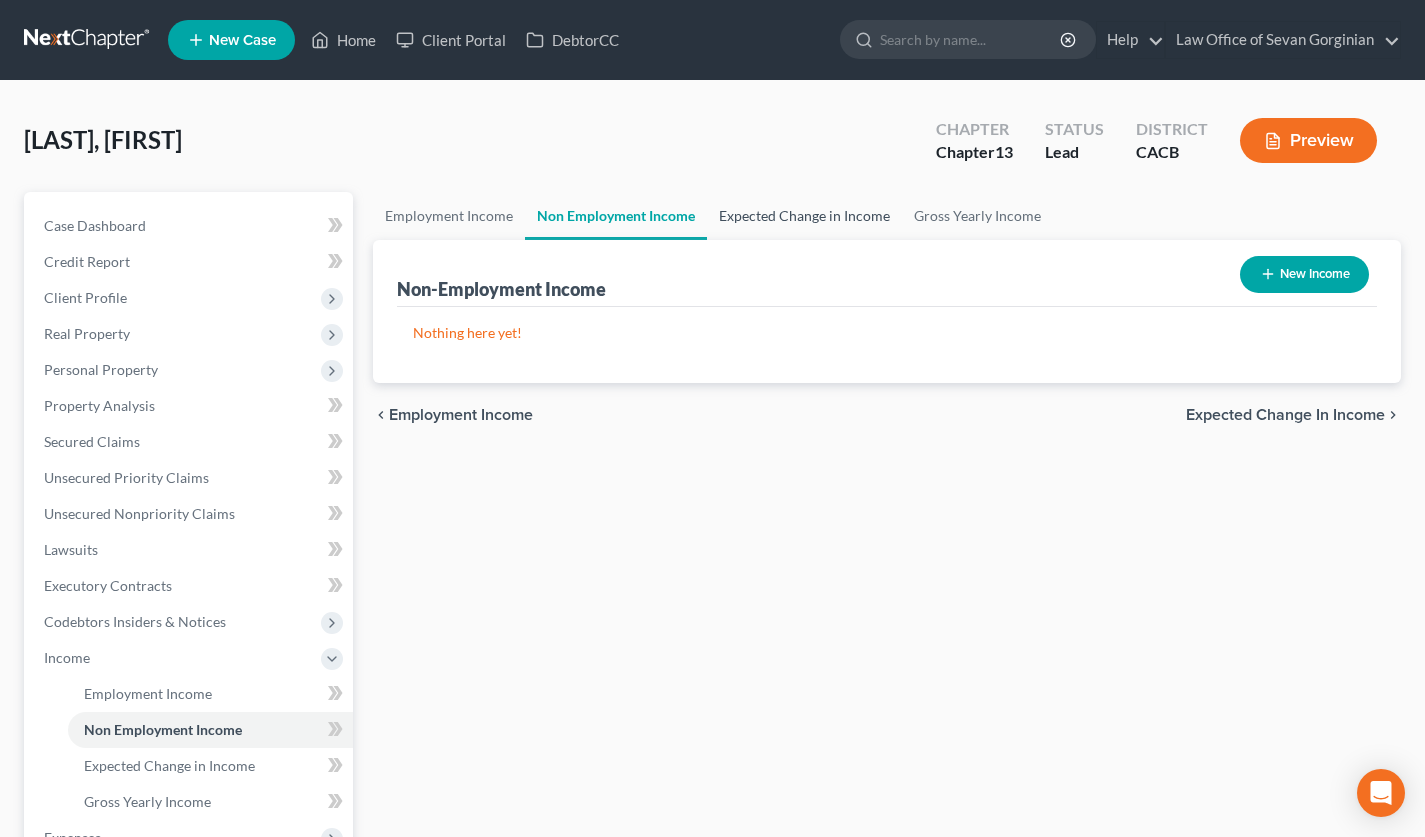 click on "Expected Change in Income" at bounding box center [804, 216] 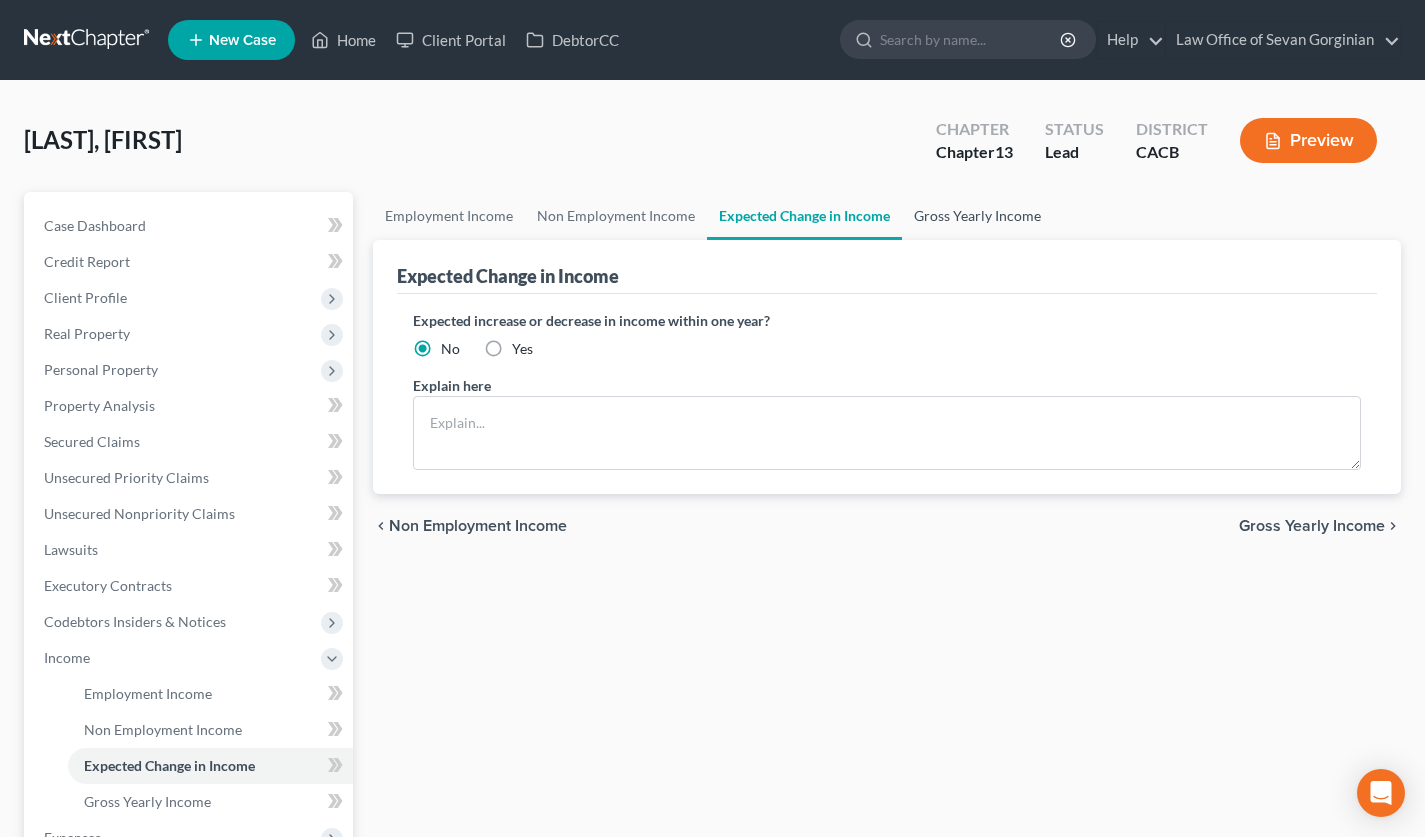 click on "Gross Yearly Income" at bounding box center (977, 216) 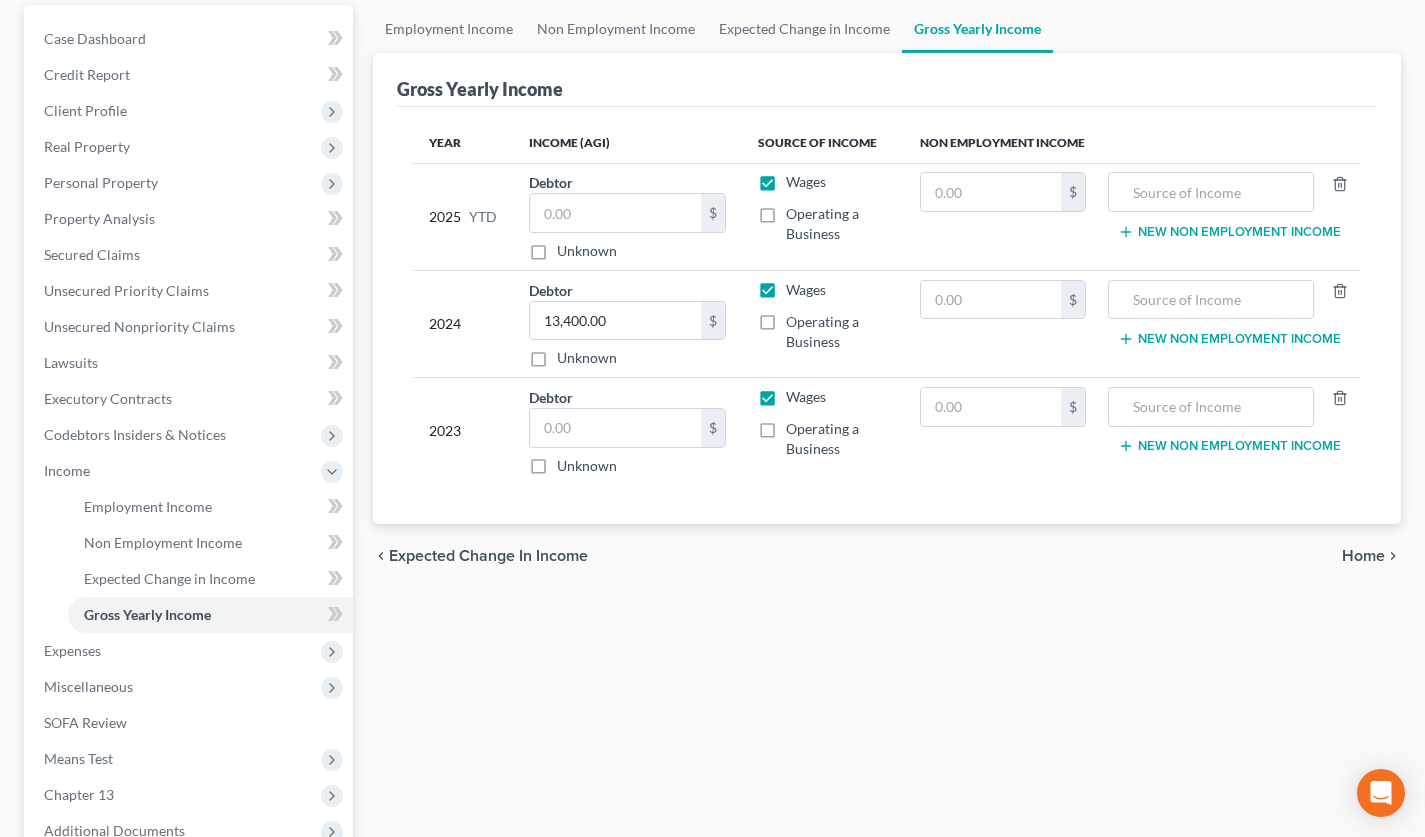 scroll, scrollTop: 303, scrollLeft: 0, axis: vertical 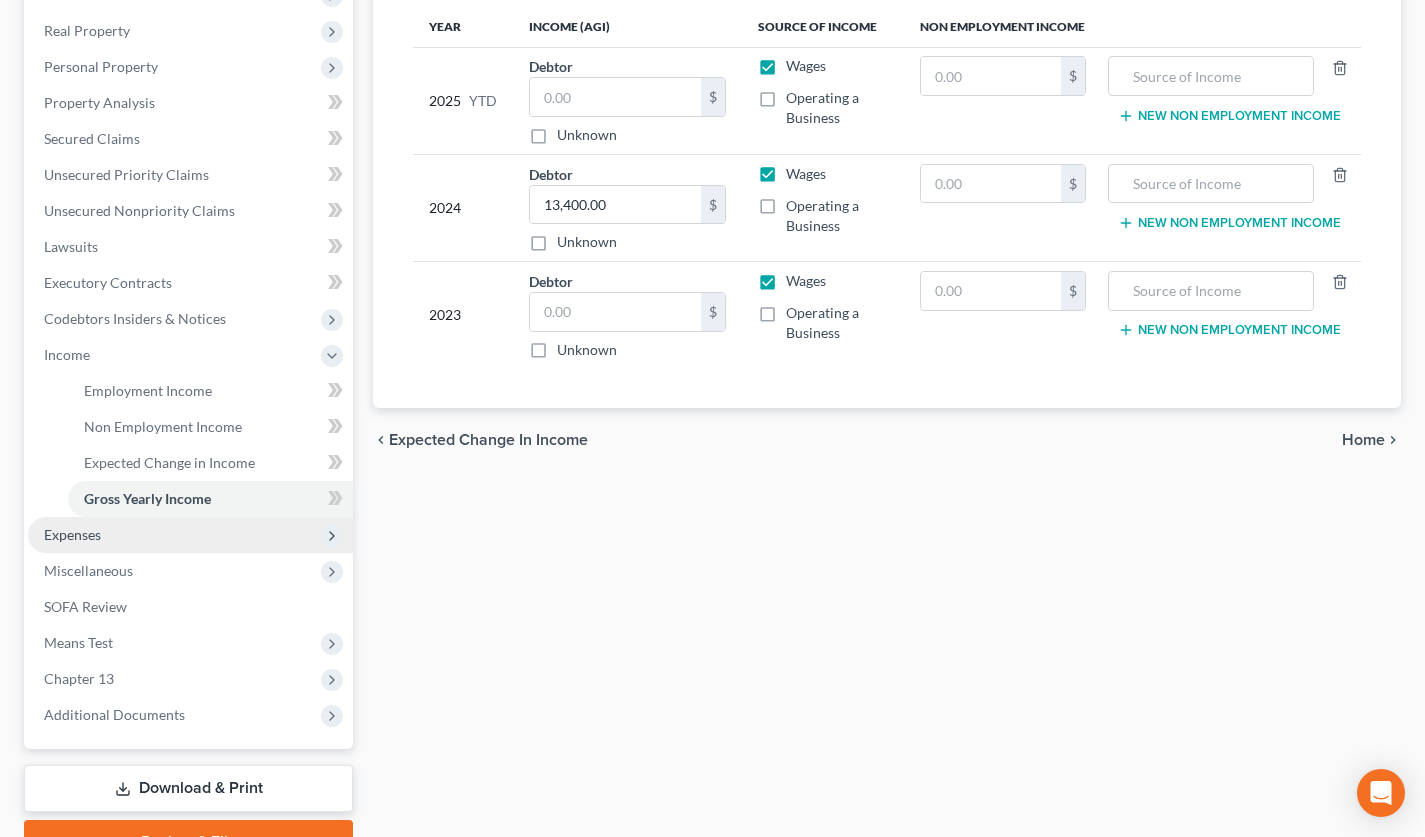 click on "Expenses" at bounding box center (190, 535) 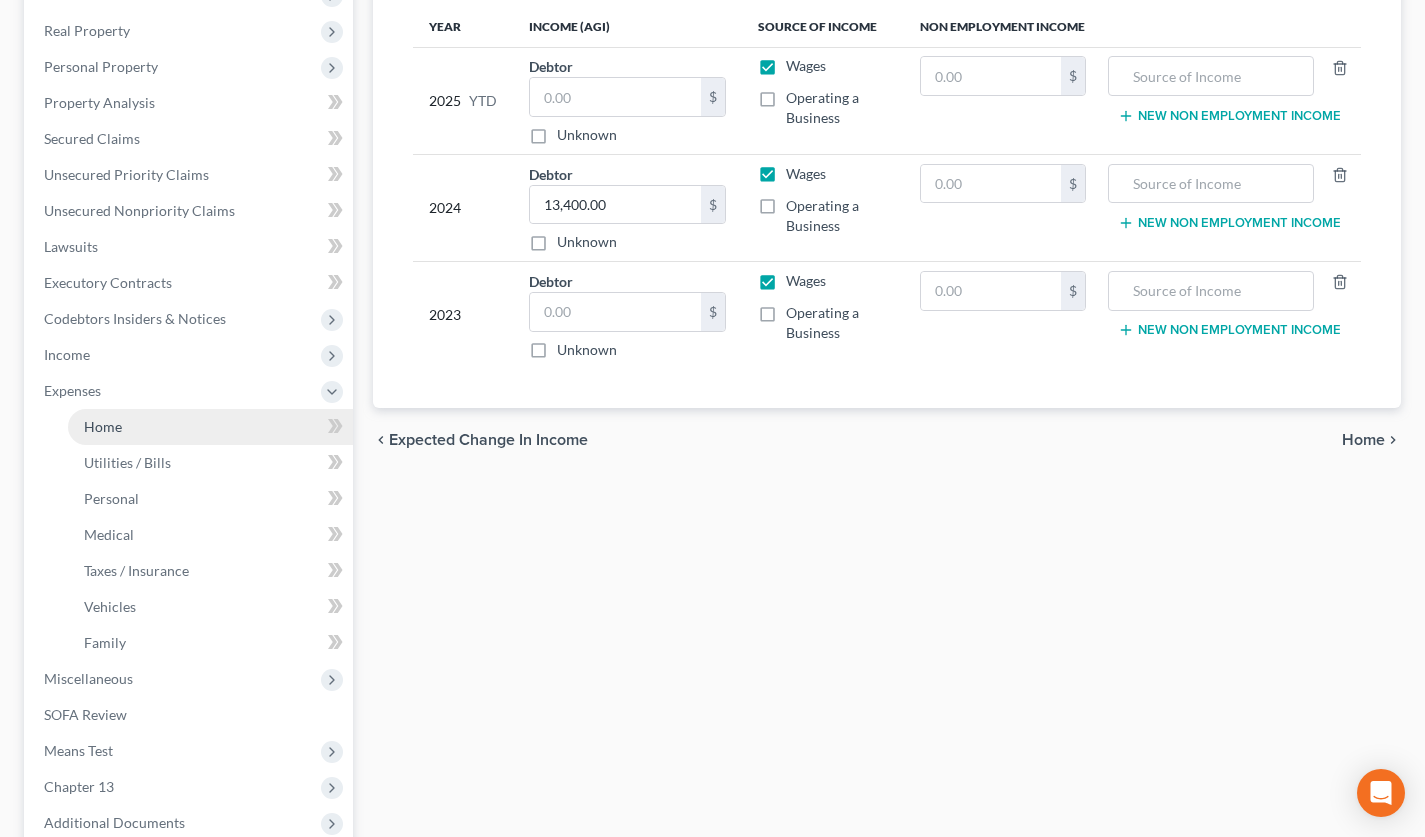 click on "Home" at bounding box center [210, 427] 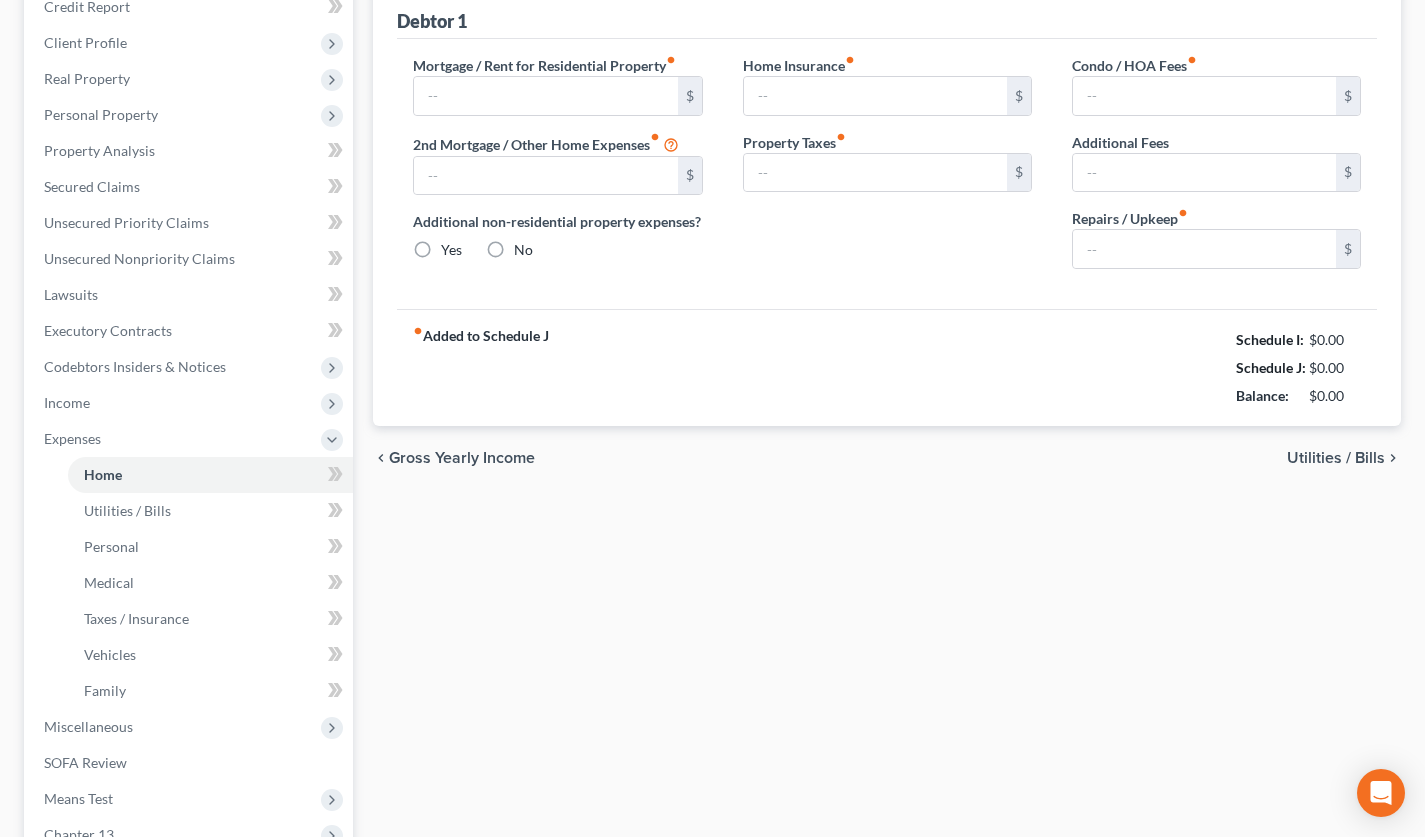 type on "9,800.00" 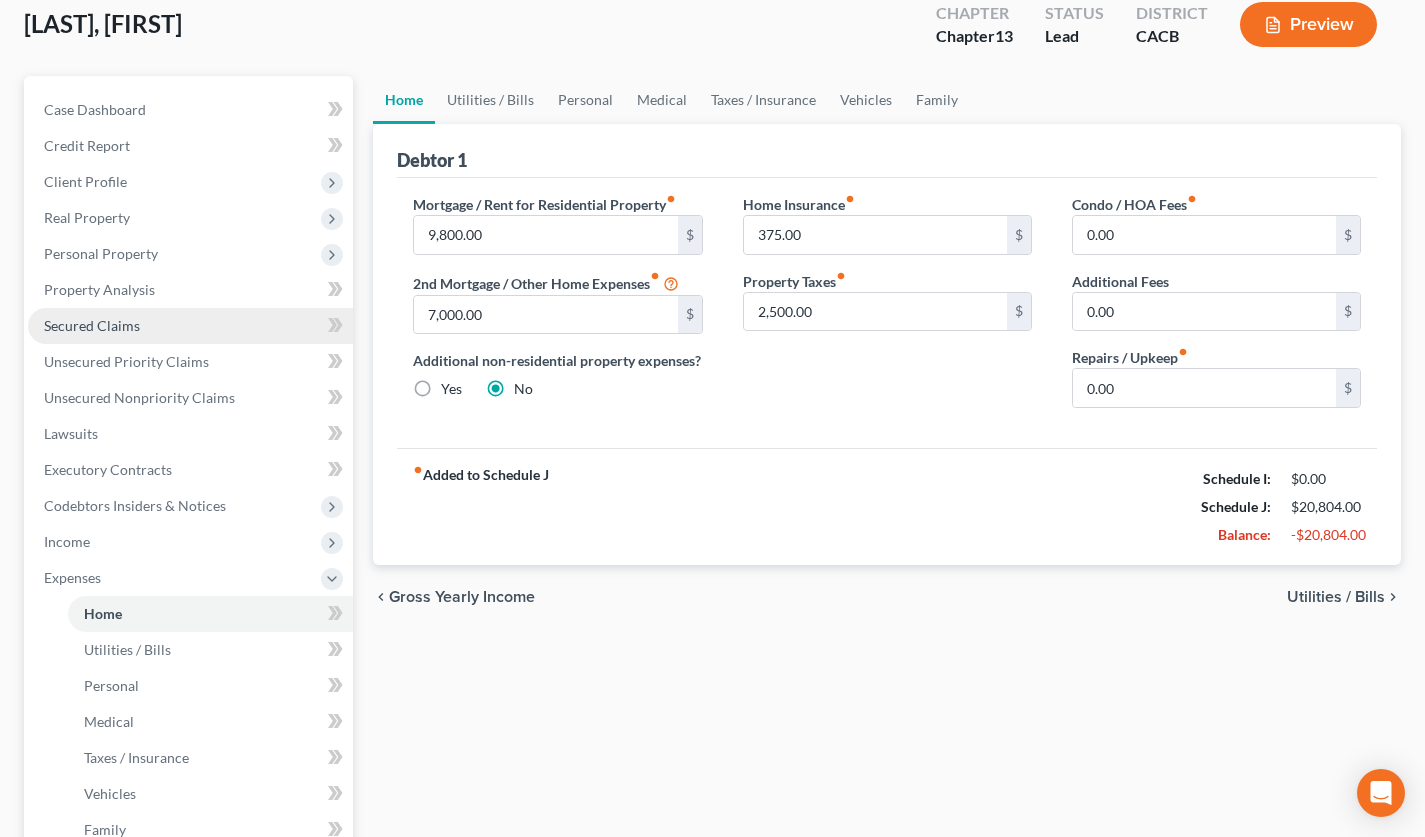 scroll, scrollTop: 0, scrollLeft: 0, axis: both 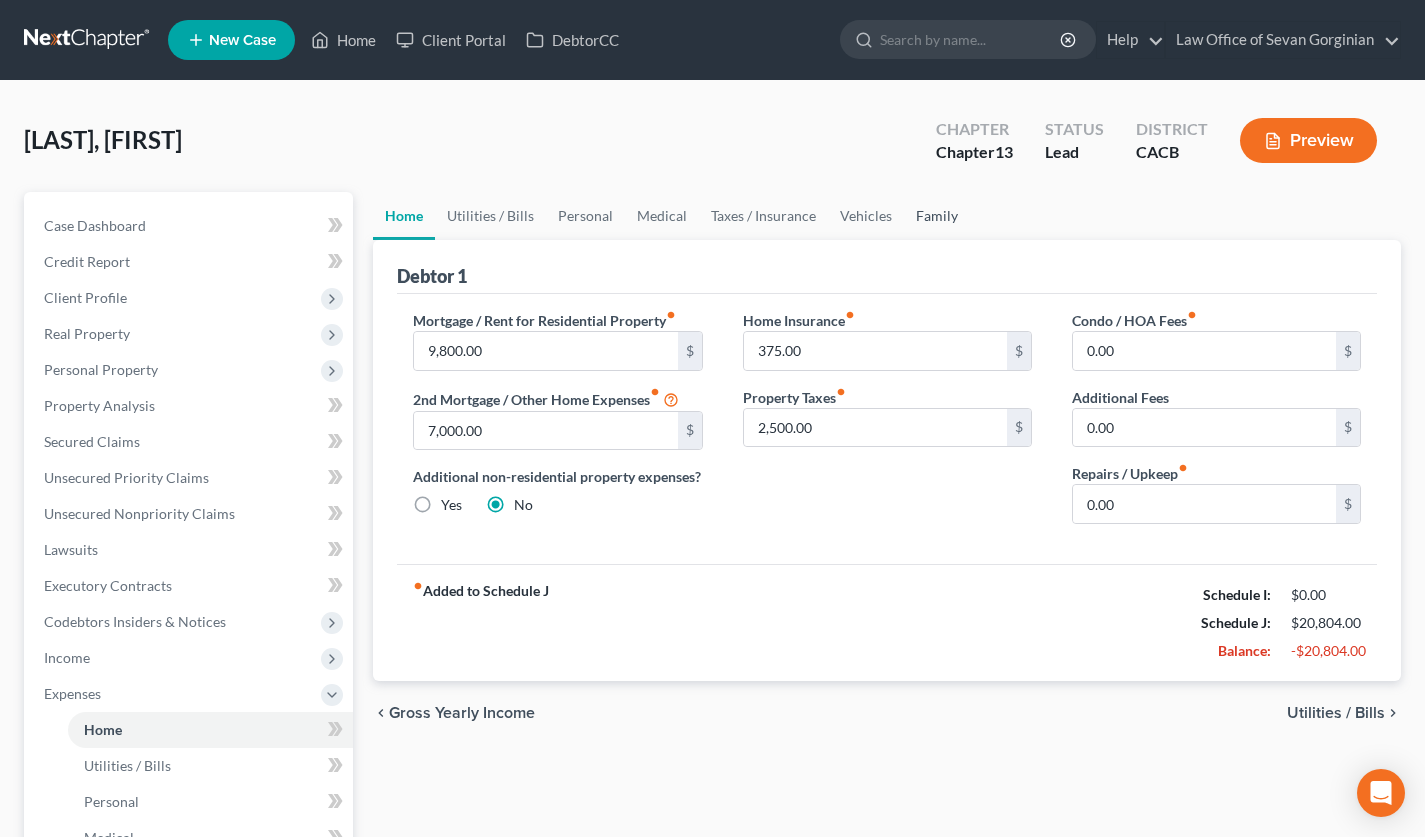 click on "Family" at bounding box center (937, 216) 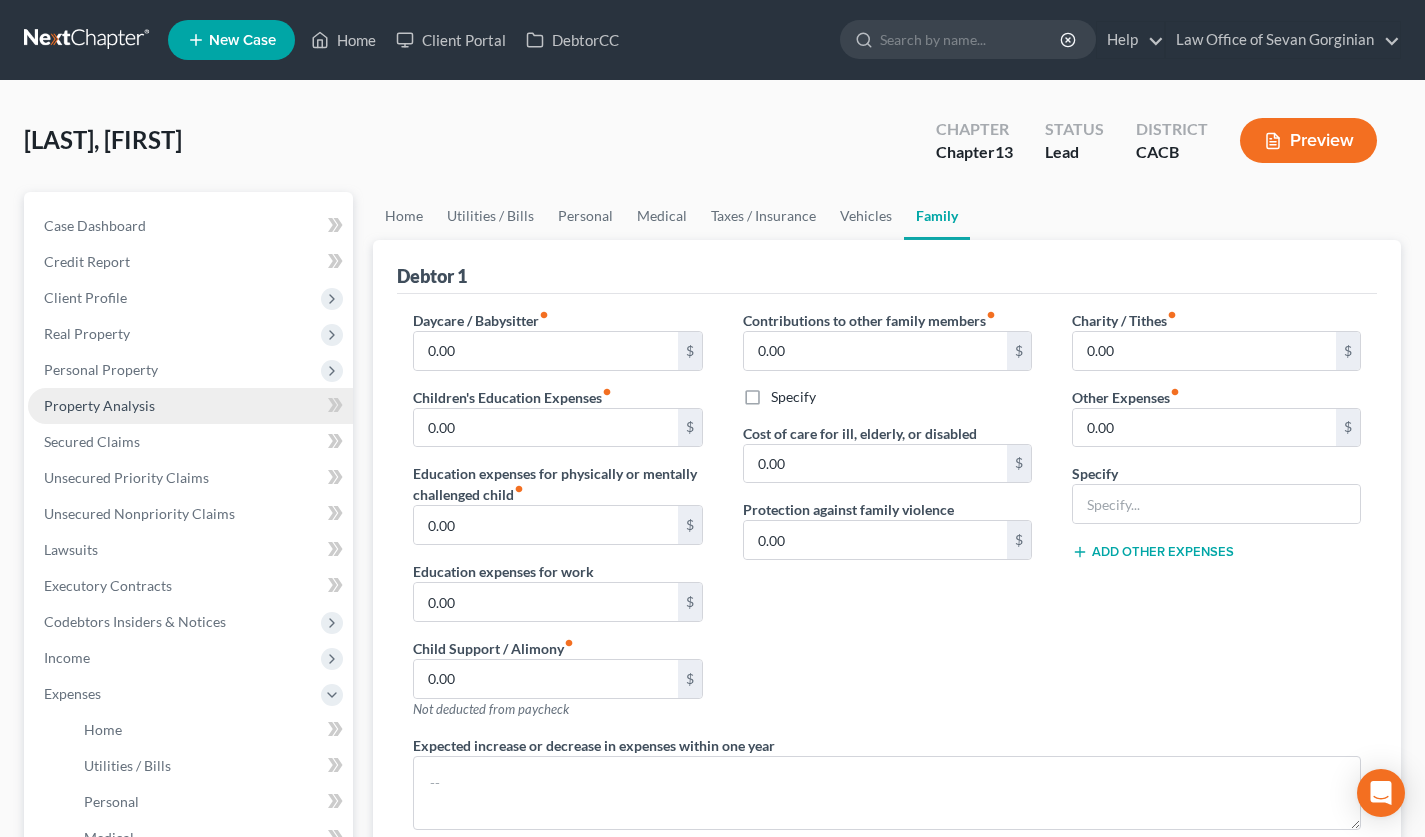 click on "Property Analysis" at bounding box center [190, 406] 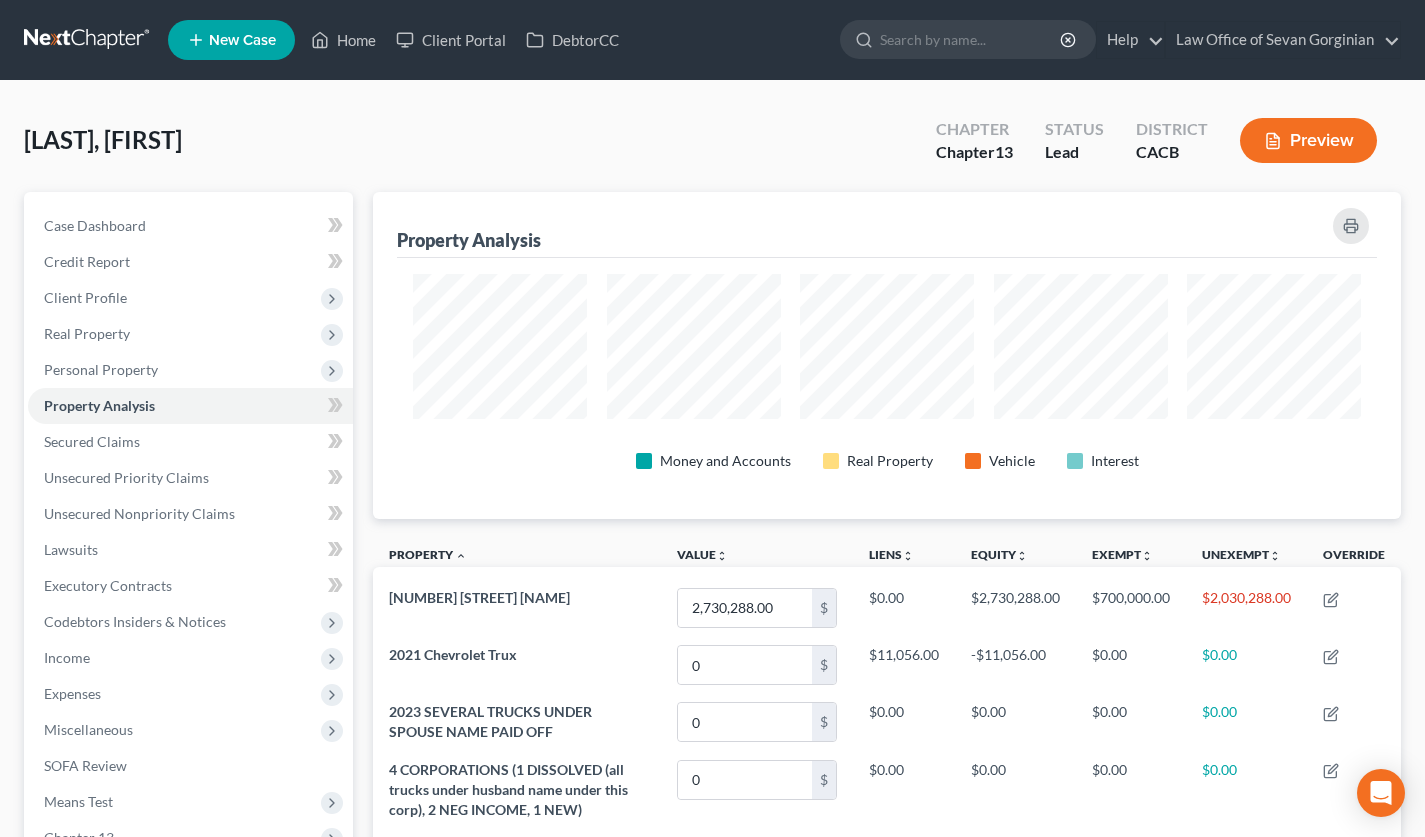 scroll, scrollTop: 999673, scrollLeft: 998972, axis: both 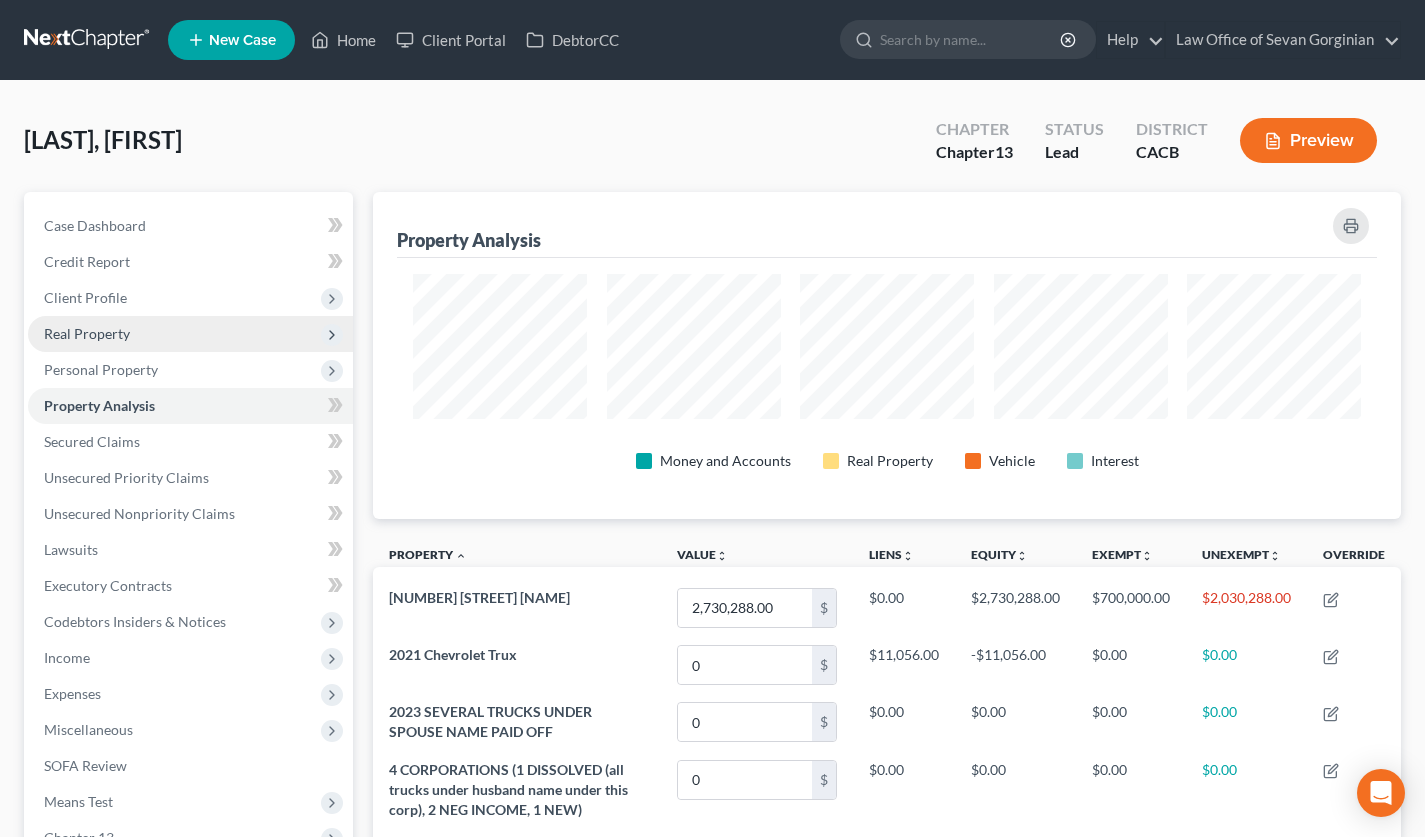 click on "Real Property" at bounding box center (190, 334) 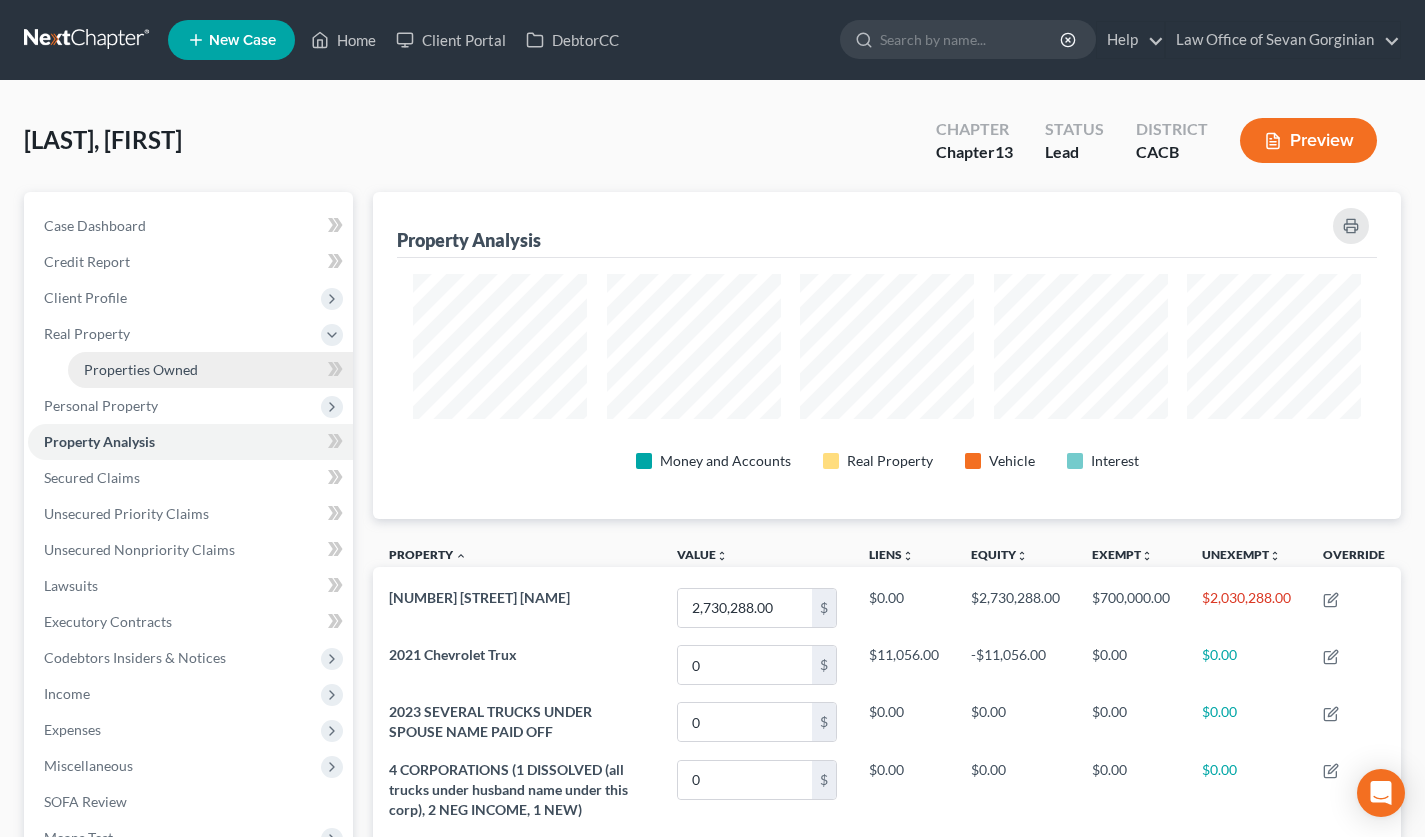 click on "Properties Owned" at bounding box center (210, 370) 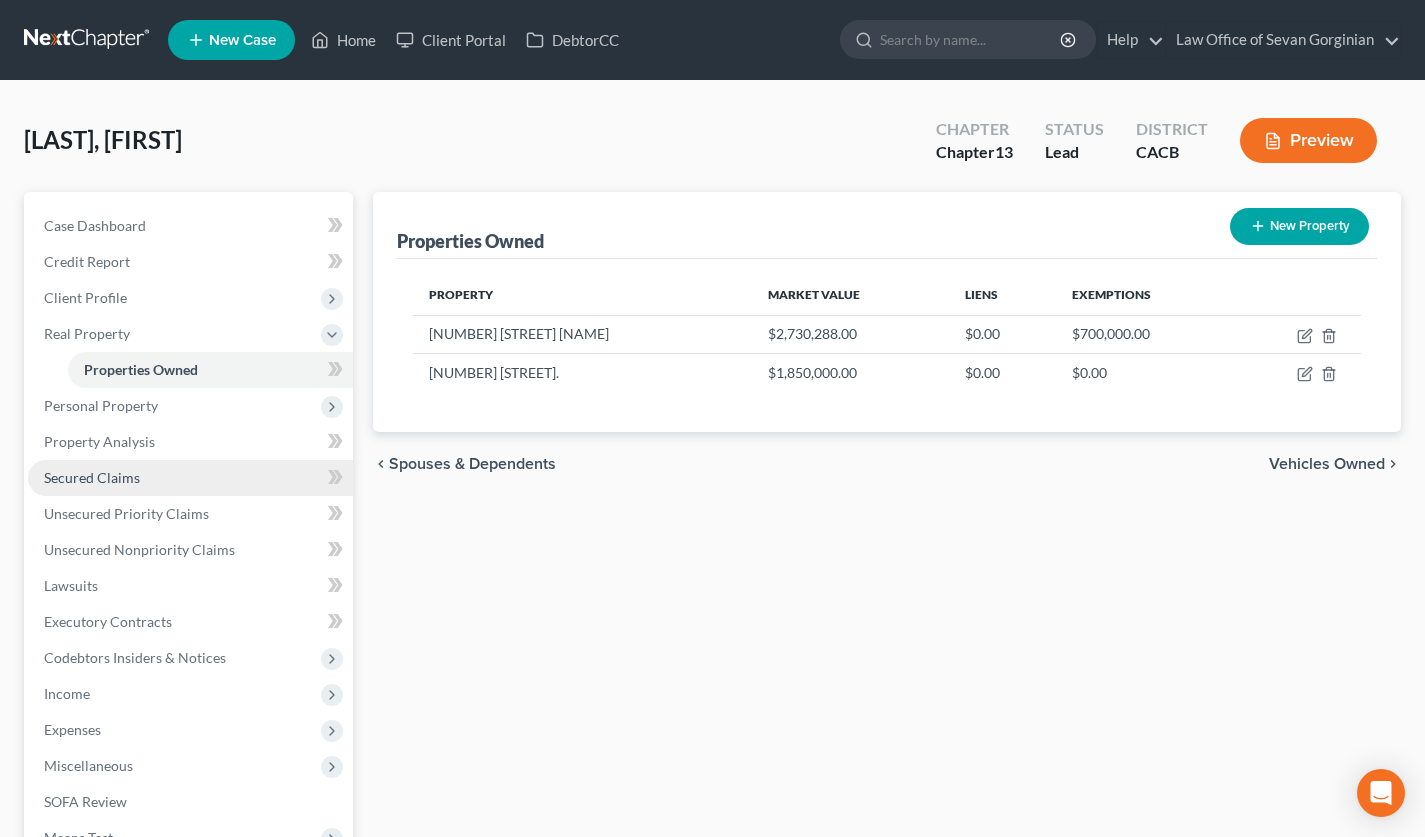 click on "Secured Claims" at bounding box center [190, 478] 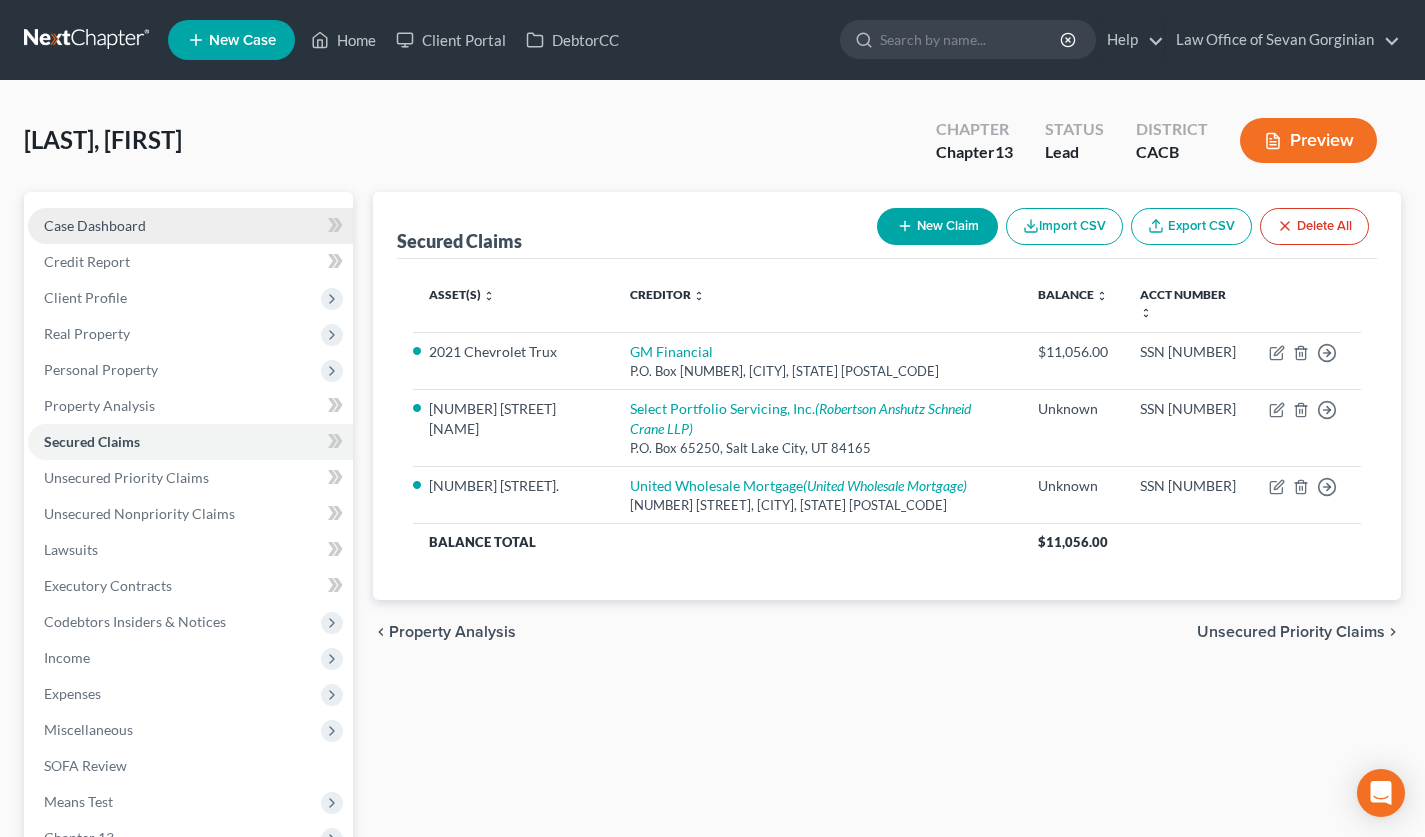 click on "Case Dashboard" at bounding box center (190, 226) 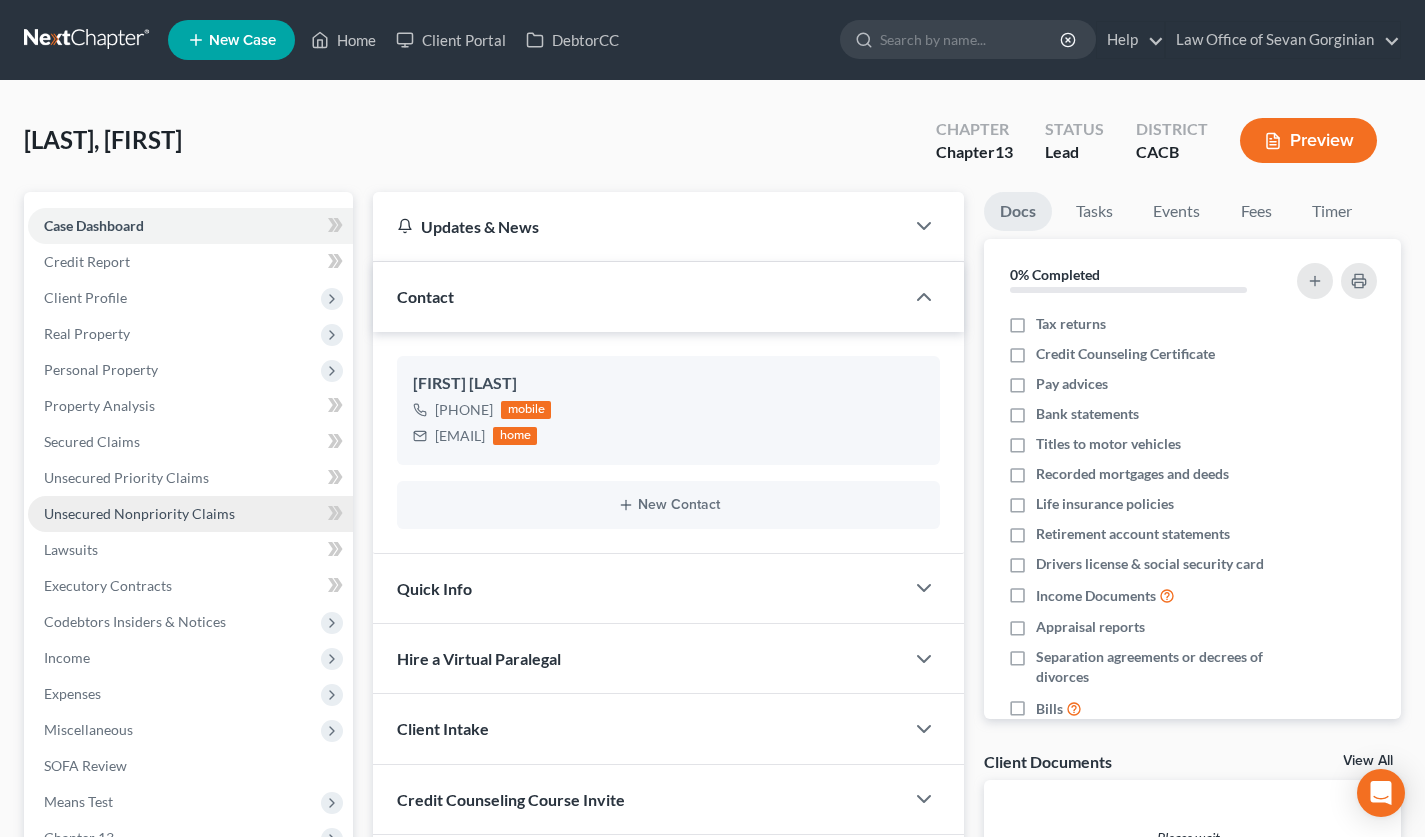 click on "Unsecured Nonpriority Claims" at bounding box center [139, 513] 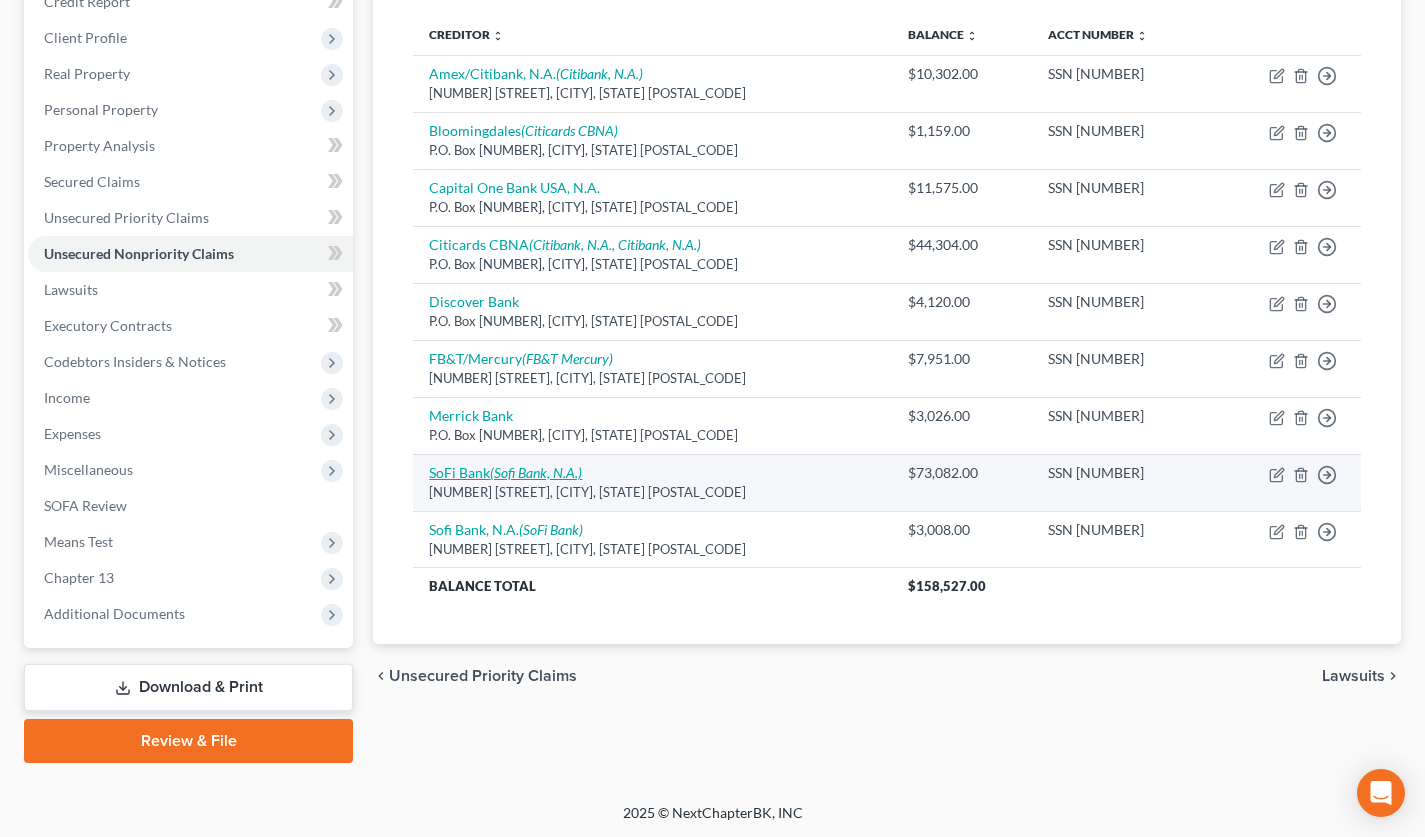 scroll, scrollTop: 0, scrollLeft: 0, axis: both 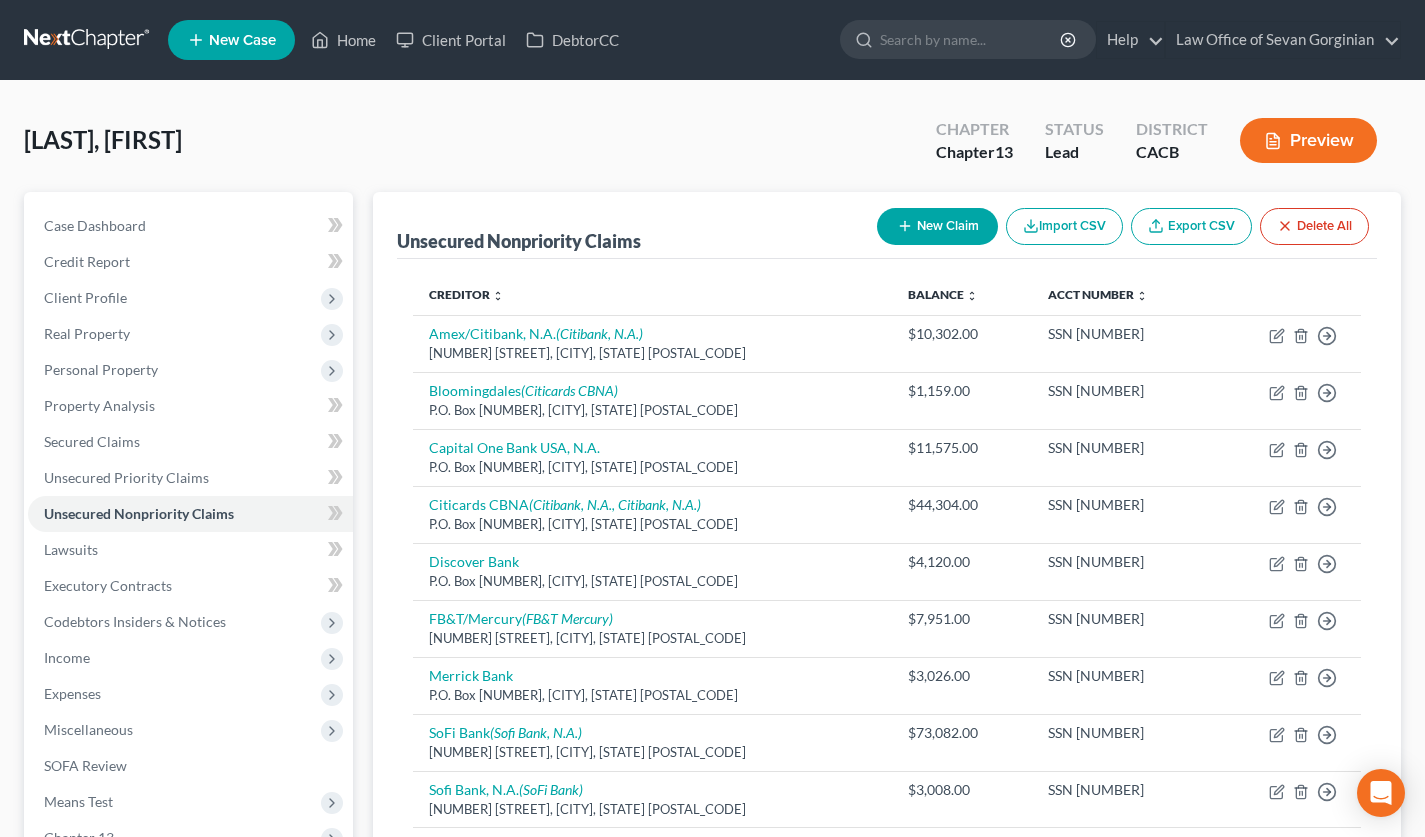 click at bounding box center [88, 40] 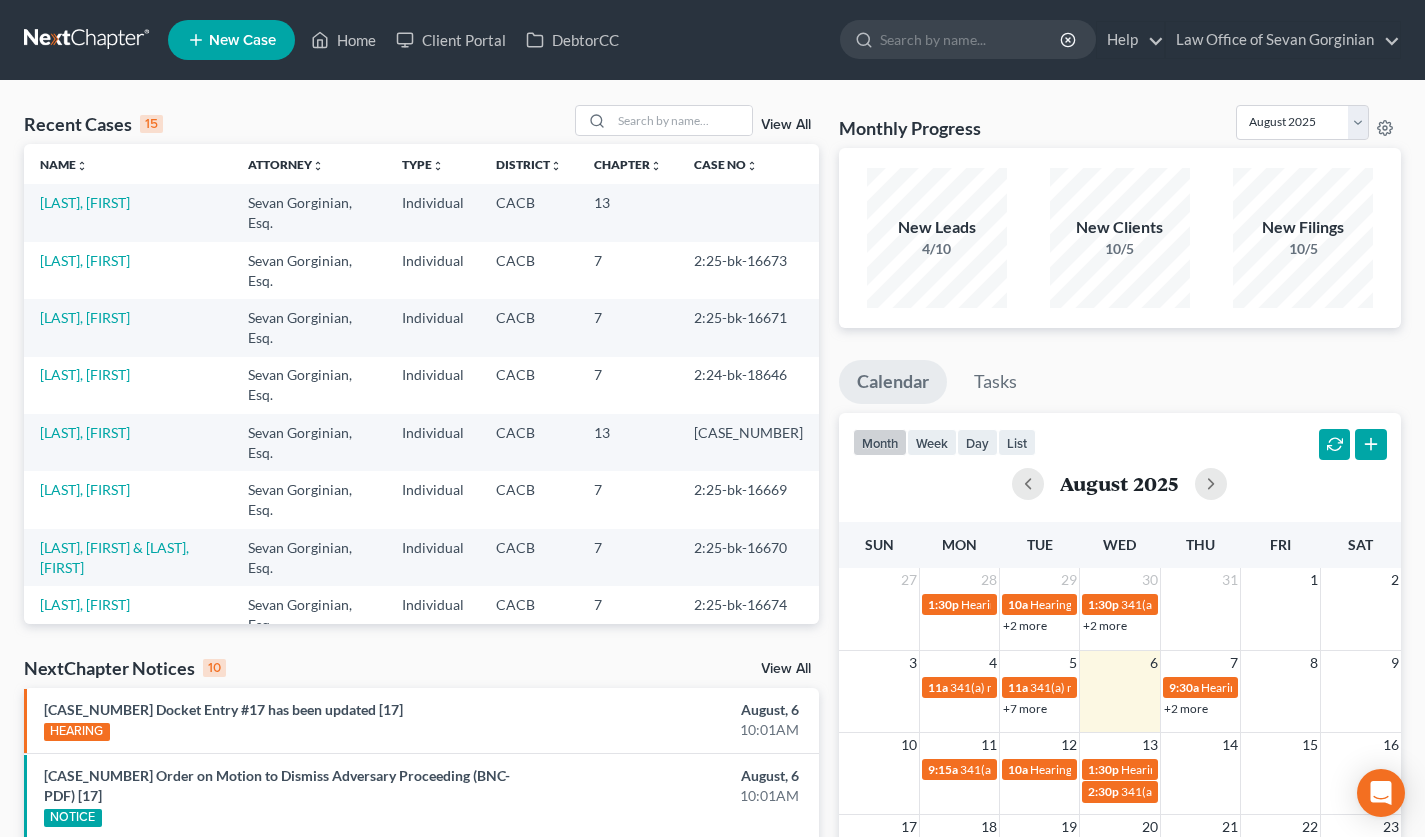 scroll, scrollTop: 0, scrollLeft: 0, axis: both 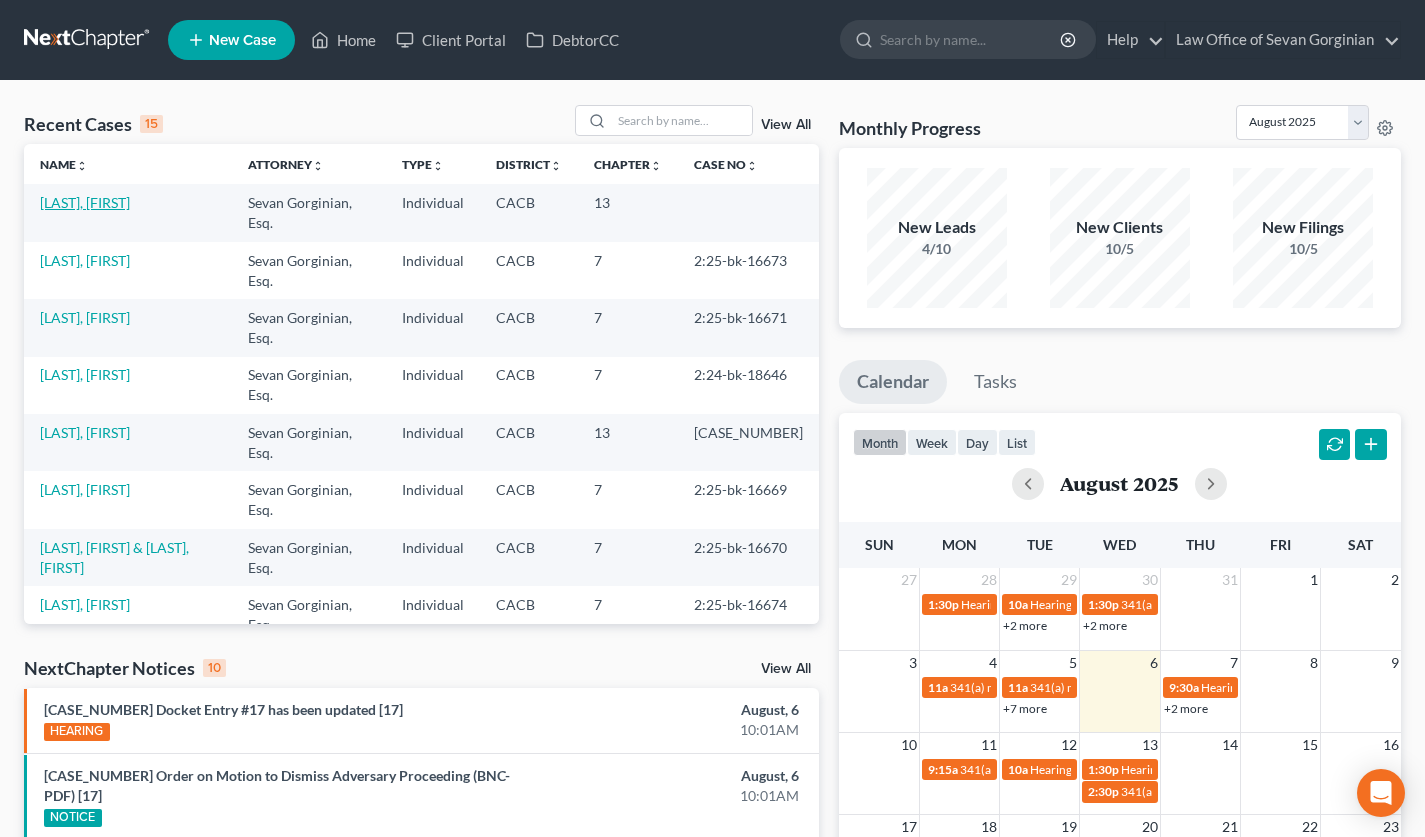 click on "[LAST], [FIRST]" at bounding box center (85, 202) 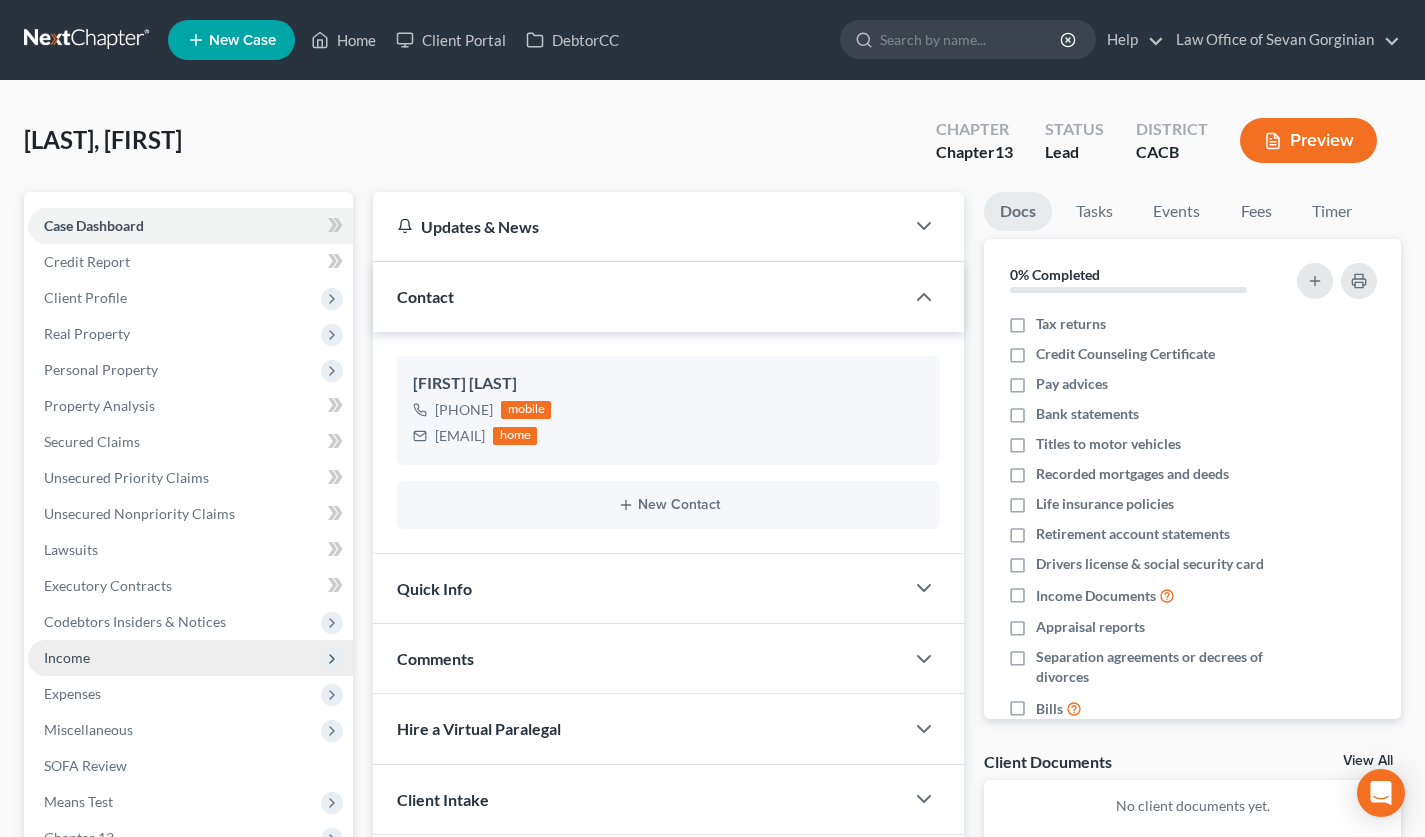 click on "Income" at bounding box center (190, 658) 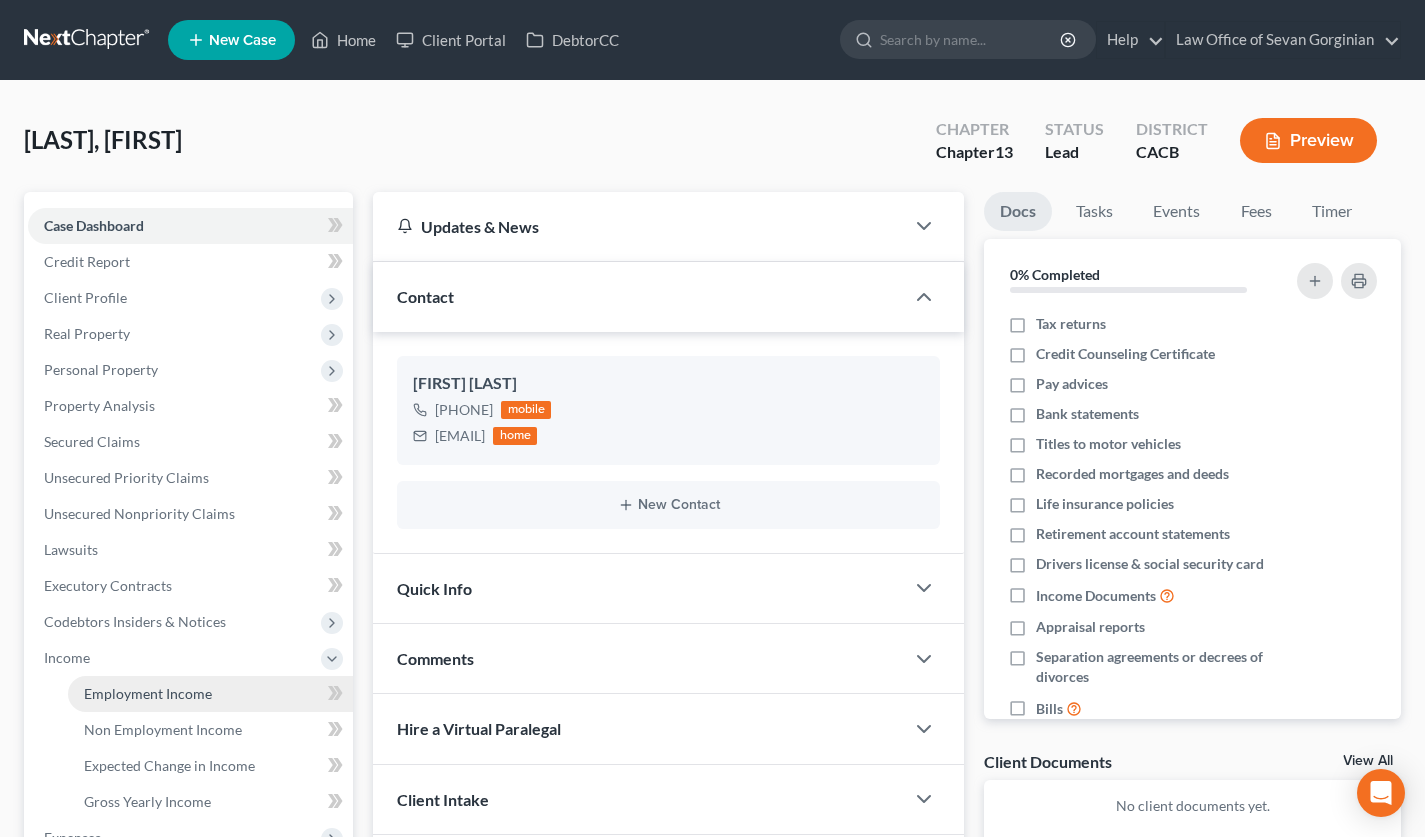 click on "Employment Income" at bounding box center (148, 693) 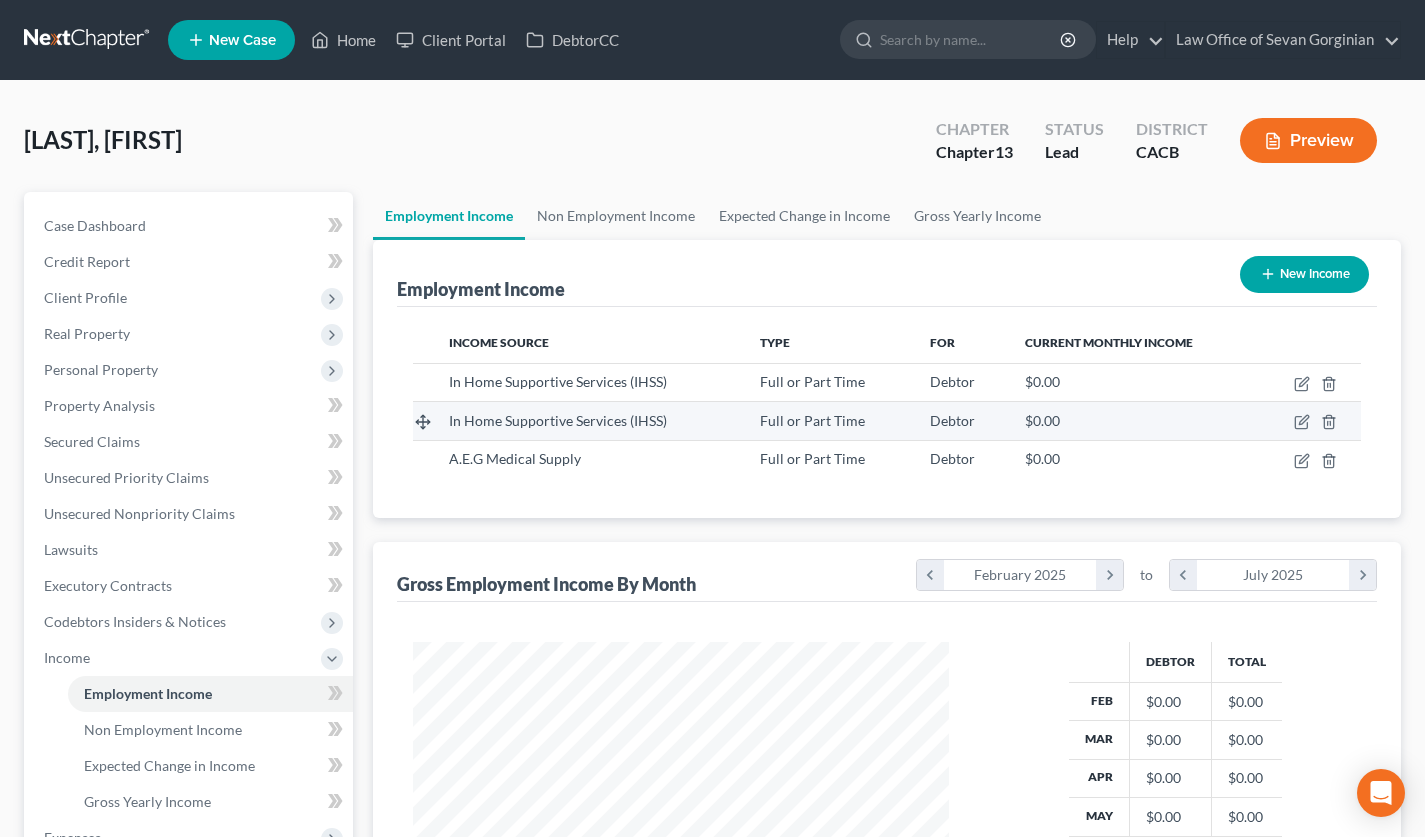 scroll, scrollTop: 999641, scrollLeft: 999424, axis: both 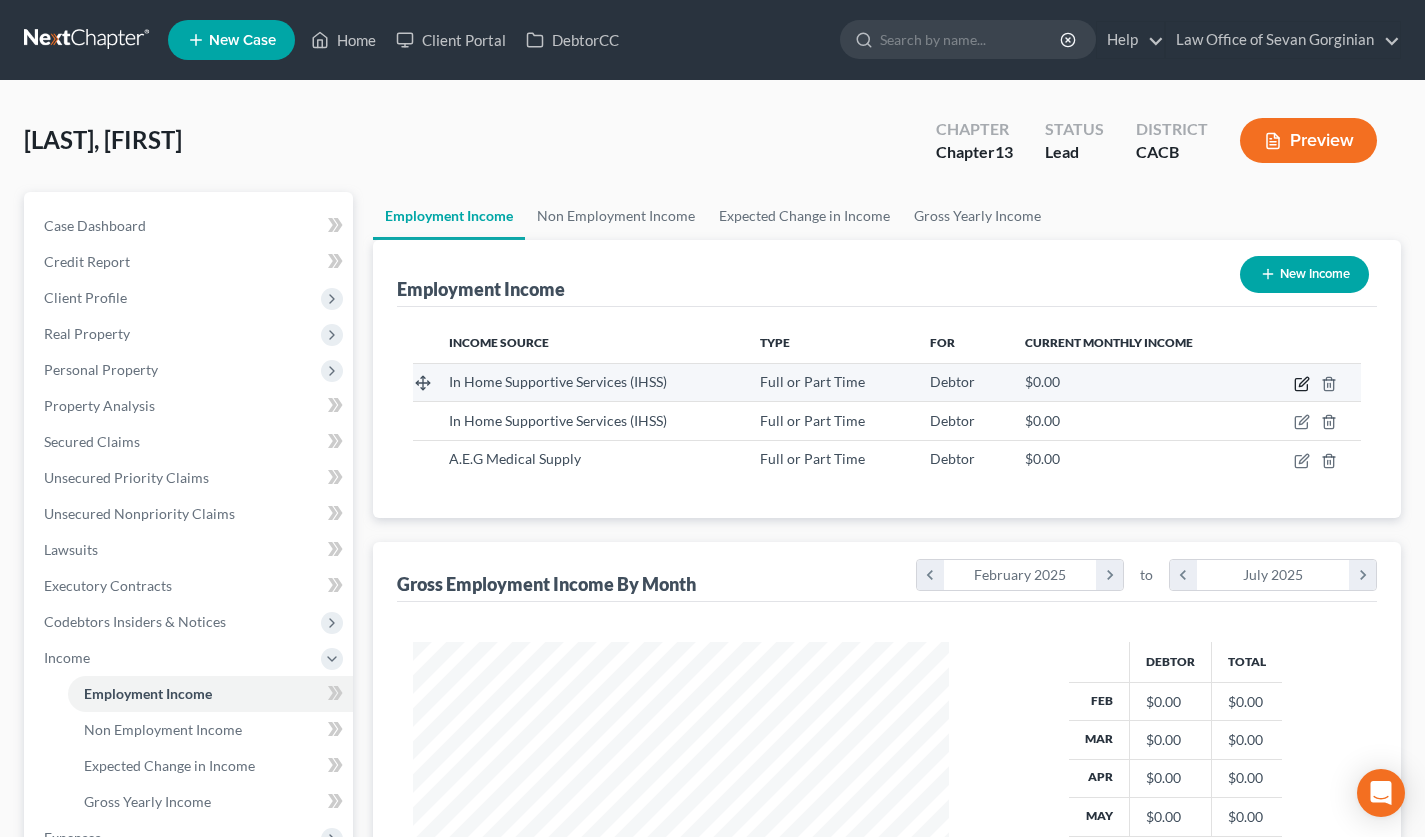 click 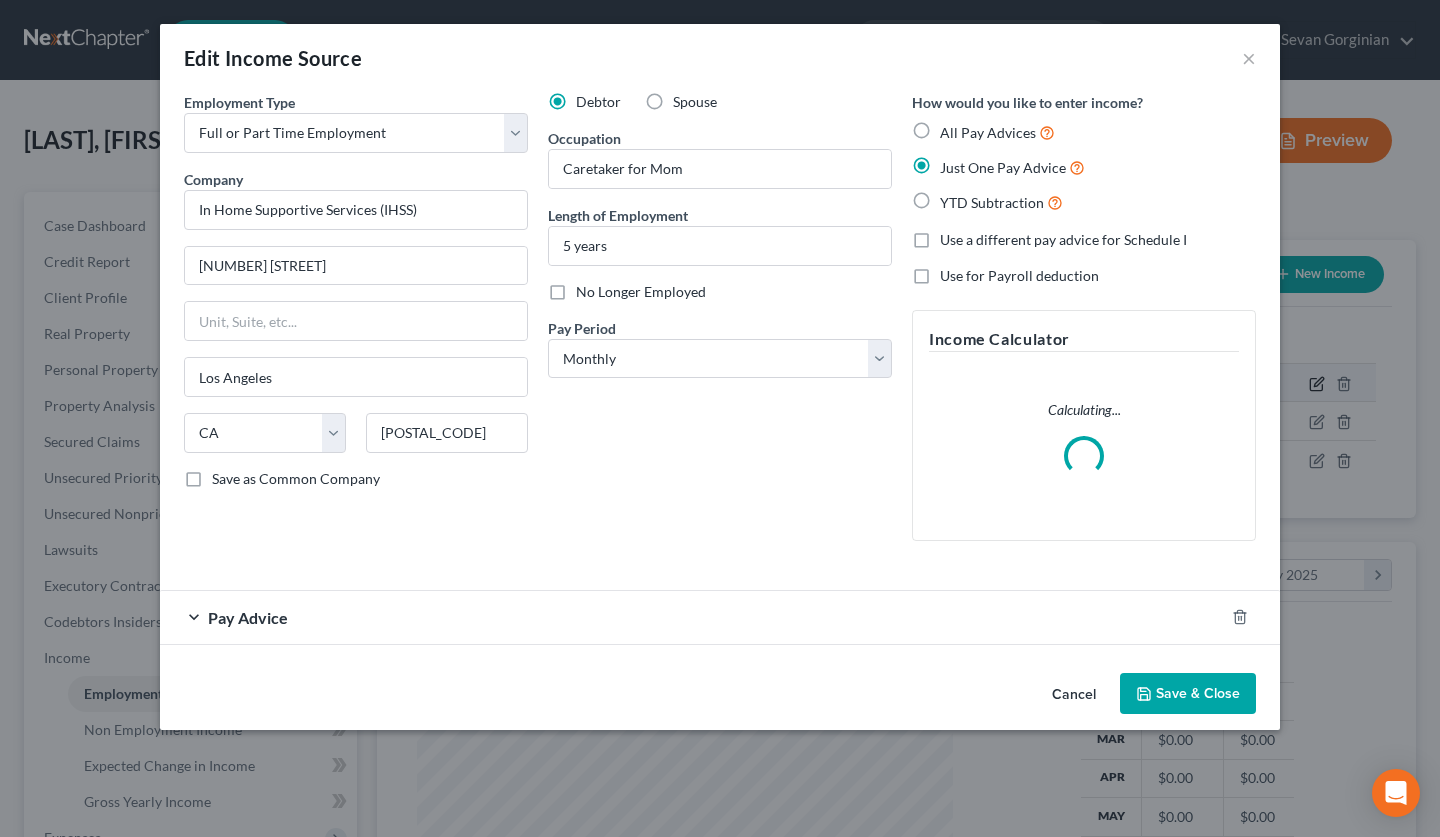 scroll, scrollTop: 999641, scrollLeft: 999417, axis: both 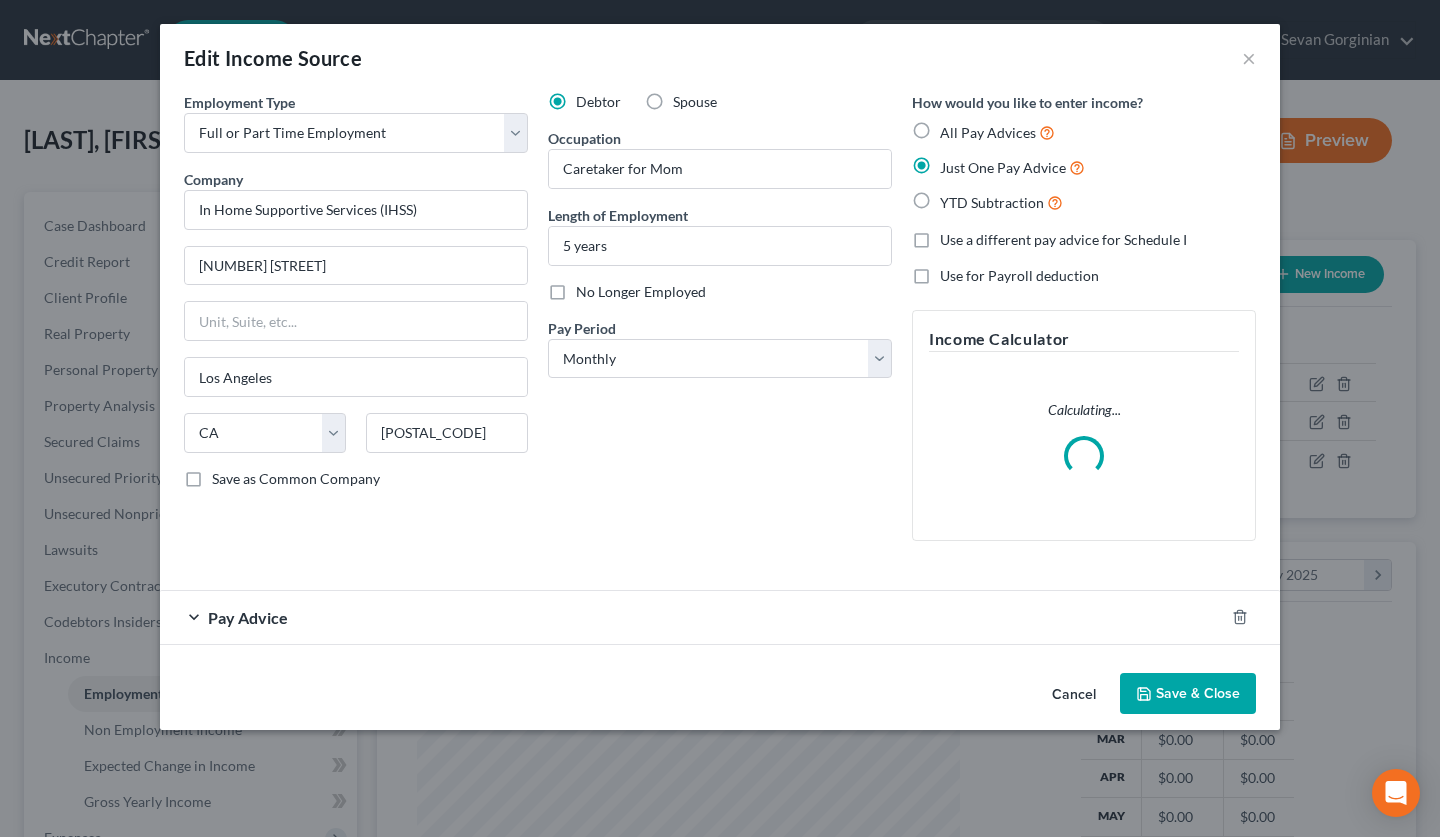 click on "Cancel" at bounding box center [1074, 695] 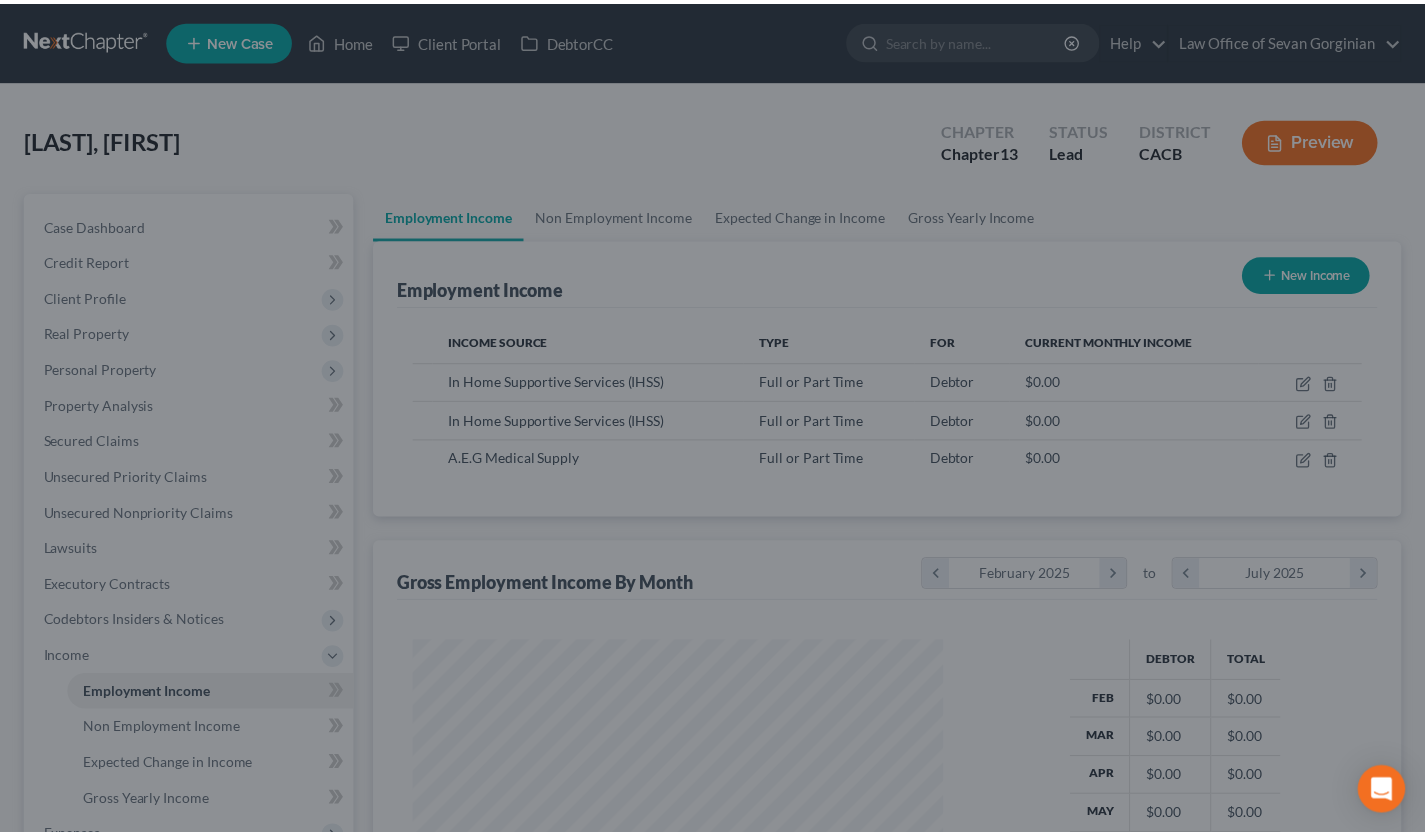 scroll, scrollTop: 358, scrollLeft: 576, axis: both 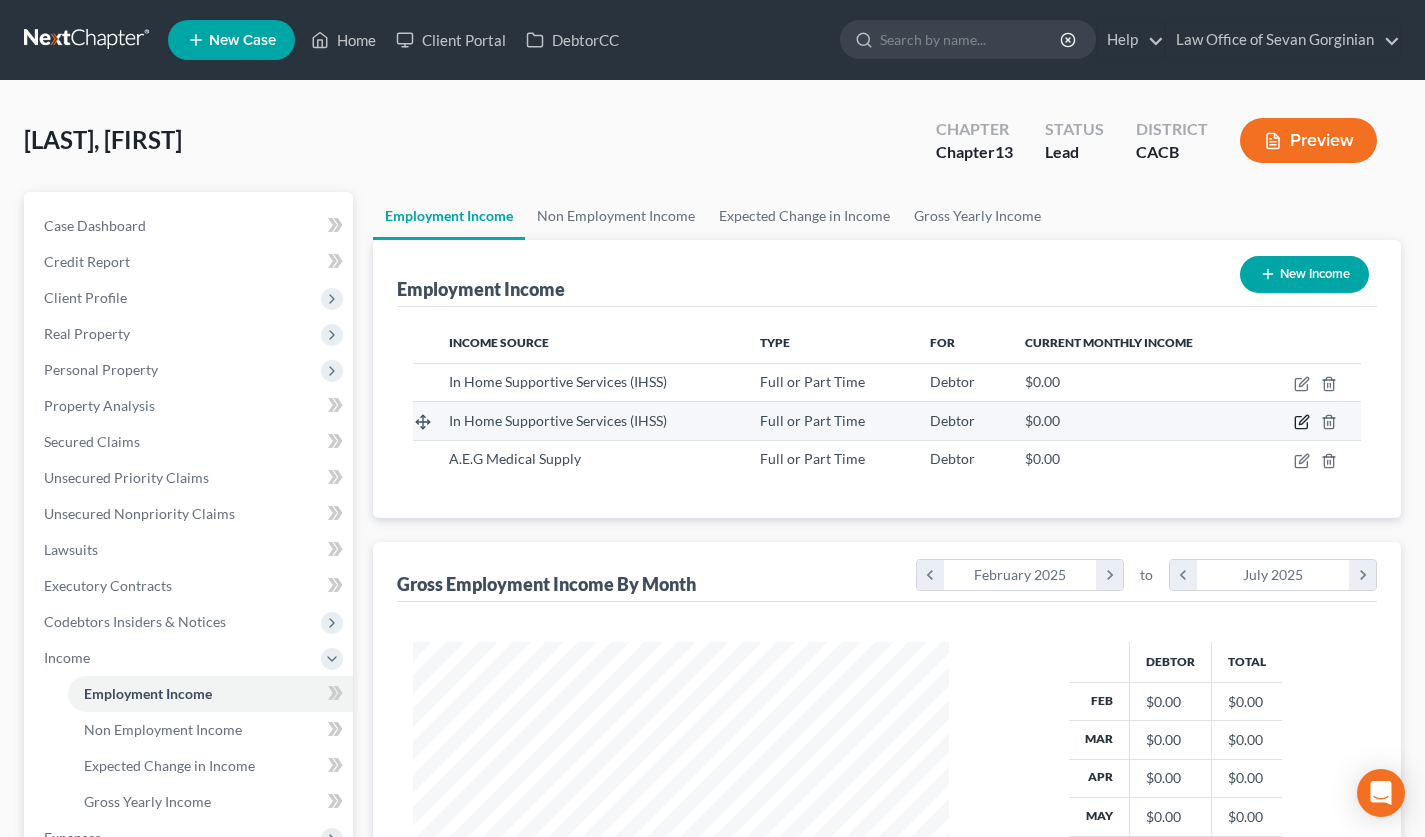 click 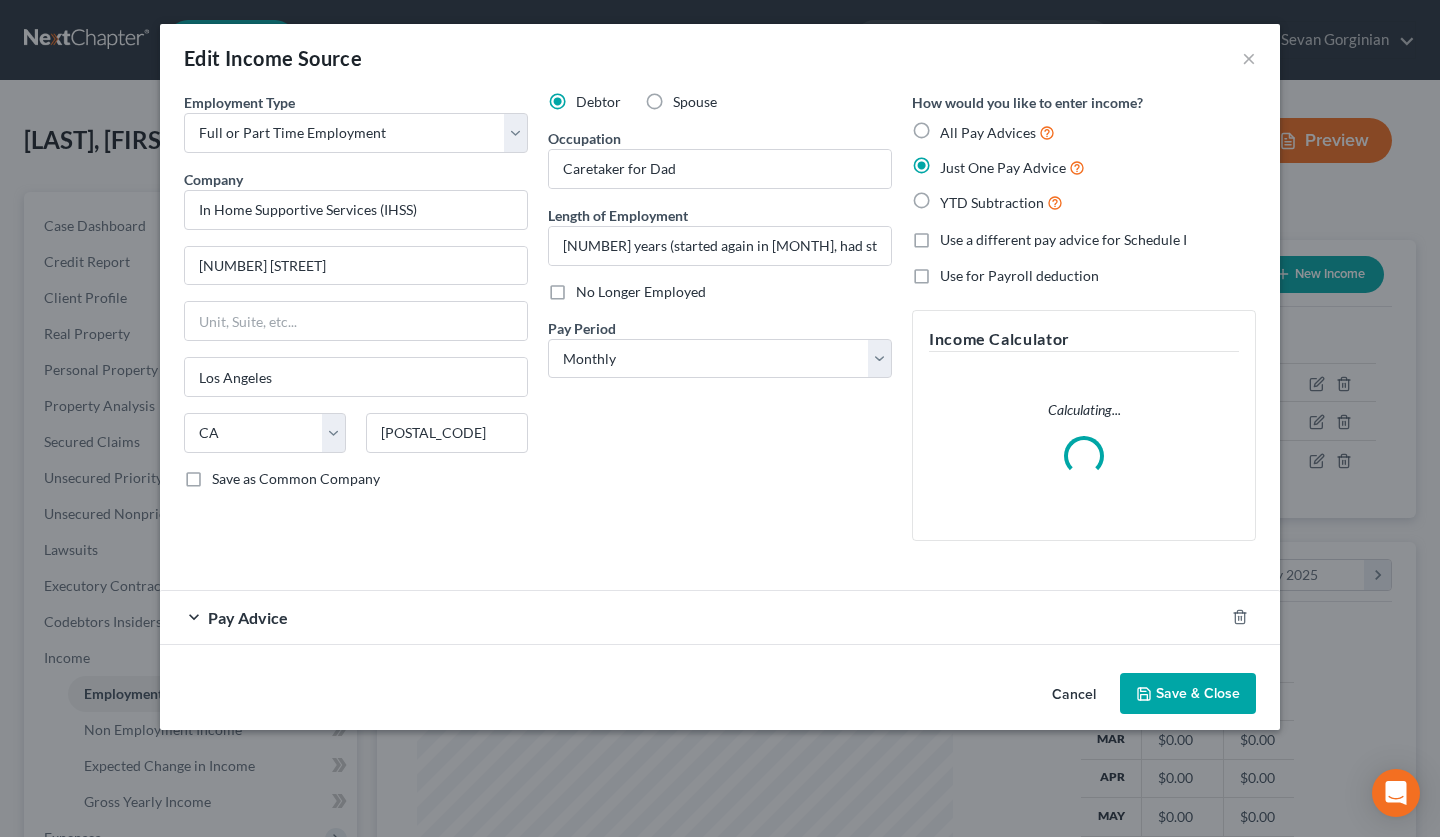 scroll, scrollTop: 999641, scrollLeft: 999417, axis: both 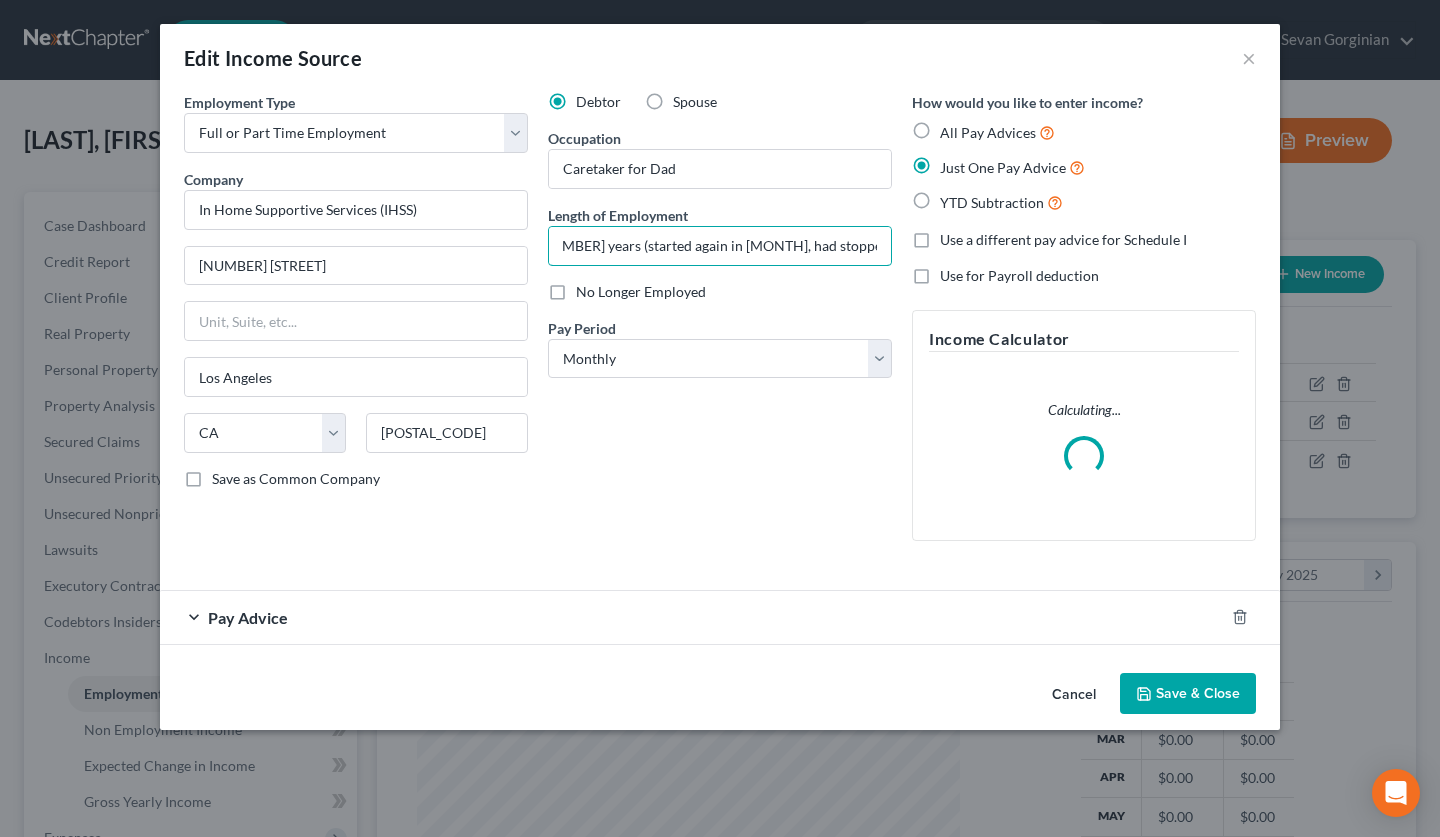 drag, startPoint x: 824, startPoint y: 248, endPoint x: 945, endPoint y: 244, distance: 121.0661 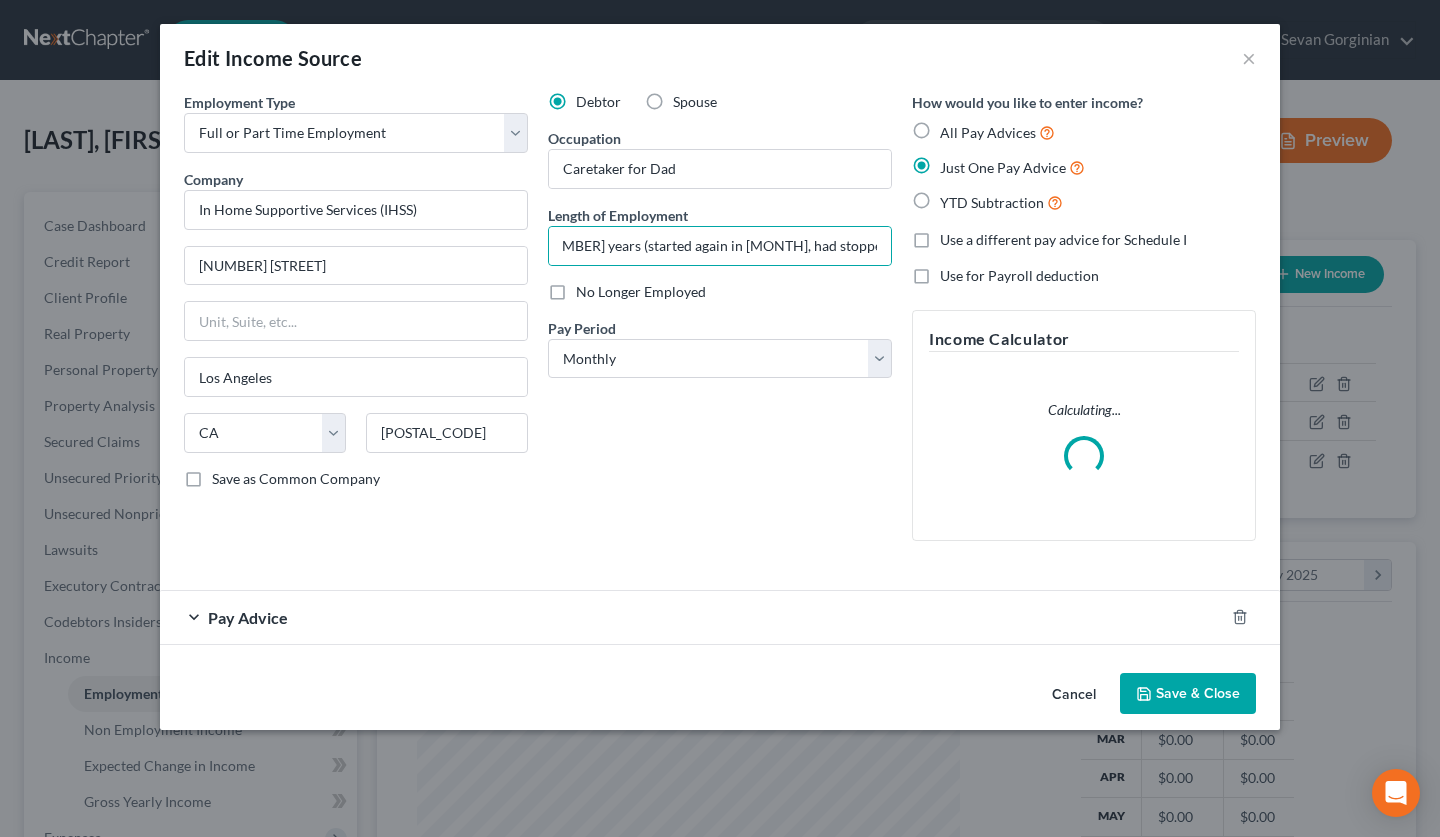 click on "Cancel" at bounding box center [1074, 695] 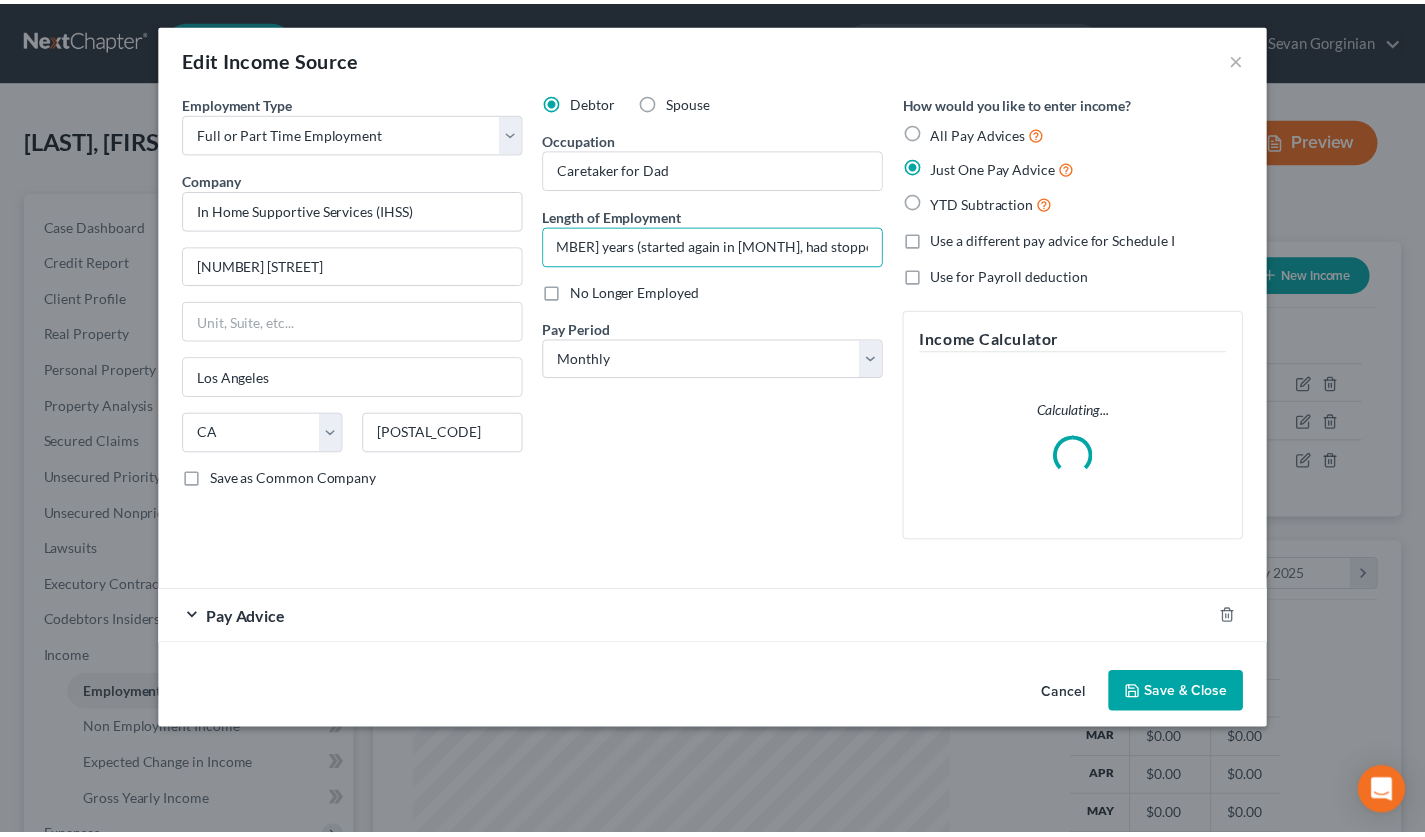 scroll, scrollTop: 0, scrollLeft: 0, axis: both 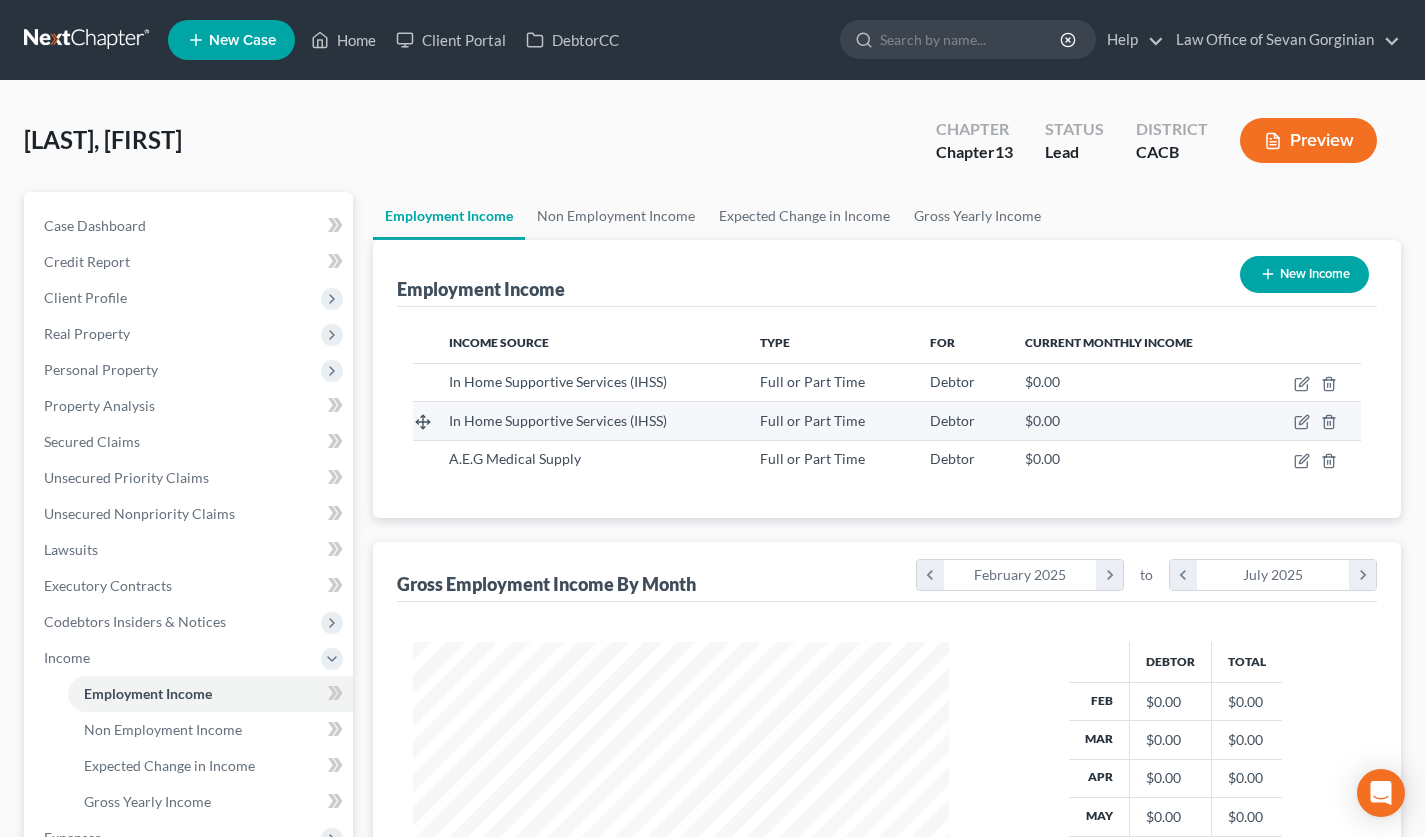 click on "$0.00" at bounding box center (1133, 421) 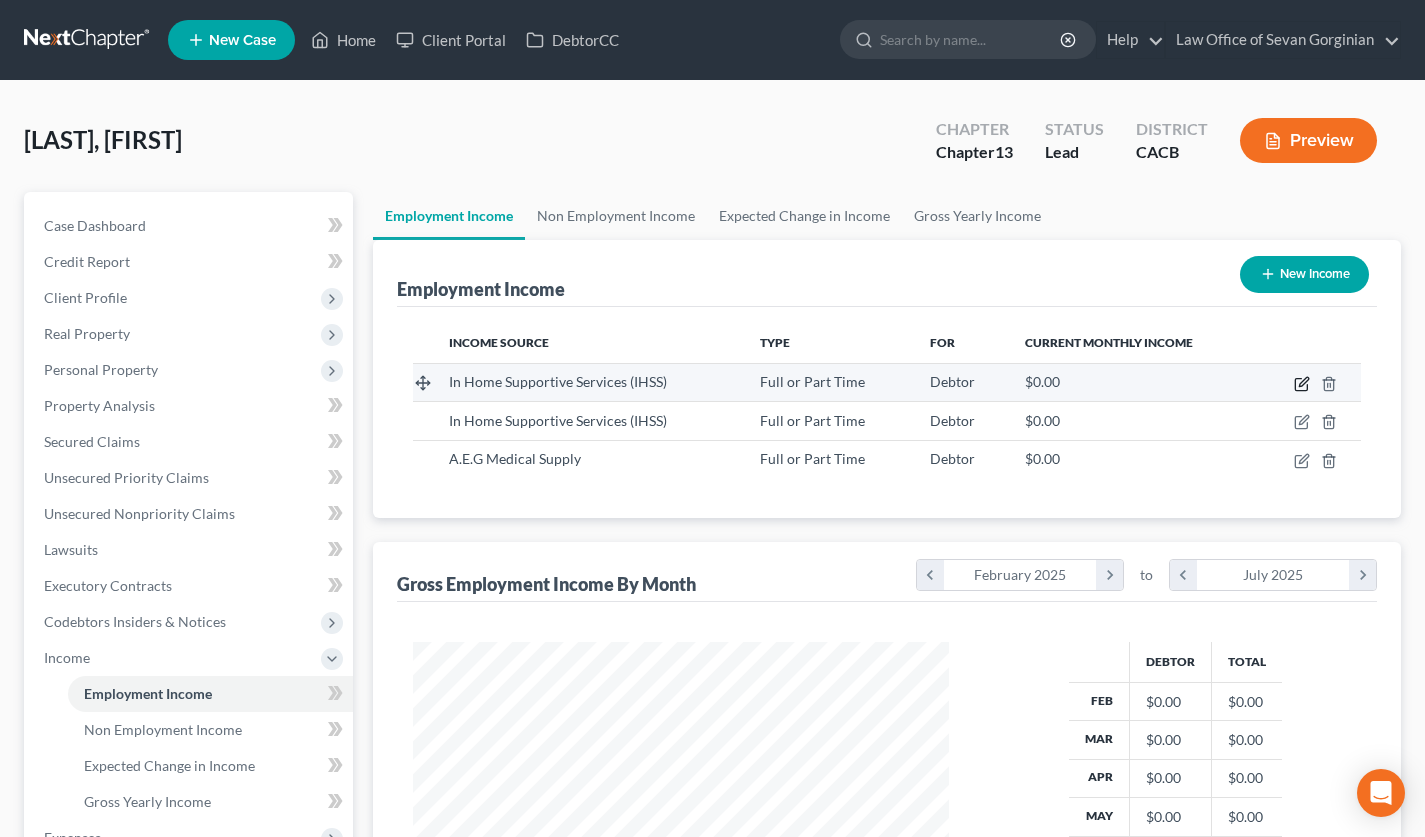 click 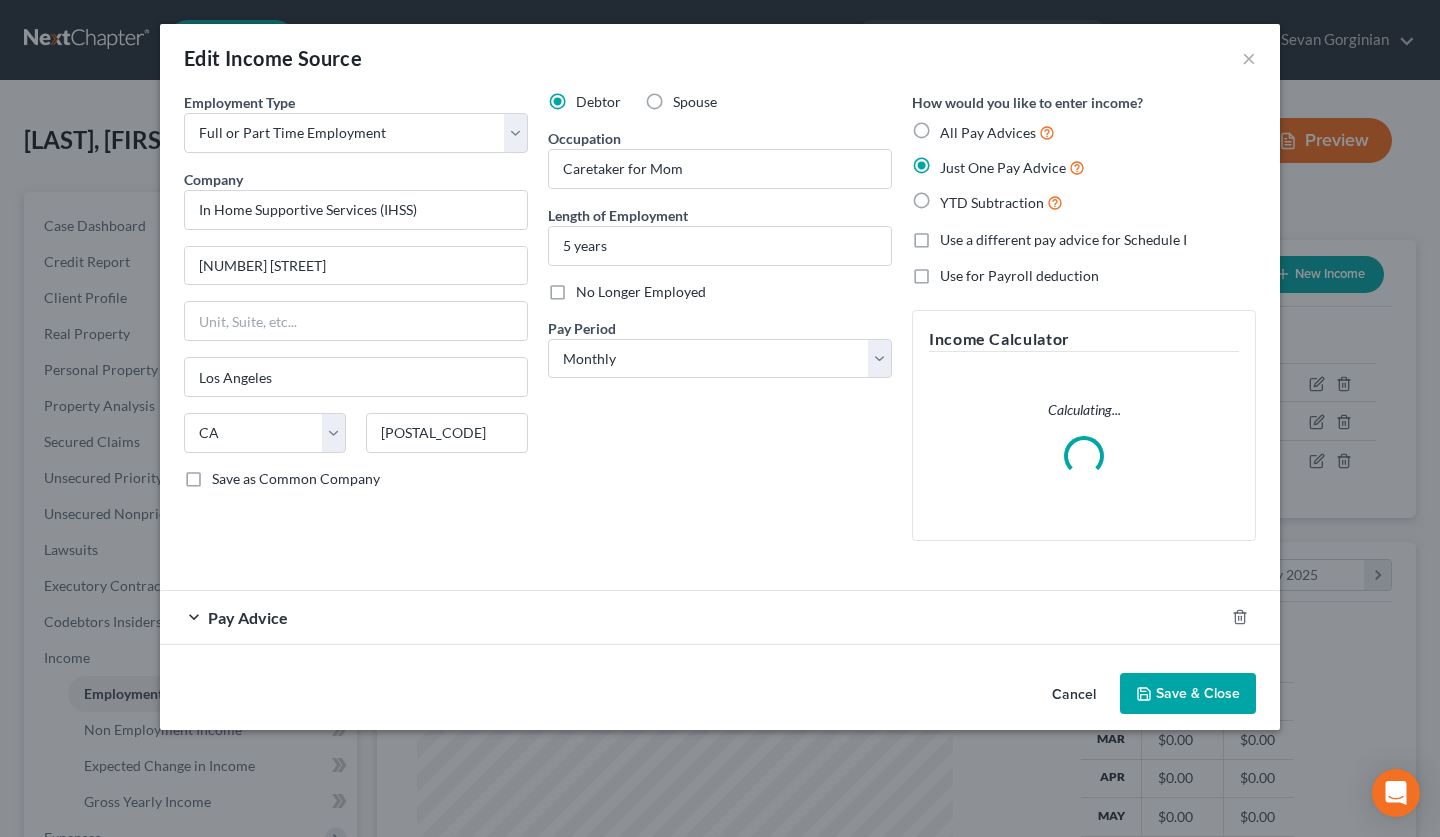 scroll, scrollTop: 999641, scrollLeft: 999417, axis: both 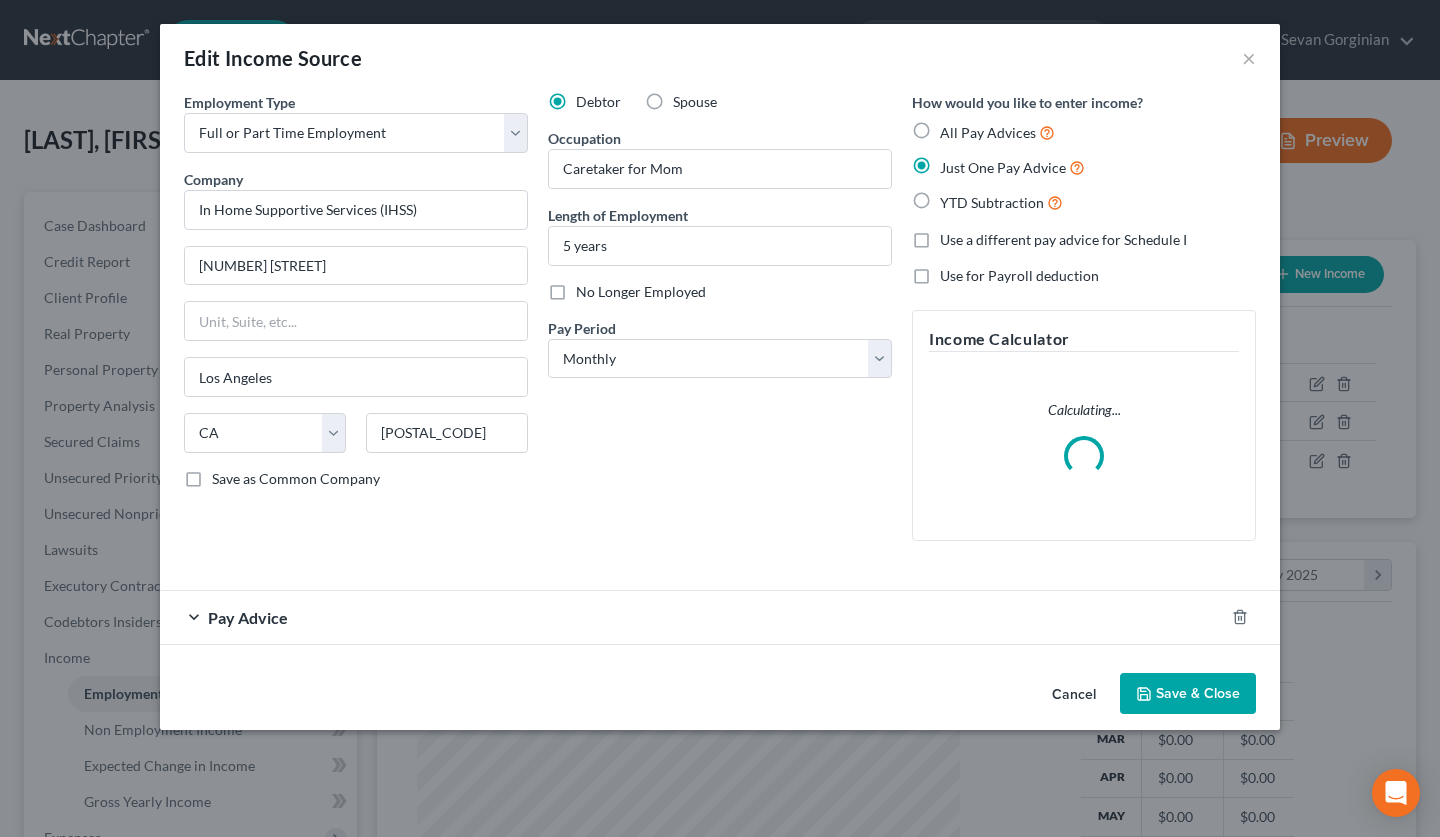 click on "Pay Advice" at bounding box center [692, 617] 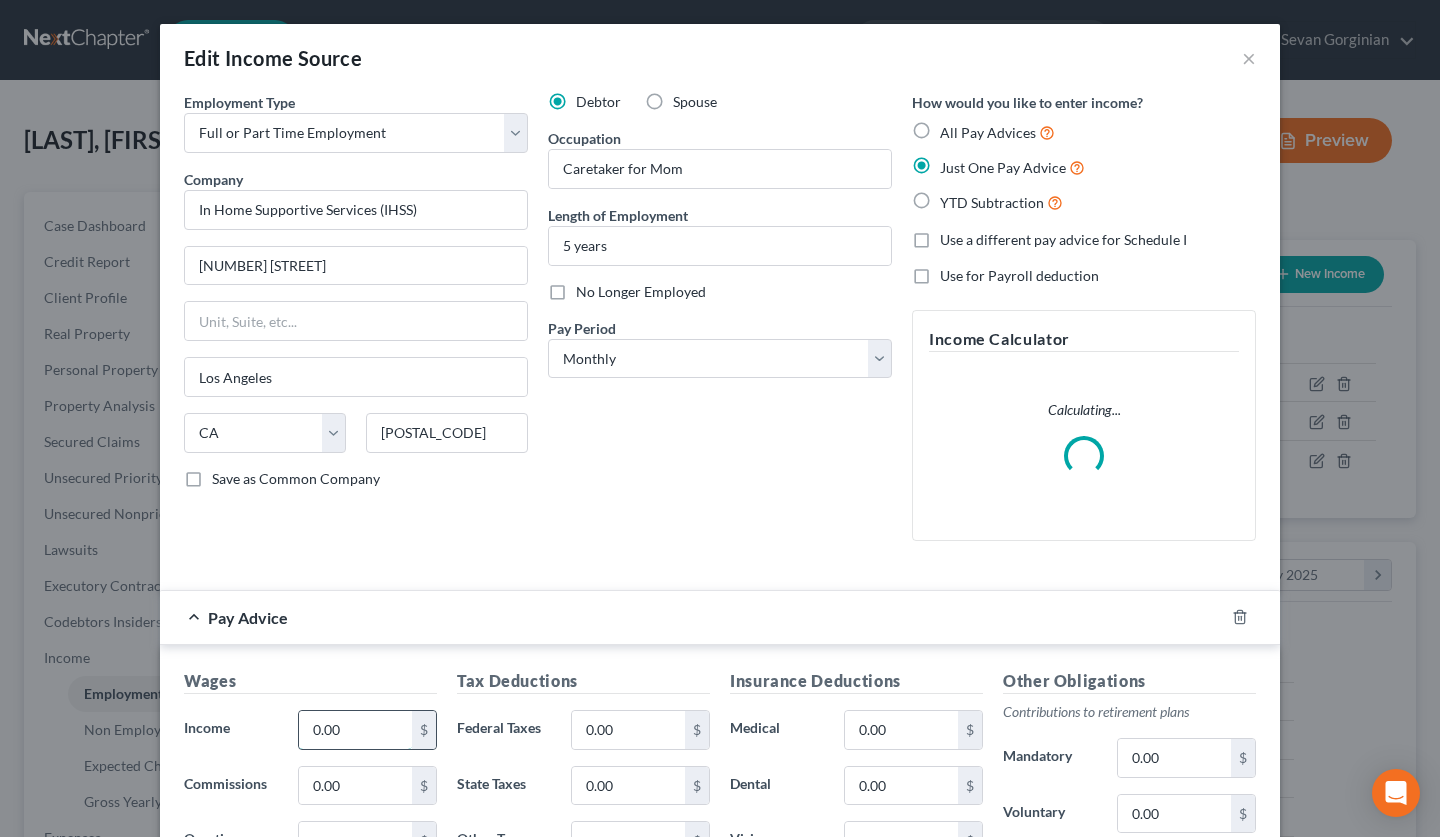 click on "0.00" at bounding box center [355, 730] 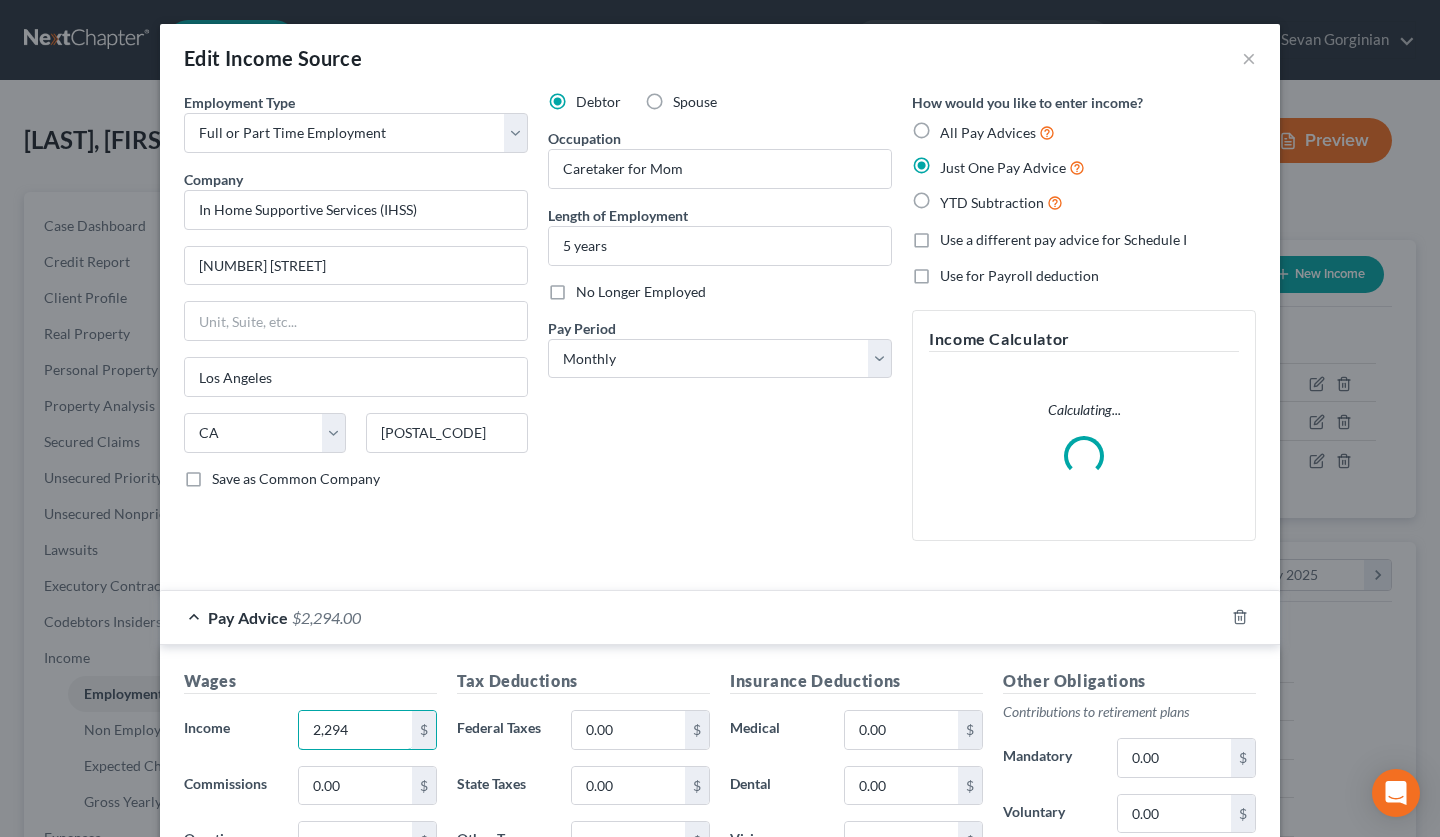 type on "2,294" 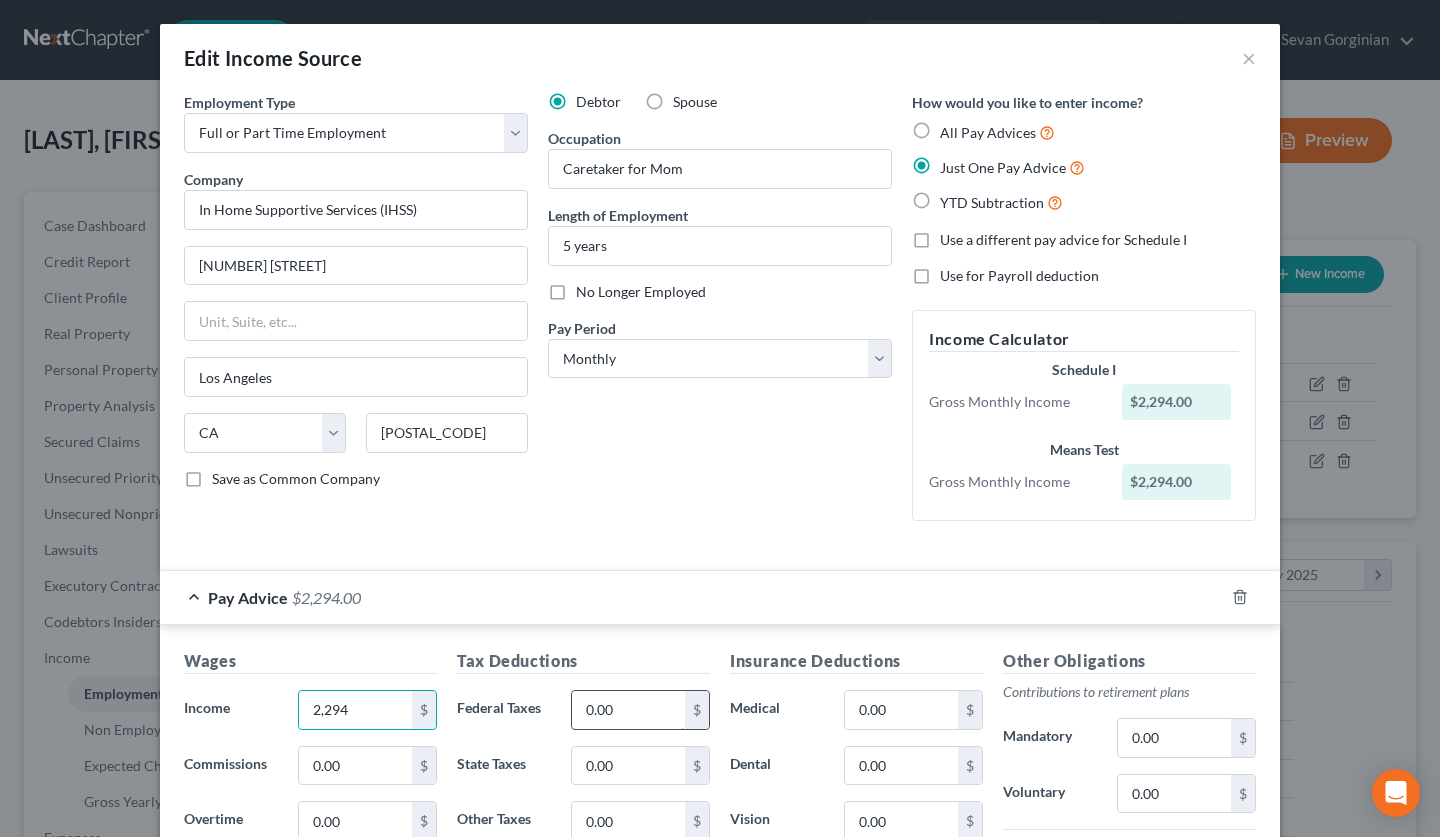 click on "0.00" at bounding box center [628, 710] 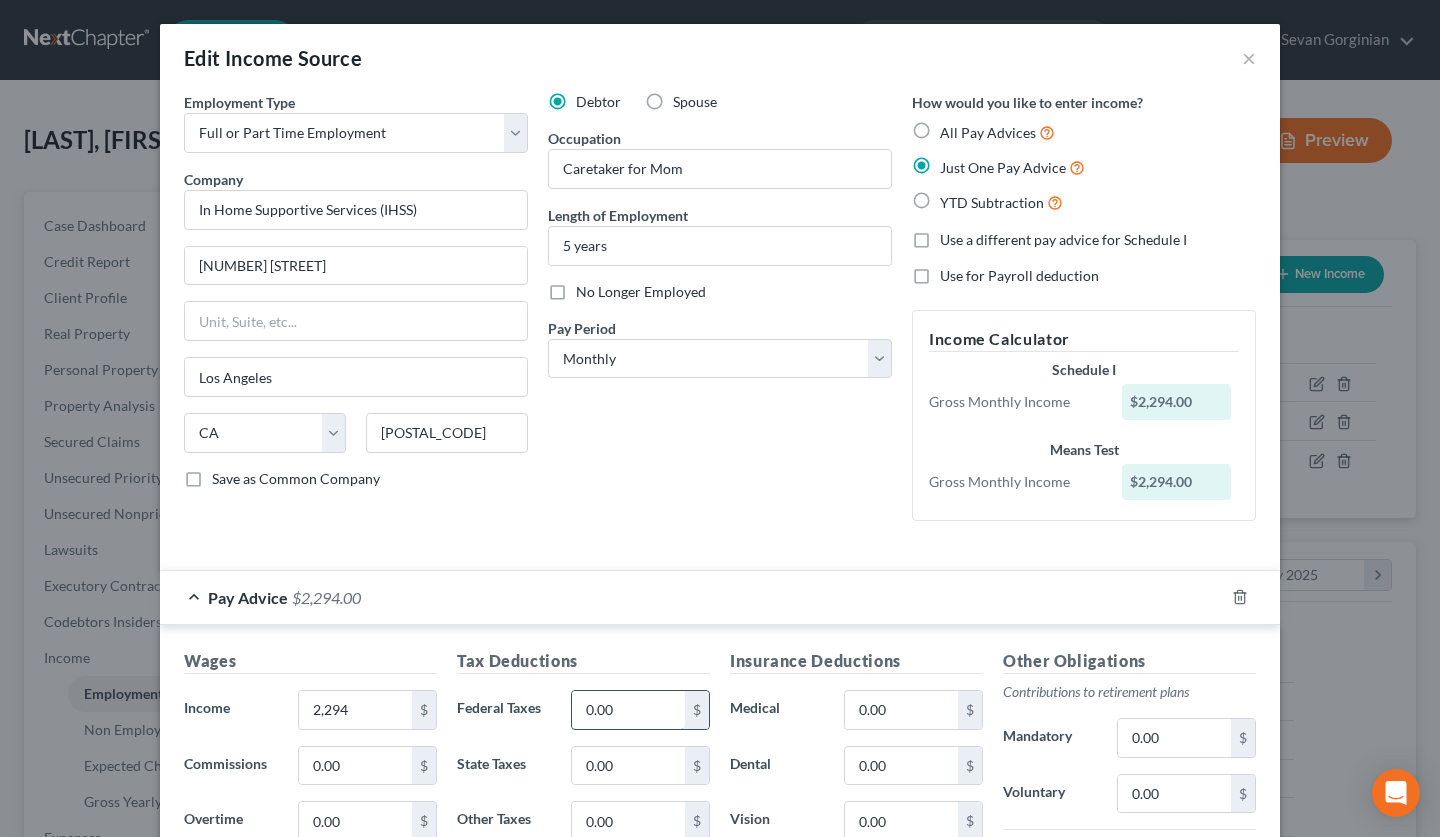 click on "0.00" at bounding box center (628, 710) 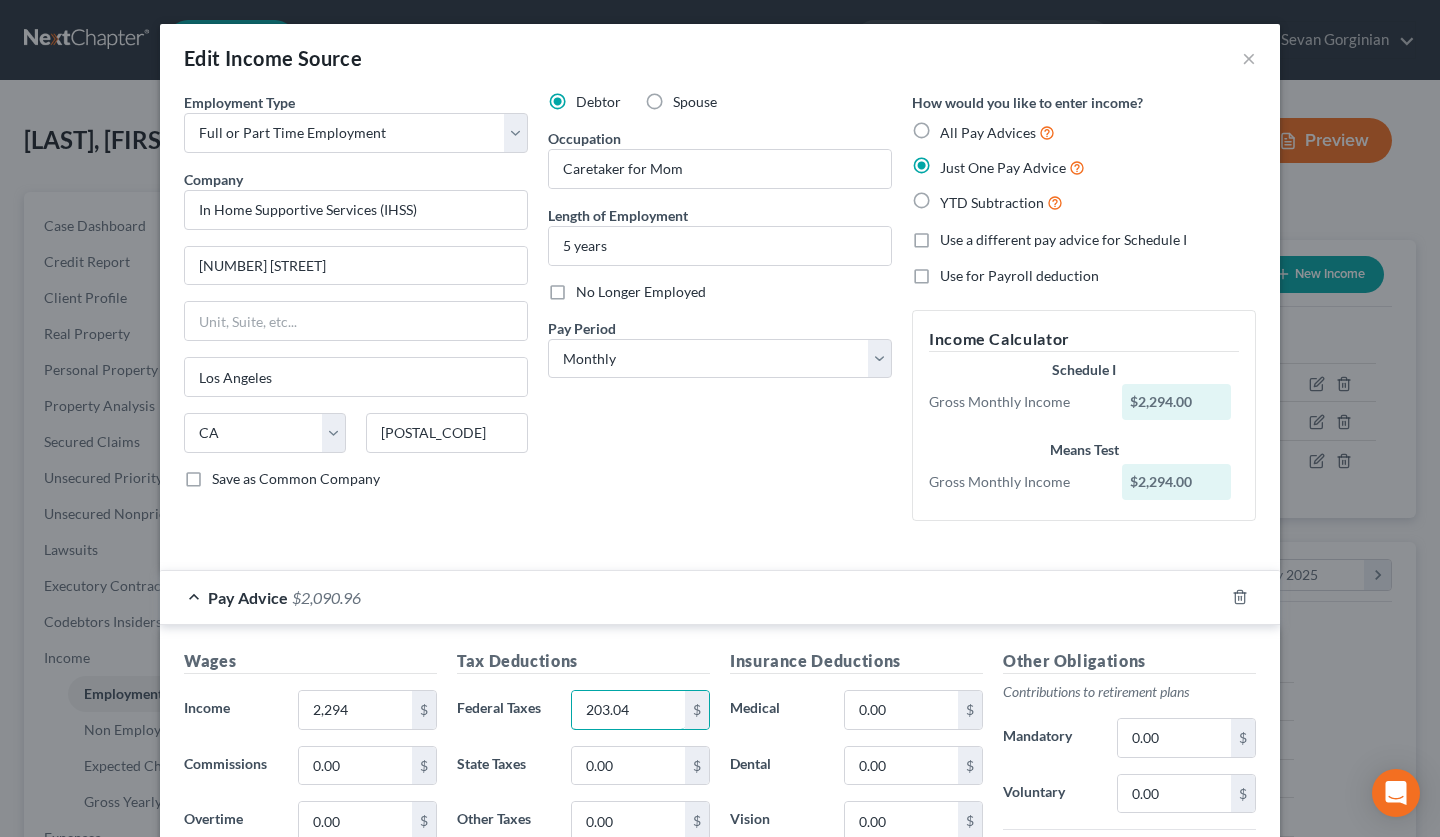 type on "203.04" 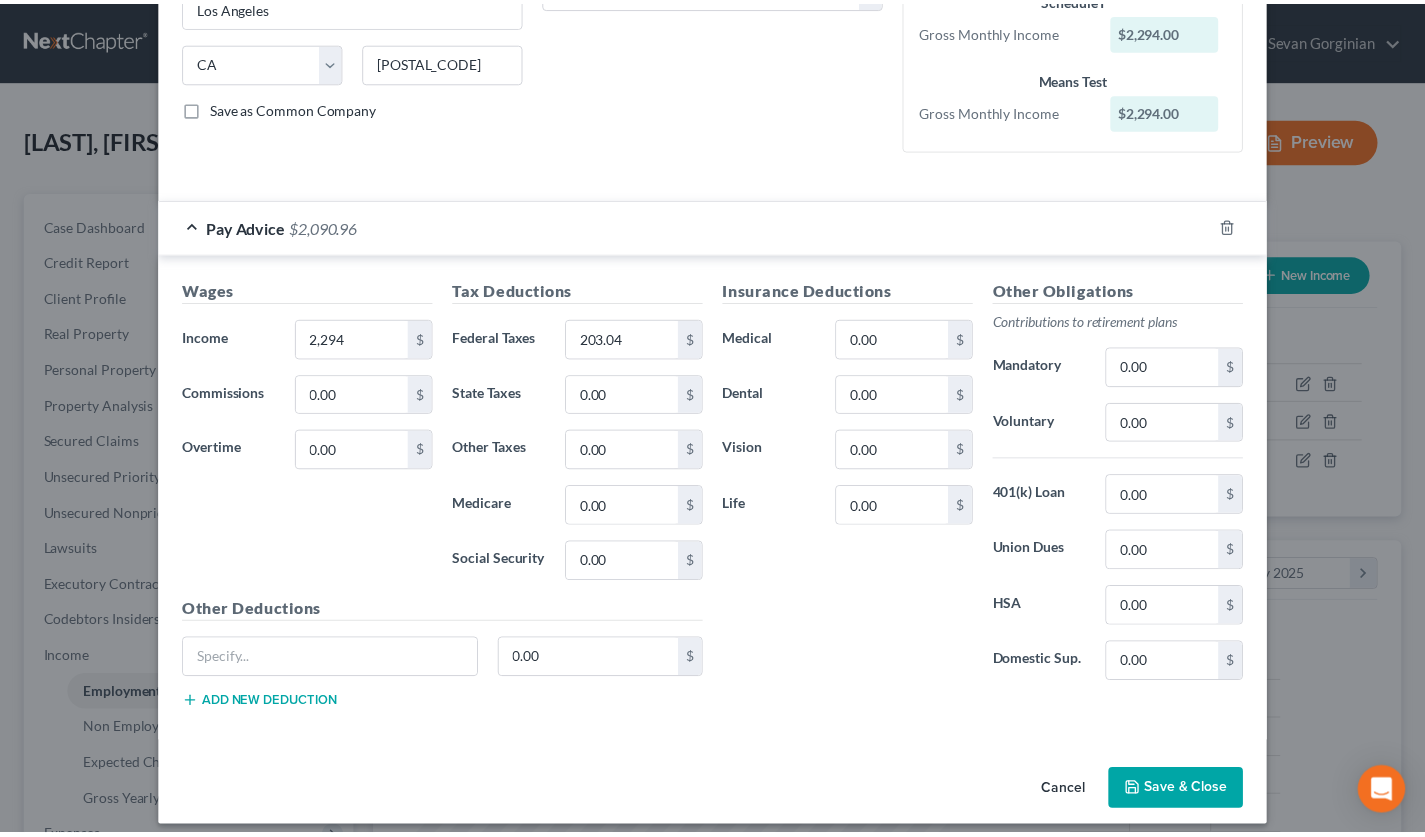scroll, scrollTop: 386, scrollLeft: 0, axis: vertical 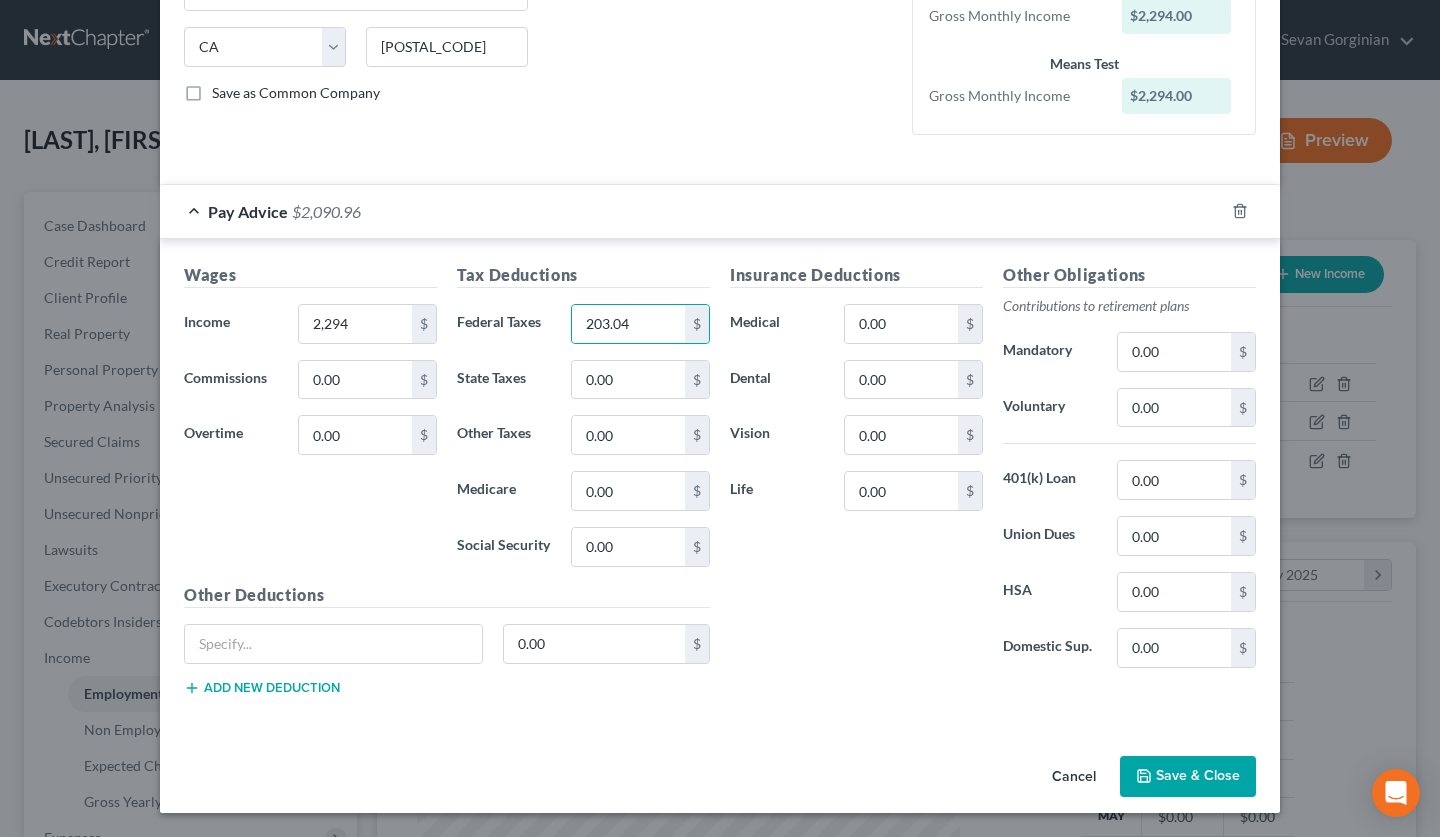 click on "Save & Close" at bounding box center (1188, 777) 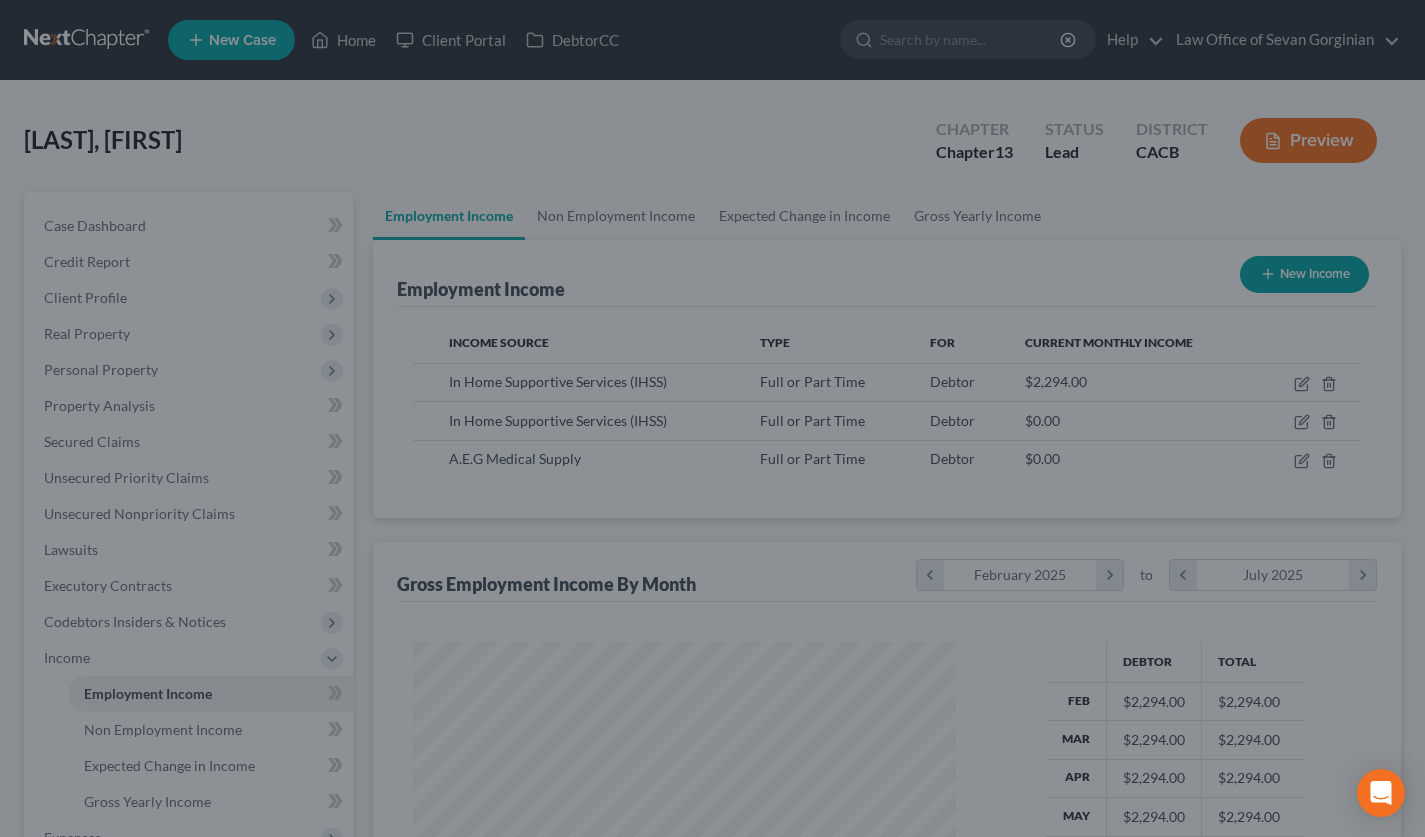 scroll, scrollTop: 358, scrollLeft: 576, axis: both 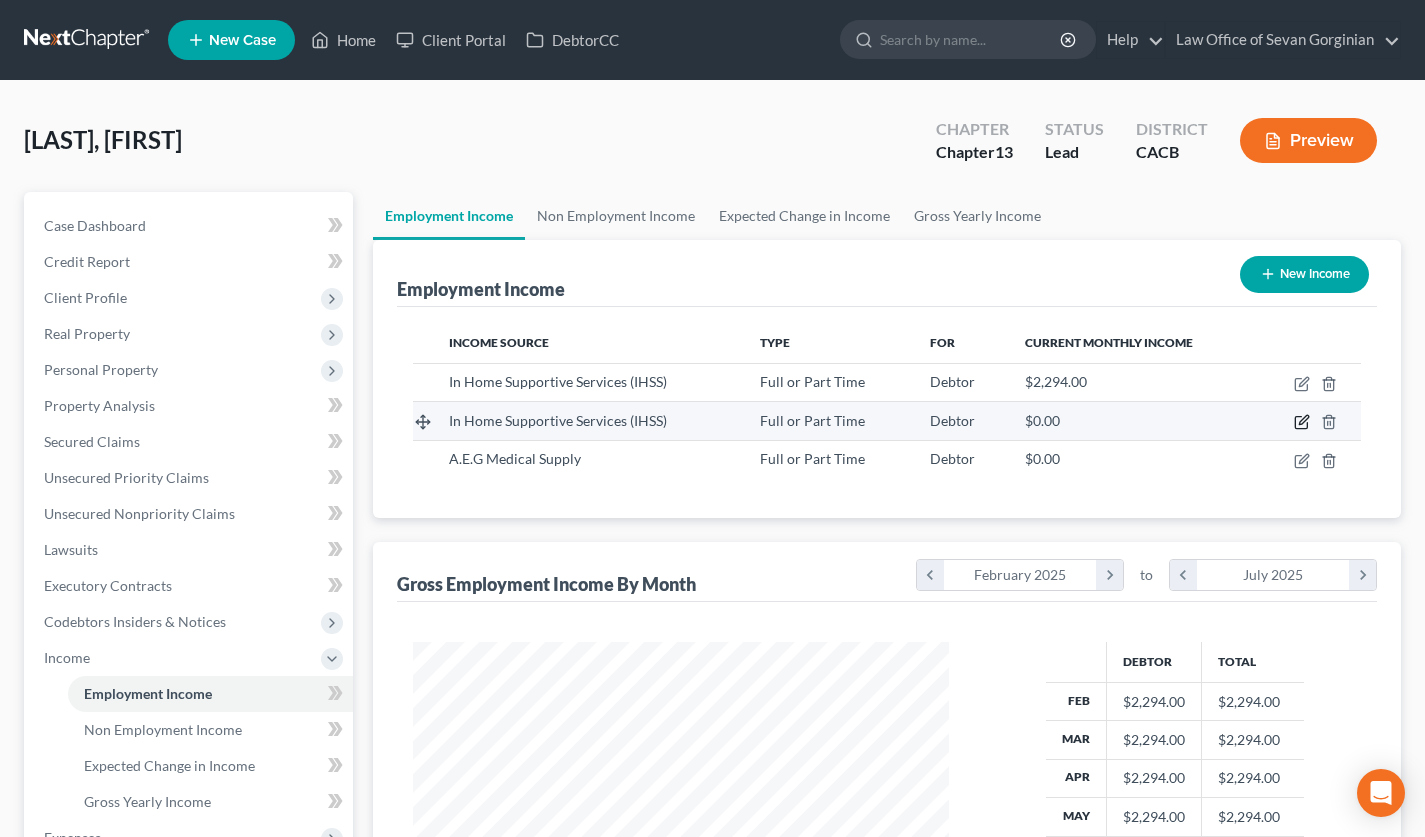 click 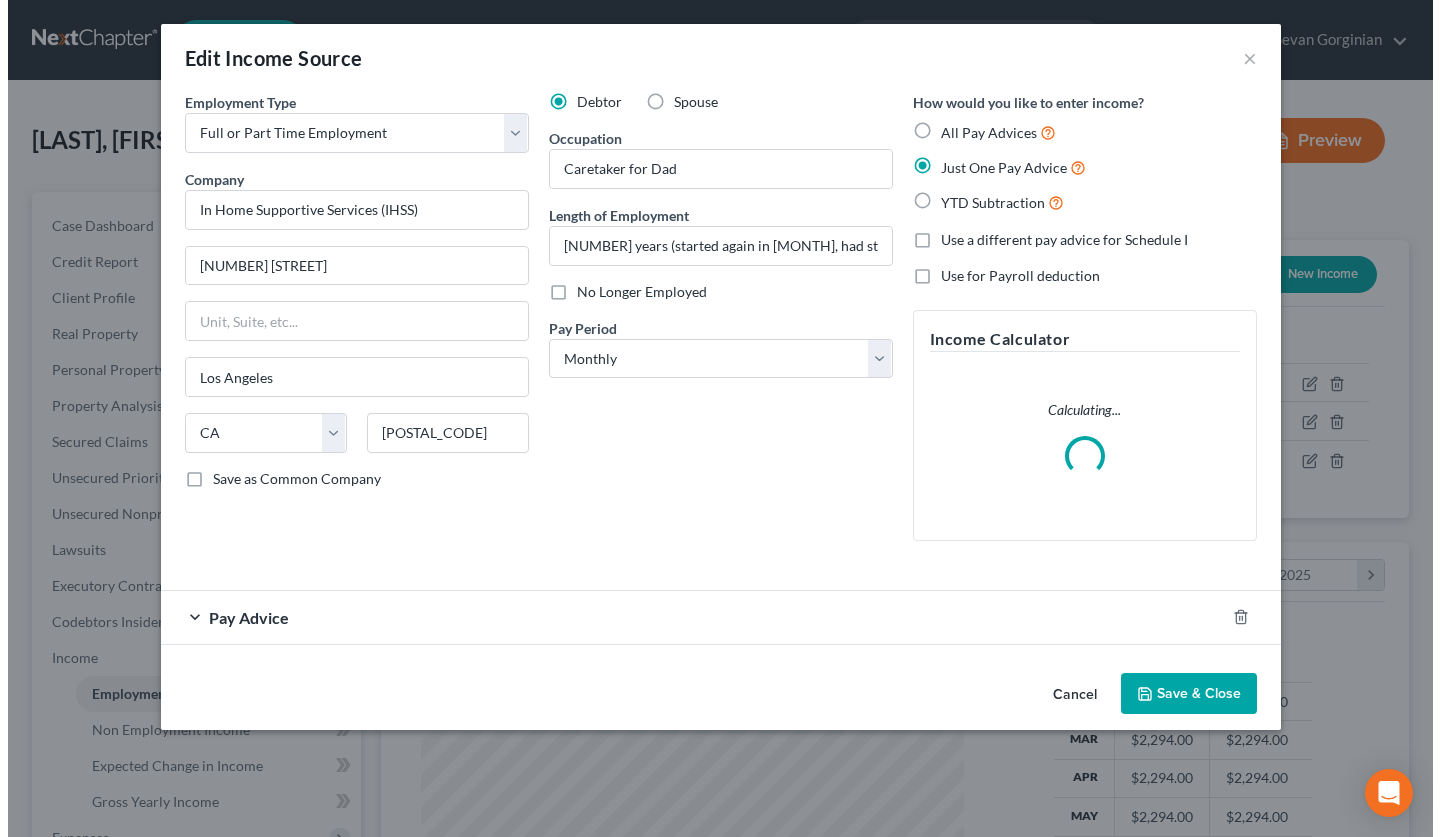 scroll, scrollTop: 999641, scrollLeft: 999417, axis: both 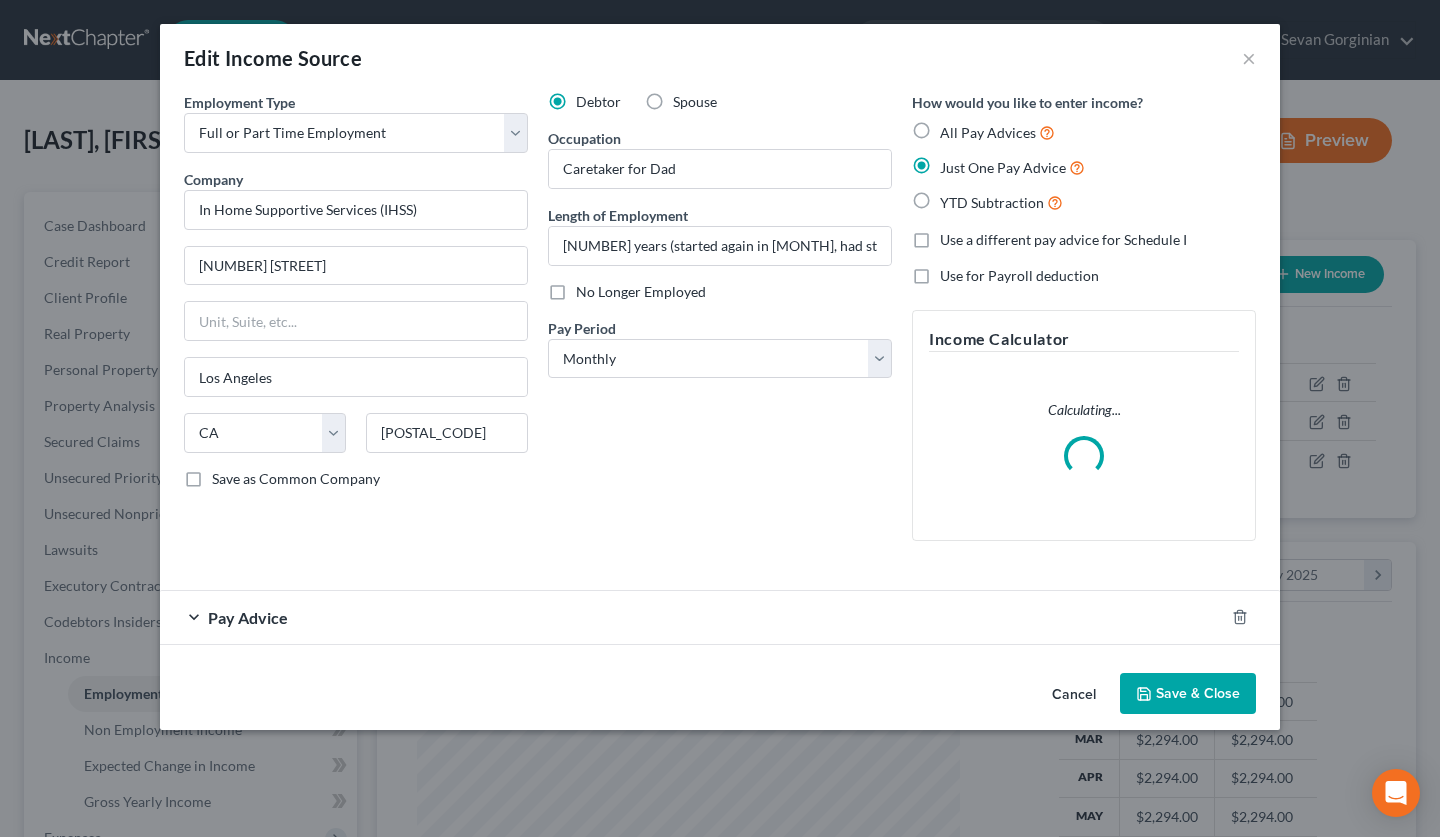click on "Pay Advice" at bounding box center (692, 617) 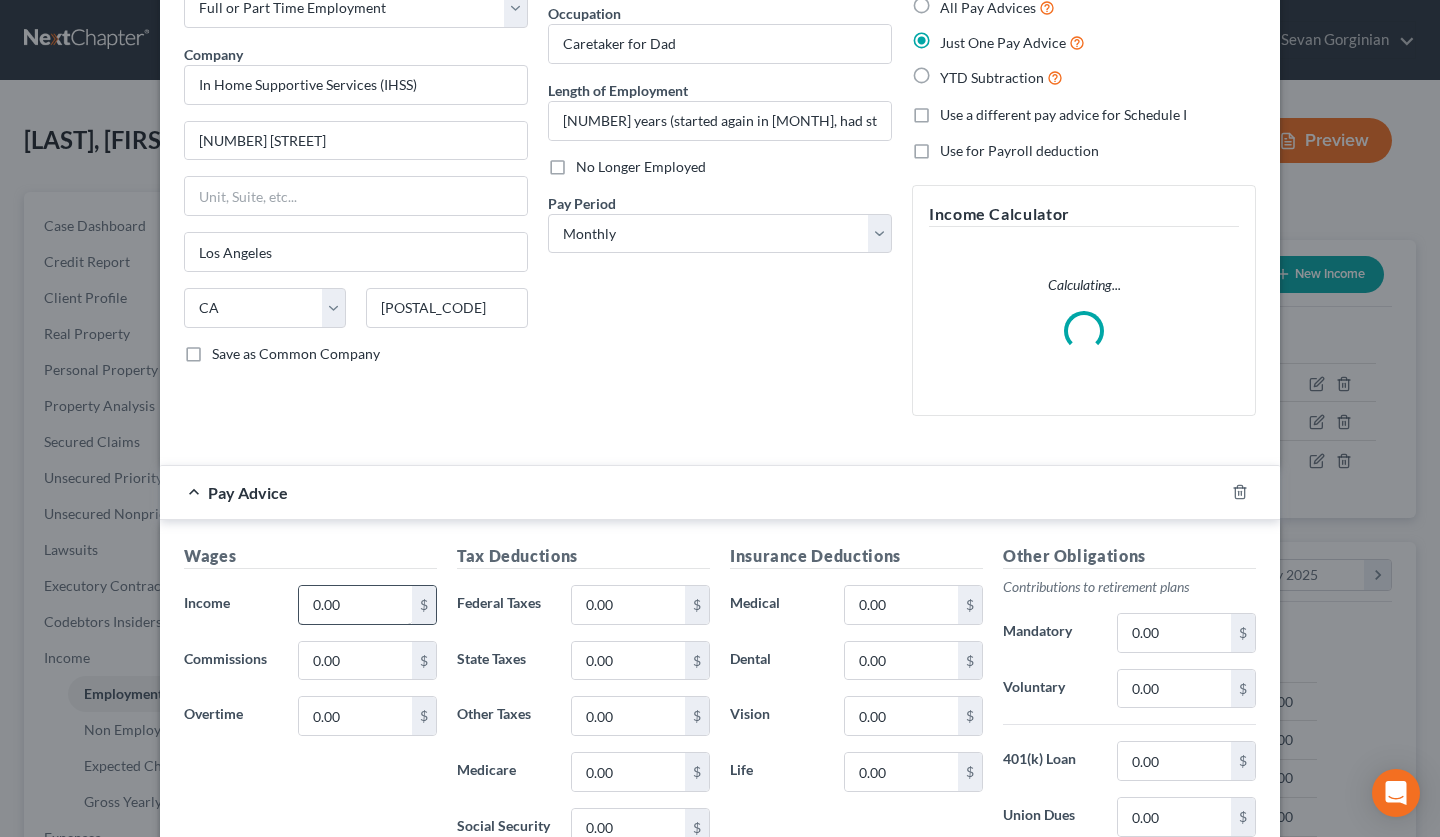 scroll, scrollTop: 232, scrollLeft: 0, axis: vertical 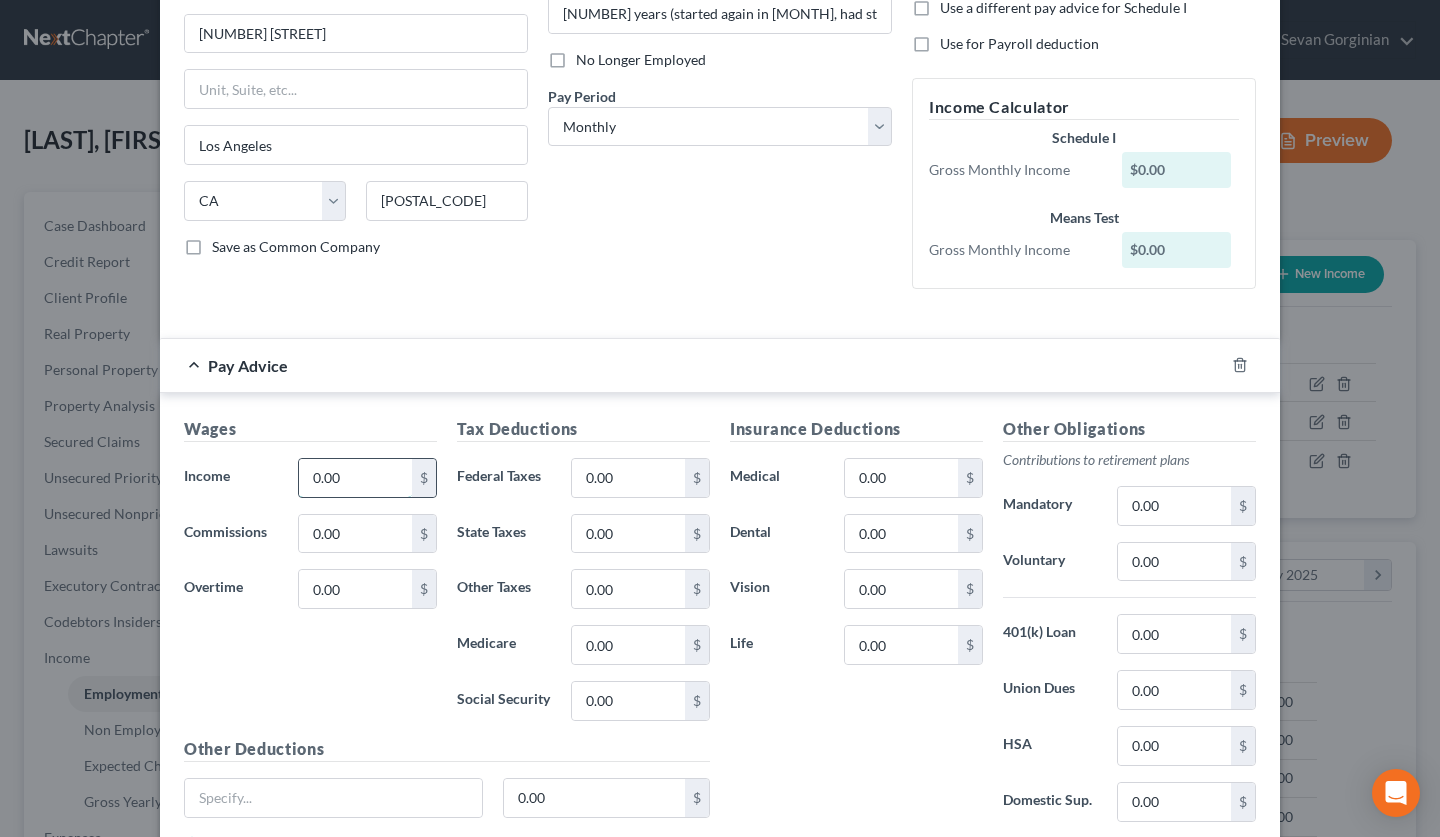 click on "0.00" at bounding box center (355, 478) 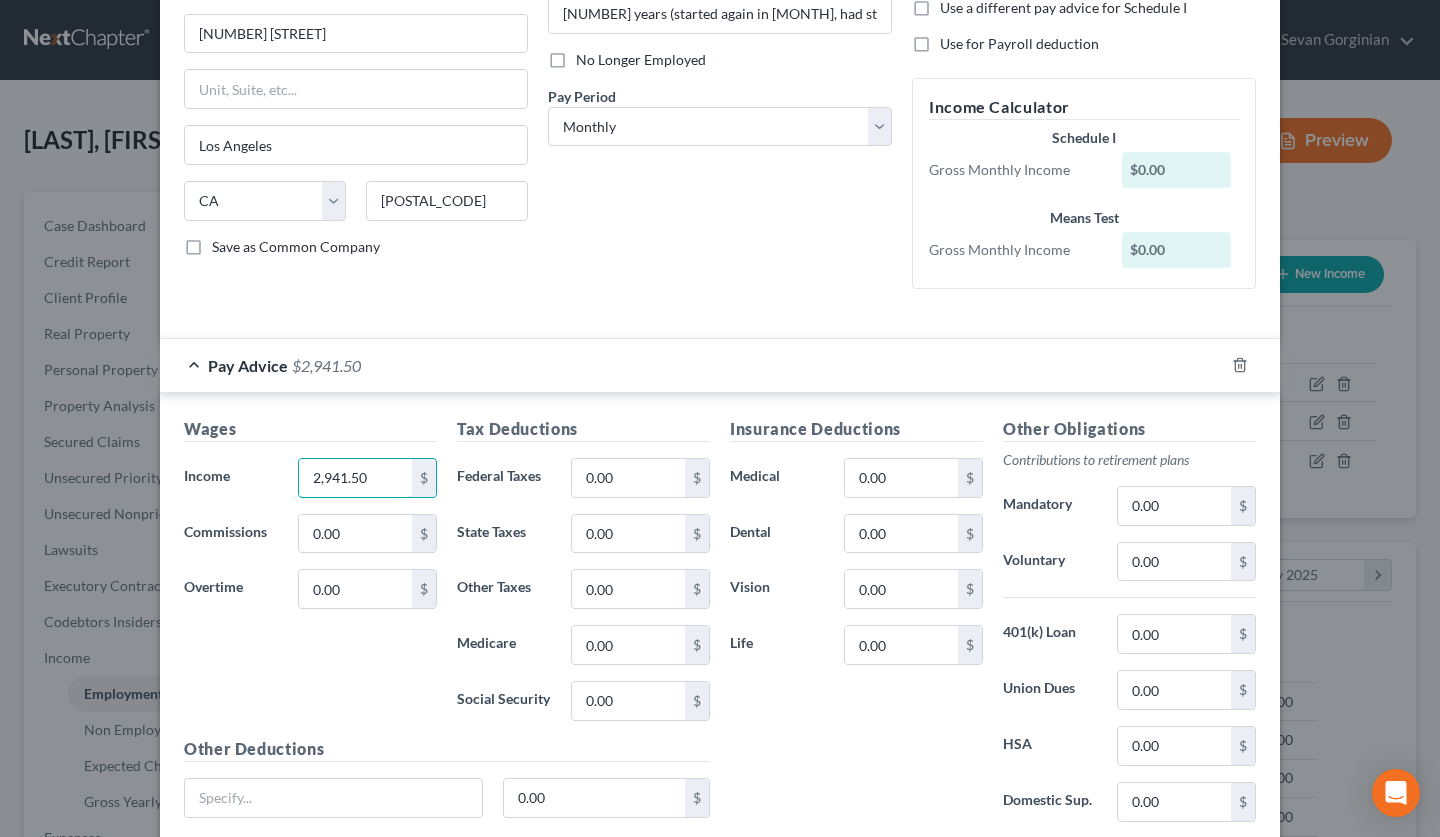 type on "2,941.50" 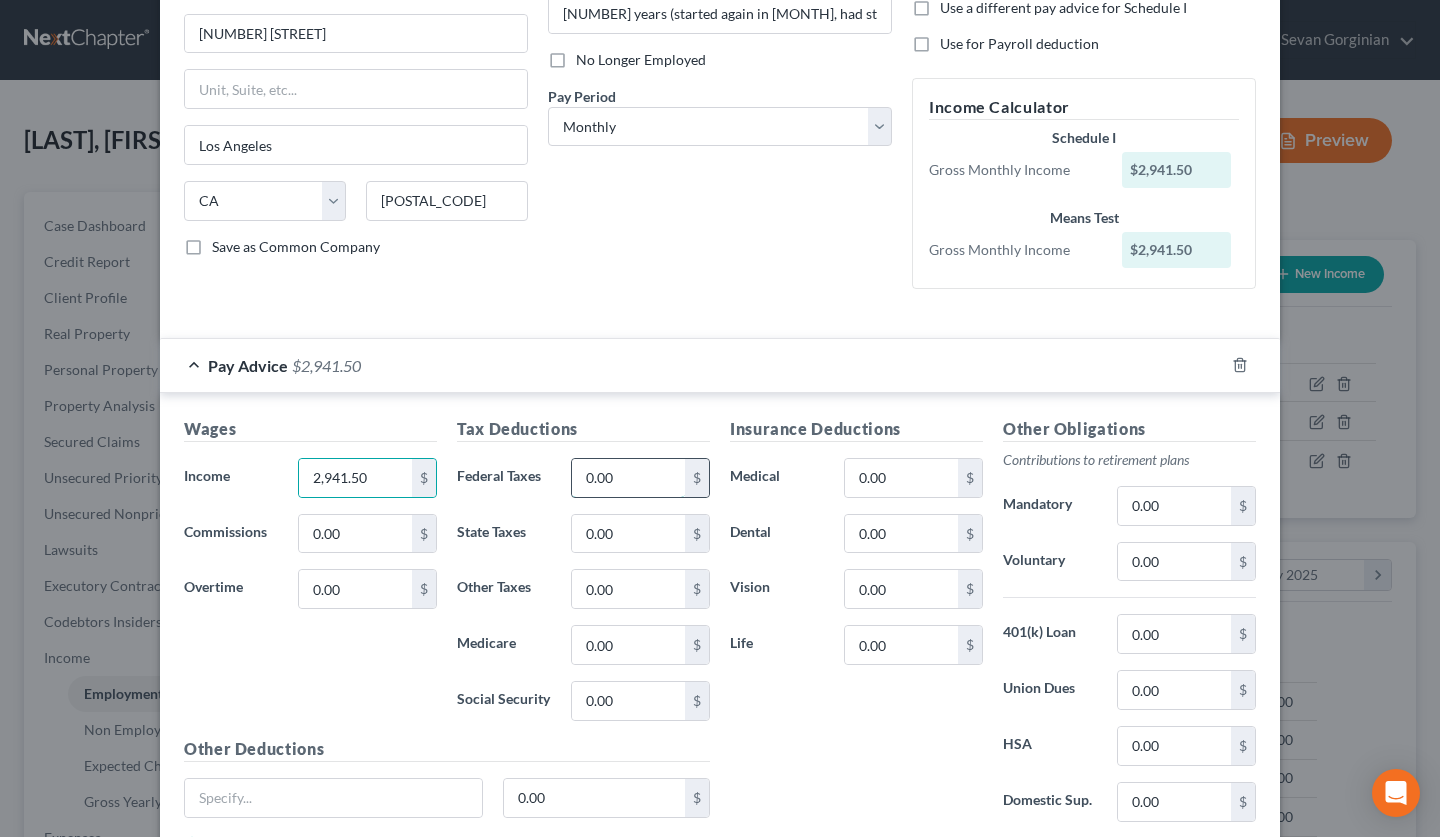 click on "0.00" at bounding box center (628, 478) 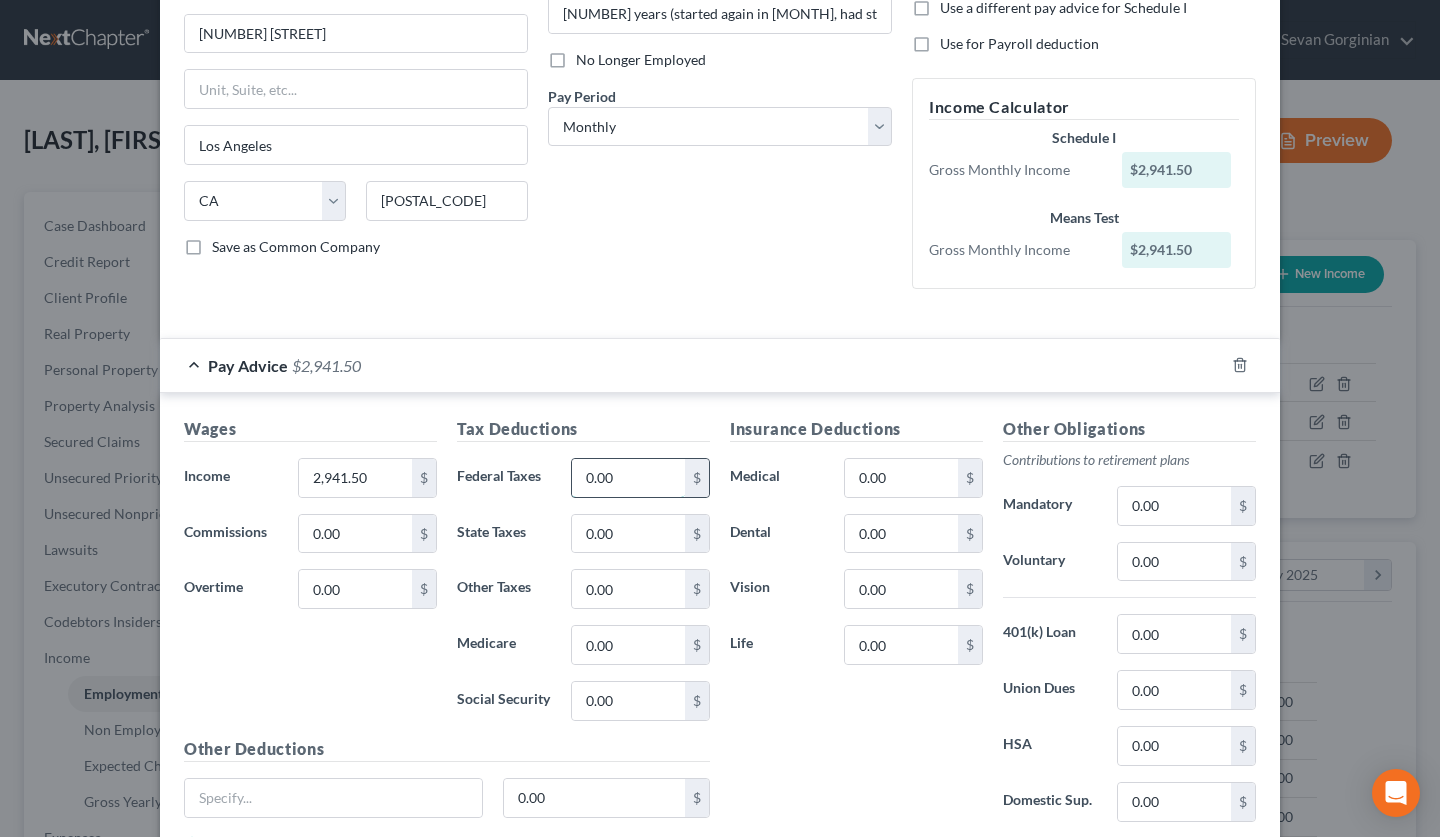 click on "0.00" at bounding box center (628, 478) 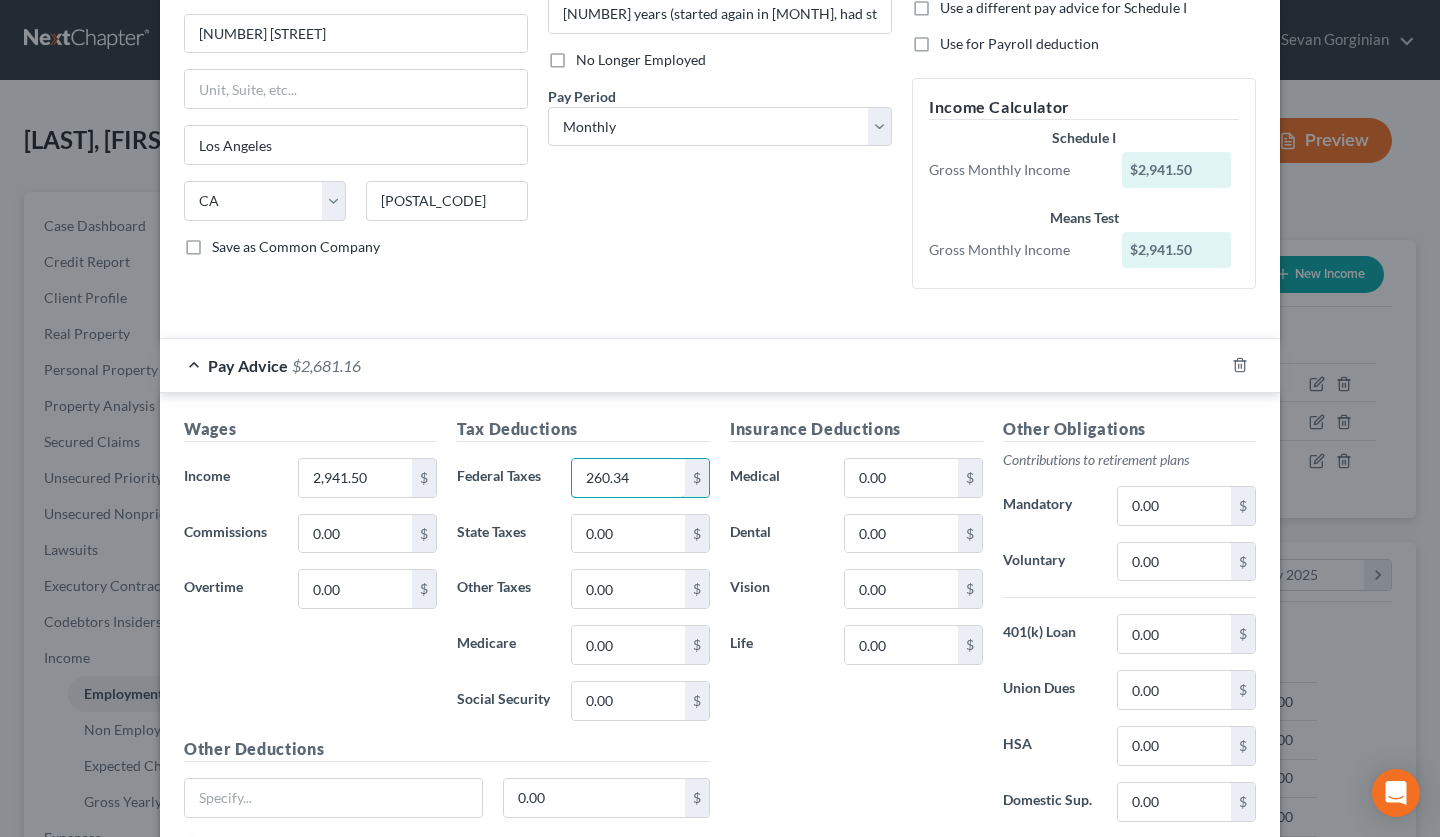 type on "260.34" 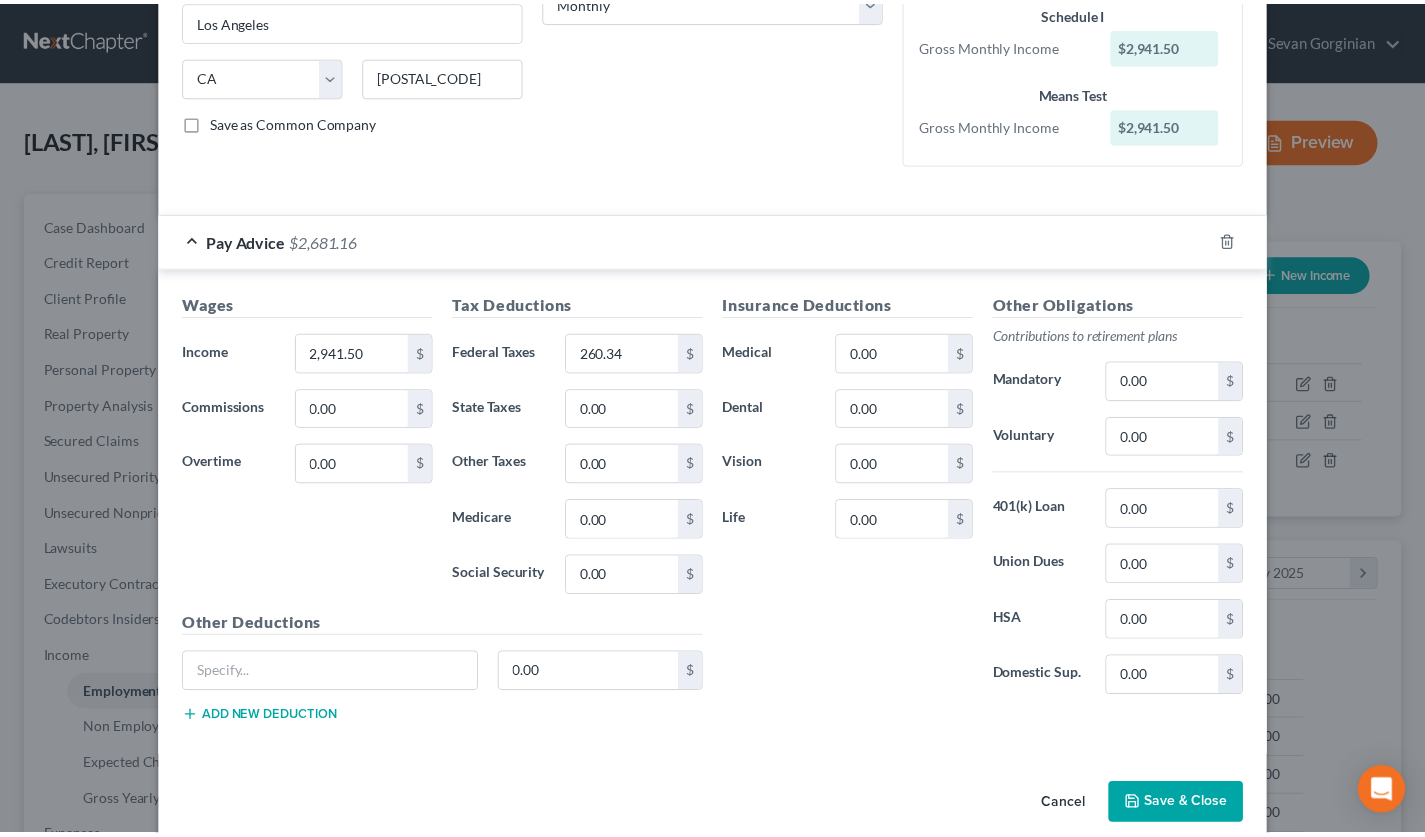 scroll, scrollTop: 386, scrollLeft: 0, axis: vertical 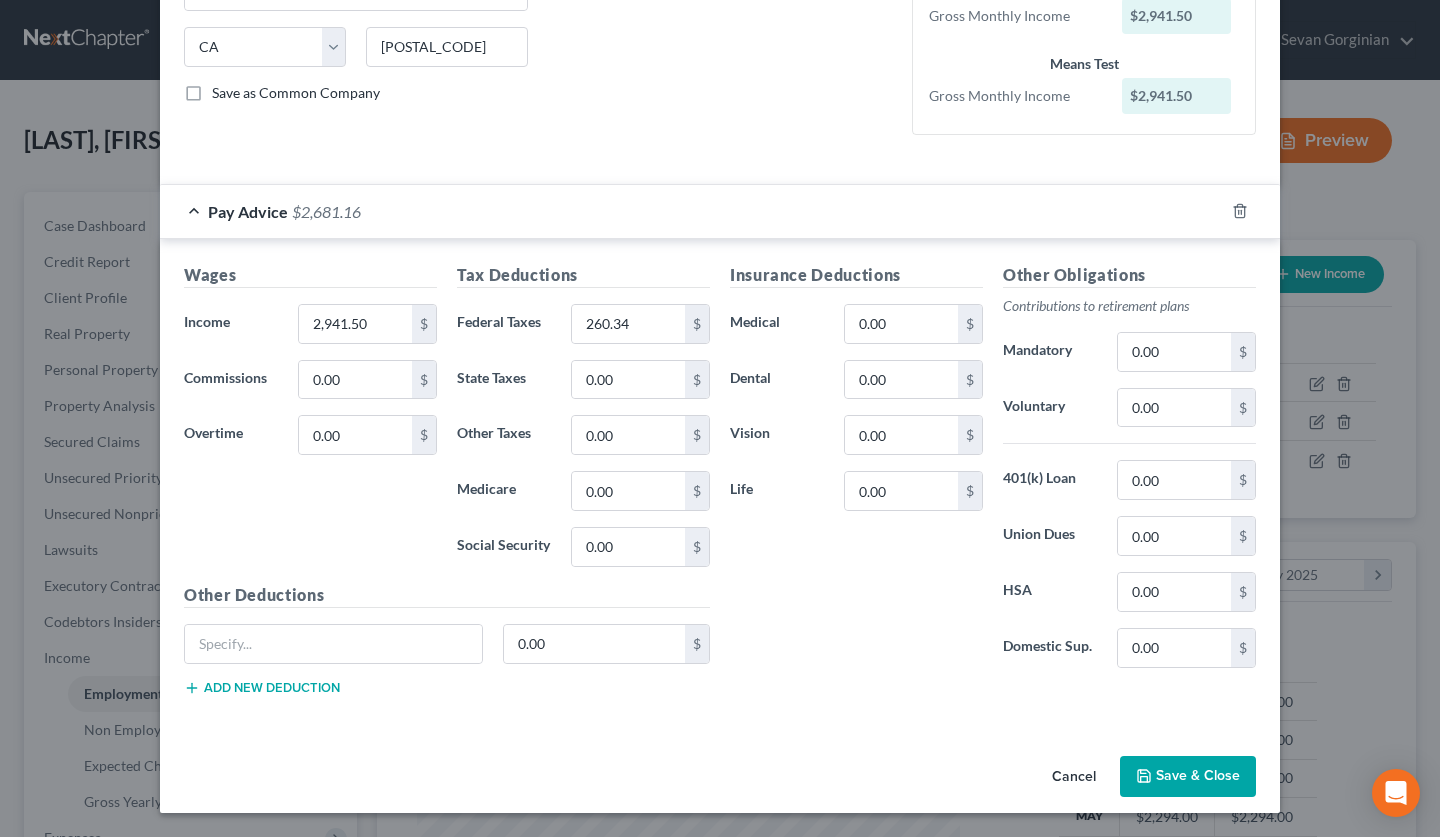 click on "Save & Close" at bounding box center [1188, 777] 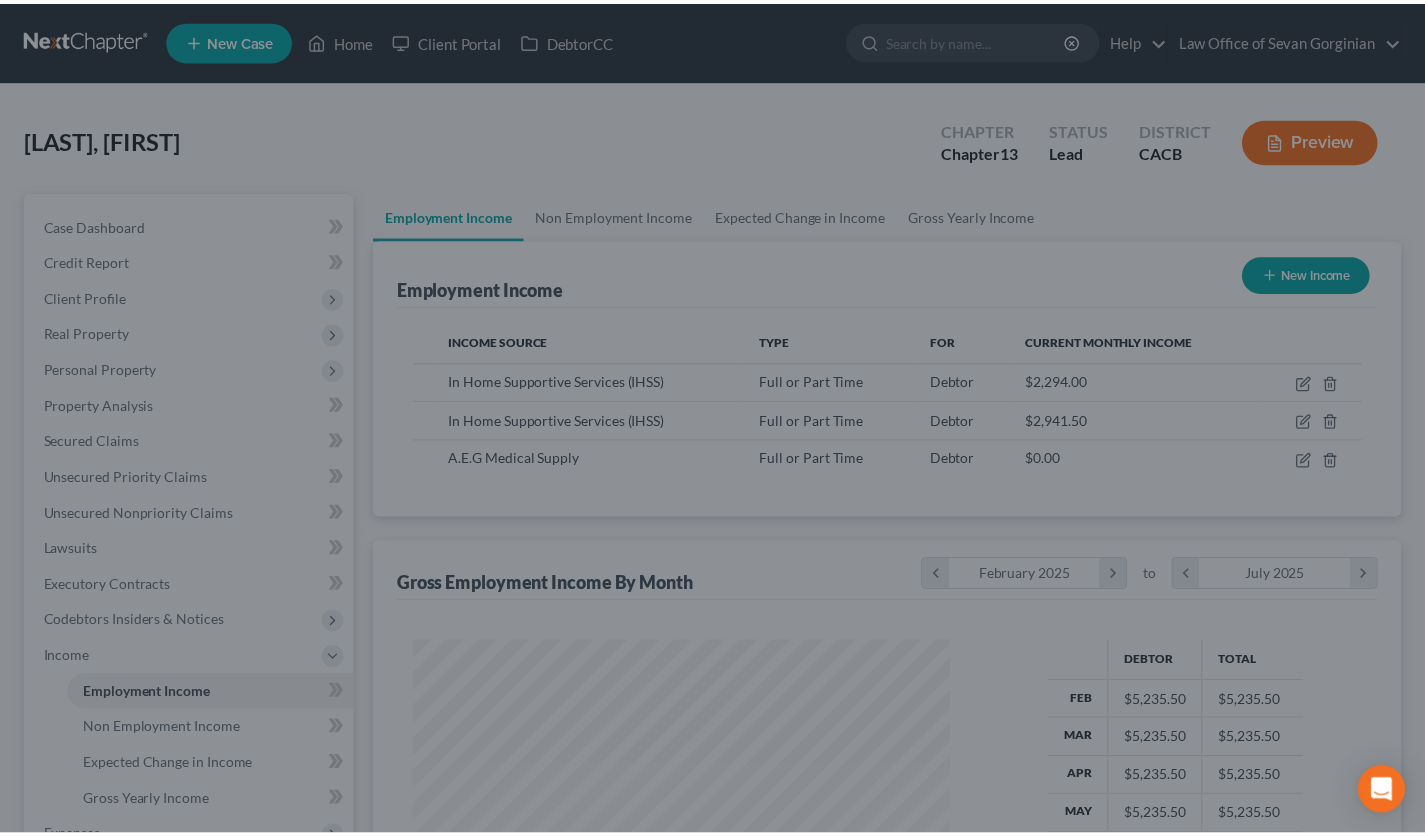scroll, scrollTop: 358, scrollLeft: 576, axis: both 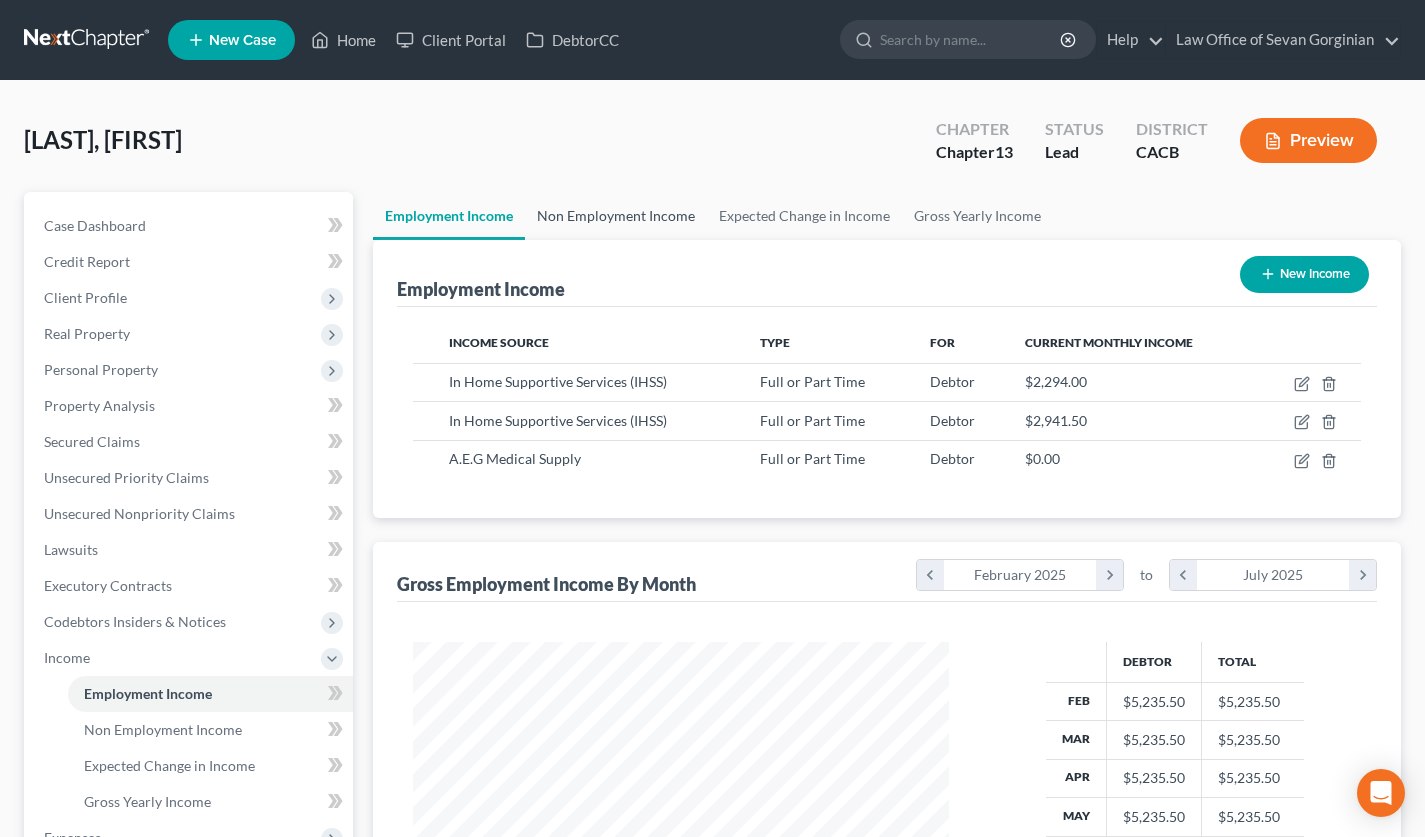 click on "Non Employment Income" at bounding box center (616, 216) 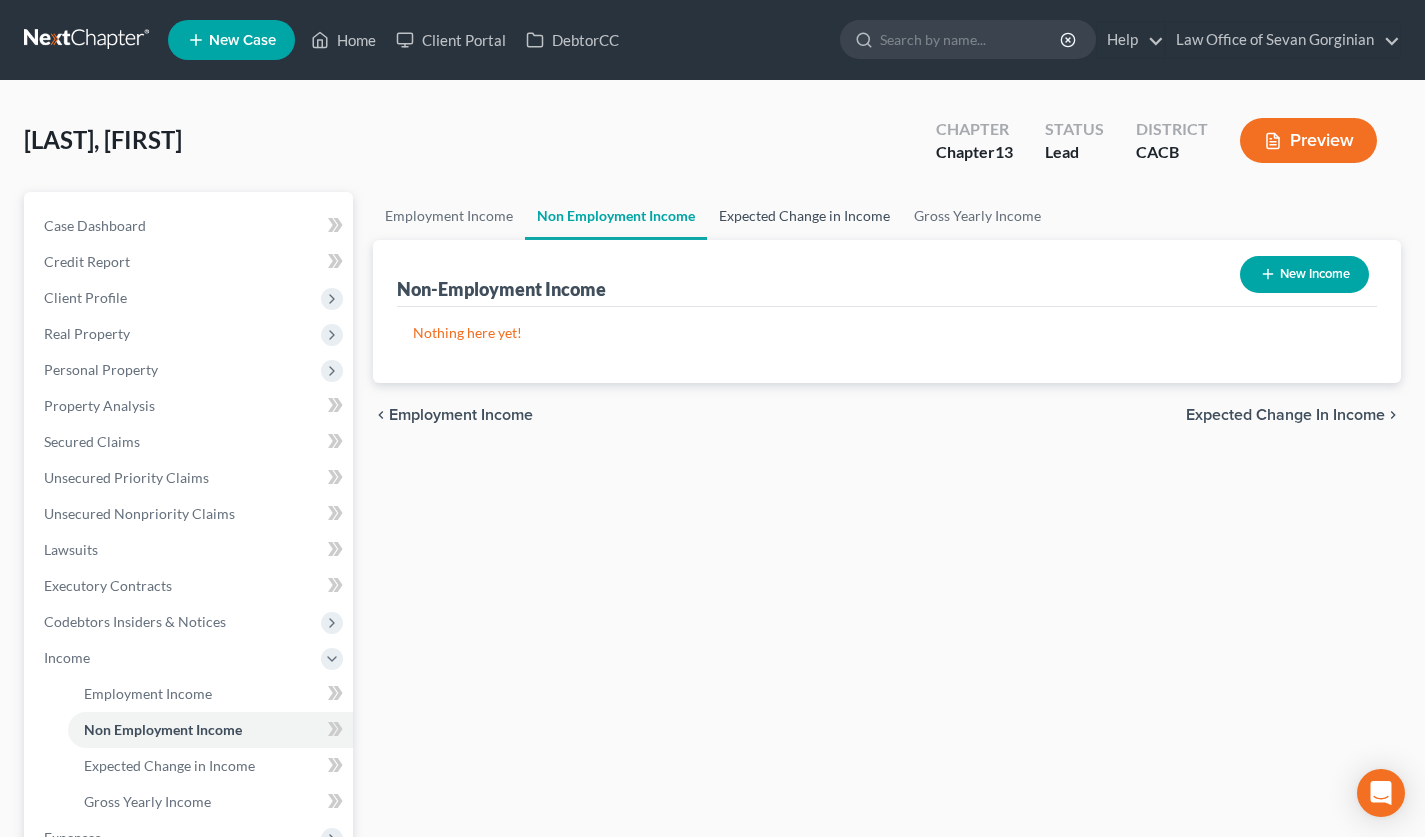click on "Expected Change in Income" at bounding box center [804, 216] 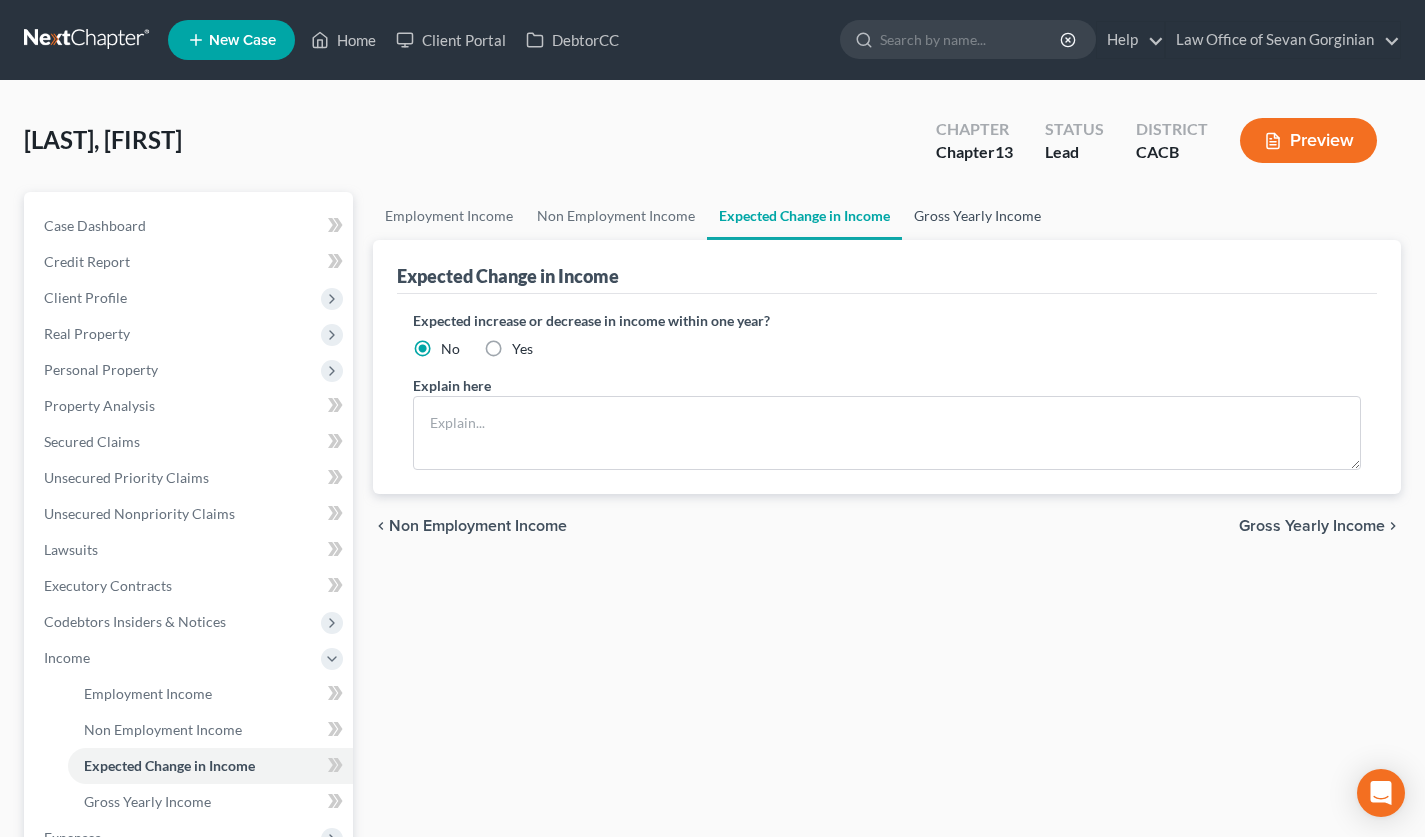 click on "Gross Yearly Income" at bounding box center (977, 216) 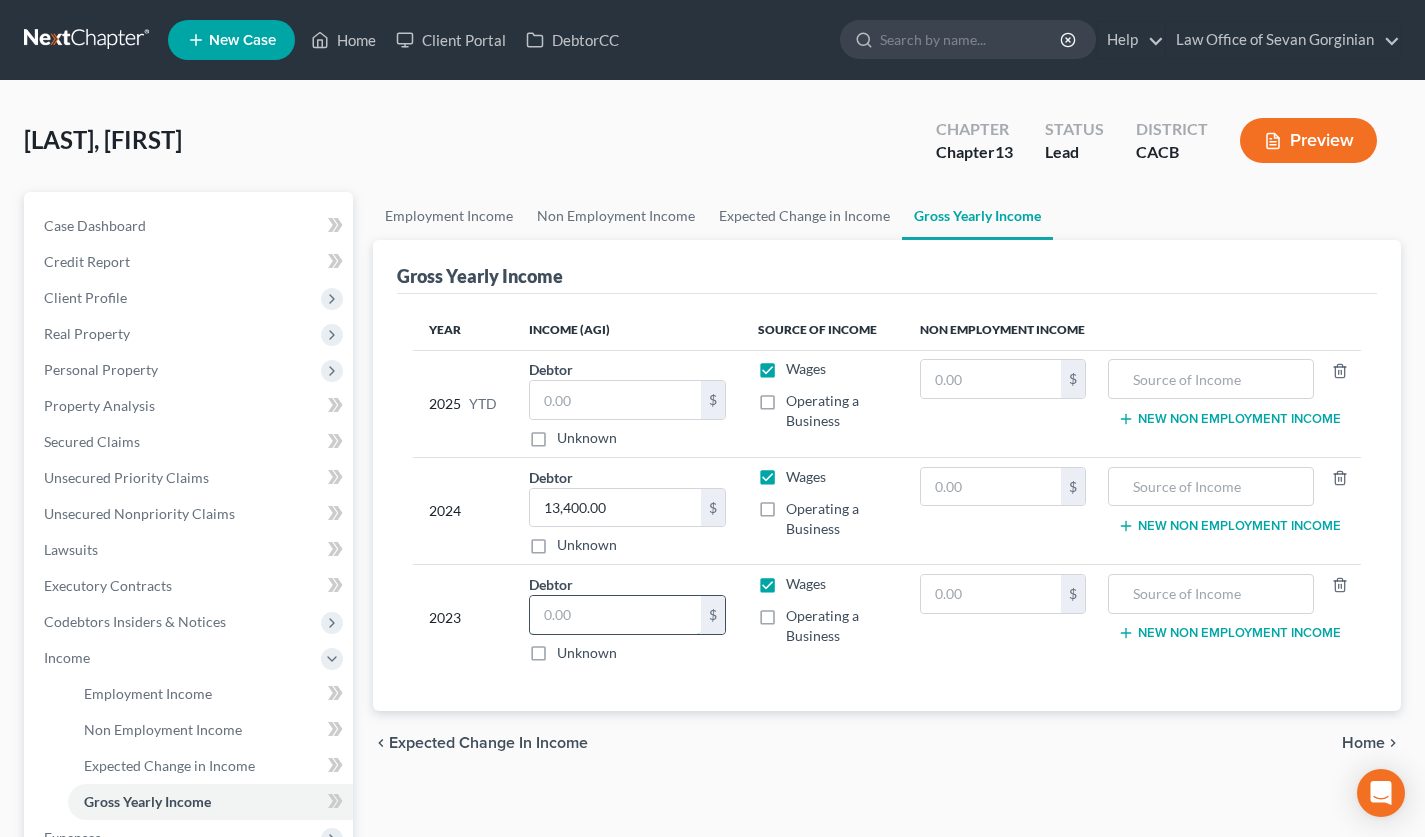 click at bounding box center (615, 615) 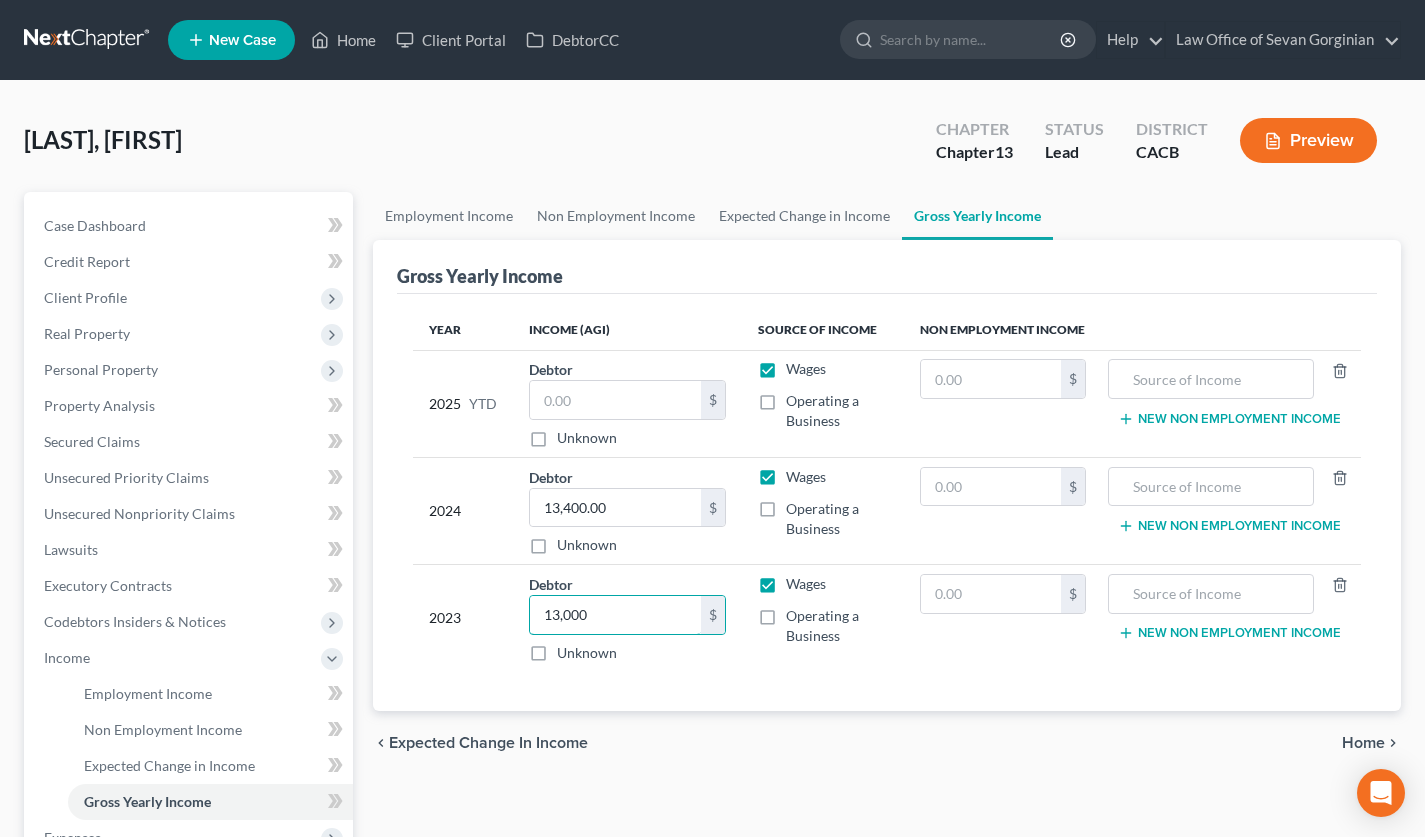 type on "13,000" 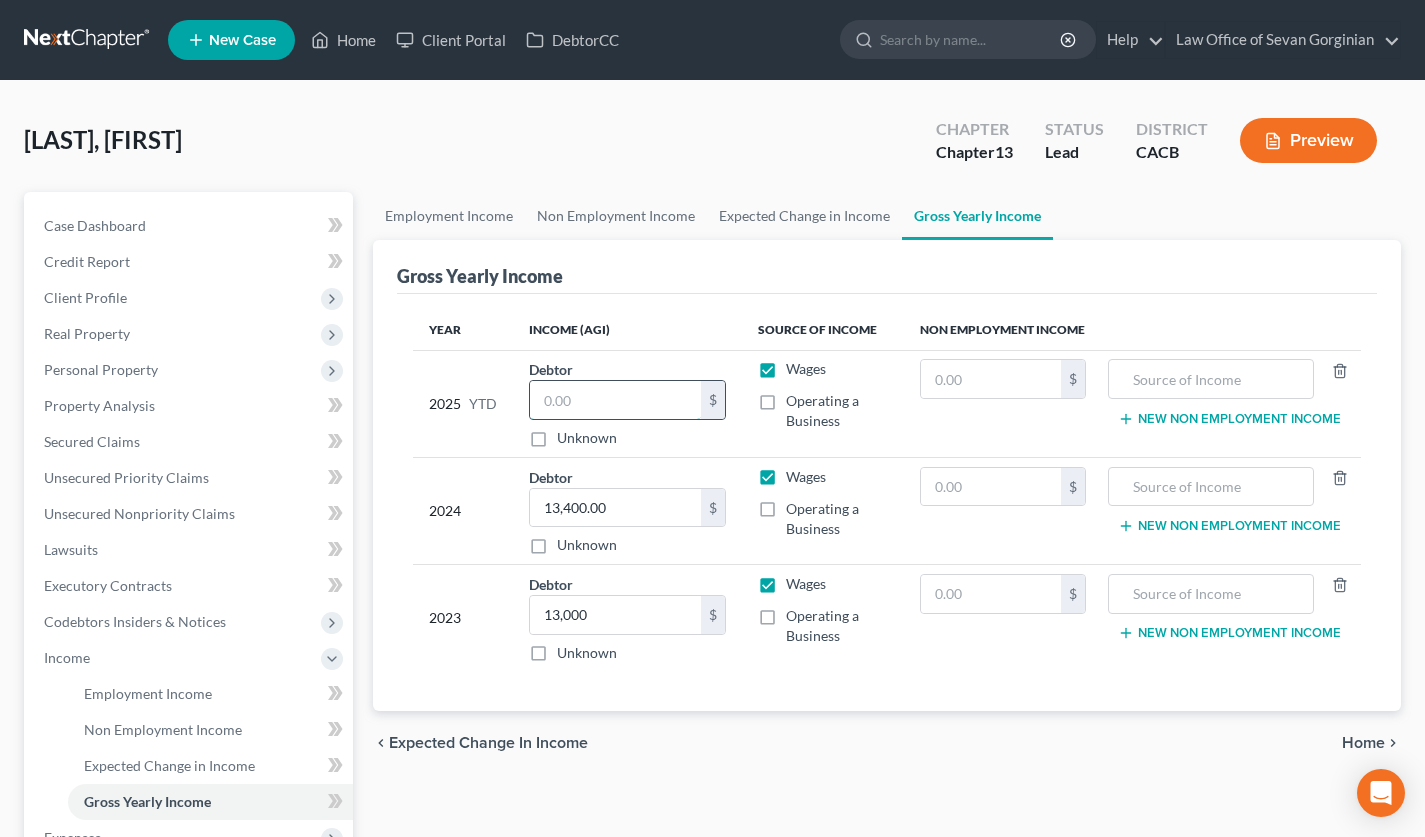 click at bounding box center [615, 400] 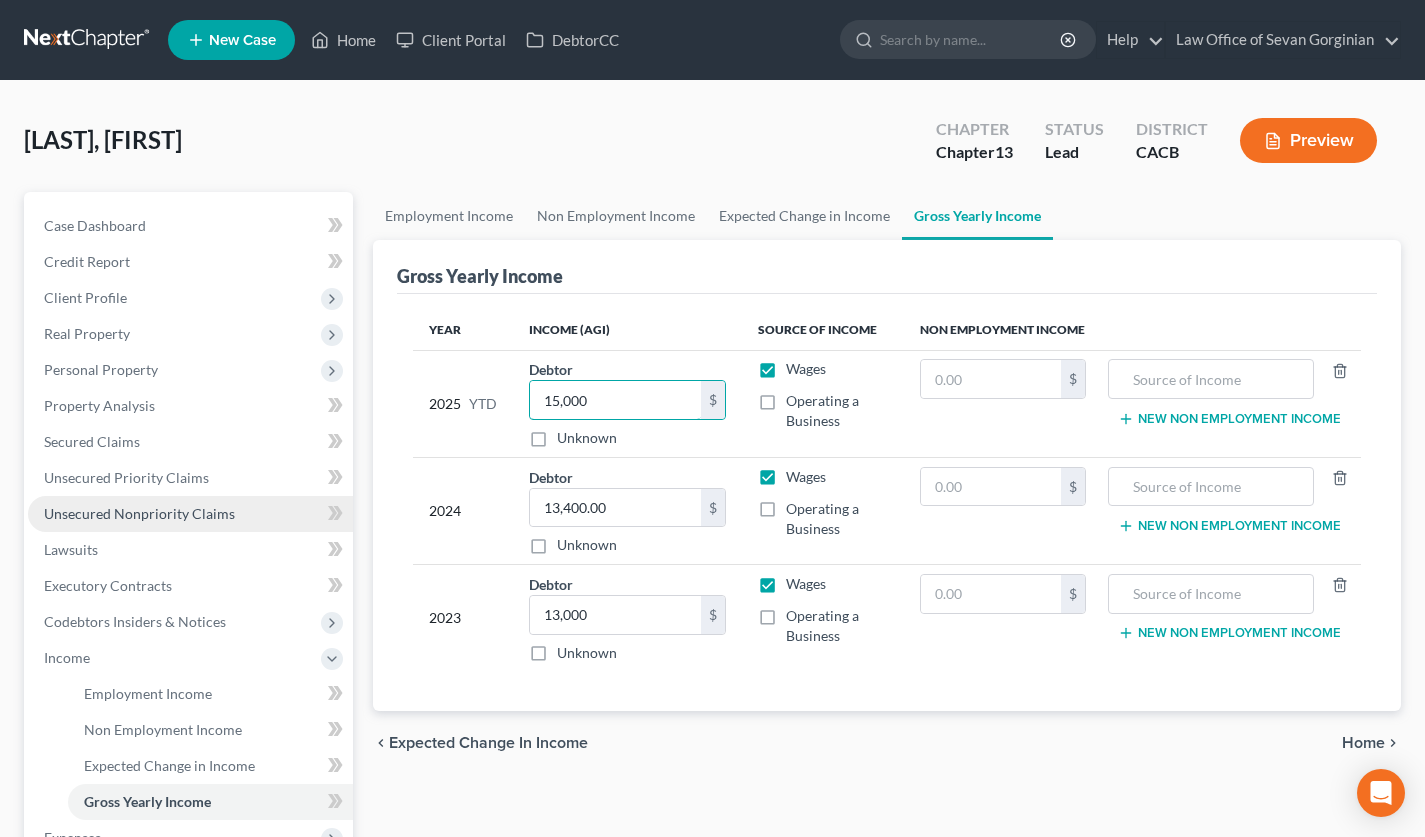type on "15,000" 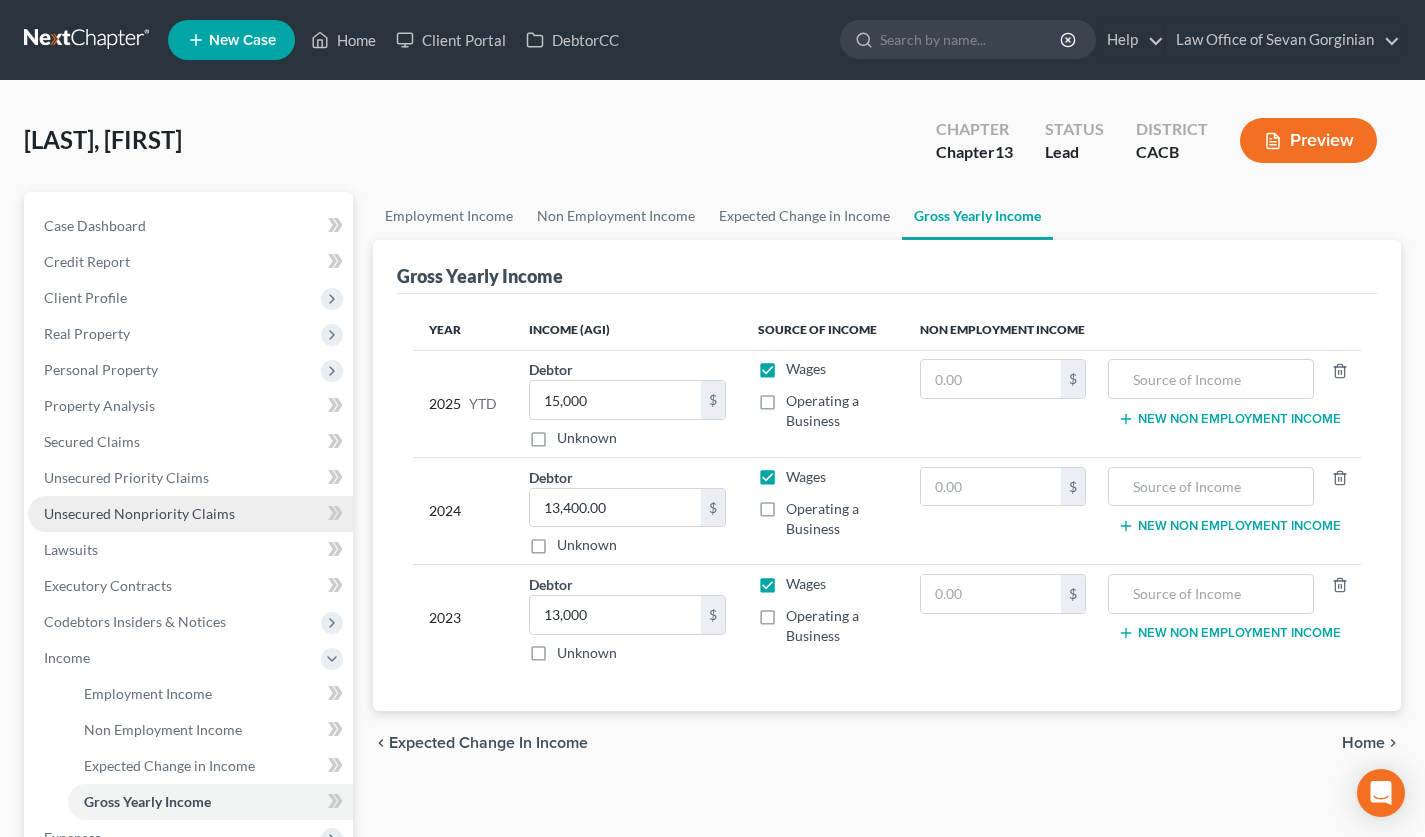 click on "Unsecured Nonpriority Claims" at bounding box center [139, 513] 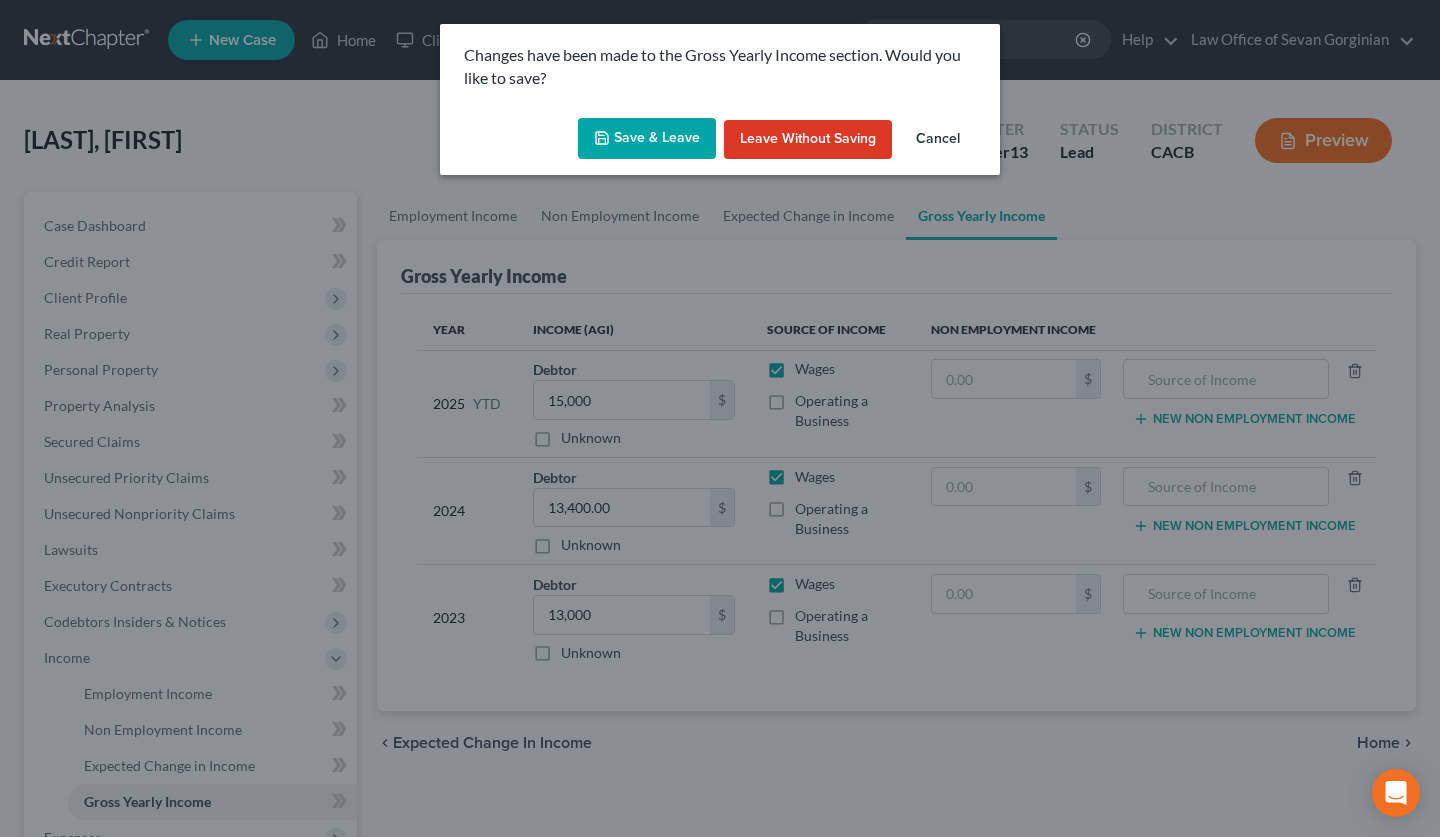 click on "Save & Leave" at bounding box center [647, 139] 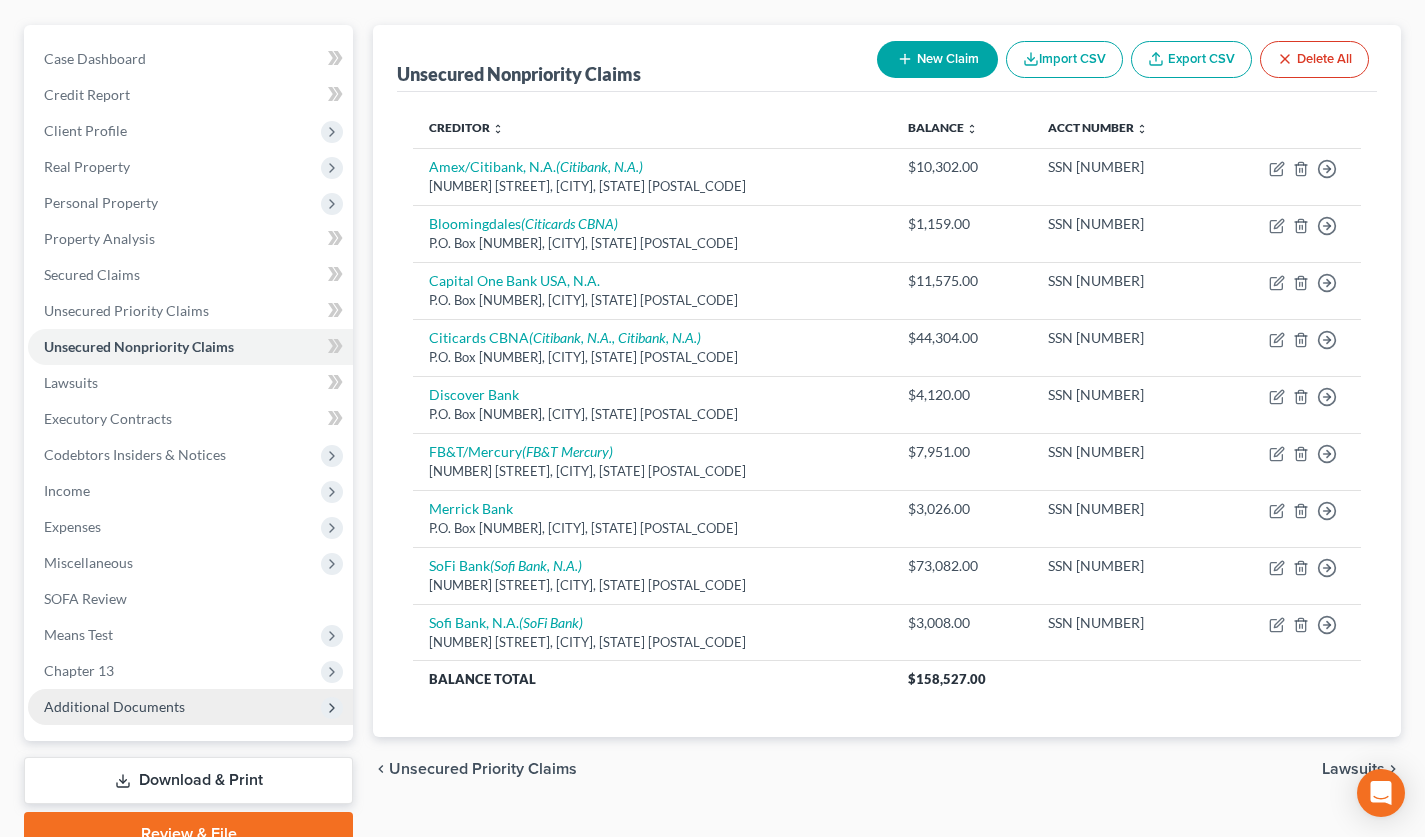 scroll, scrollTop: 124, scrollLeft: 0, axis: vertical 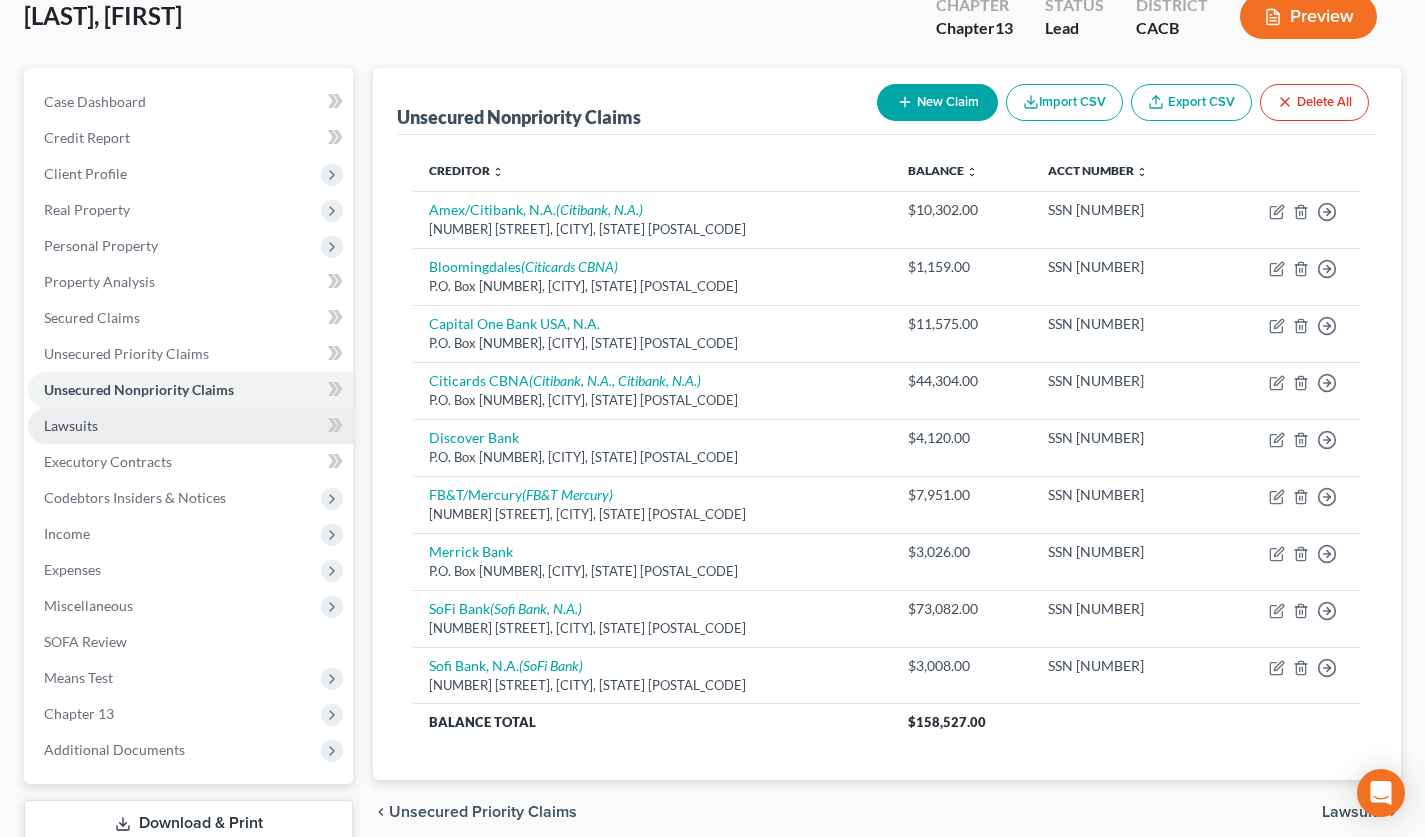 click on "Lawsuits" at bounding box center (190, 426) 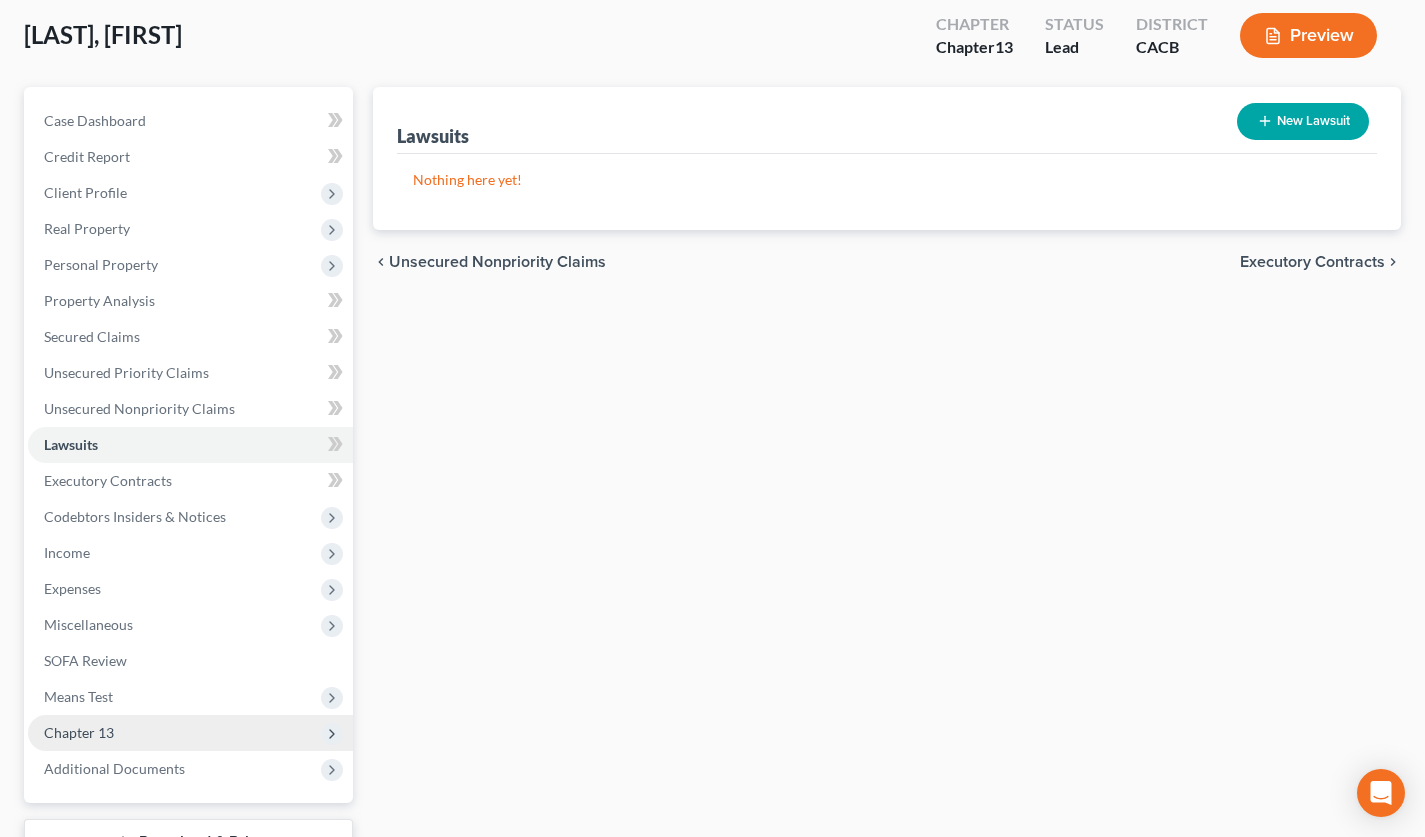 scroll, scrollTop: 255, scrollLeft: 0, axis: vertical 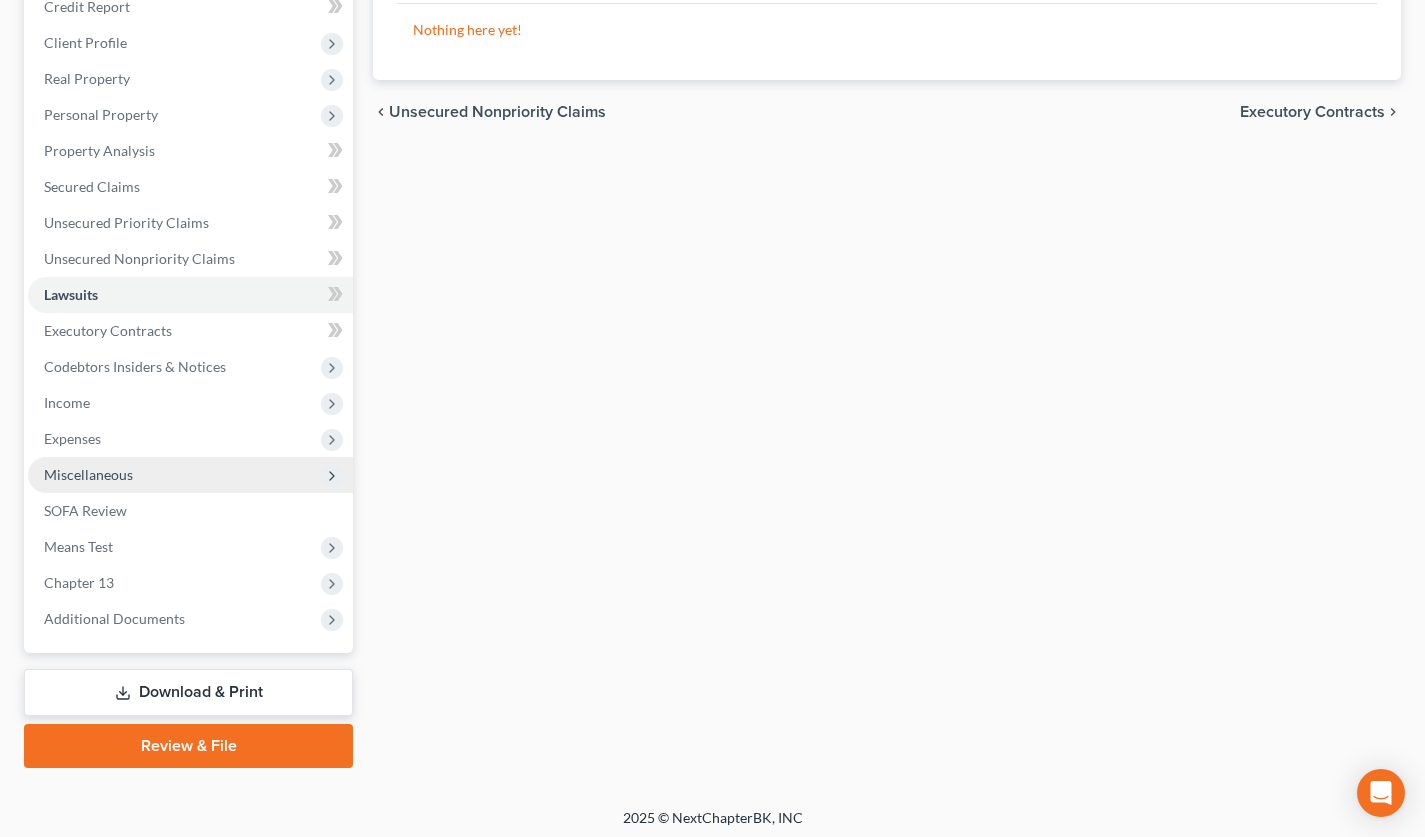 click on "Miscellaneous" at bounding box center (190, 475) 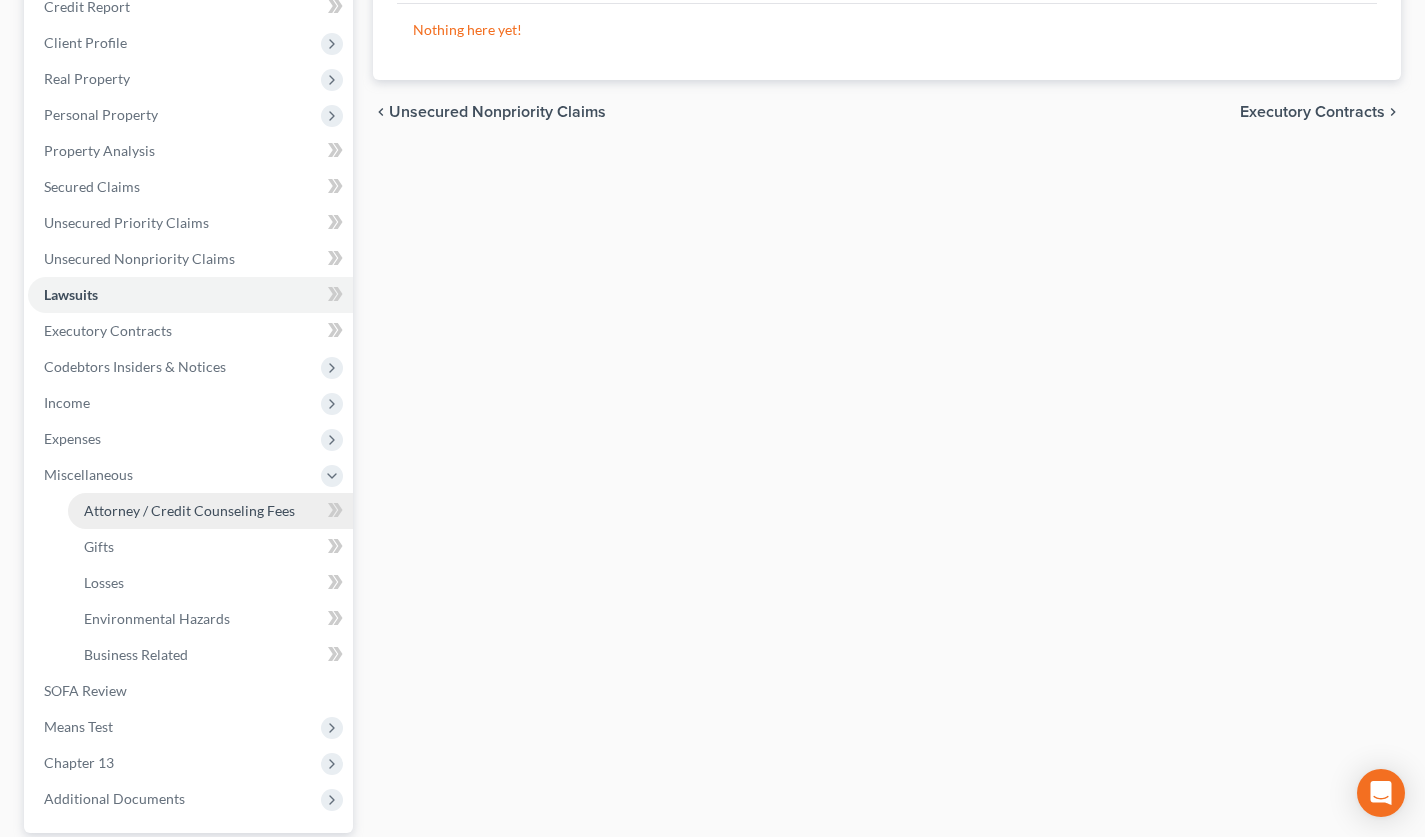 click on "Attorney / Credit Counseling Fees" at bounding box center (189, 510) 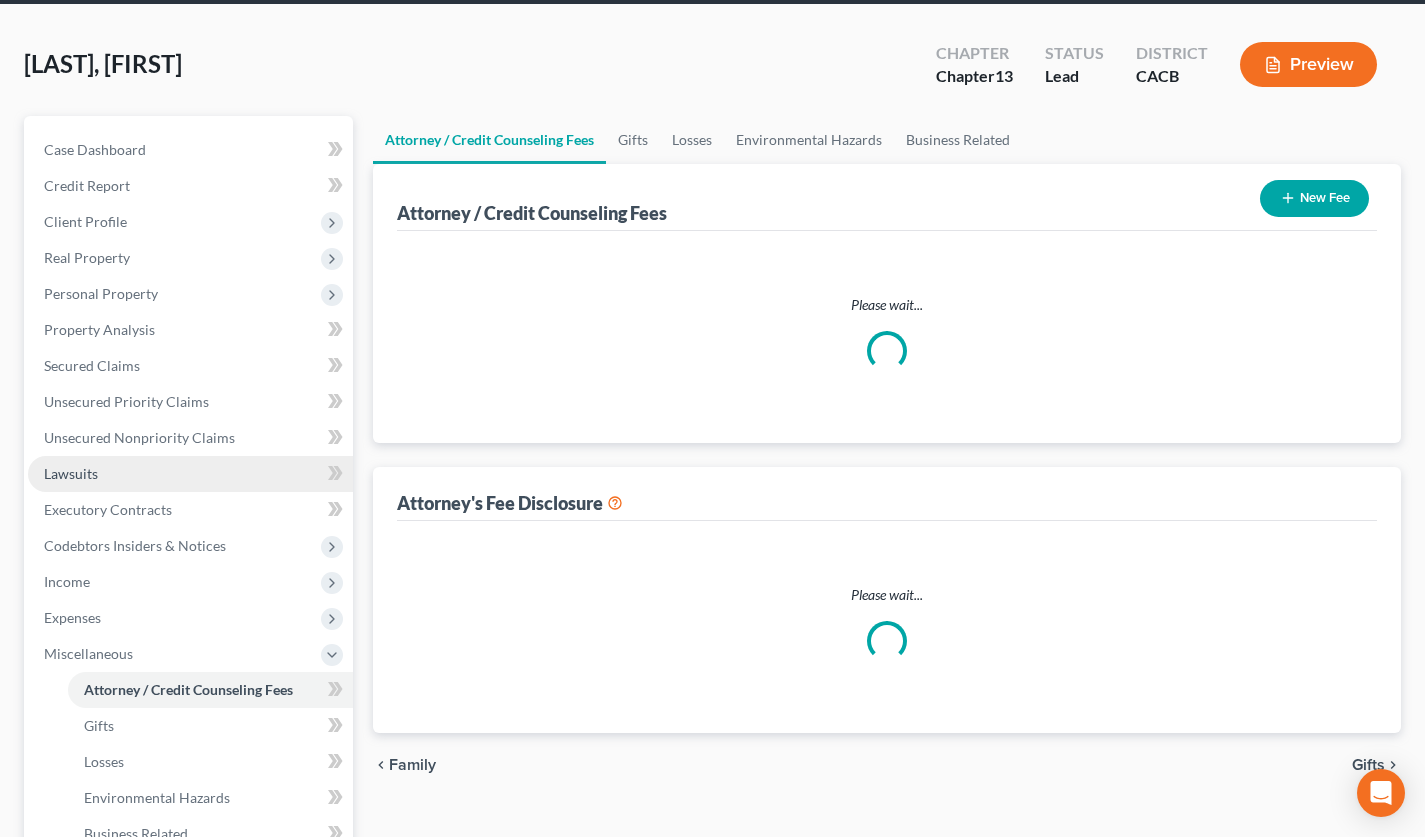 select on "0" 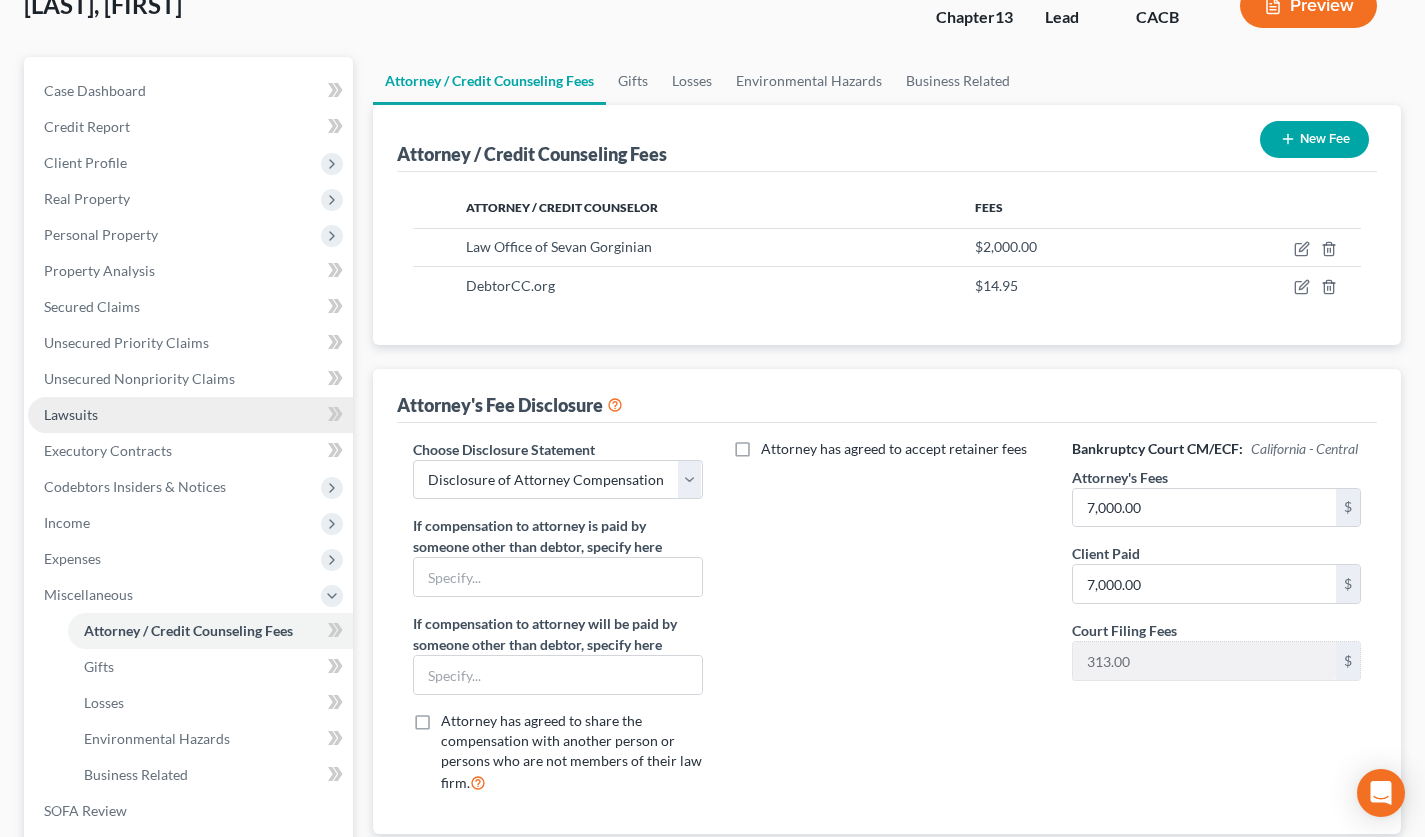 scroll, scrollTop: 171, scrollLeft: 0, axis: vertical 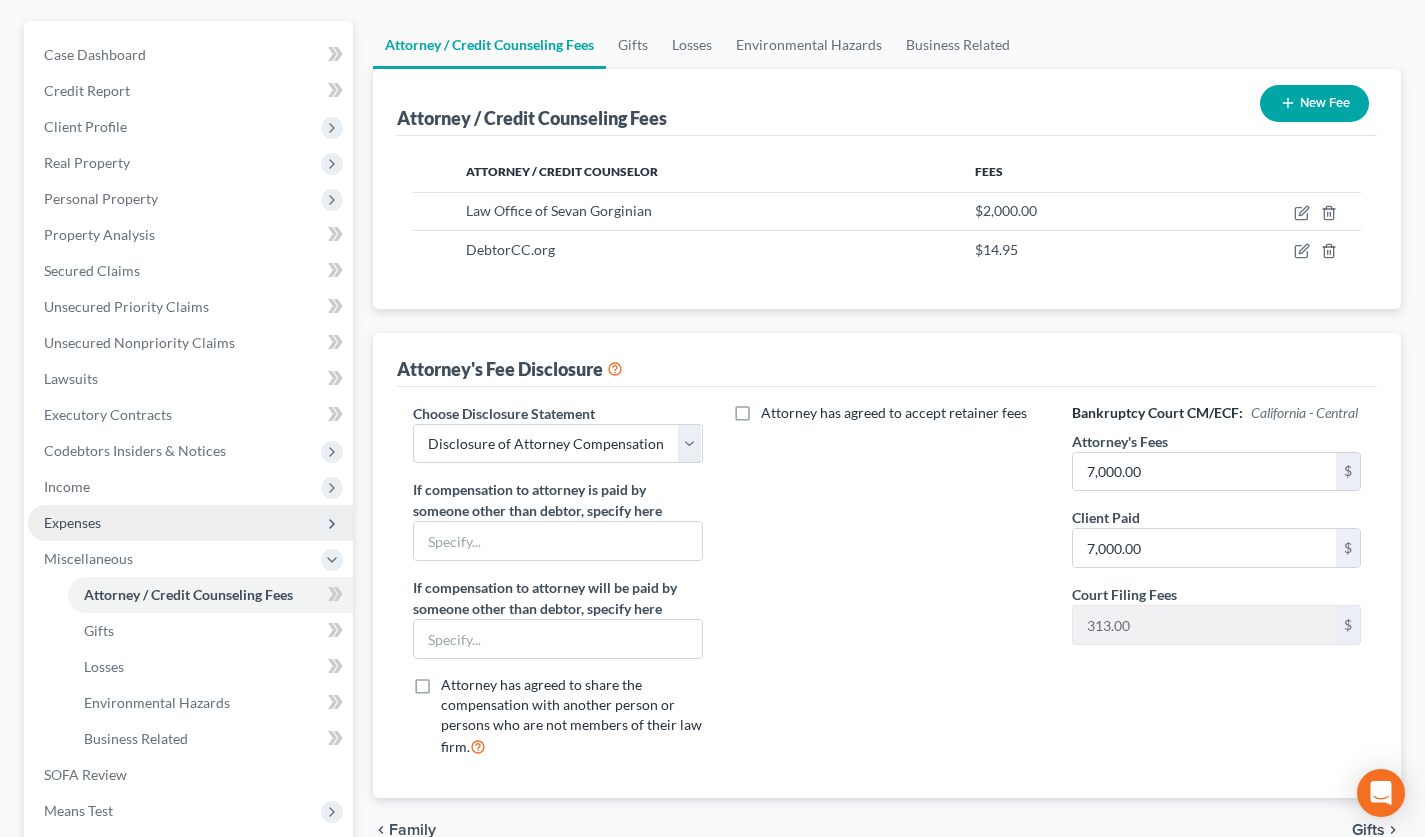 click on "Expenses" at bounding box center [190, 523] 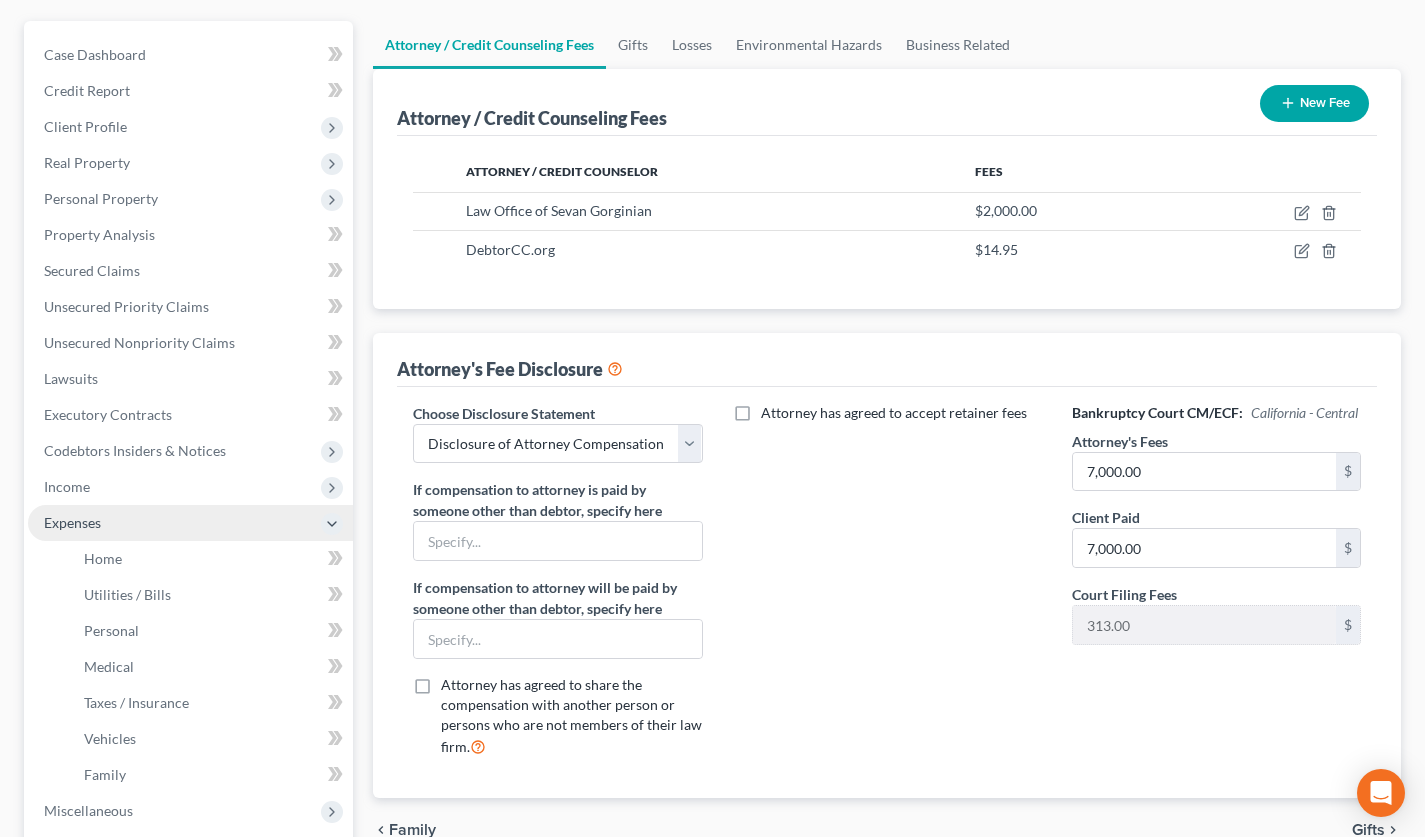 drag, startPoint x: 97, startPoint y: 517, endPoint x: 102, endPoint y: 527, distance: 11.18034 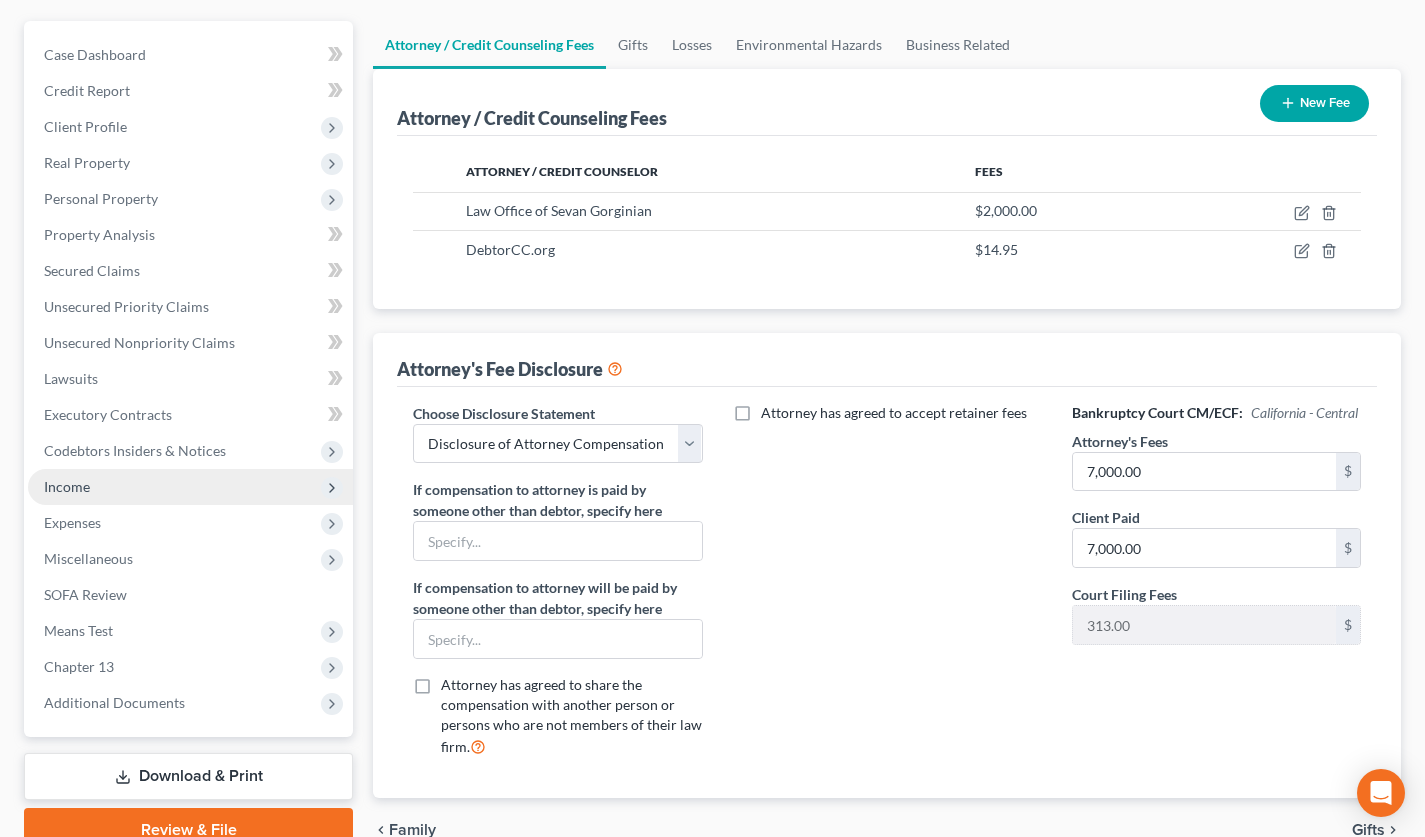 click on "Income" at bounding box center (190, 487) 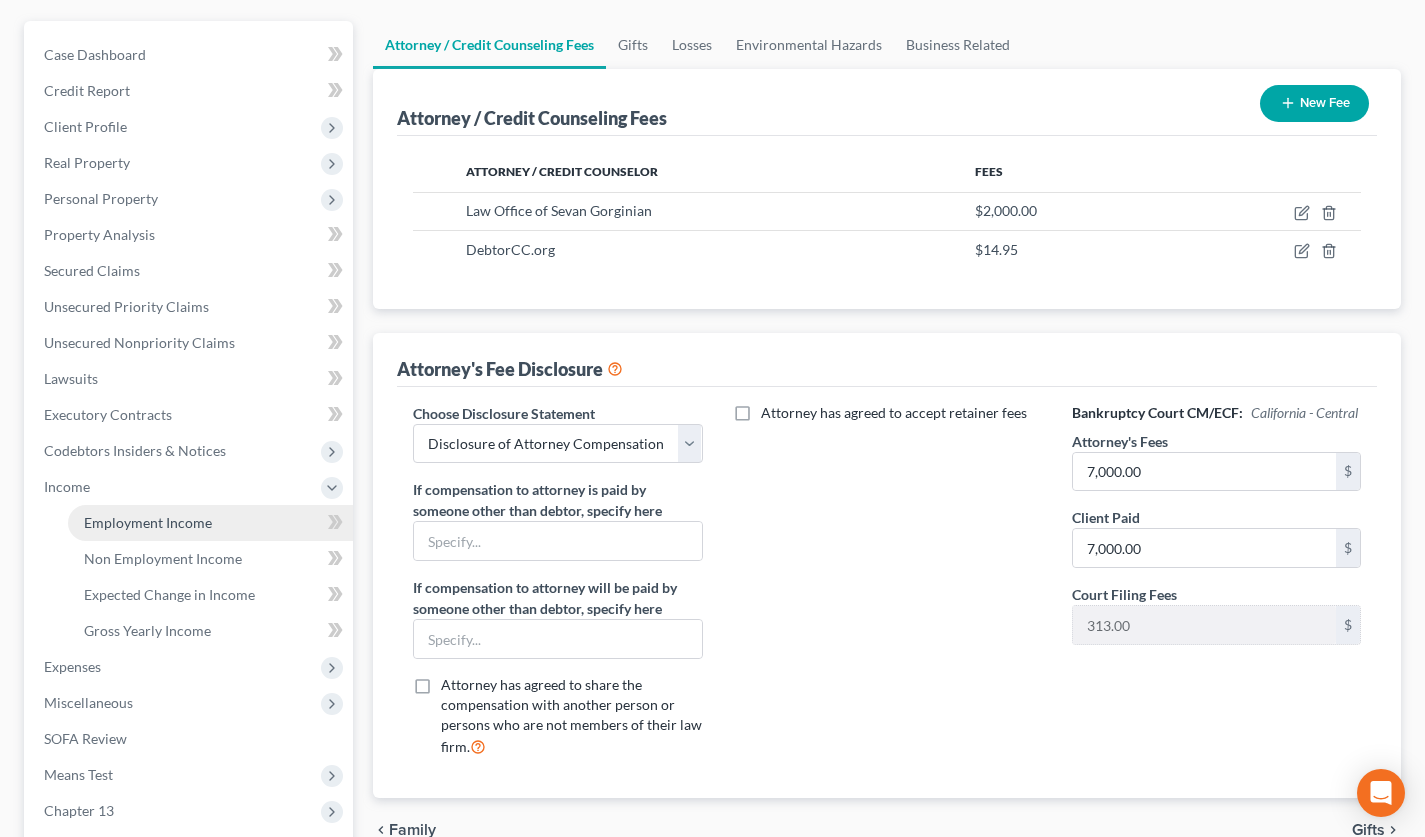 click on "Employment Income" at bounding box center (148, 522) 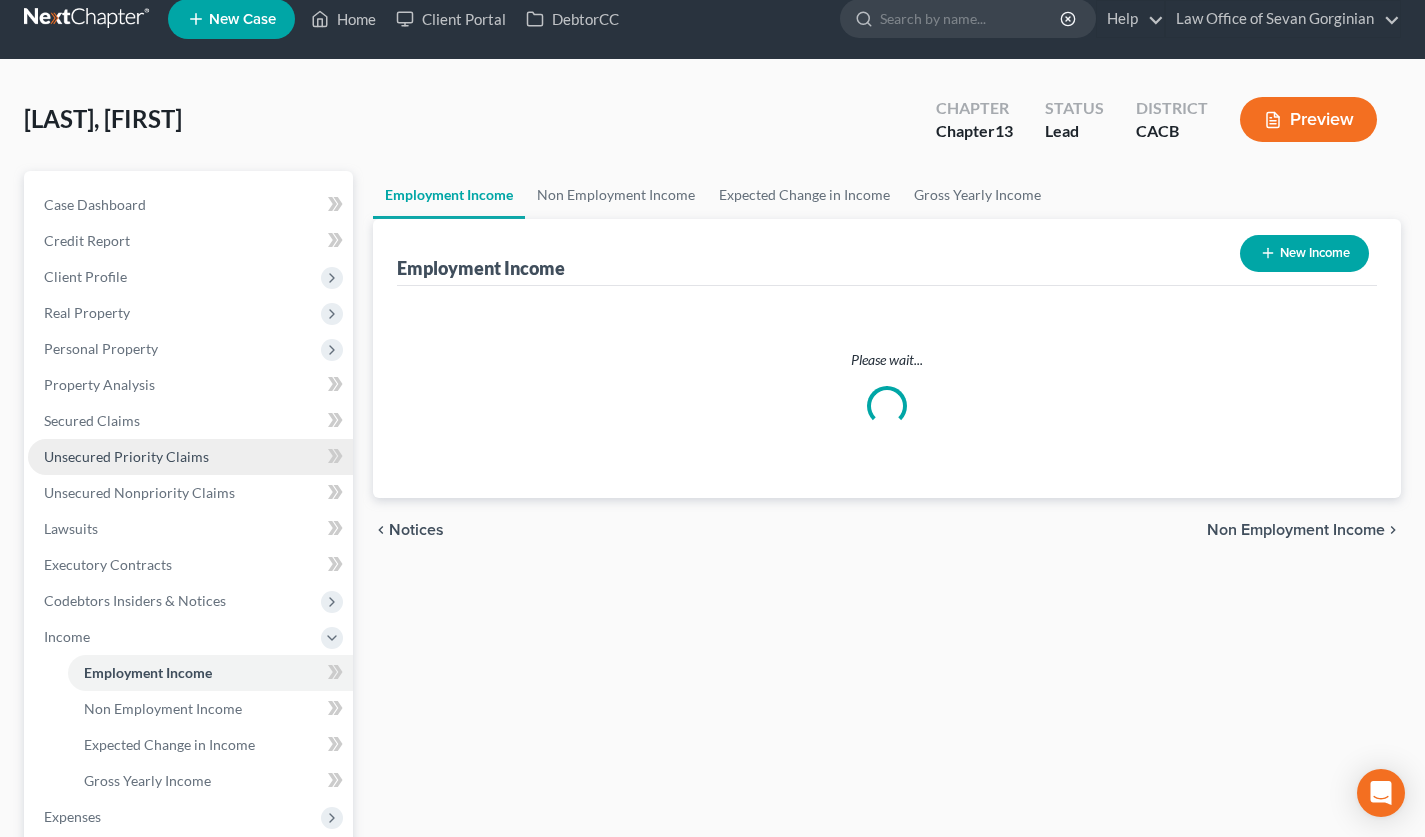 scroll, scrollTop: 0, scrollLeft: 0, axis: both 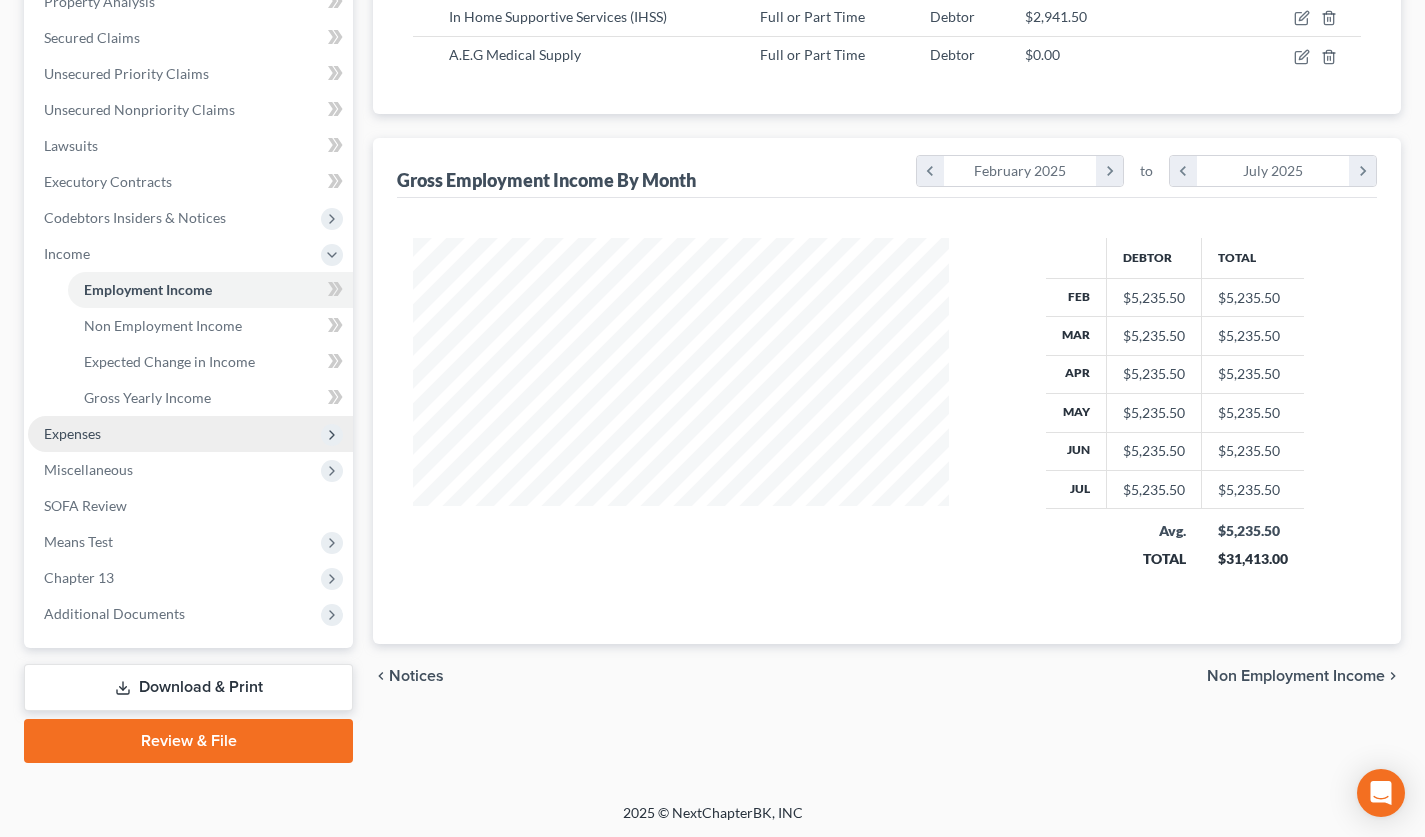 click on "Expenses" at bounding box center (190, 434) 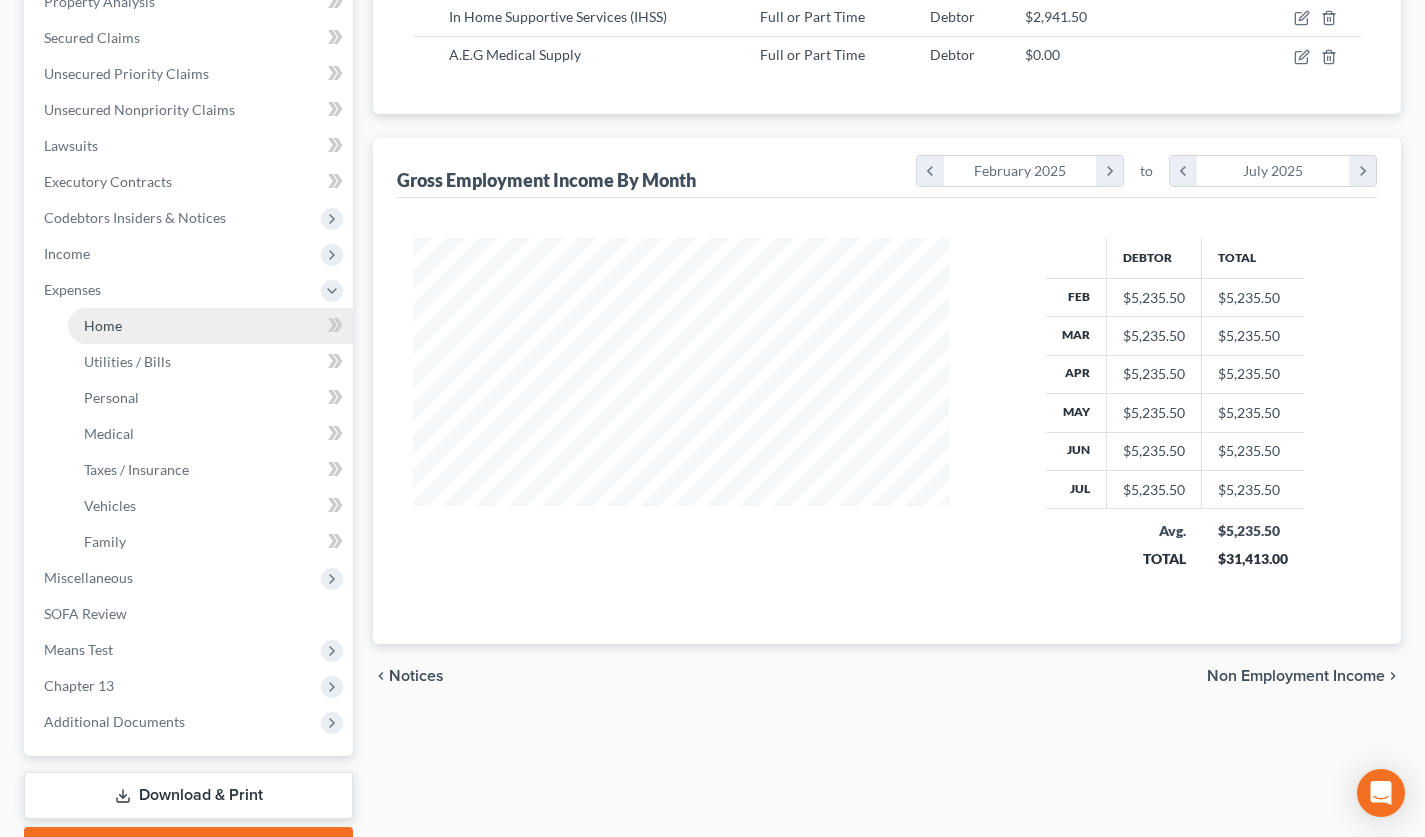 click on "Home" at bounding box center (210, 326) 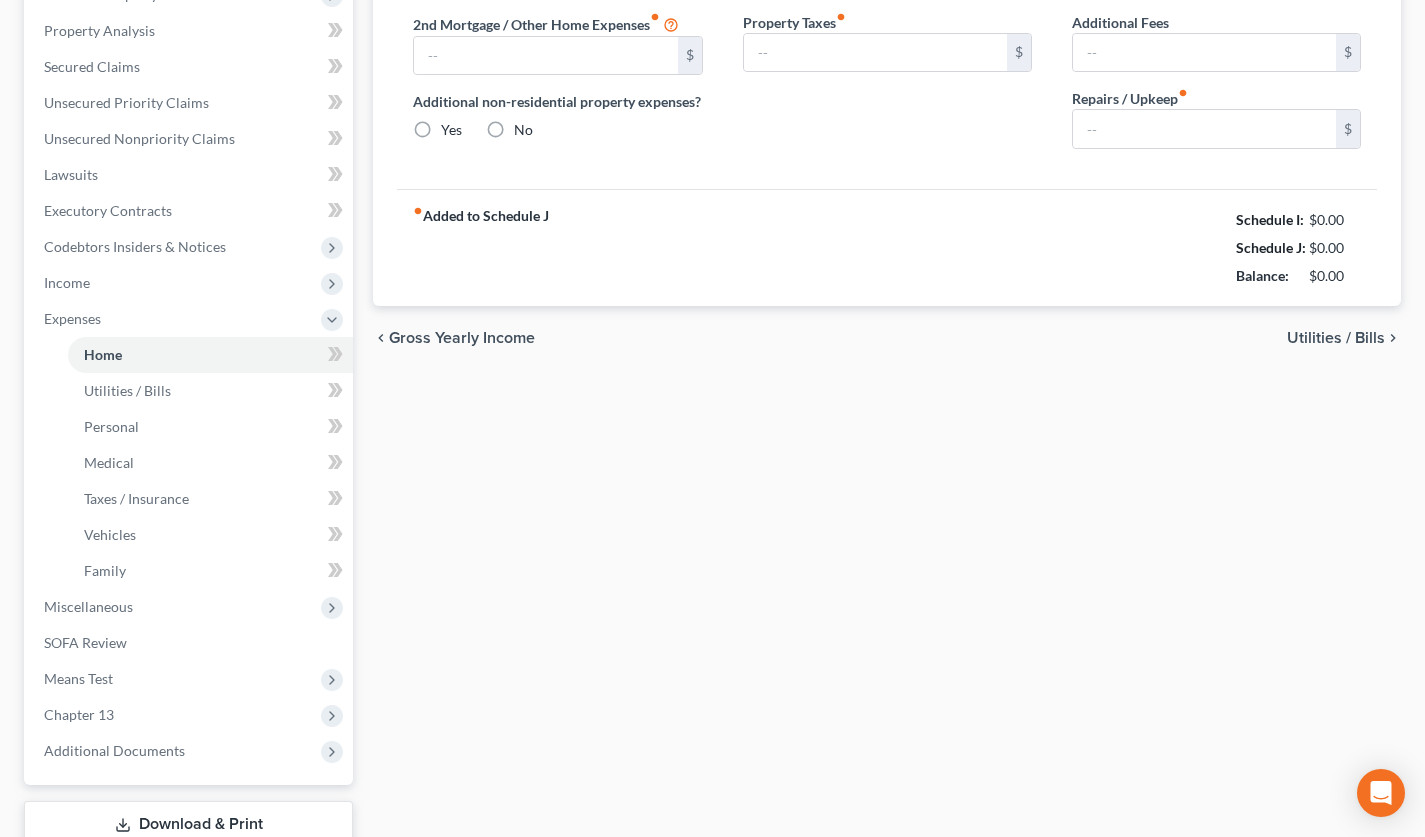 type on "9,800.00" 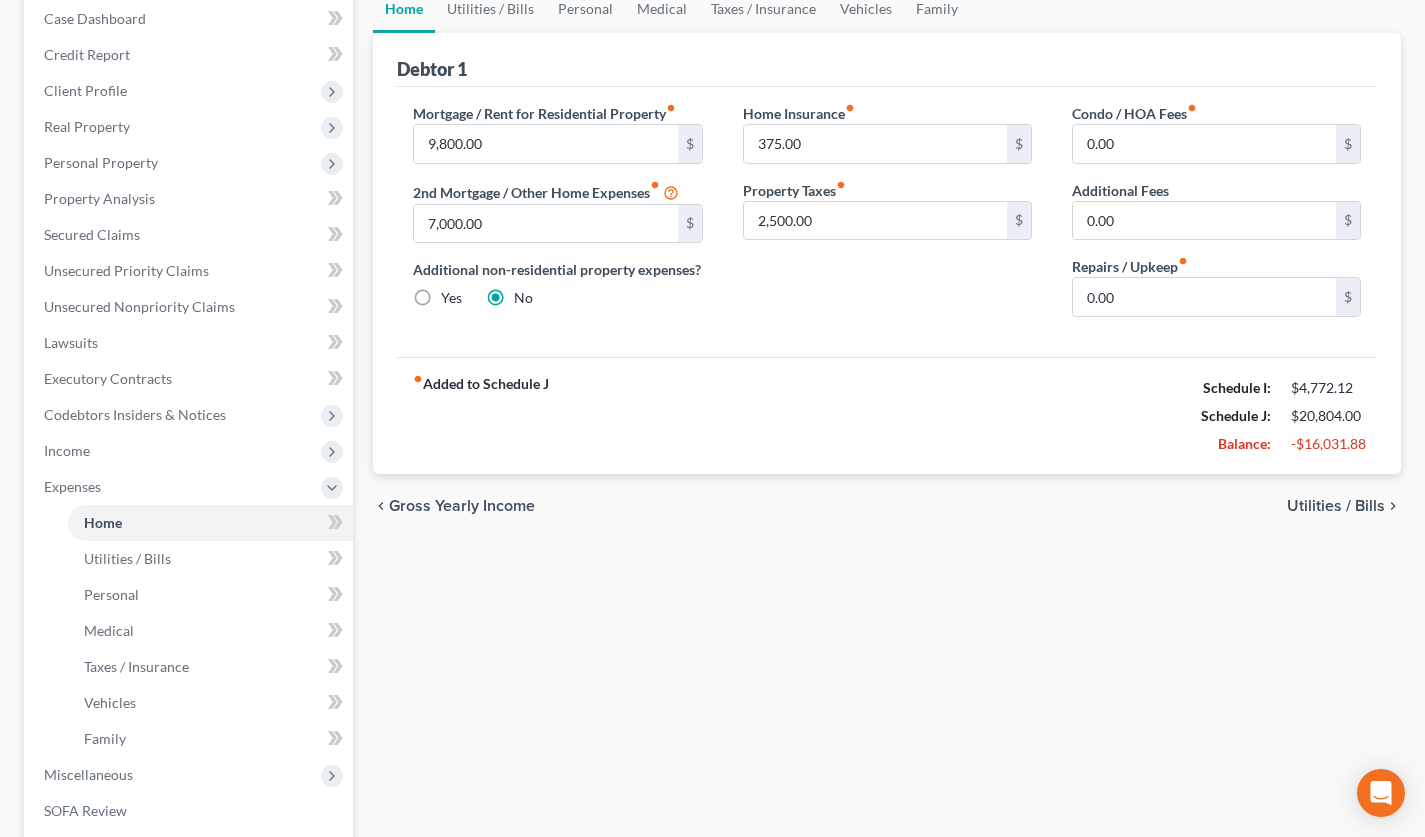 scroll, scrollTop: 0, scrollLeft: 0, axis: both 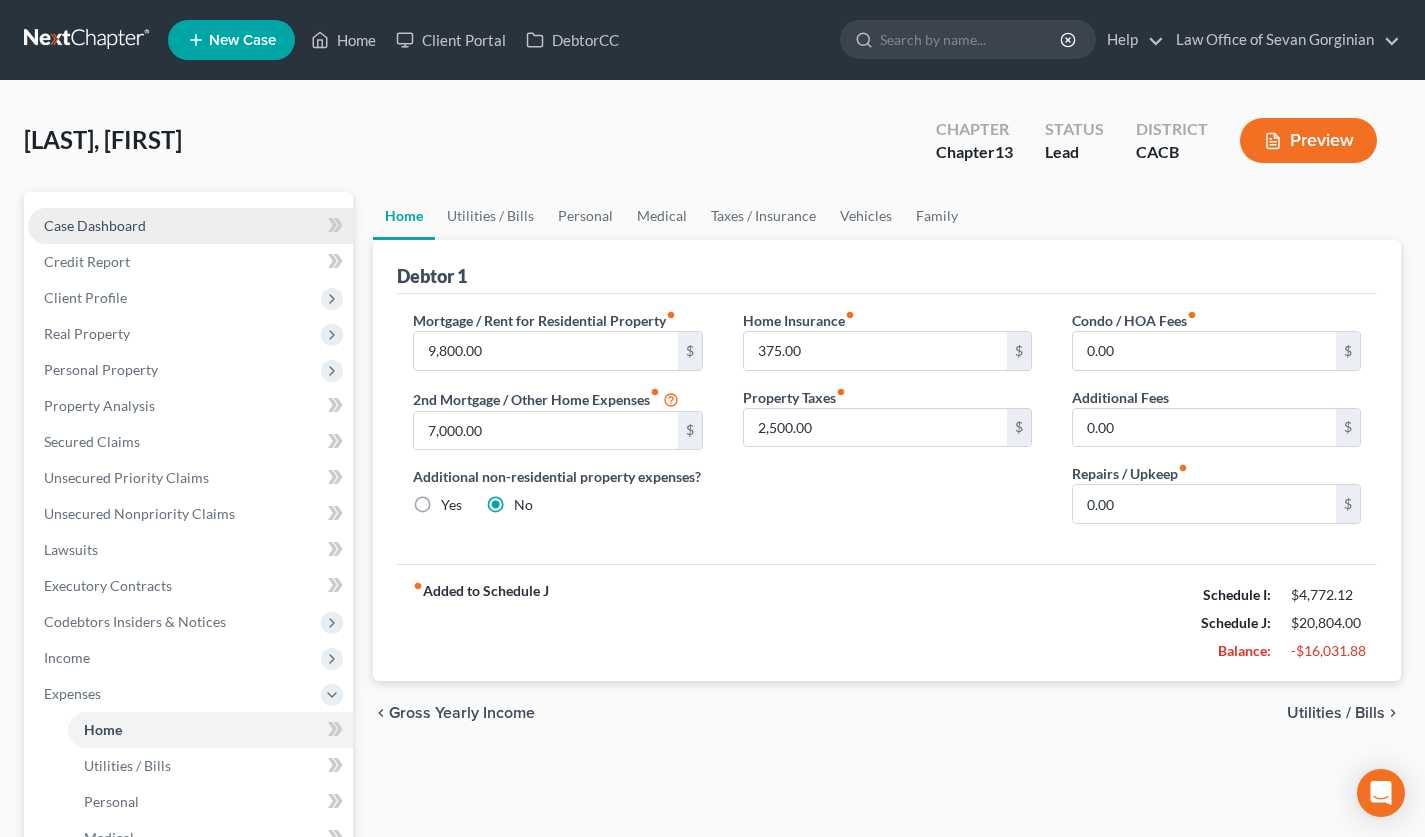 click on "Case Dashboard" at bounding box center (190, 226) 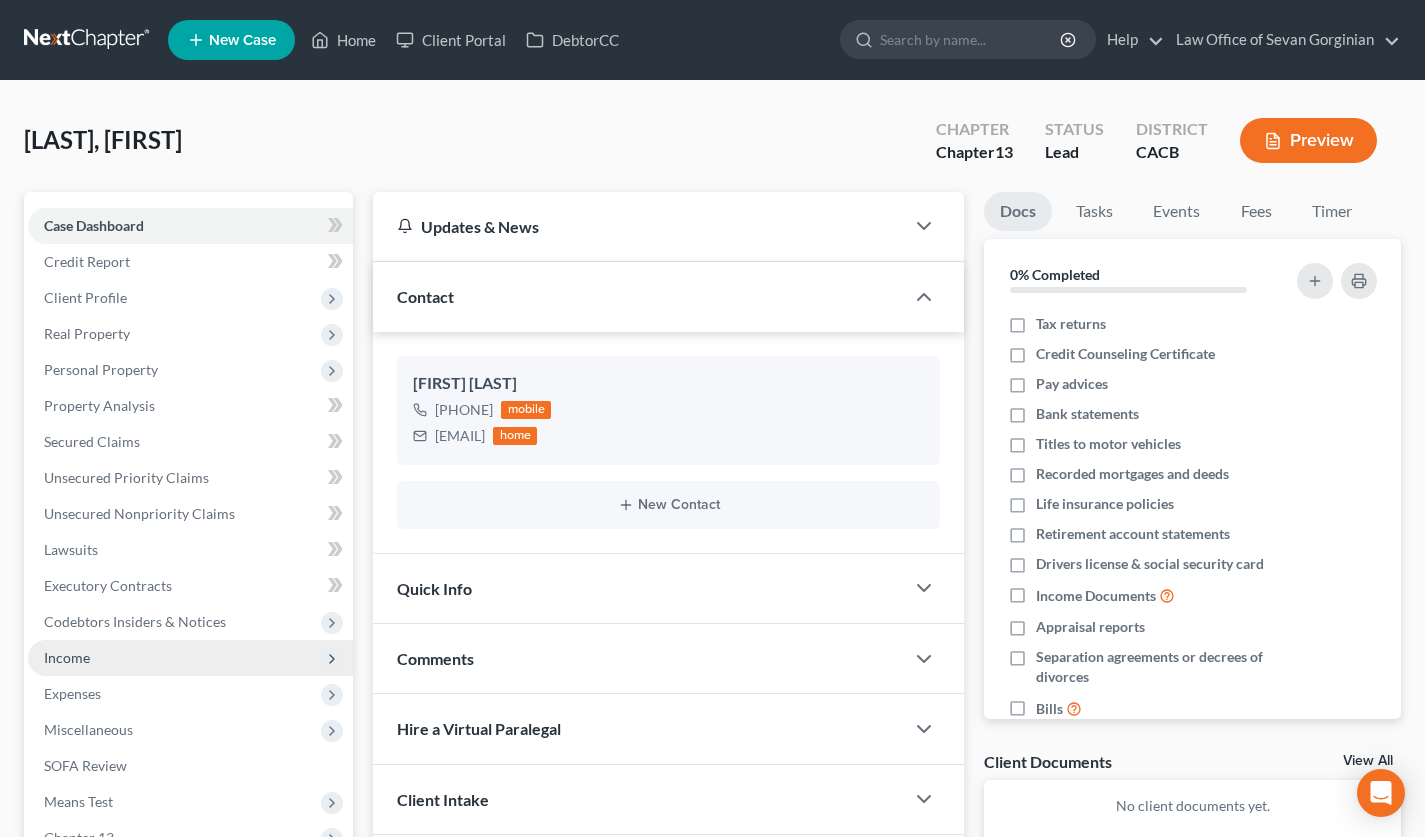 click on "Income" at bounding box center [190, 658] 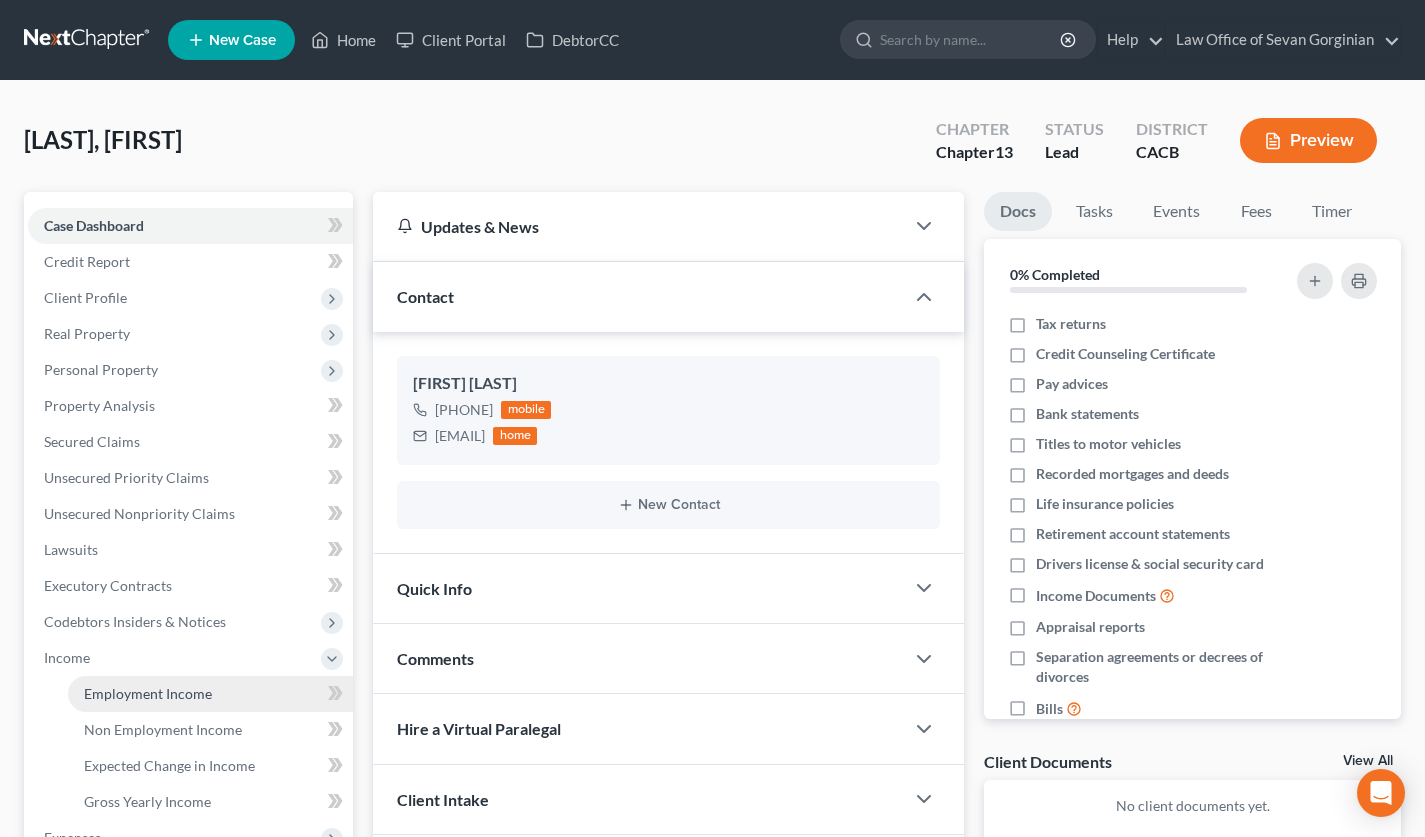 click on "Employment Income" at bounding box center [148, 693] 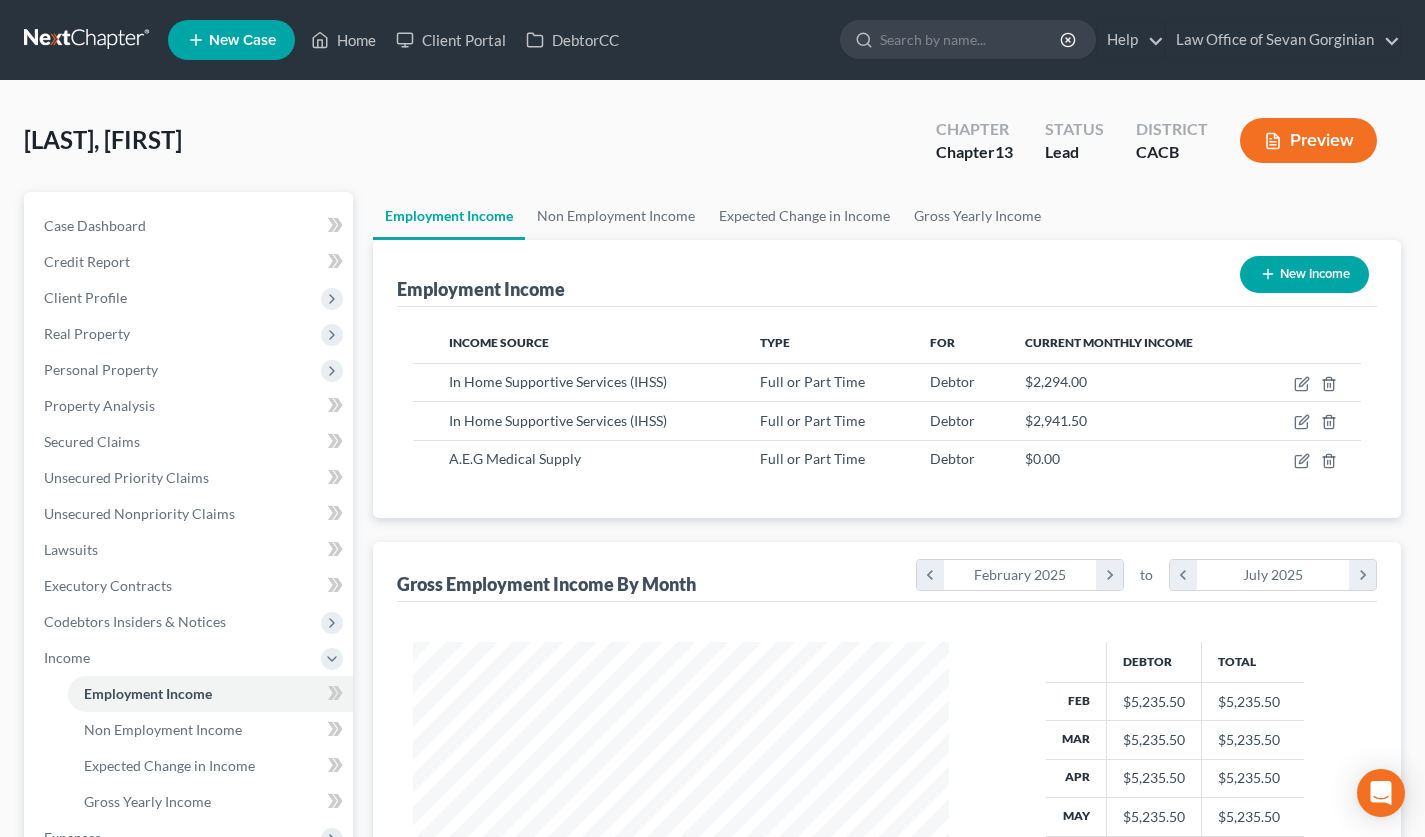 scroll, scrollTop: 999641, scrollLeft: 999424, axis: both 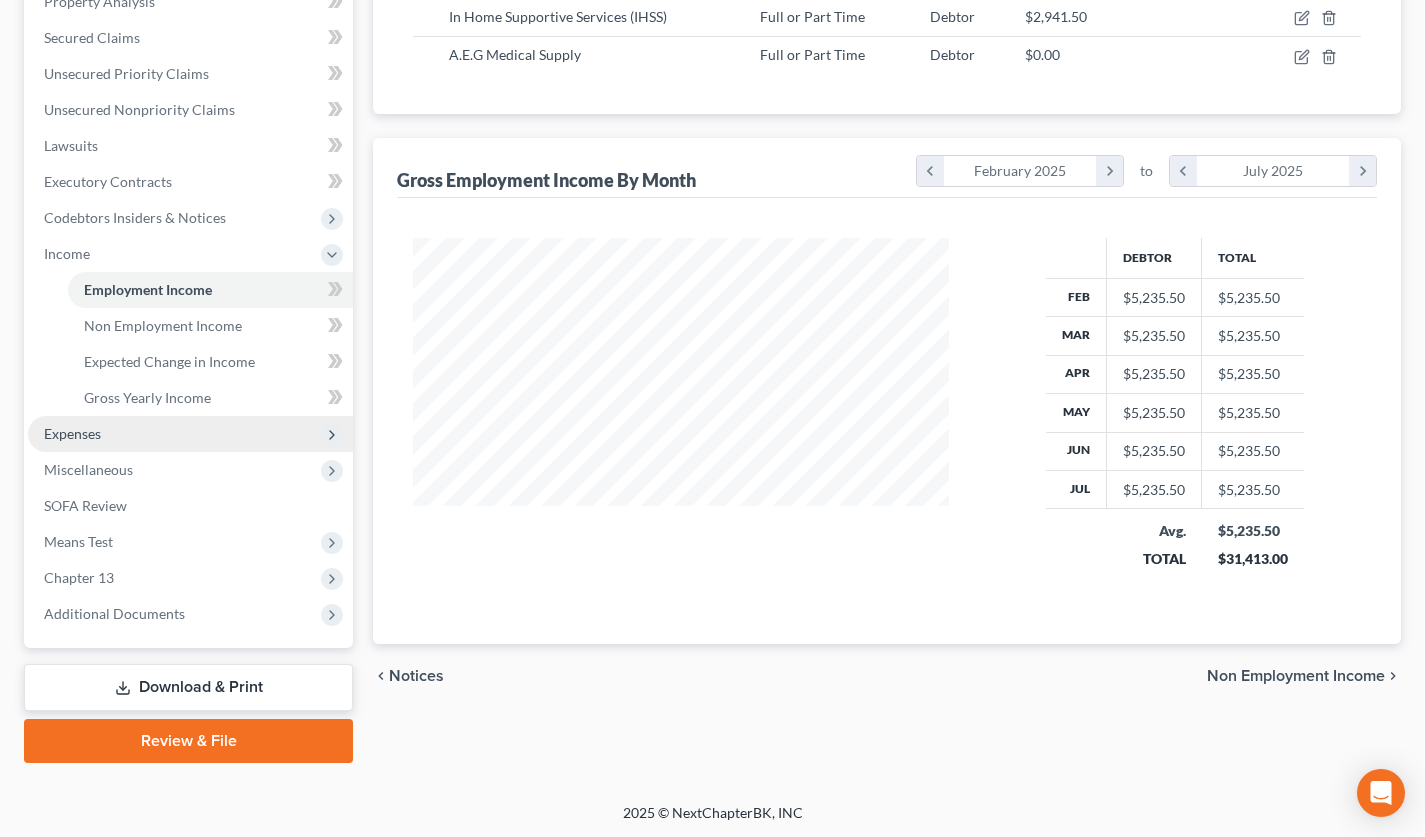 click on "Expenses" at bounding box center (190, 434) 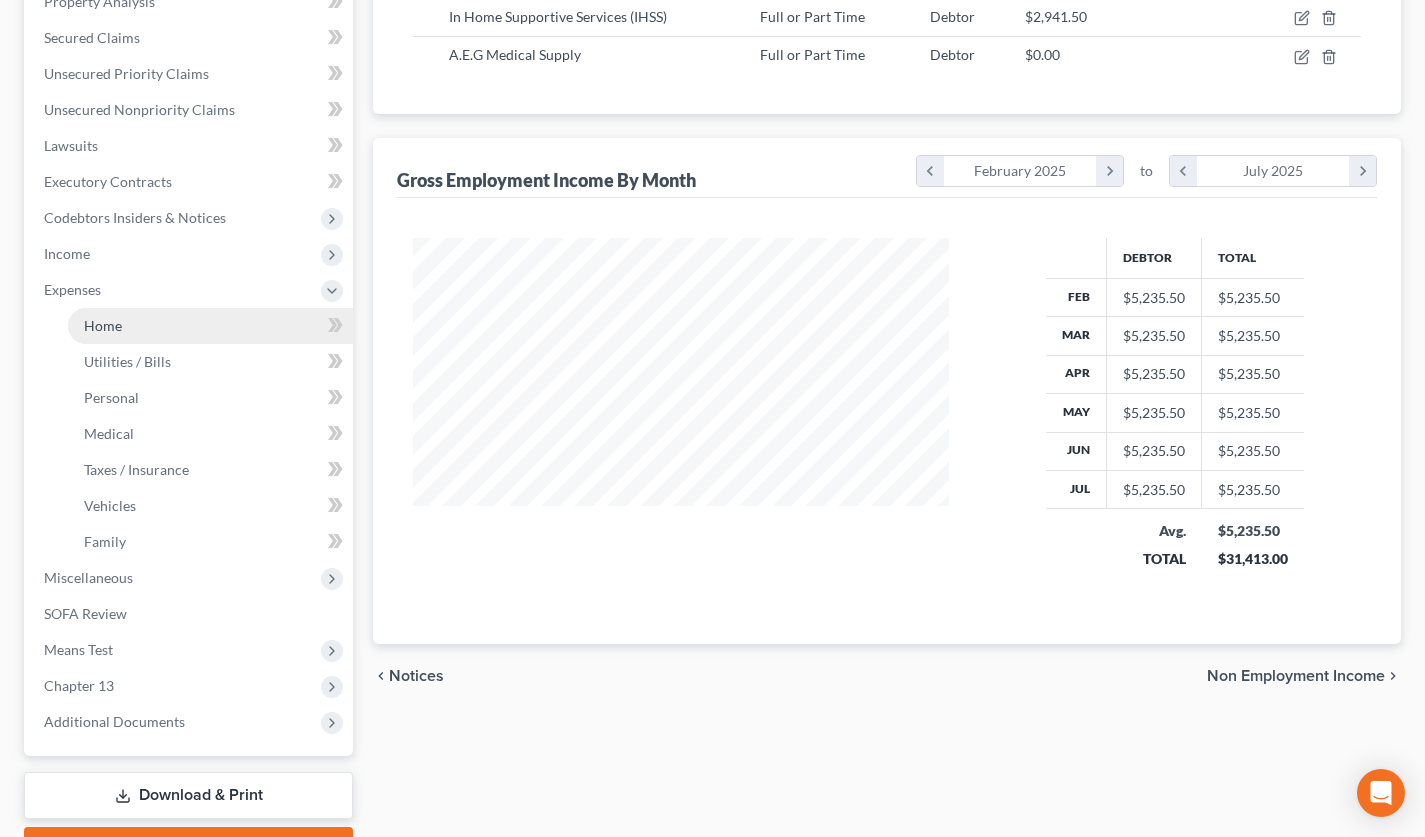 click on "Home" at bounding box center [210, 326] 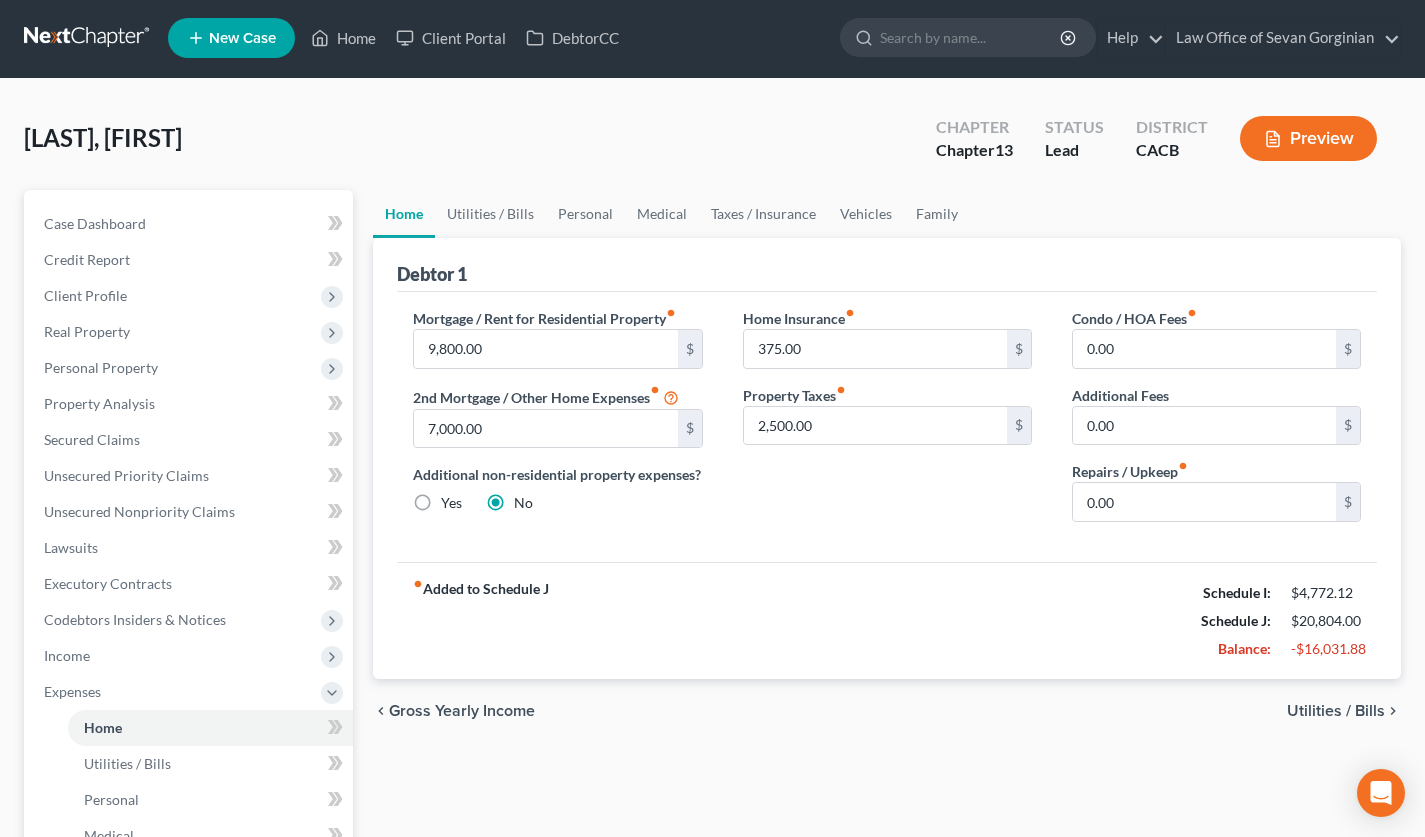 scroll, scrollTop: 0, scrollLeft: 0, axis: both 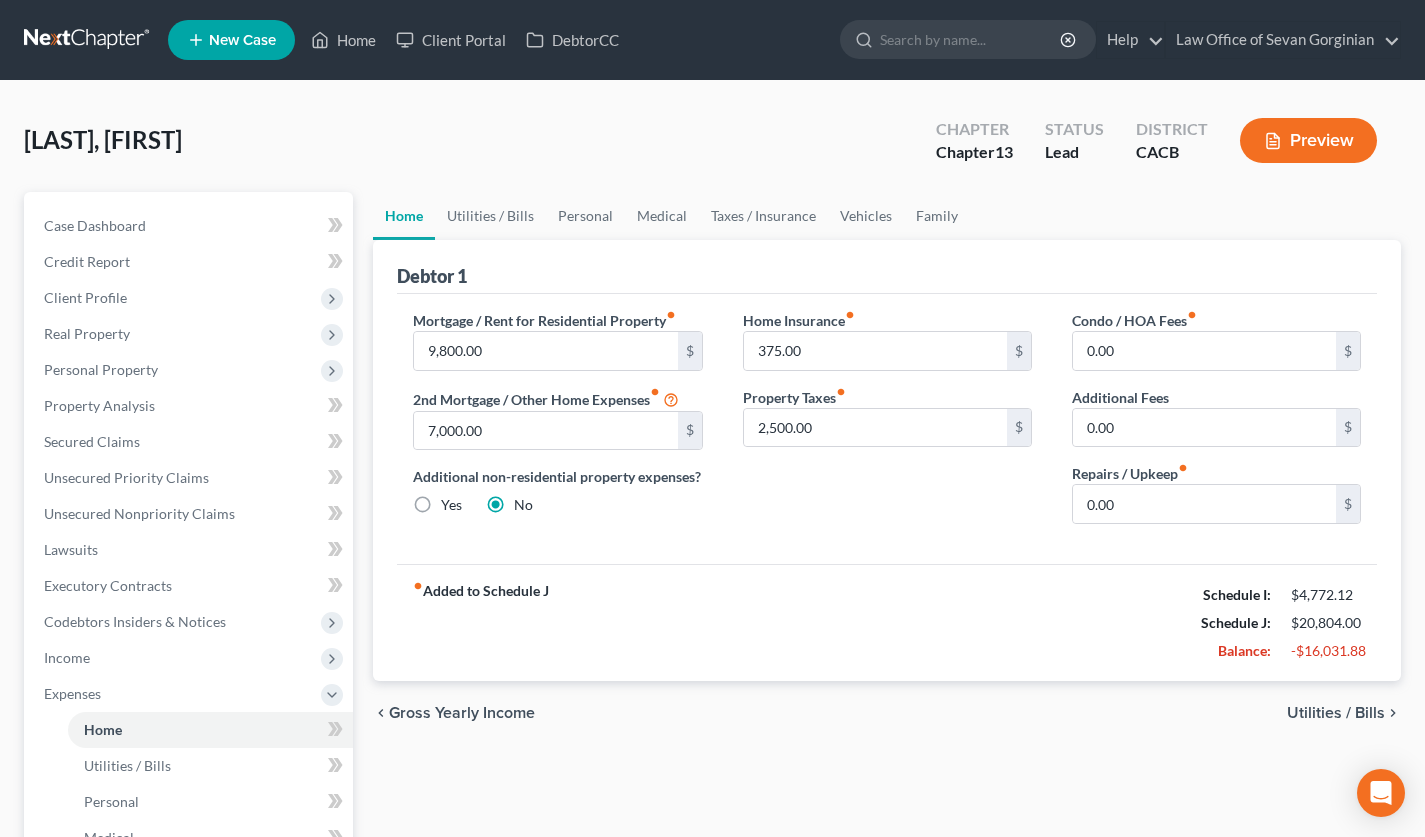 click on "Home New Case Client Portal DebtorCC Law Office of Sevan Gorginian ani@gorginianlaw.com My Account Settings Plan + Billing Account Add-Ons Upgrade to Whoa Help Center Webinars Training Videos What's new Log out New Case Home Client Portal DebtorCC         - No Result - See all results Or Press Enter... Help Help Center Webinars Training Videos What's new Law Office of Sevan Gorginian Law Office of Sevan Gorginian ani@gorginianlaw.com My Account Settings Plan + Billing Account Add-Ons Upgrade to Whoa Log out" at bounding box center [712, 40] 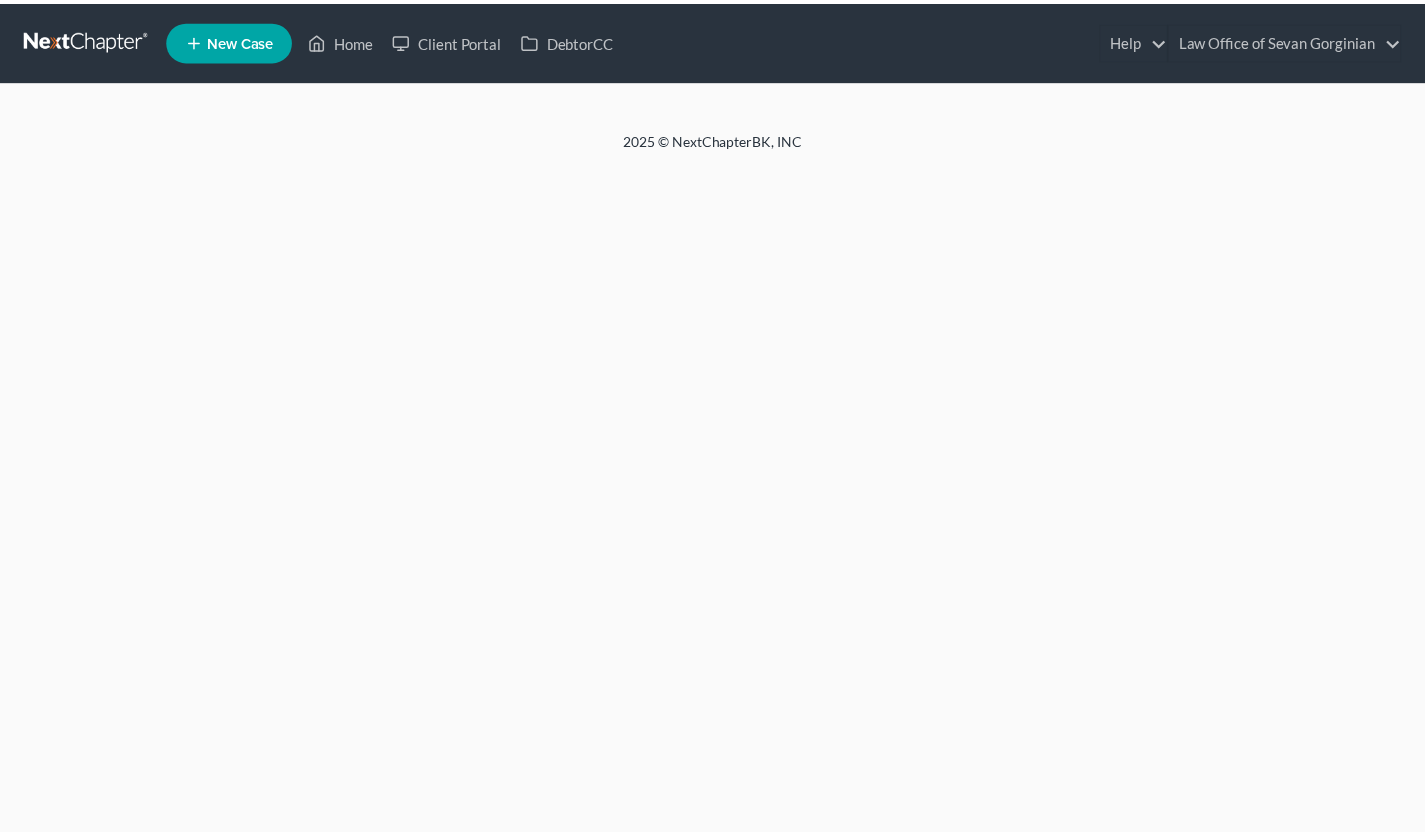 scroll, scrollTop: 0, scrollLeft: 0, axis: both 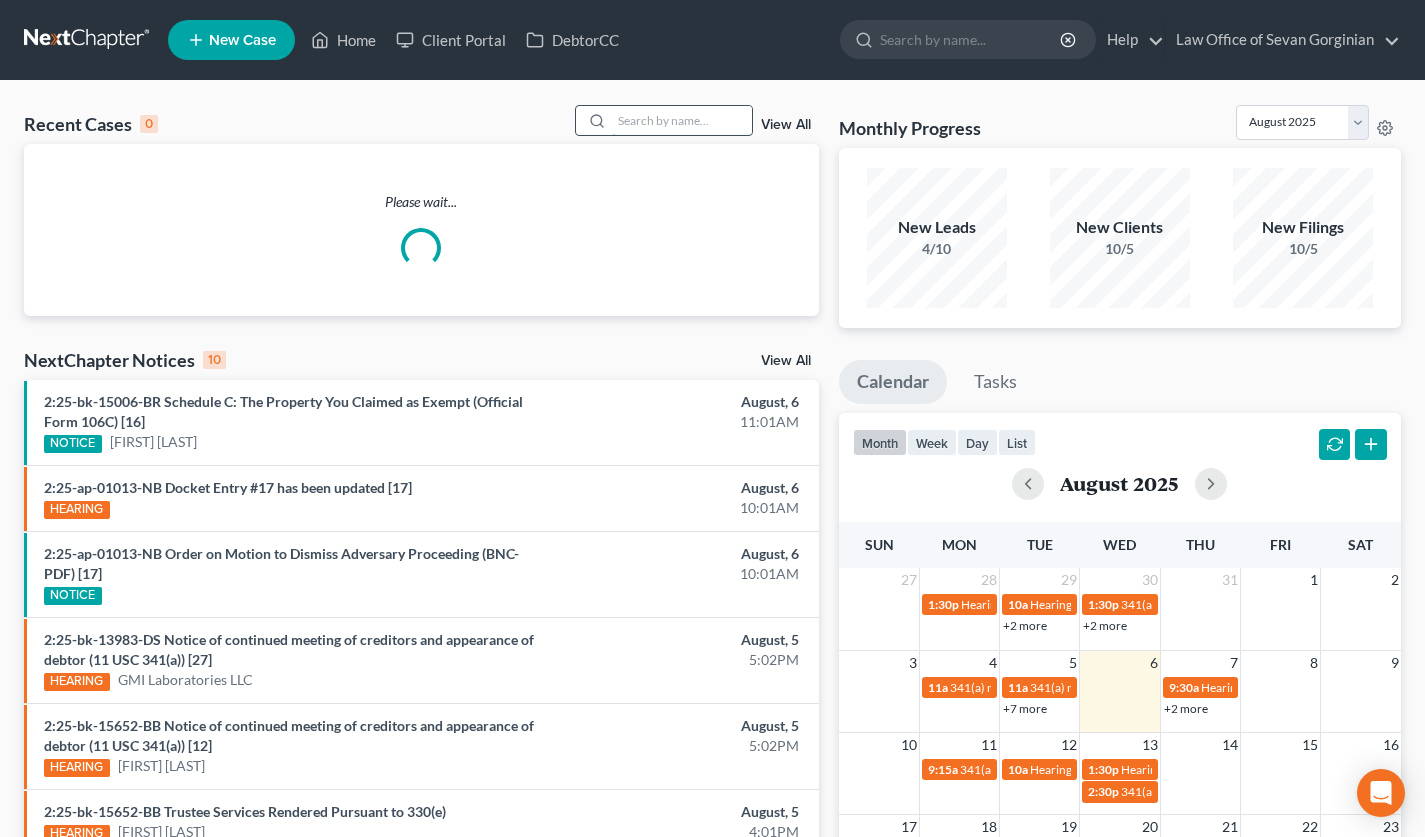 click at bounding box center [682, 120] 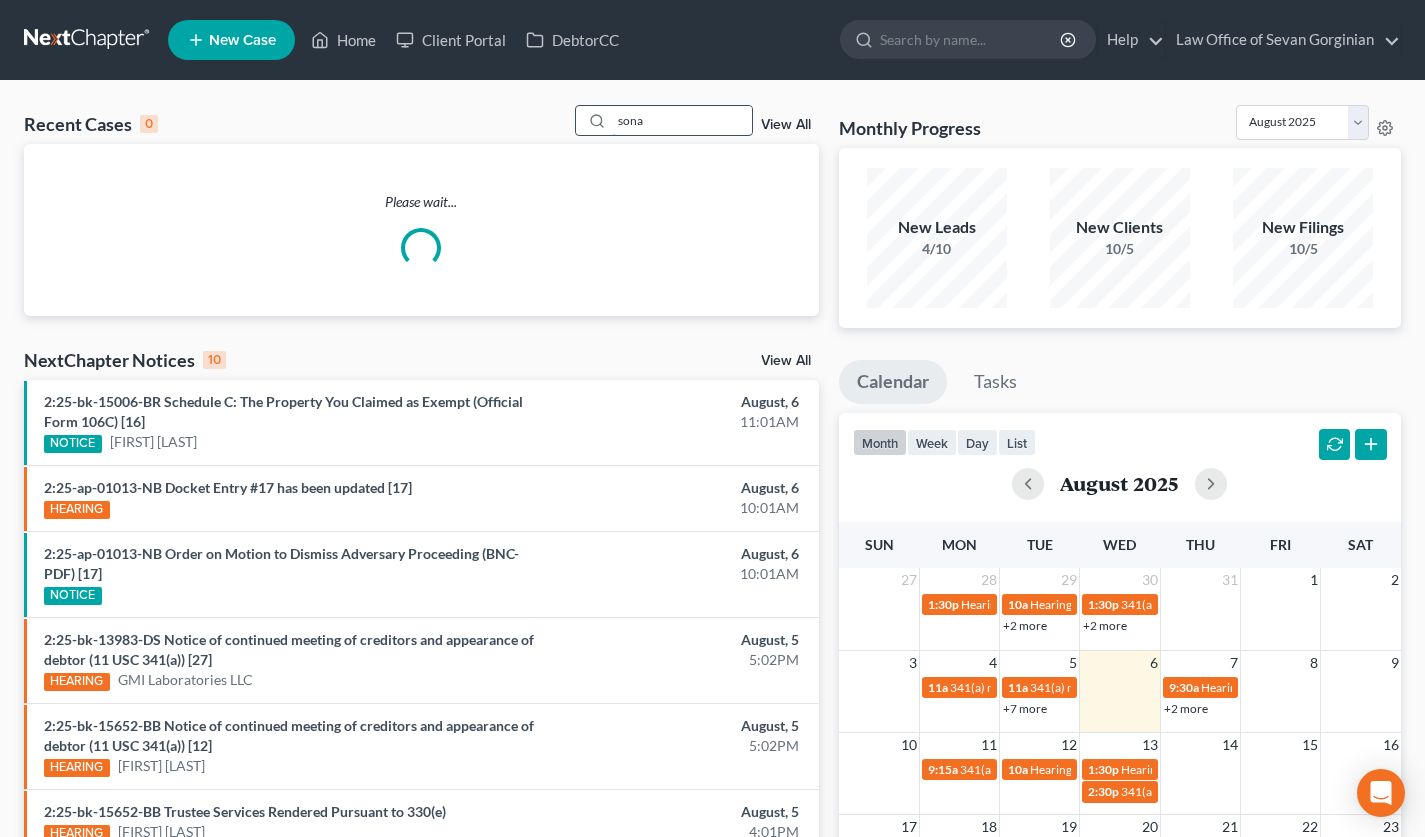 type on "sona" 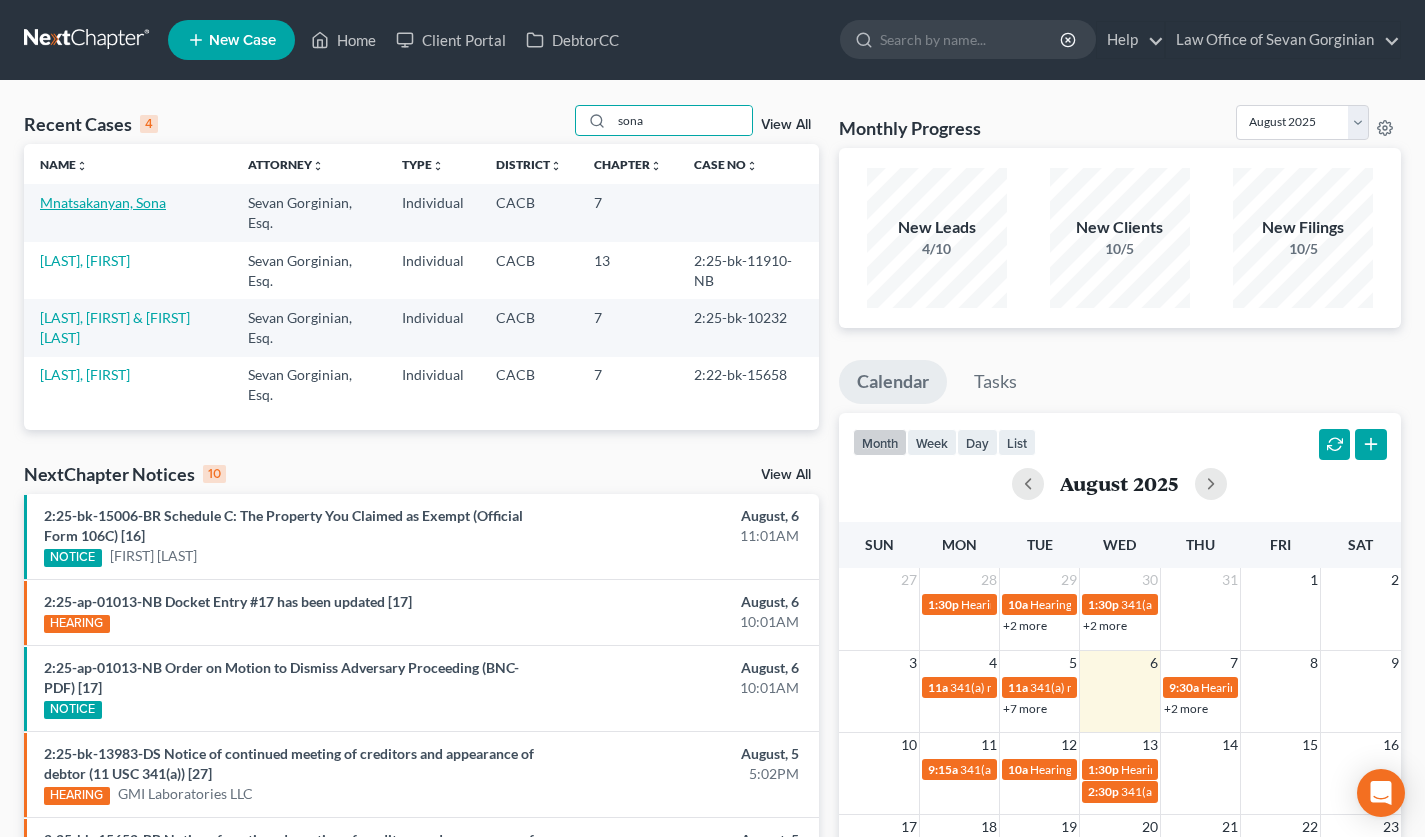 click on "Mnatsakanyan, Sona" at bounding box center [103, 202] 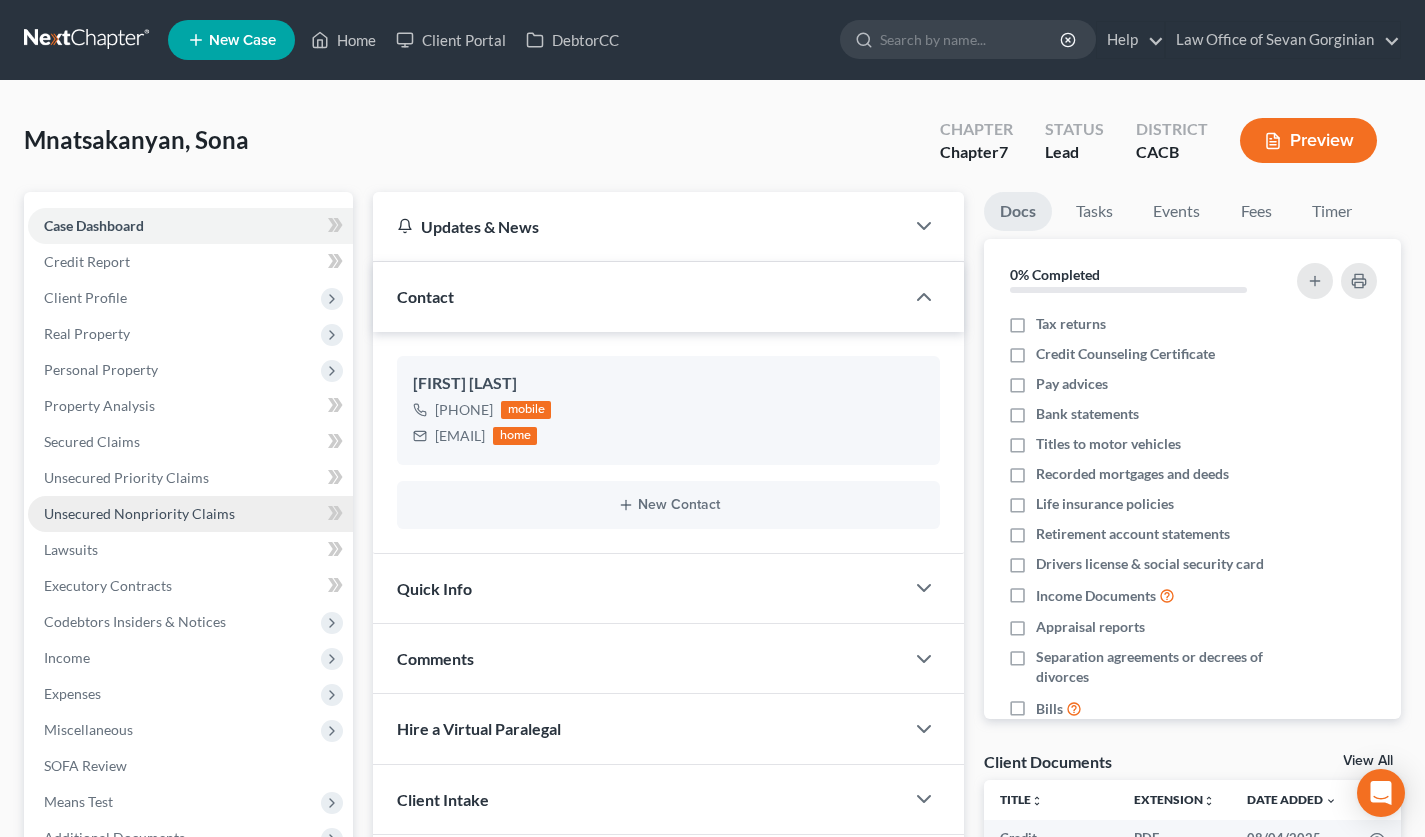 click on "Unsecured Nonpriority Claims" at bounding box center (139, 513) 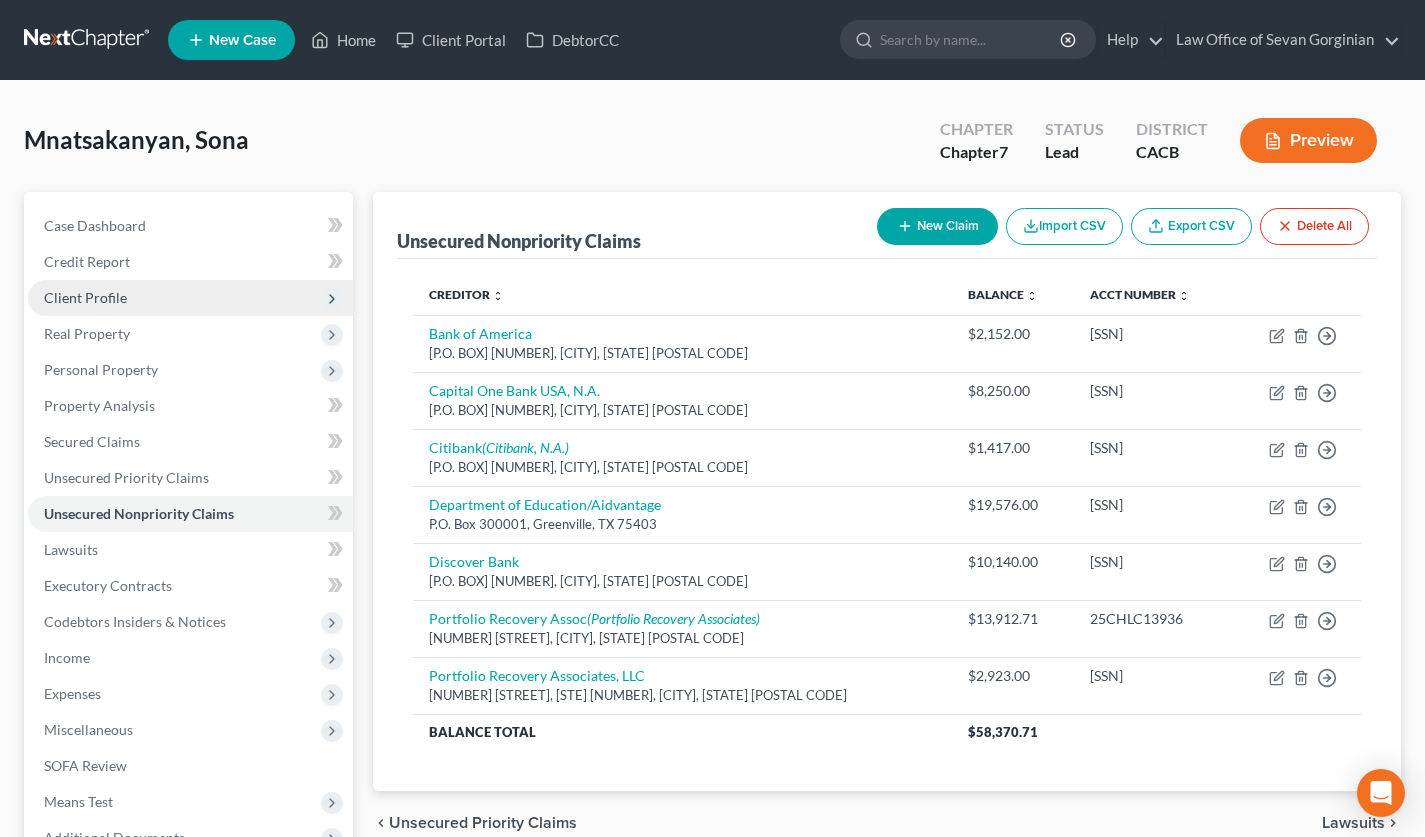 click on "Client Profile" at bounding box center (190, 298) 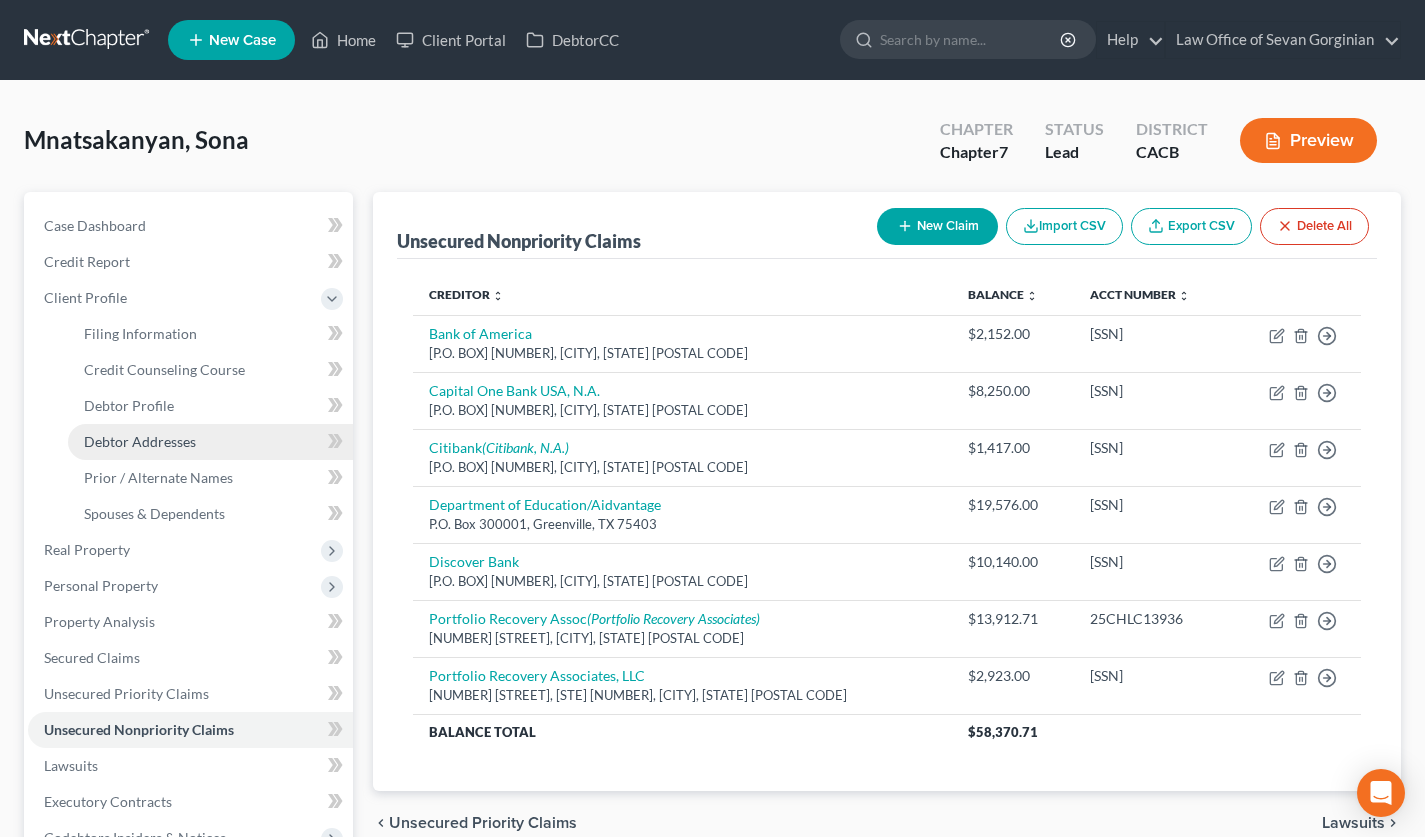 click on "Debtor Addresses" at bounding box center [140, 441] 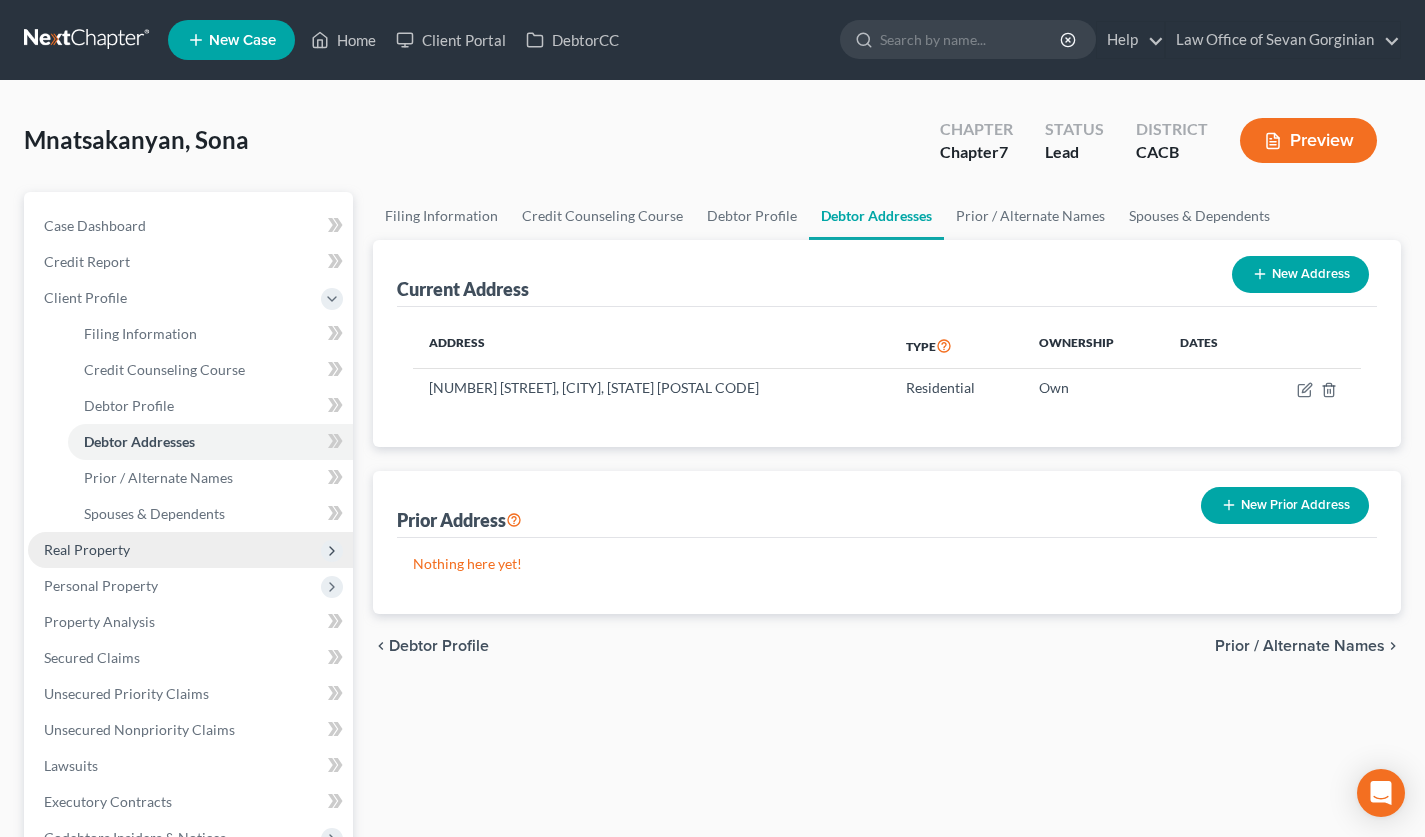 click on "Real Property" at bounding box center [190, 550] 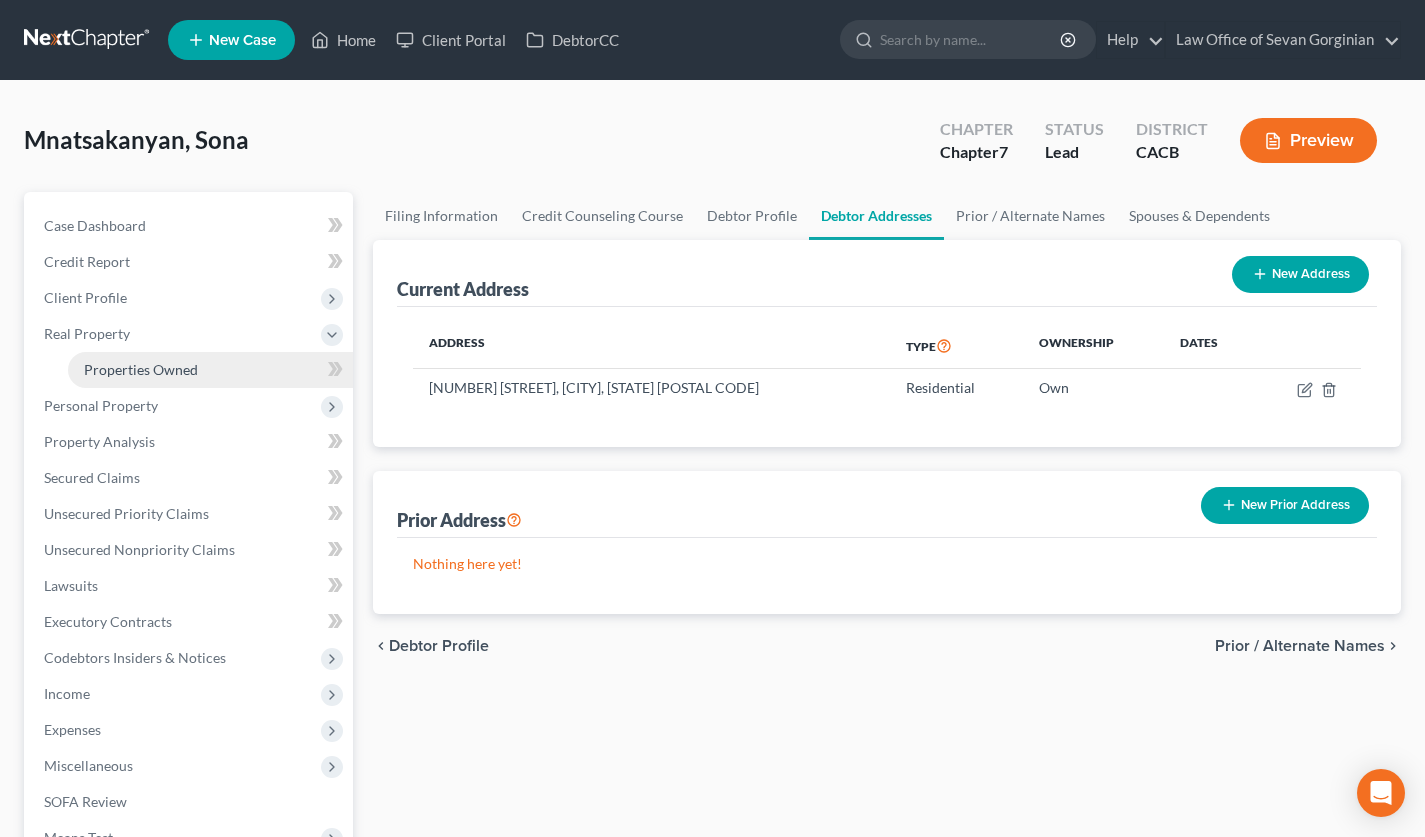 click on "Properties Owned" at bounding box center [141, 369] 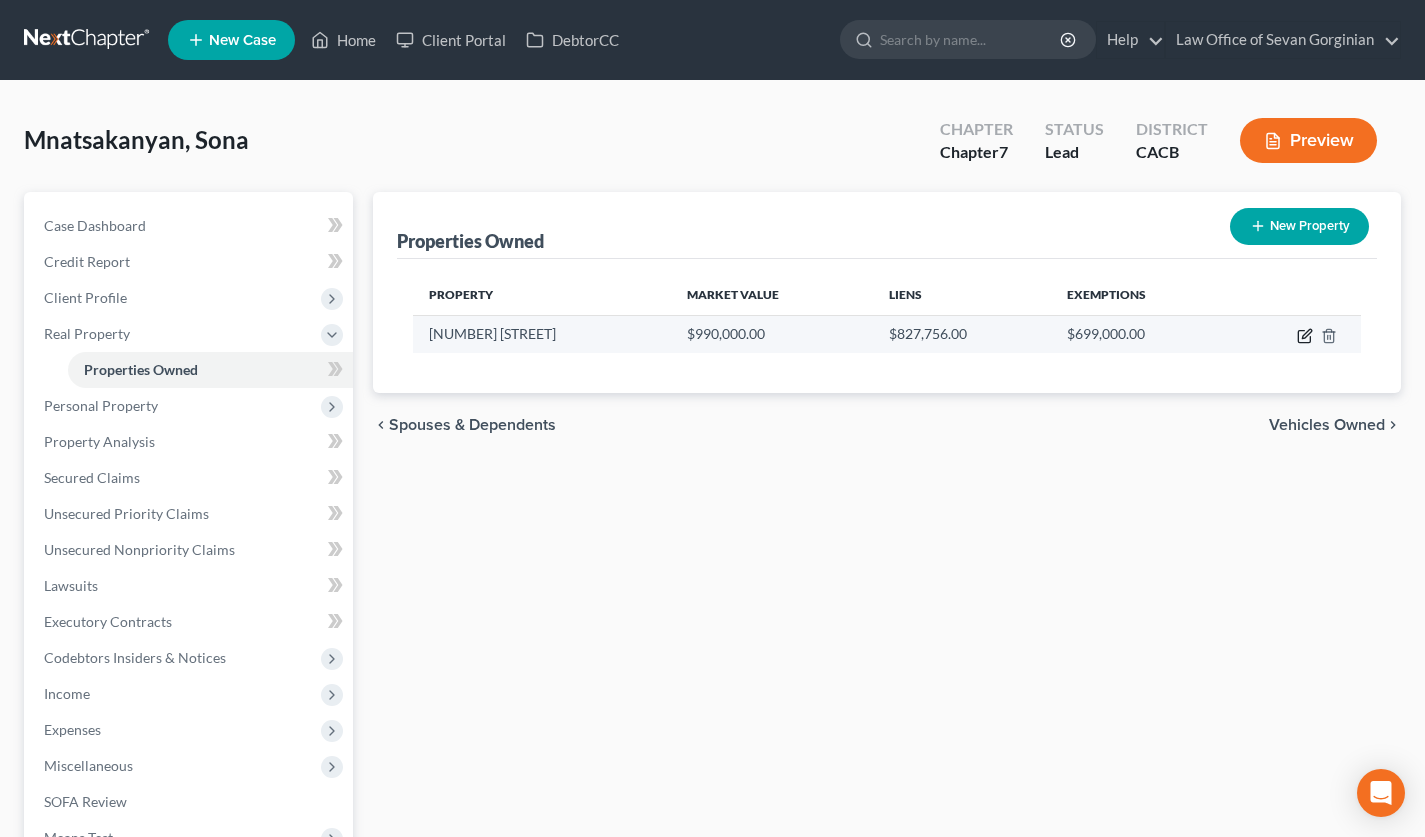 click 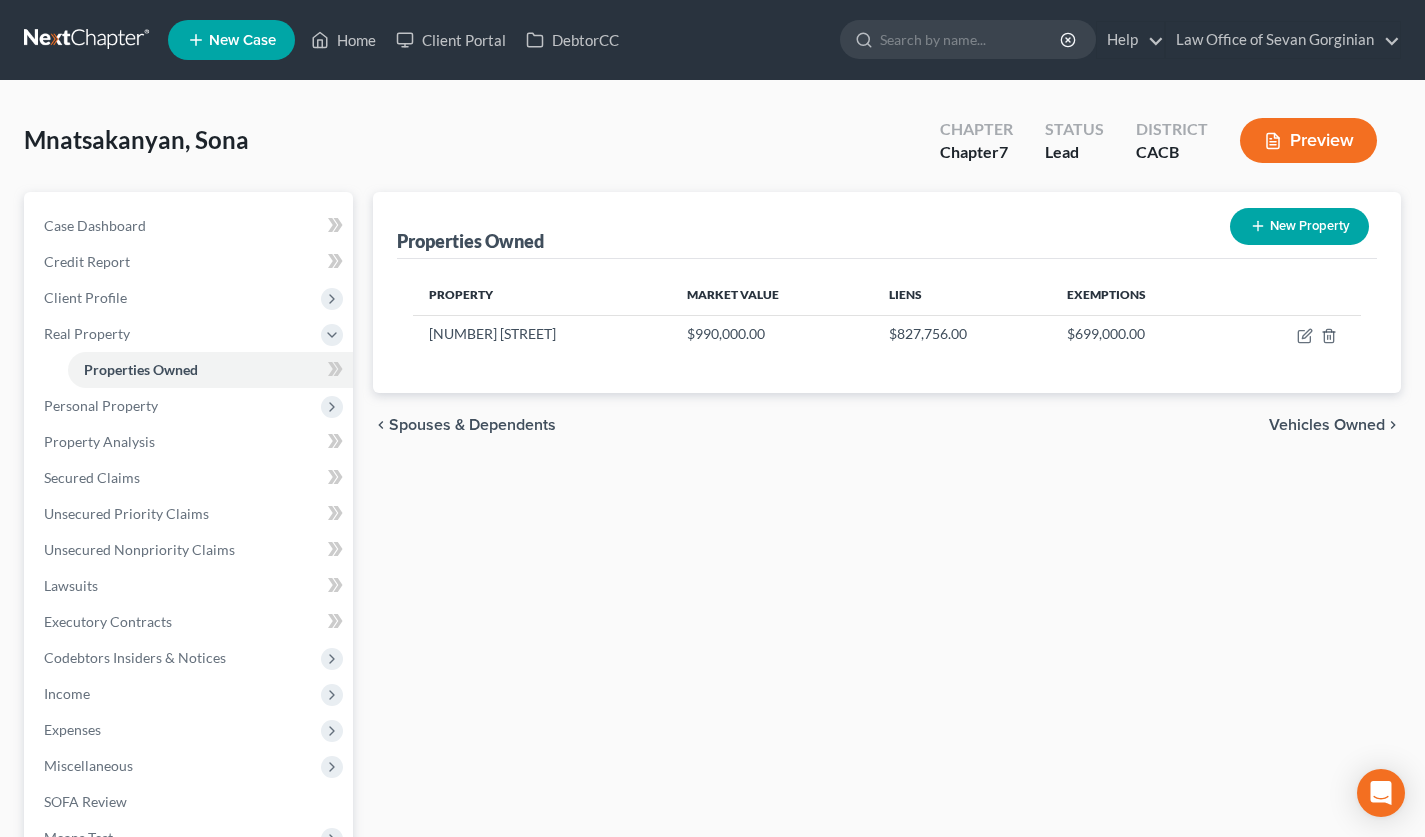 select on "4" 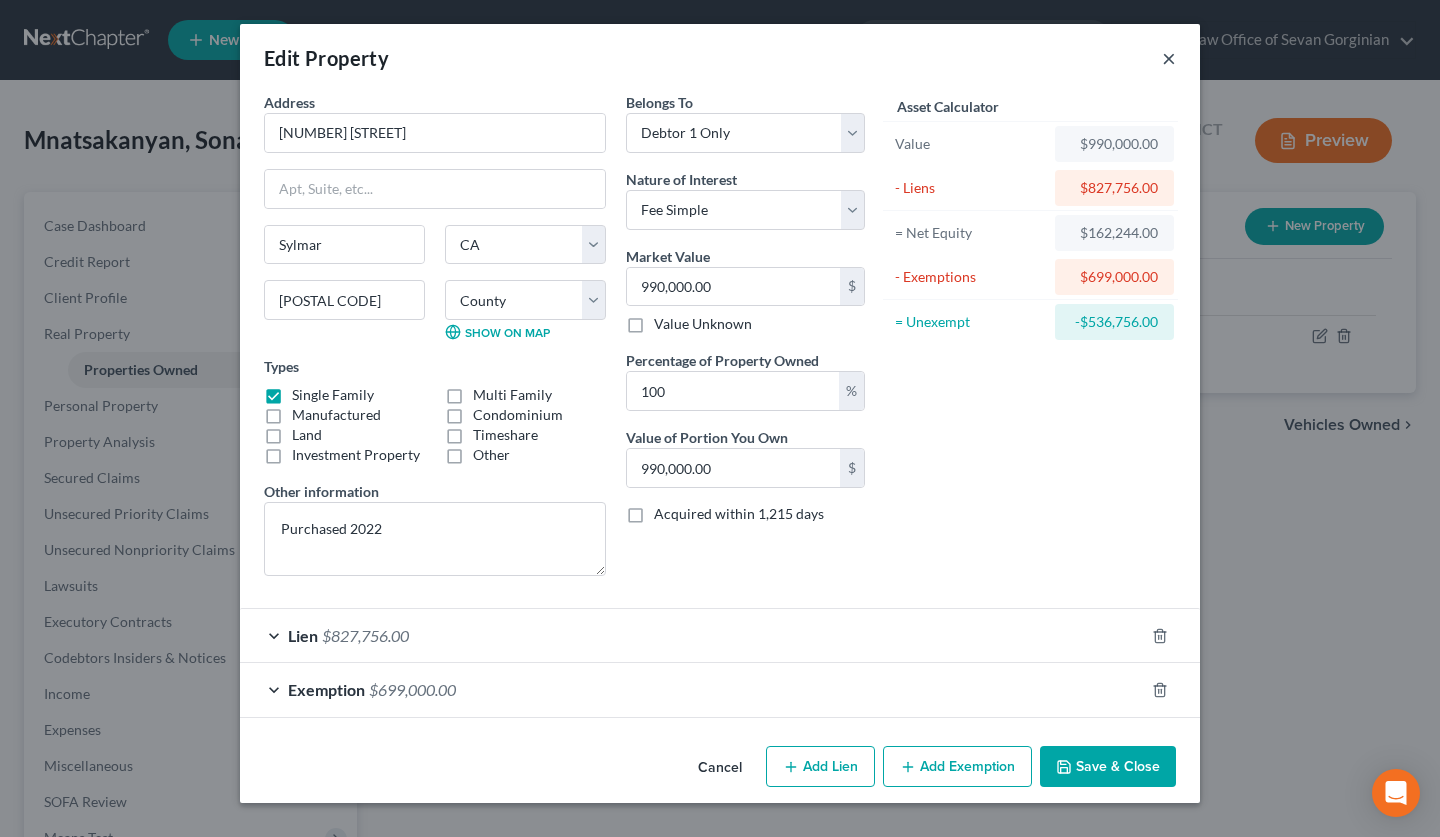 click on "×" at bounding box center [1169, 58] 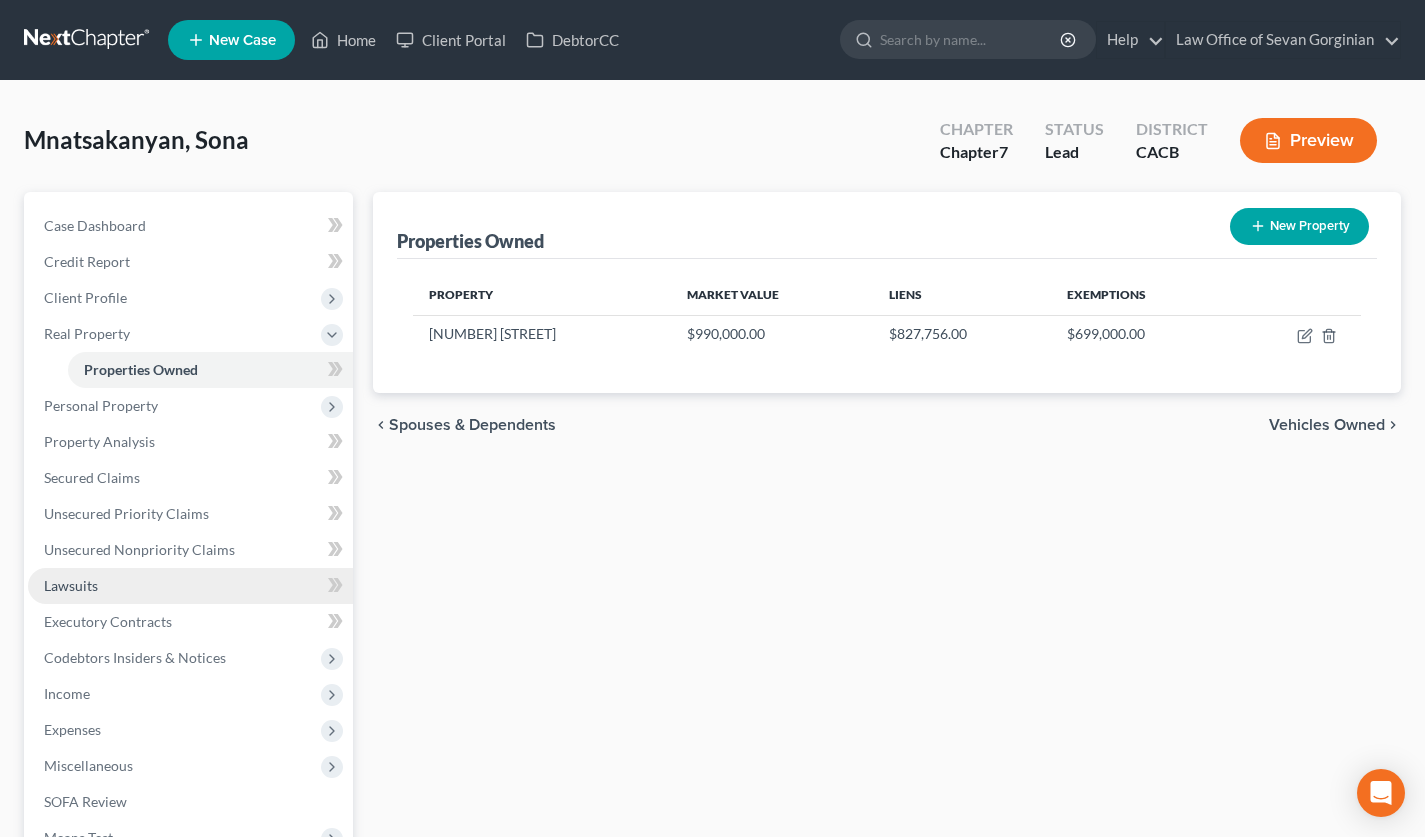 click on "Lawsuits" at bounding box center [190, 586] 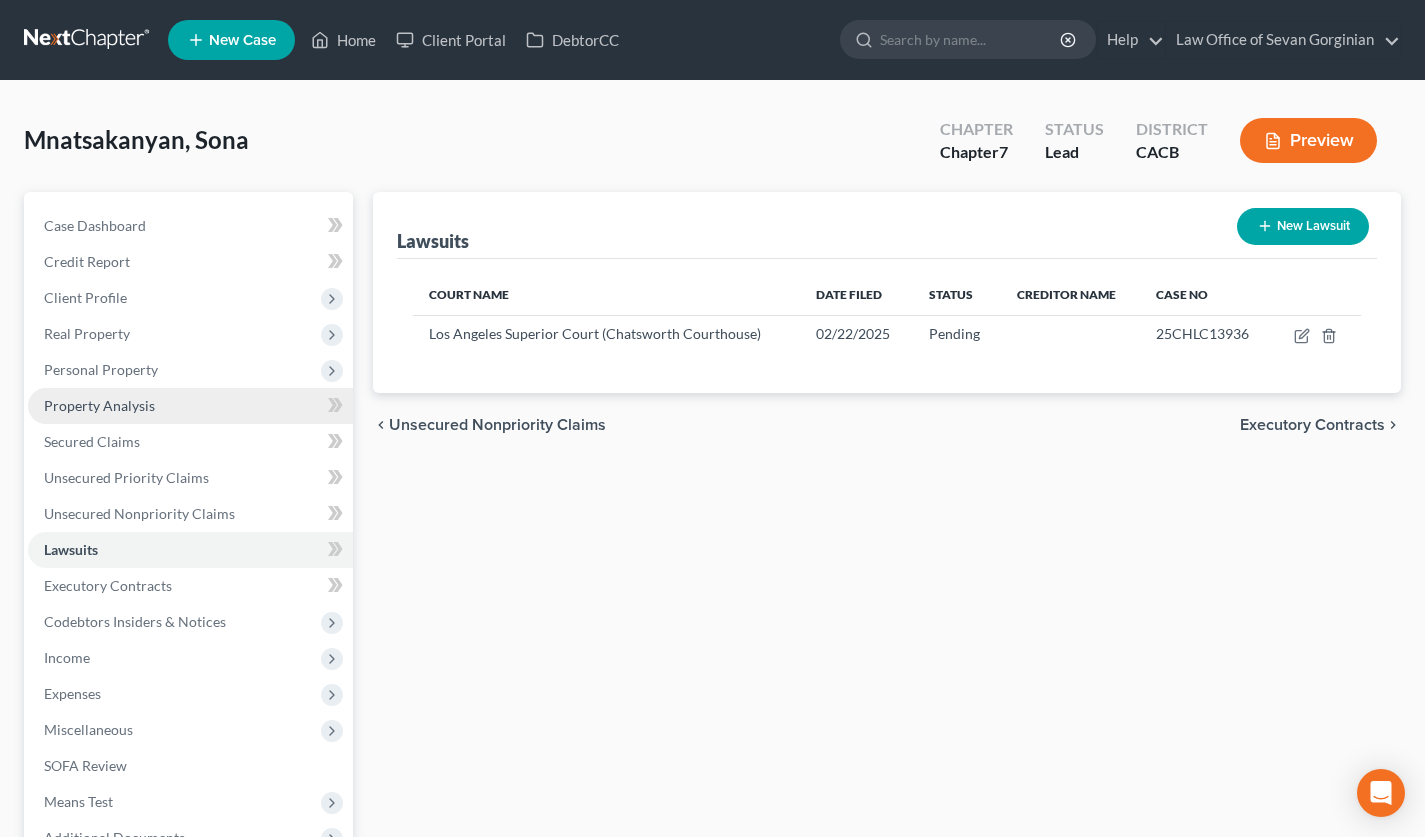 click on "Property Analysis" at bounding box center (190, 406) 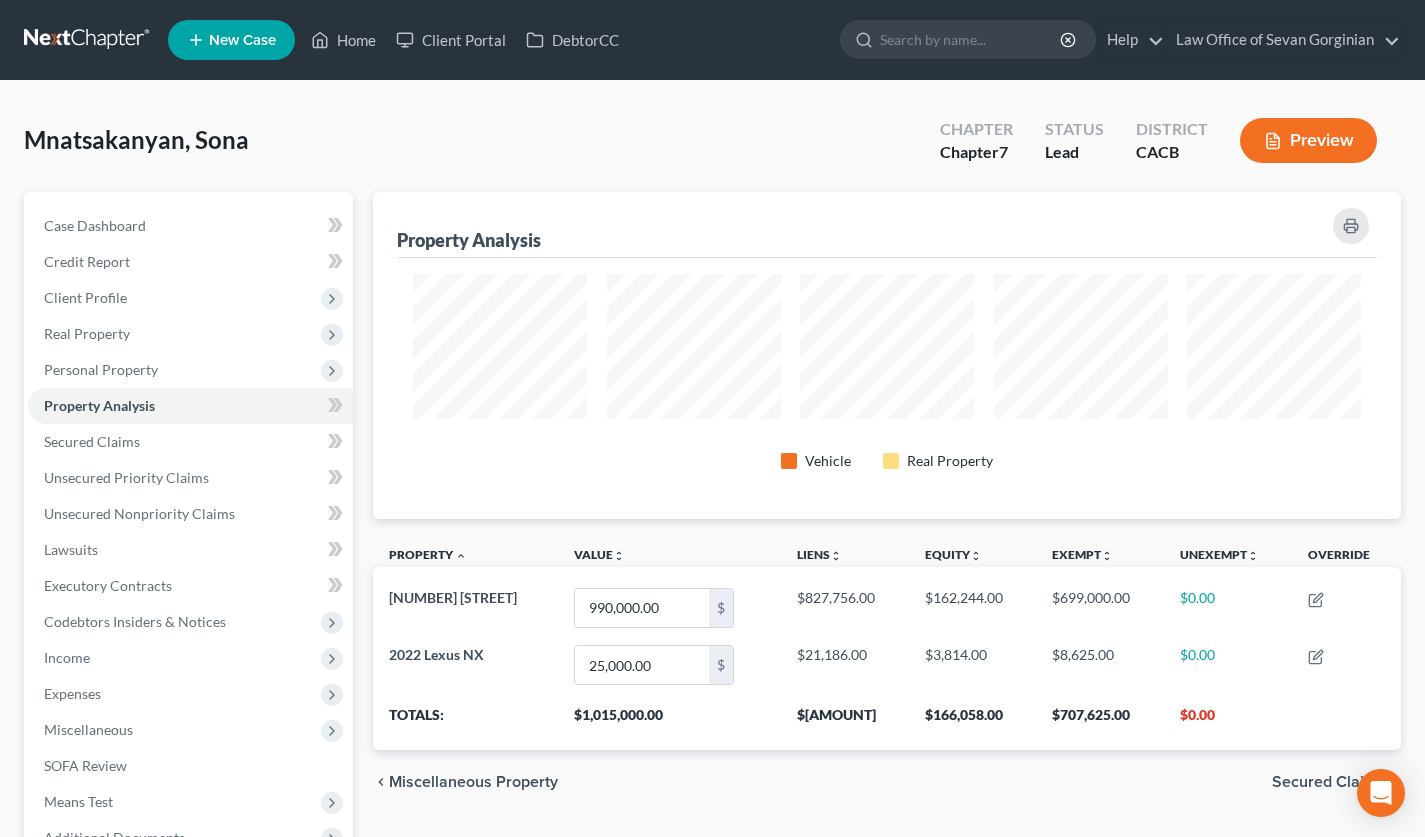 scroll, scrollTop: 999673, scrollLeft: 998972, axis: both 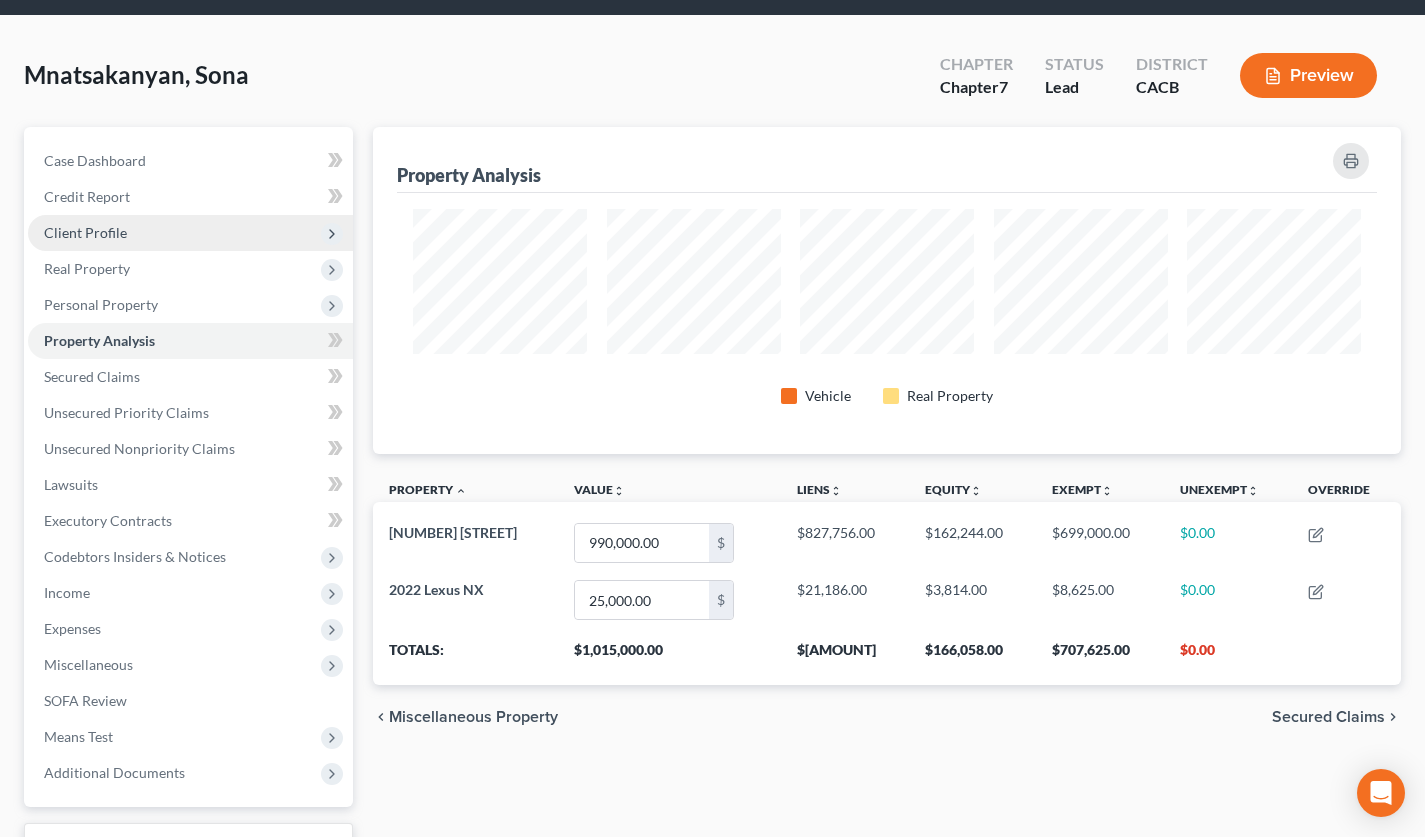 click on "Client Profile" at bounding box center [85, 232] 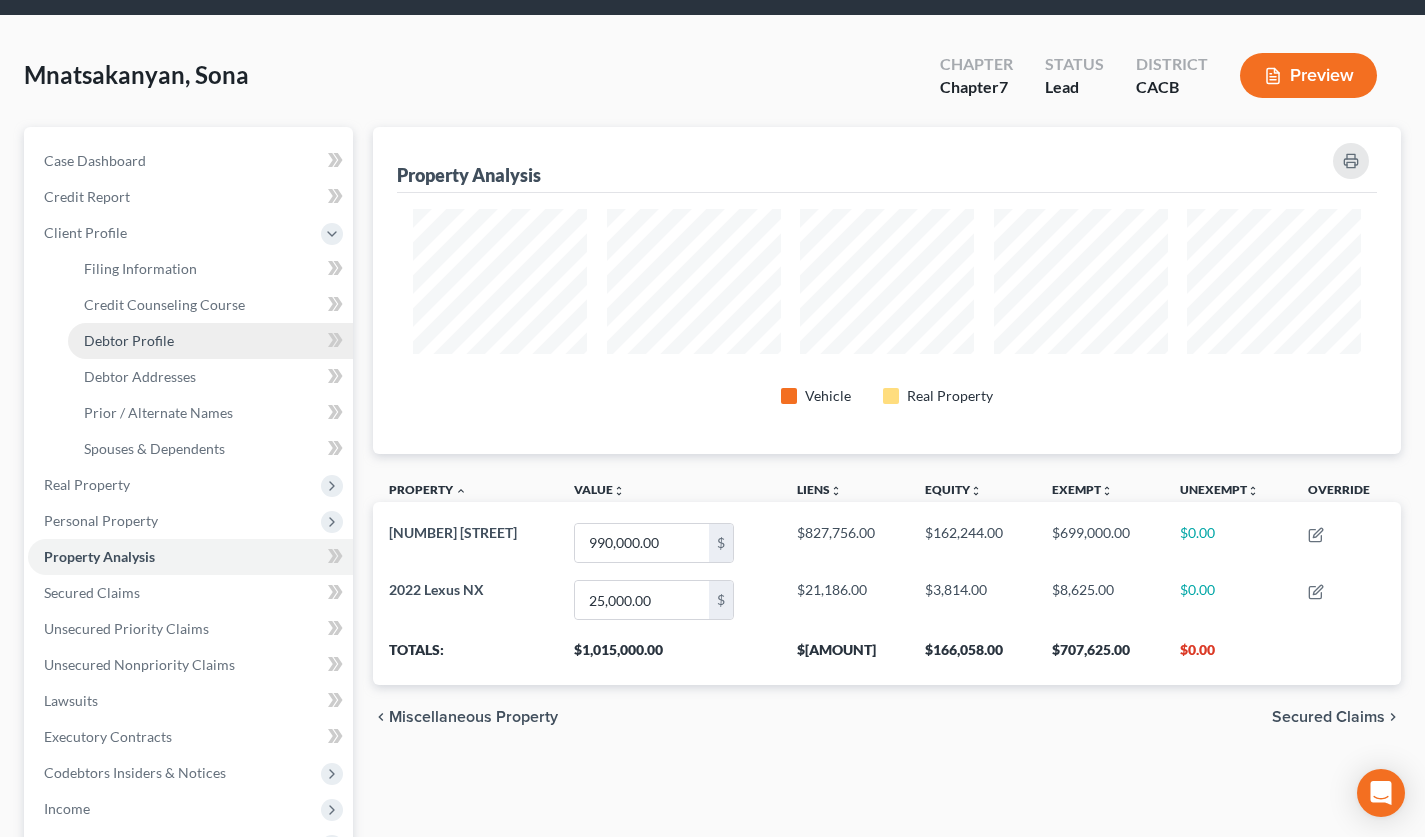 click on "Debtor Profile" at bounding box center (210, 341) 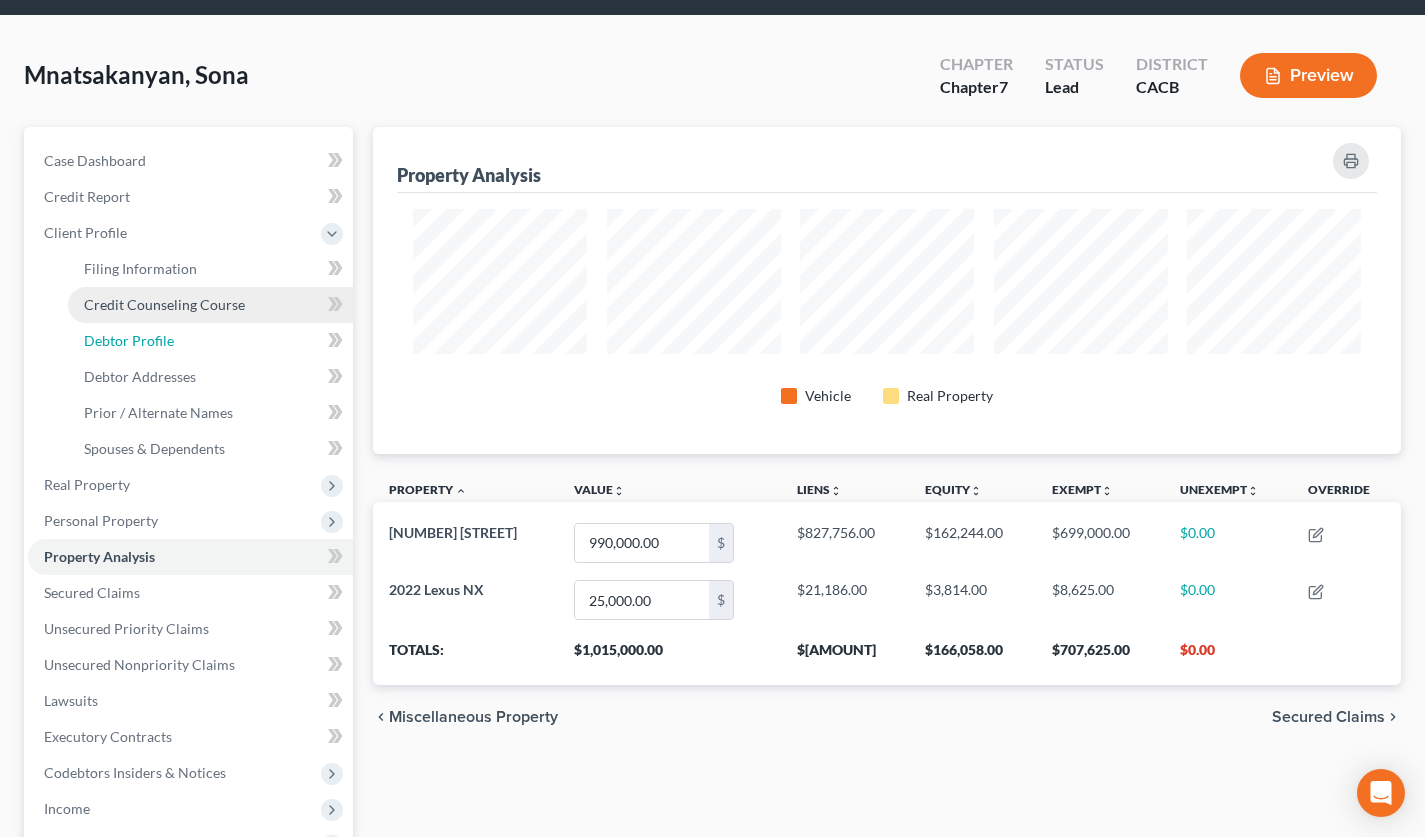 scroll, scrollTop: 20, scrollLeft: 0, axis: vertical 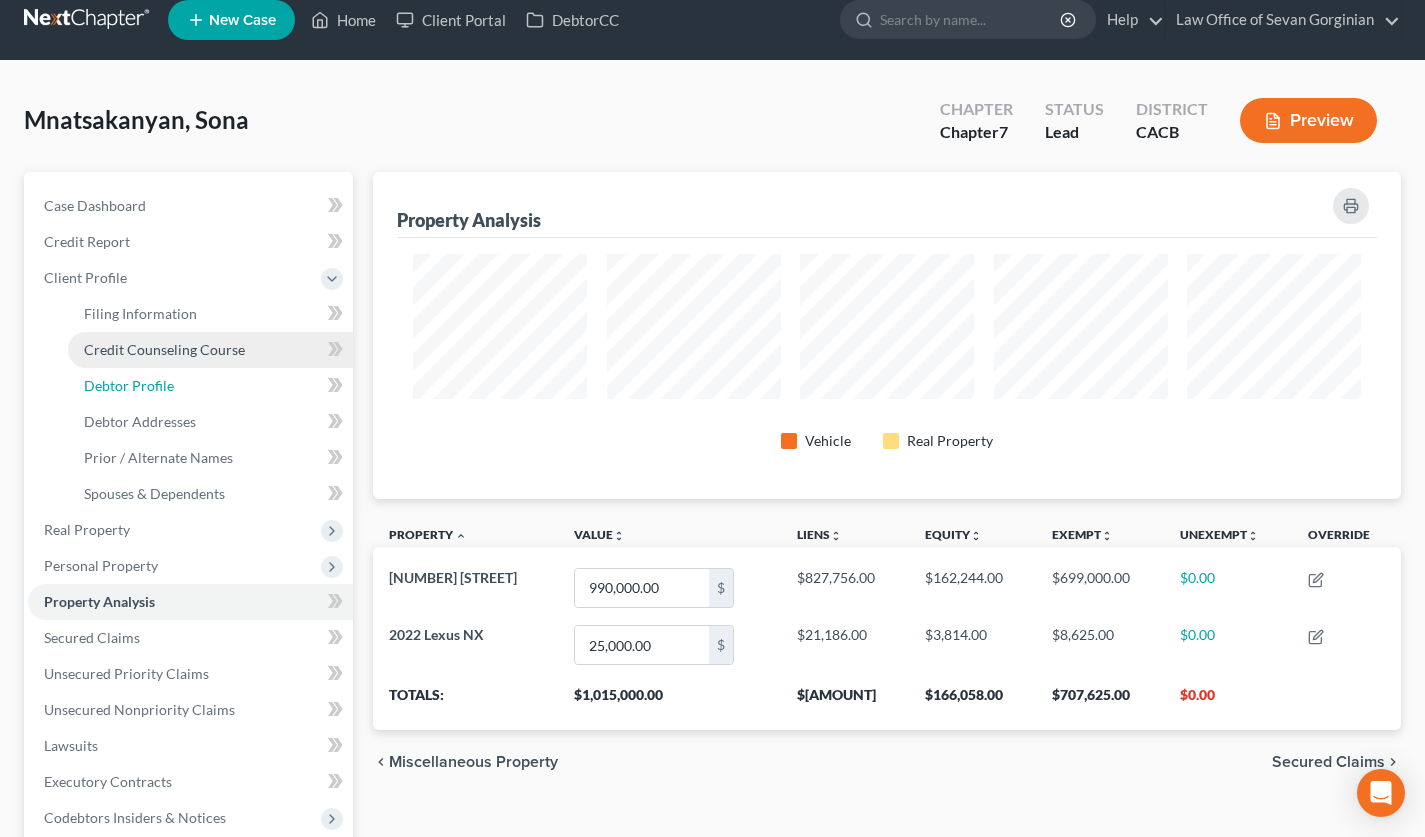 select on "0" 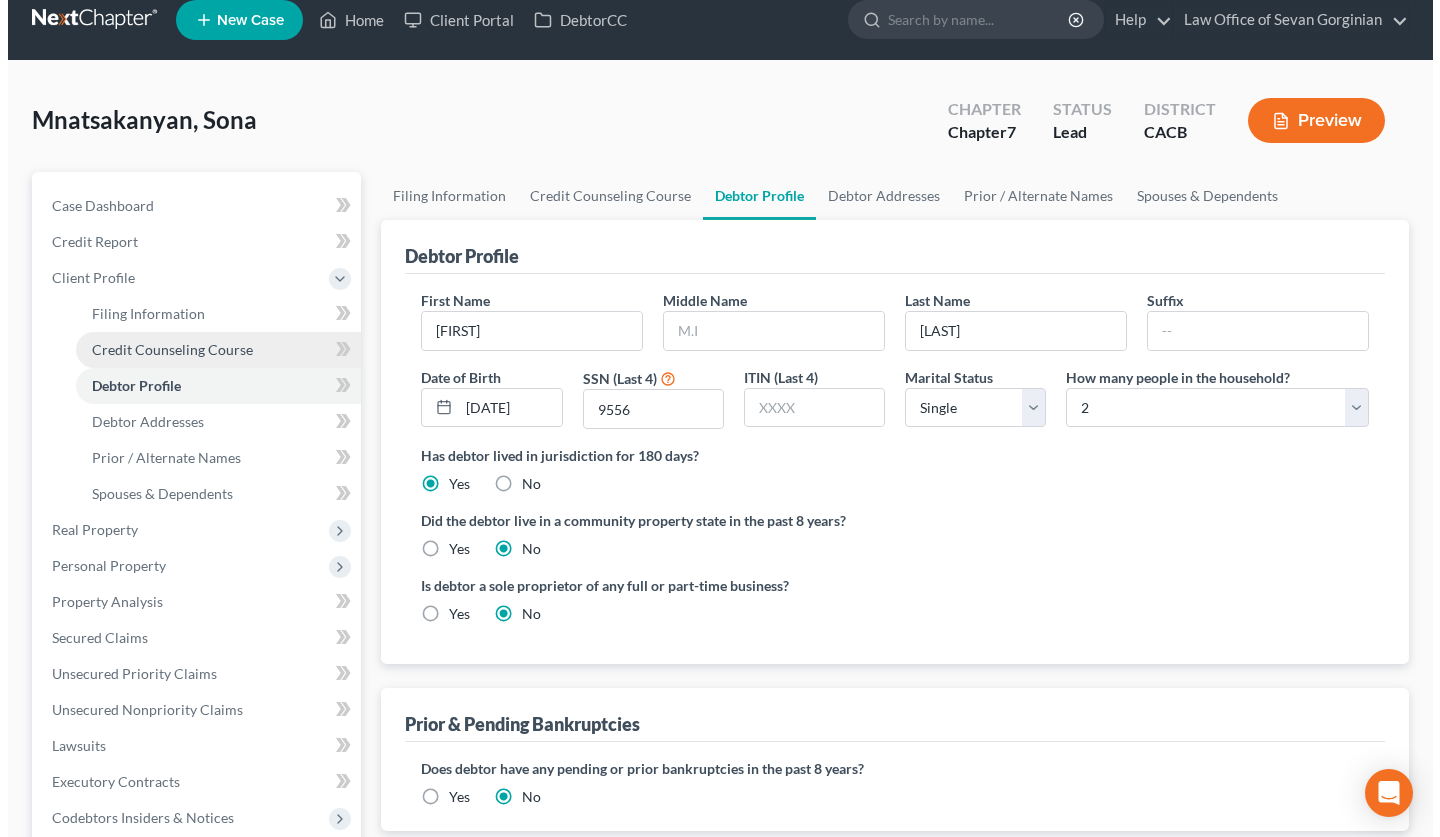 scroll, scrollTop: 0, scrollLeft: 0, axis: both 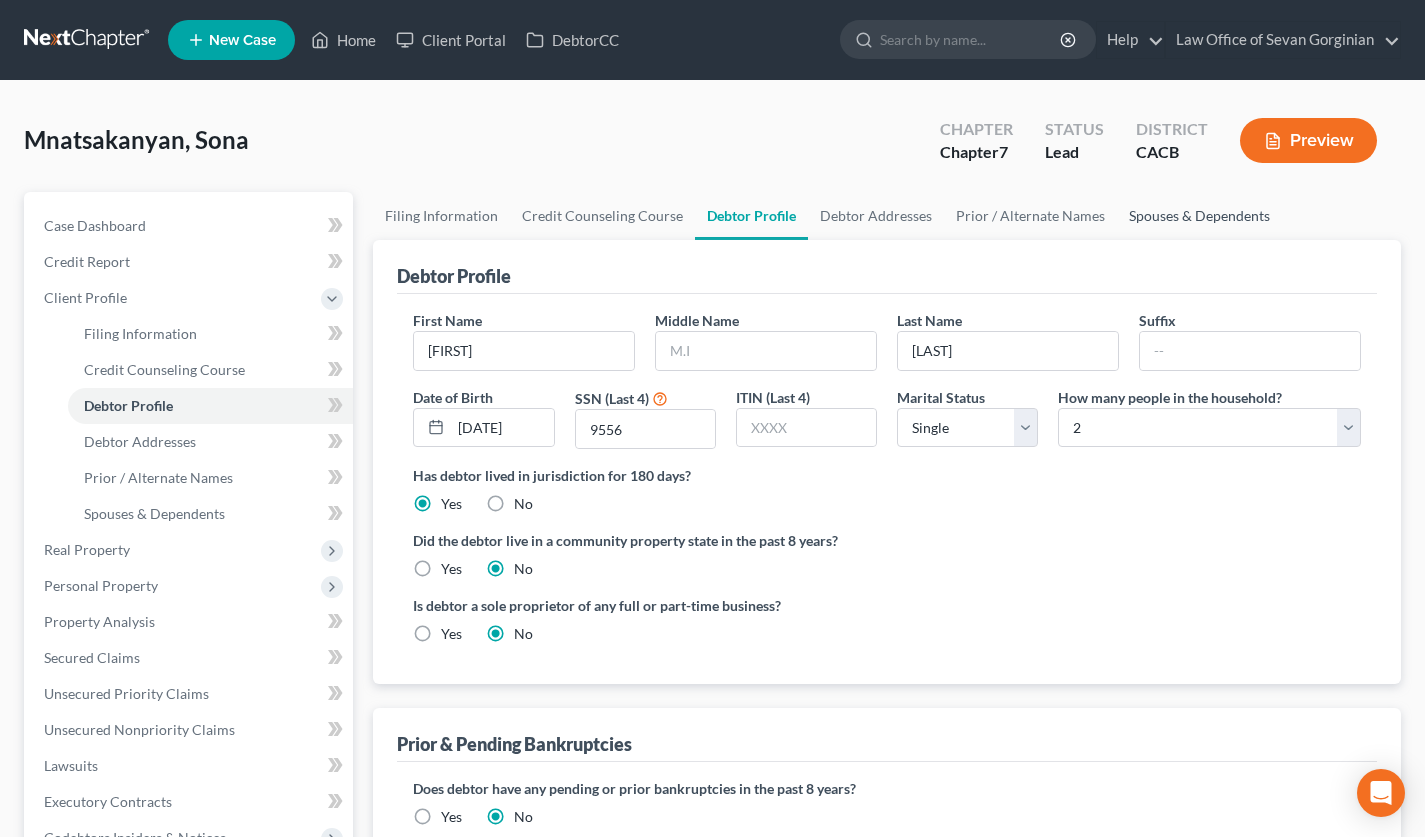 click on "Spouses & Dependents" at bounding box center (1199, 216) 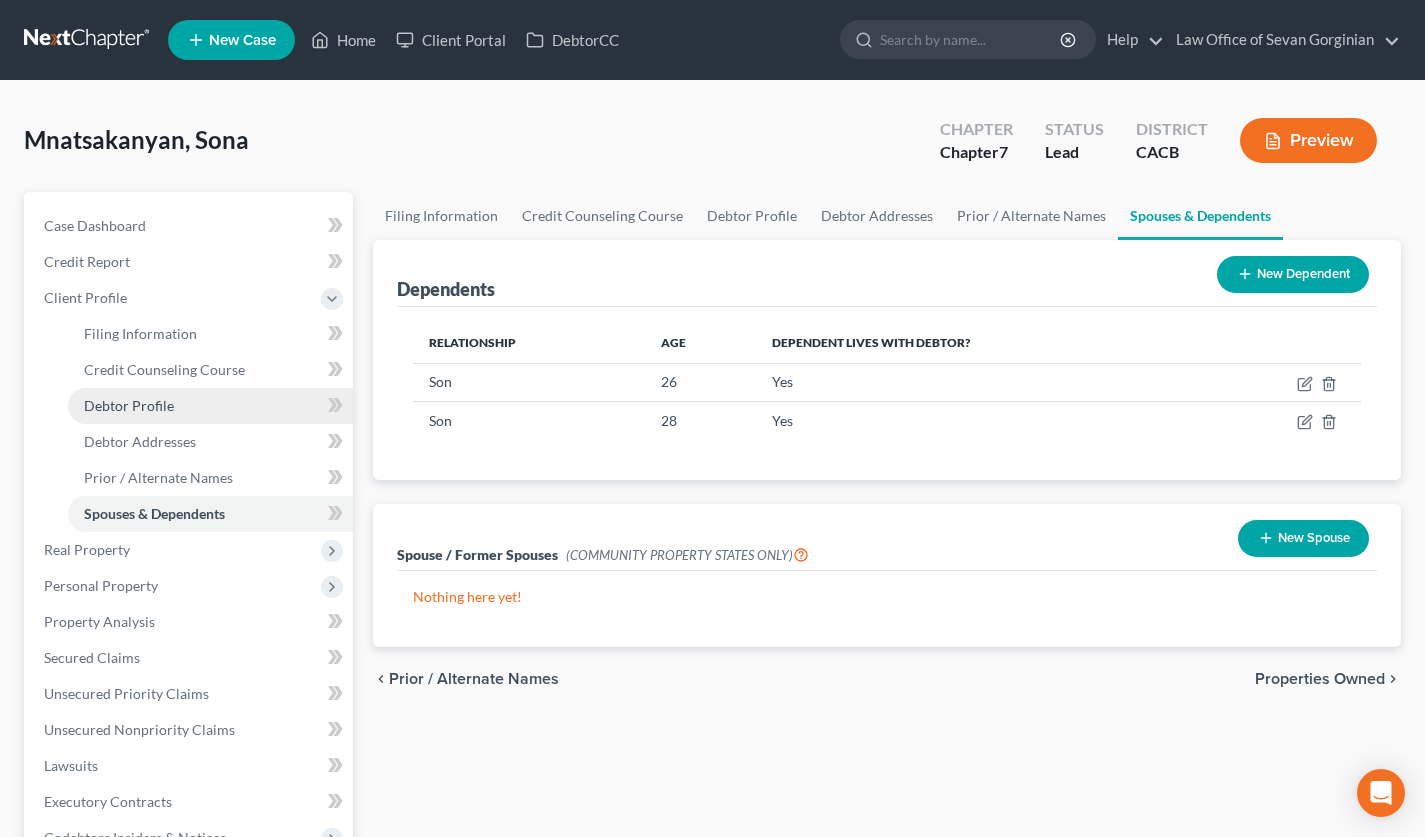 click on "Debtor Profile" at bounding box center [210, 406] 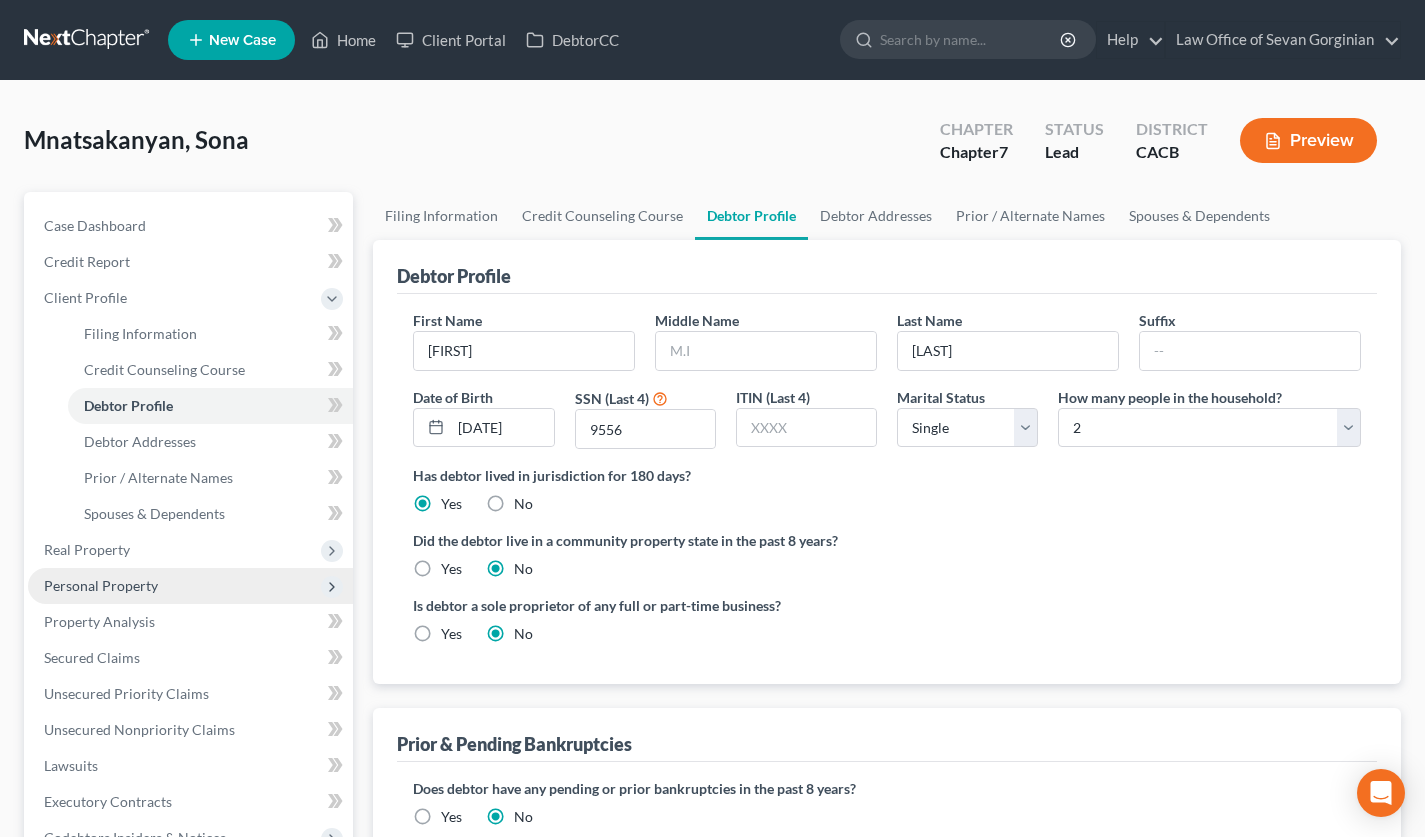 click on "Personal Property" at bounding box center [190, 586] 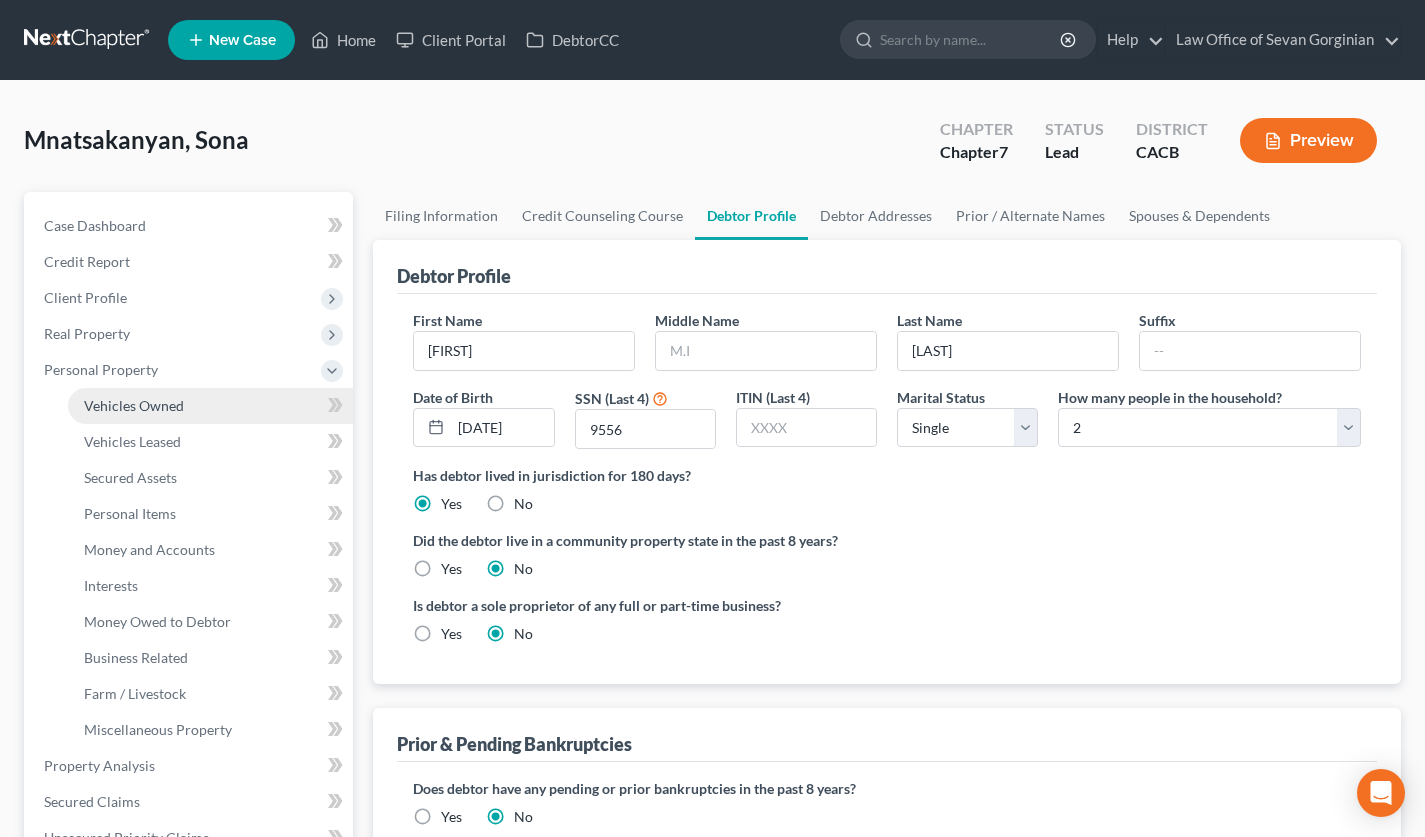 click on "Vehicles Owned" at bounding box center [210, 406] 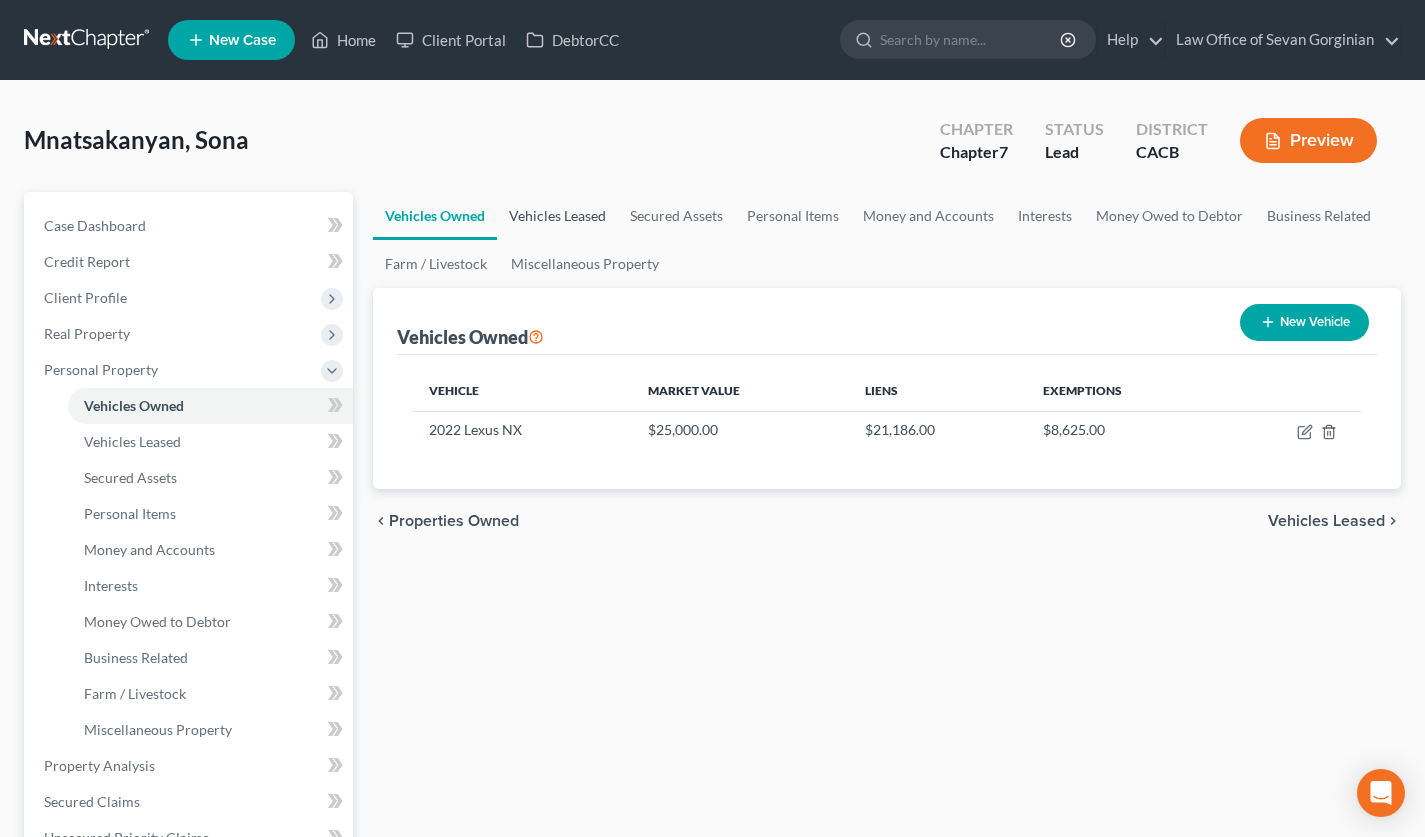 click on "Vehicles Leased" at bounding box center [557, 216] 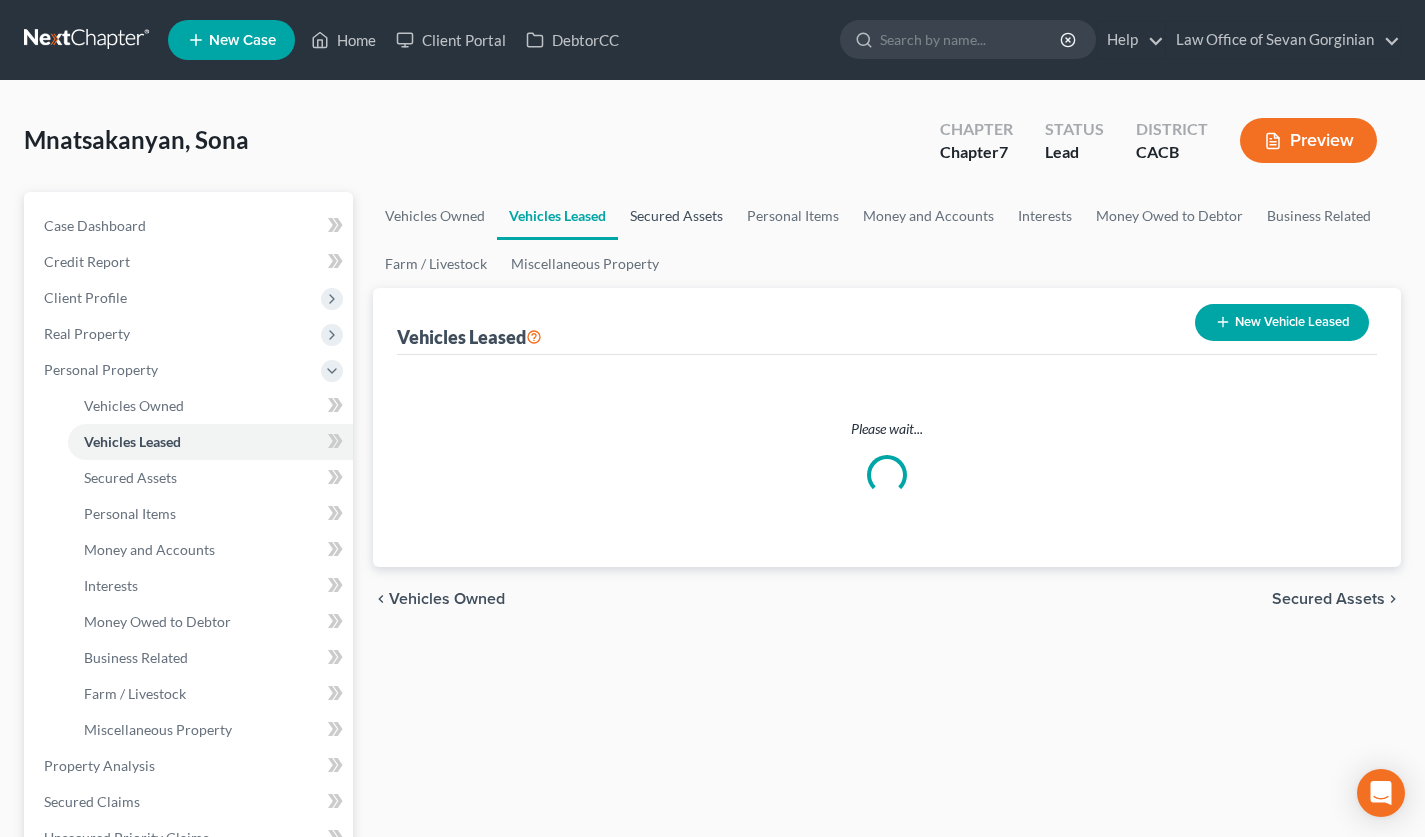 click on "Secured Assets" at bounding box center (676, 216) 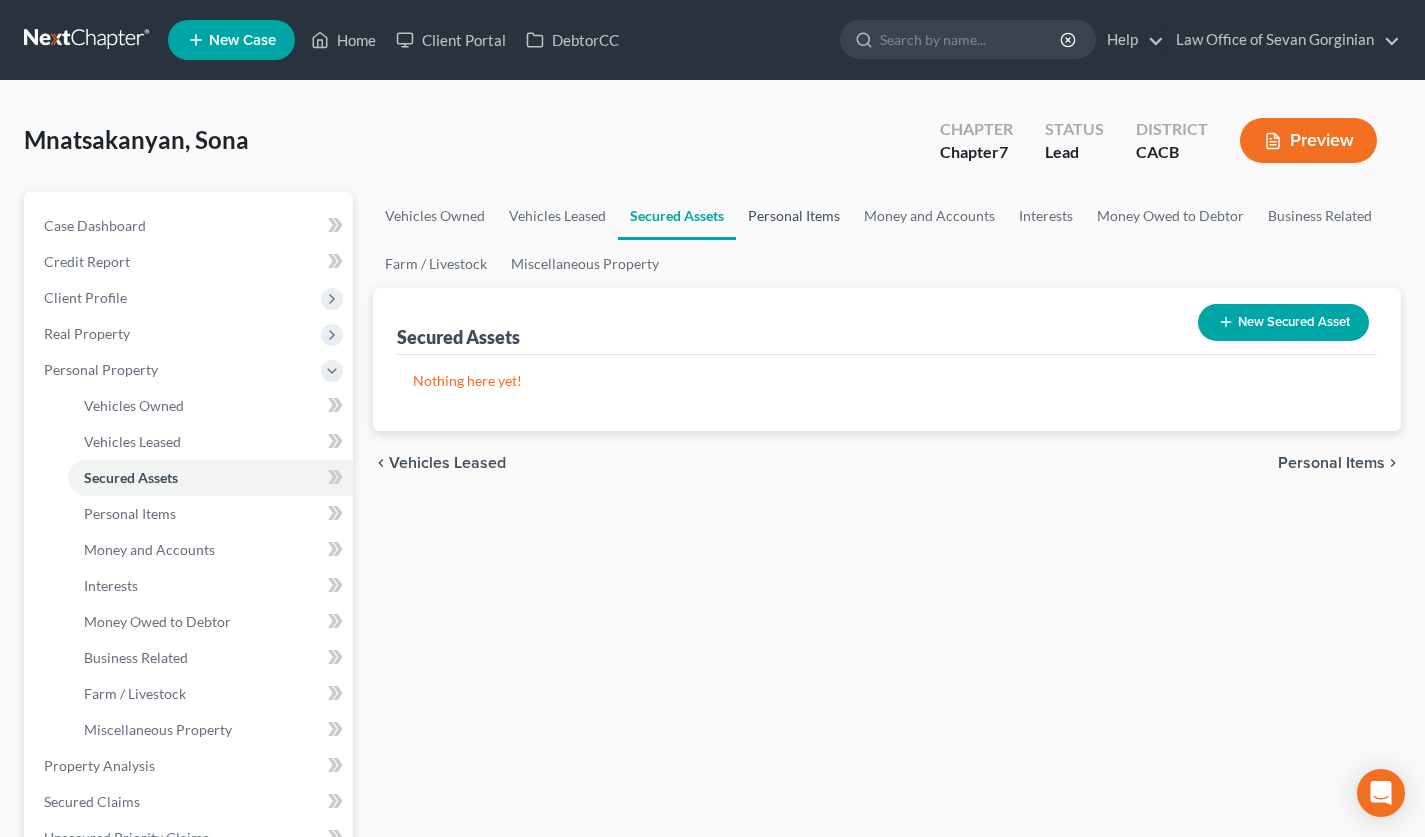 click on "Personal Items" at bounding box center [794, 216] 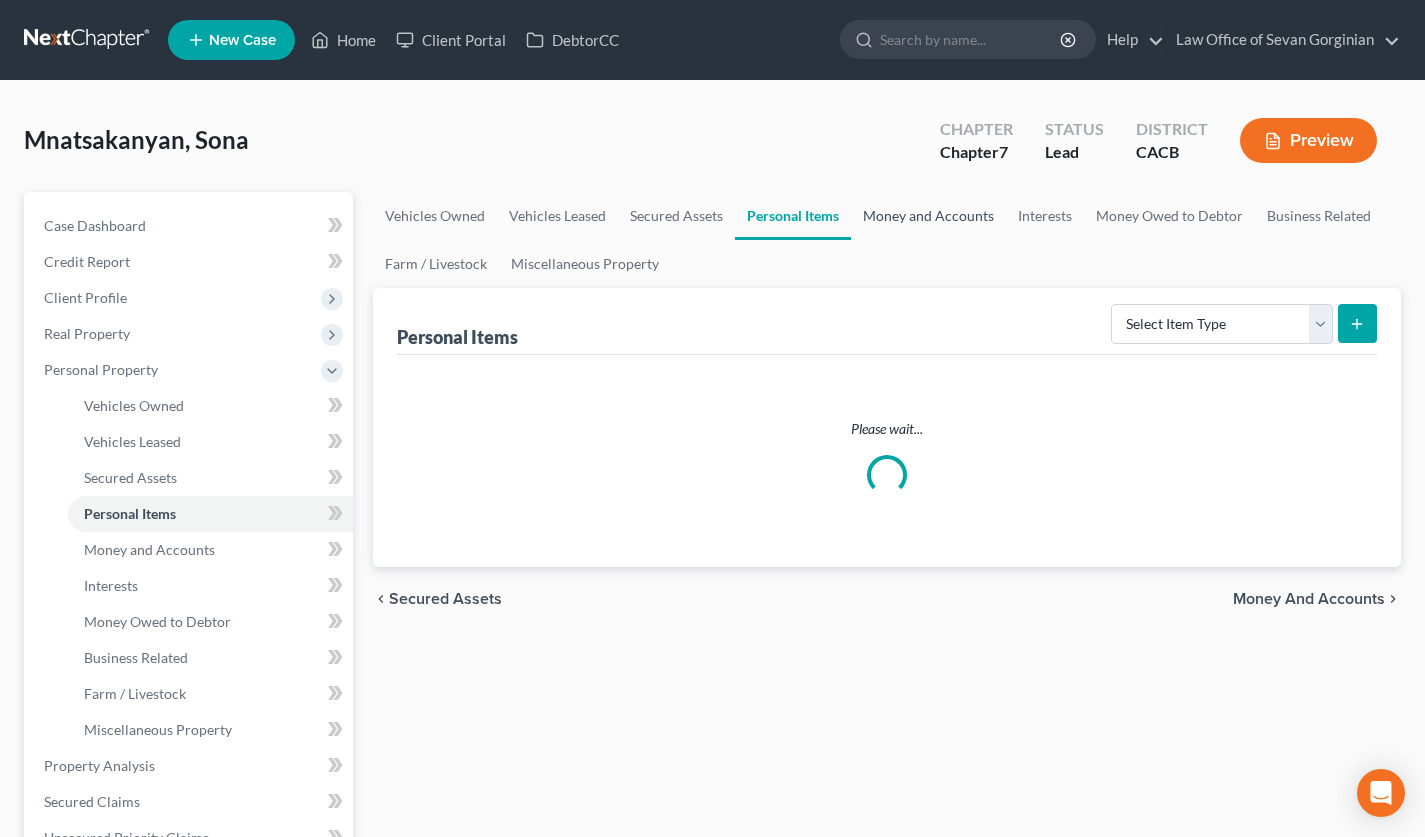 click on "Money and Accounts" at bounding box center [928, 216] 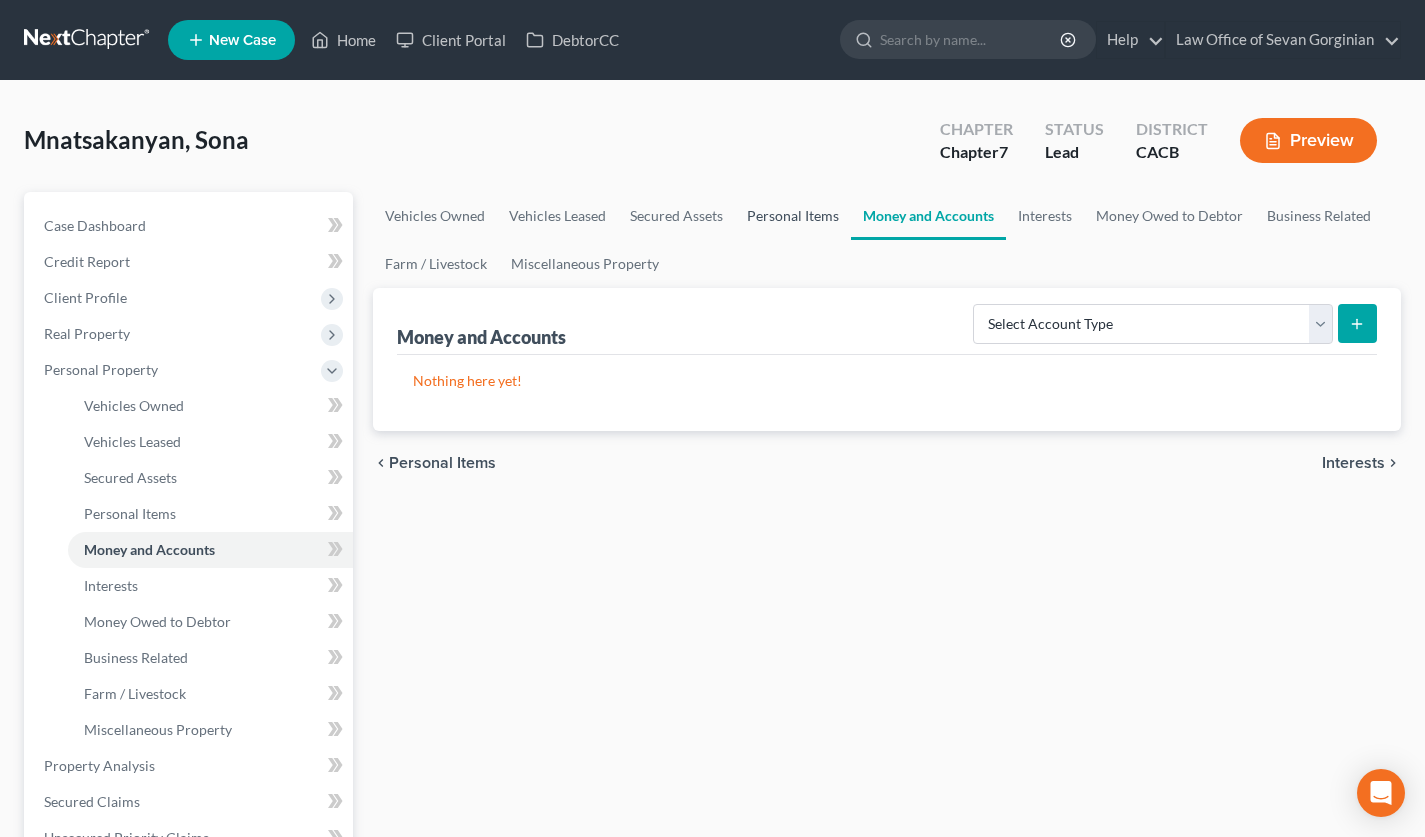 click on "Personal Items" at bounding box center [793, 216] 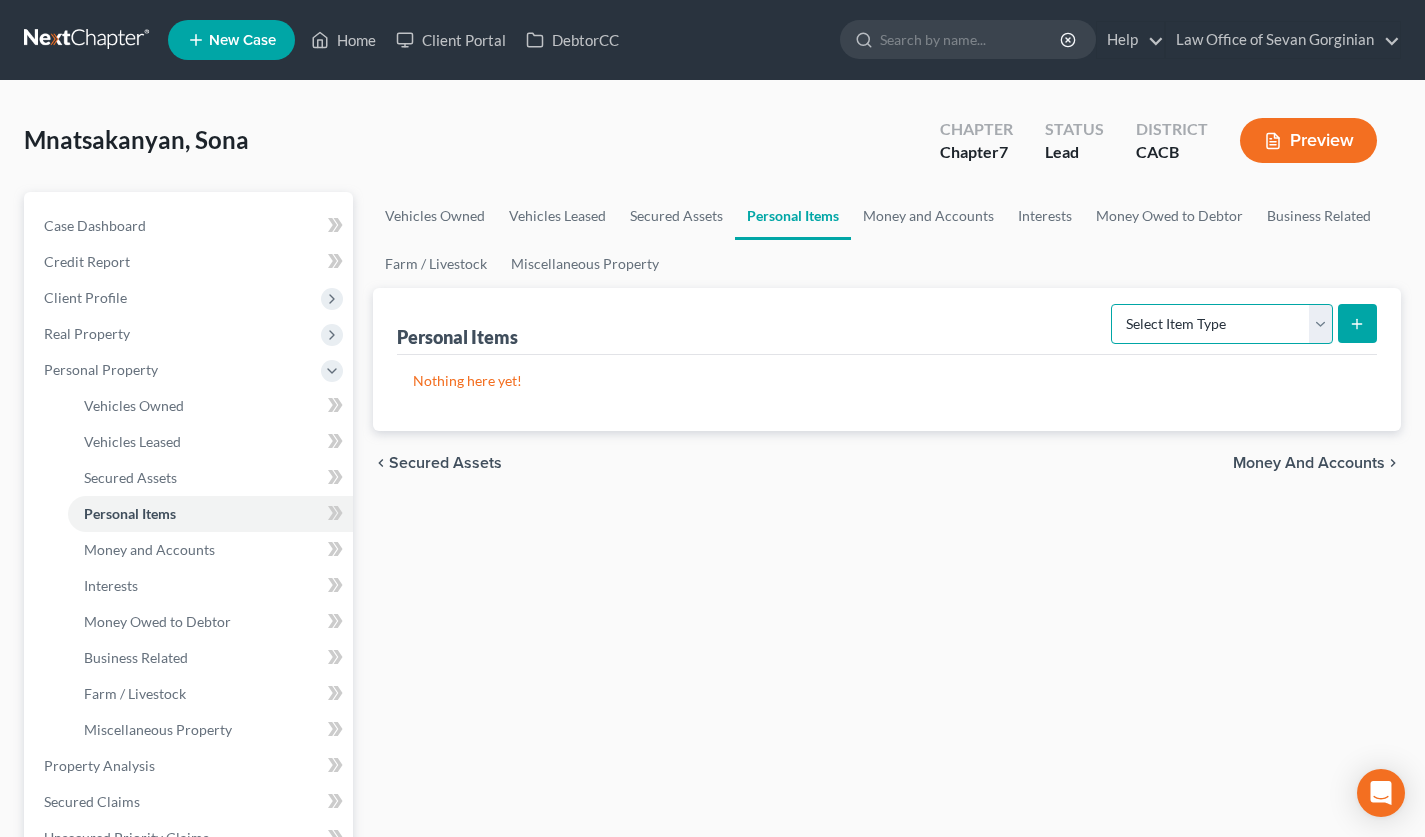 click on "Select Item Type Clothing Collectibles Of Value Electronics Firearms Household Goods Jewelry Other Pet(s) Sports & Hobby Equipment" at bounding box center [1222, 324] 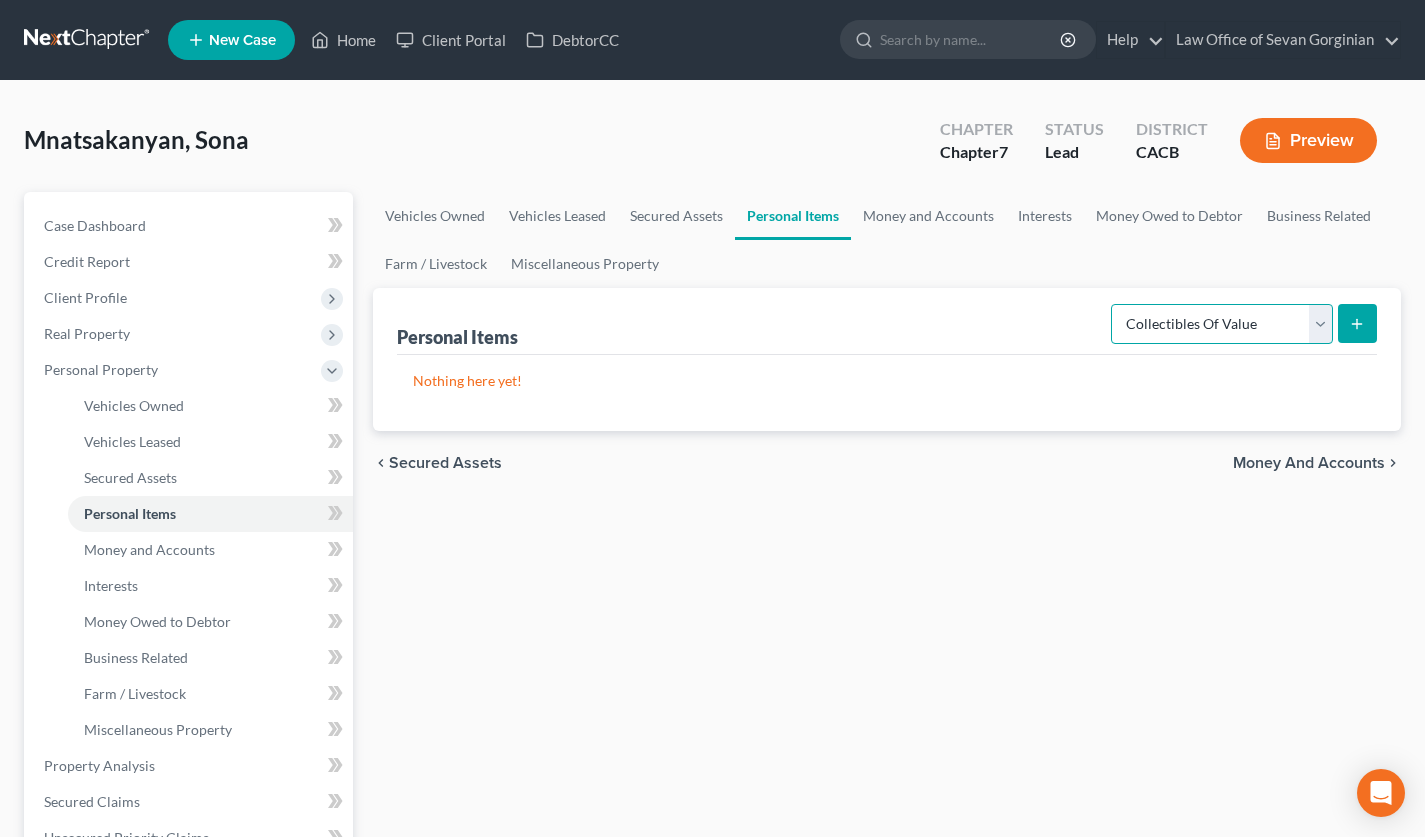 click on "Select Item Type Clothing Collectibles Of Value Electronics Firearms Household Goods Jewelry Other Pet(s) Sports & Hobby Equipment" at bounding box center [1222, 324] 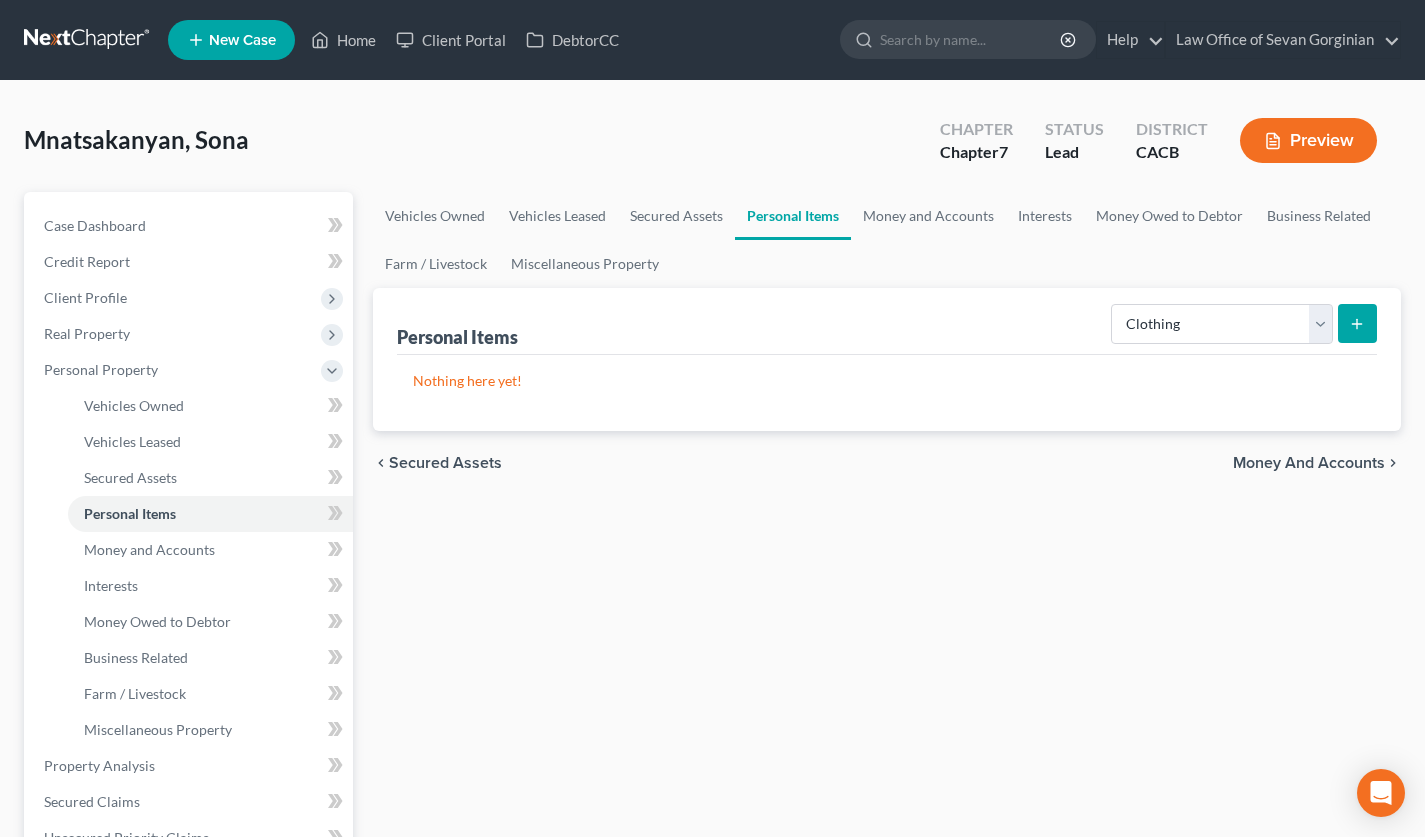 click at bounding box center (1357, 323) 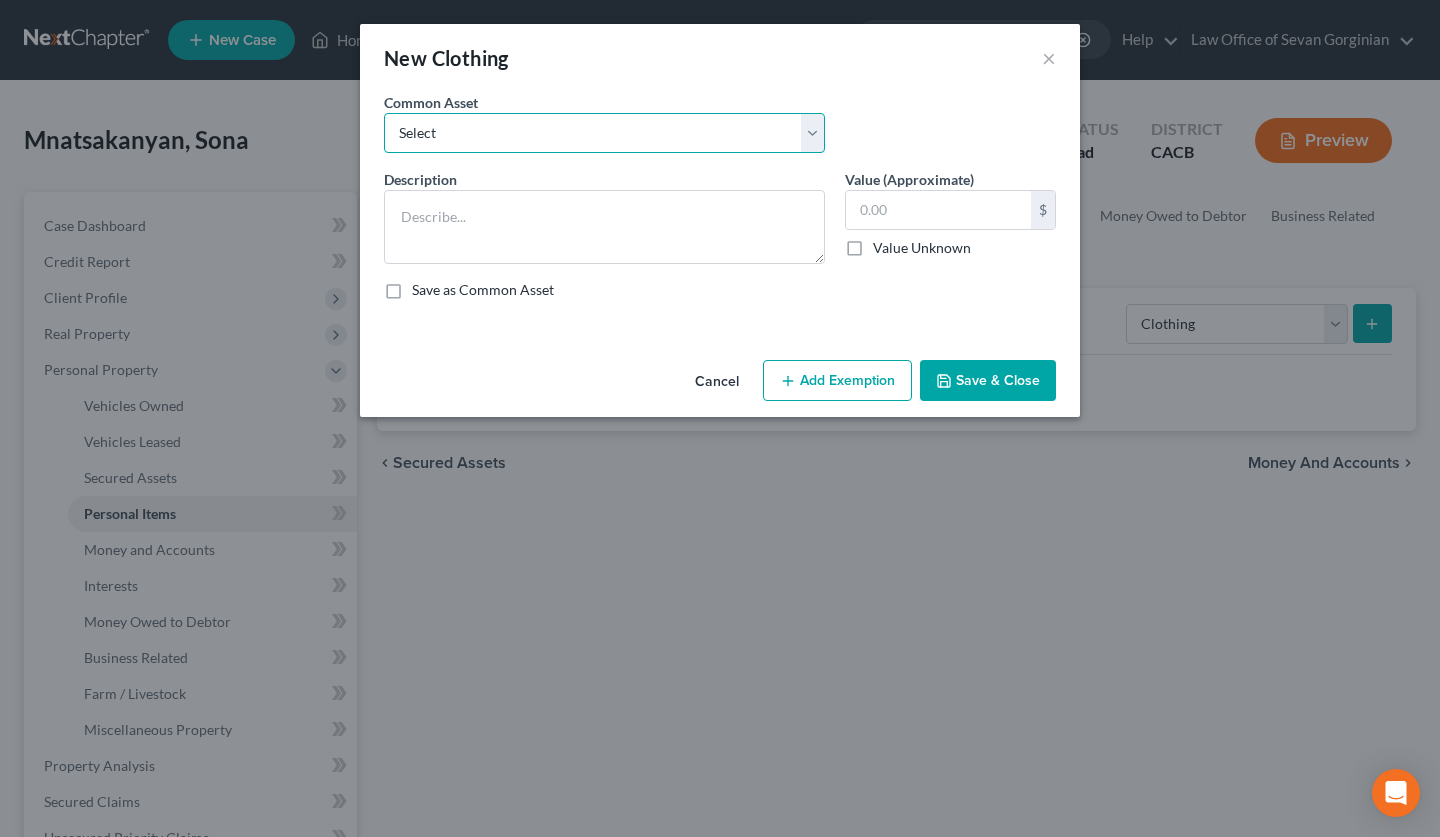 click on "Select Wardrobe and clothing" at bounding box center [604, 133] 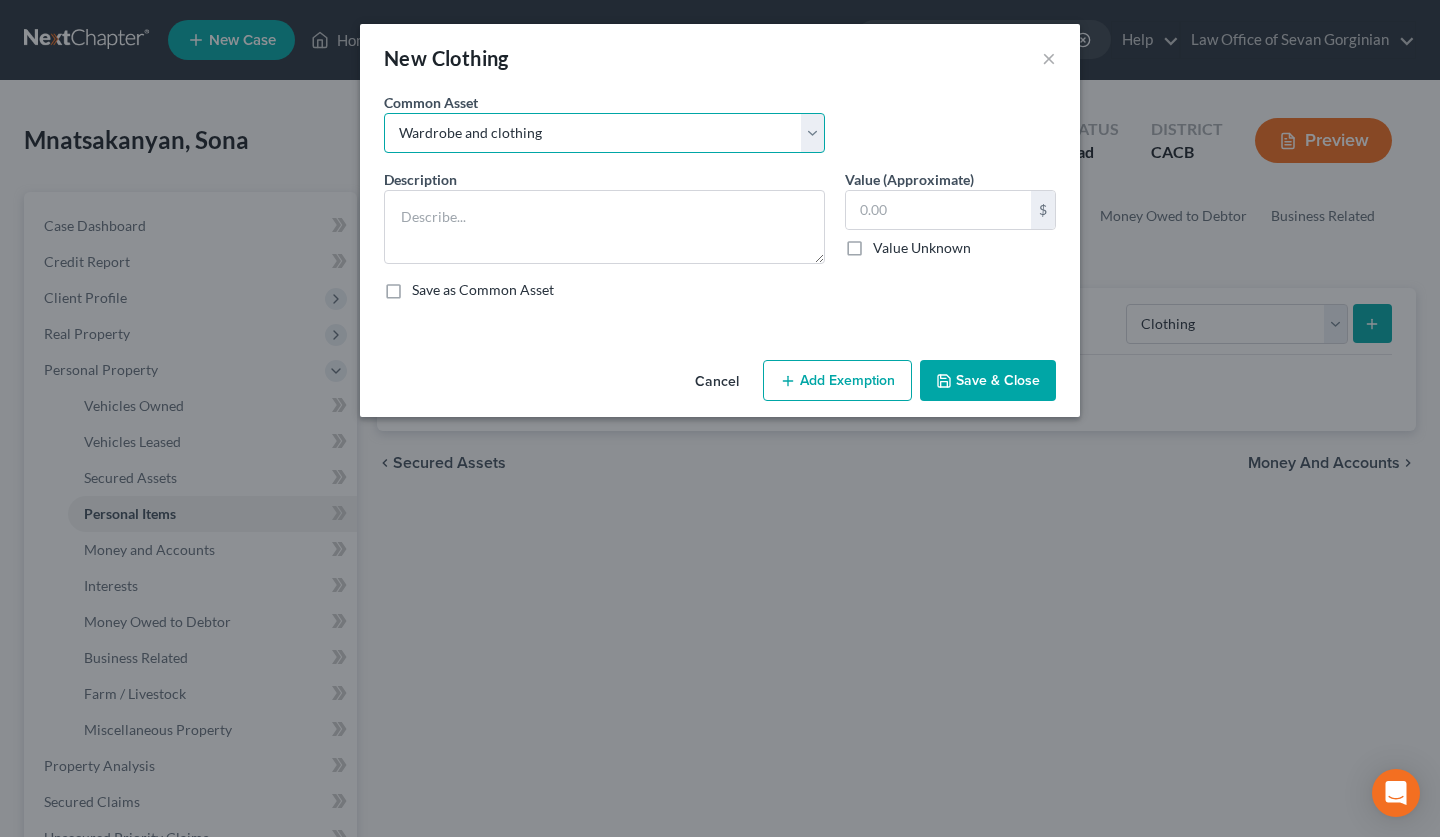 type on "Wardrobe and clothing" 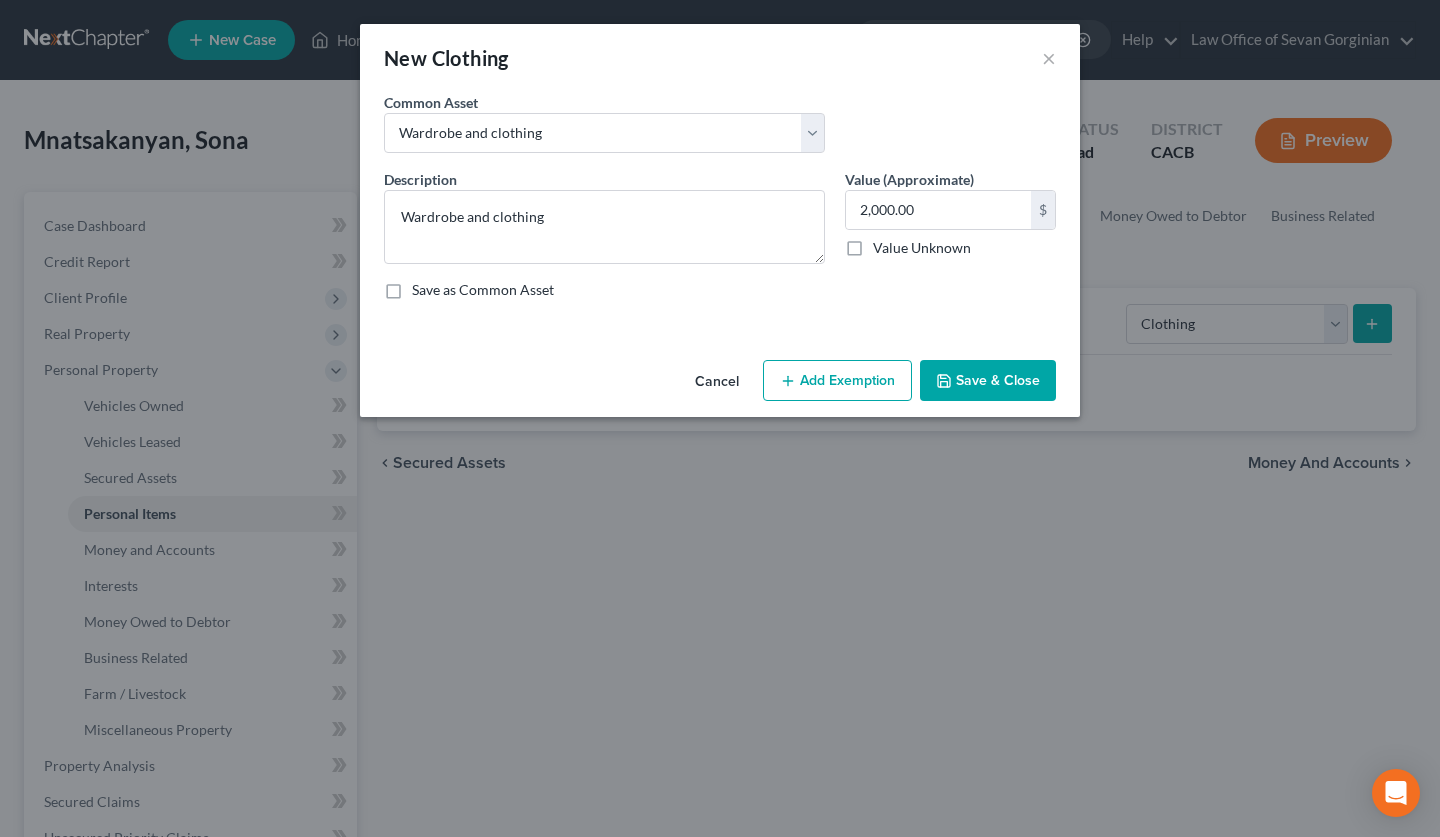 click on "Add Exemption" at bounding box center [837, 381] 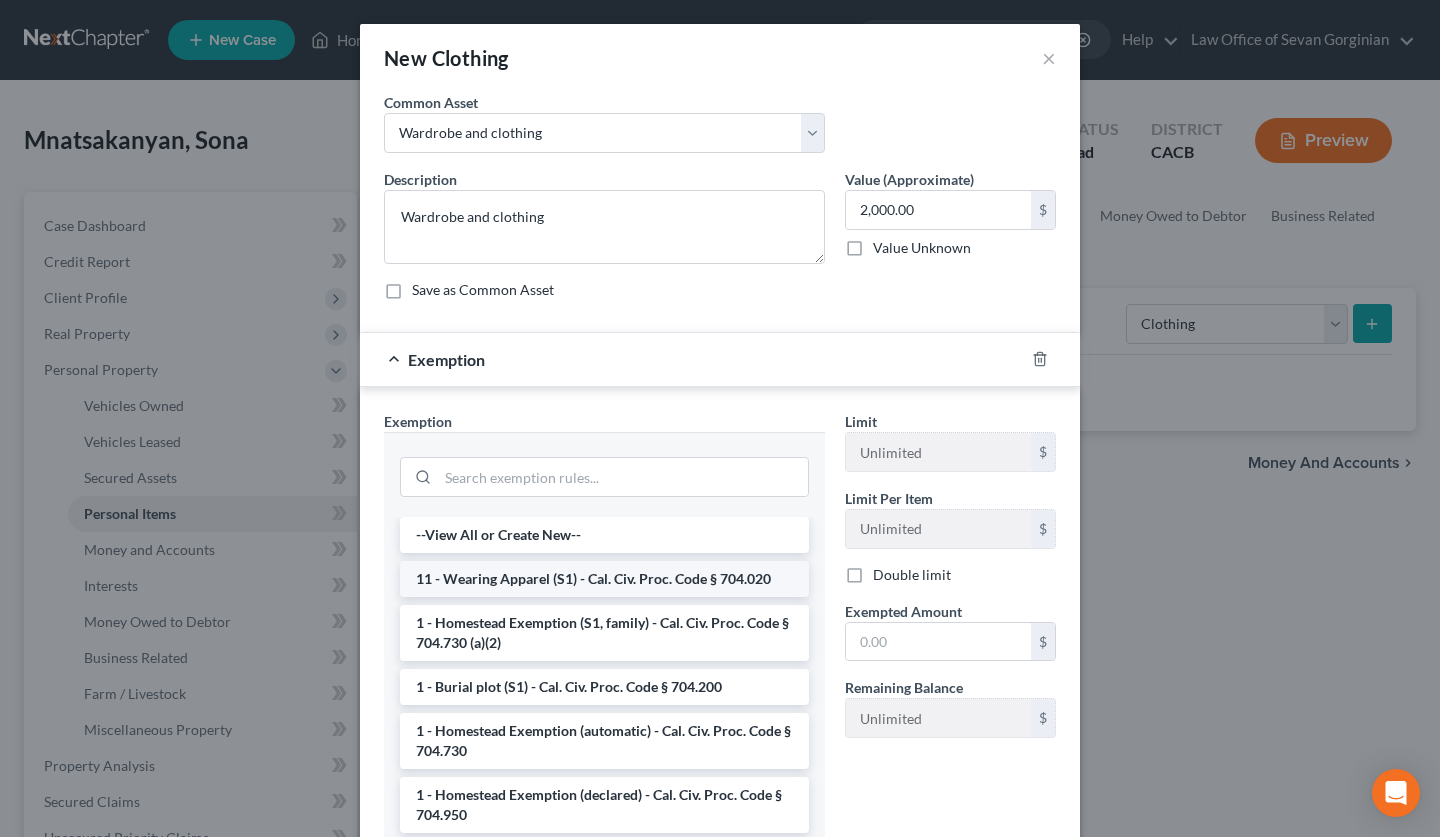 click on "11 - Wearing Apparel (S1) - Cal. Civ. Proc. Code § 704.020" at bounding box center (604, 579) 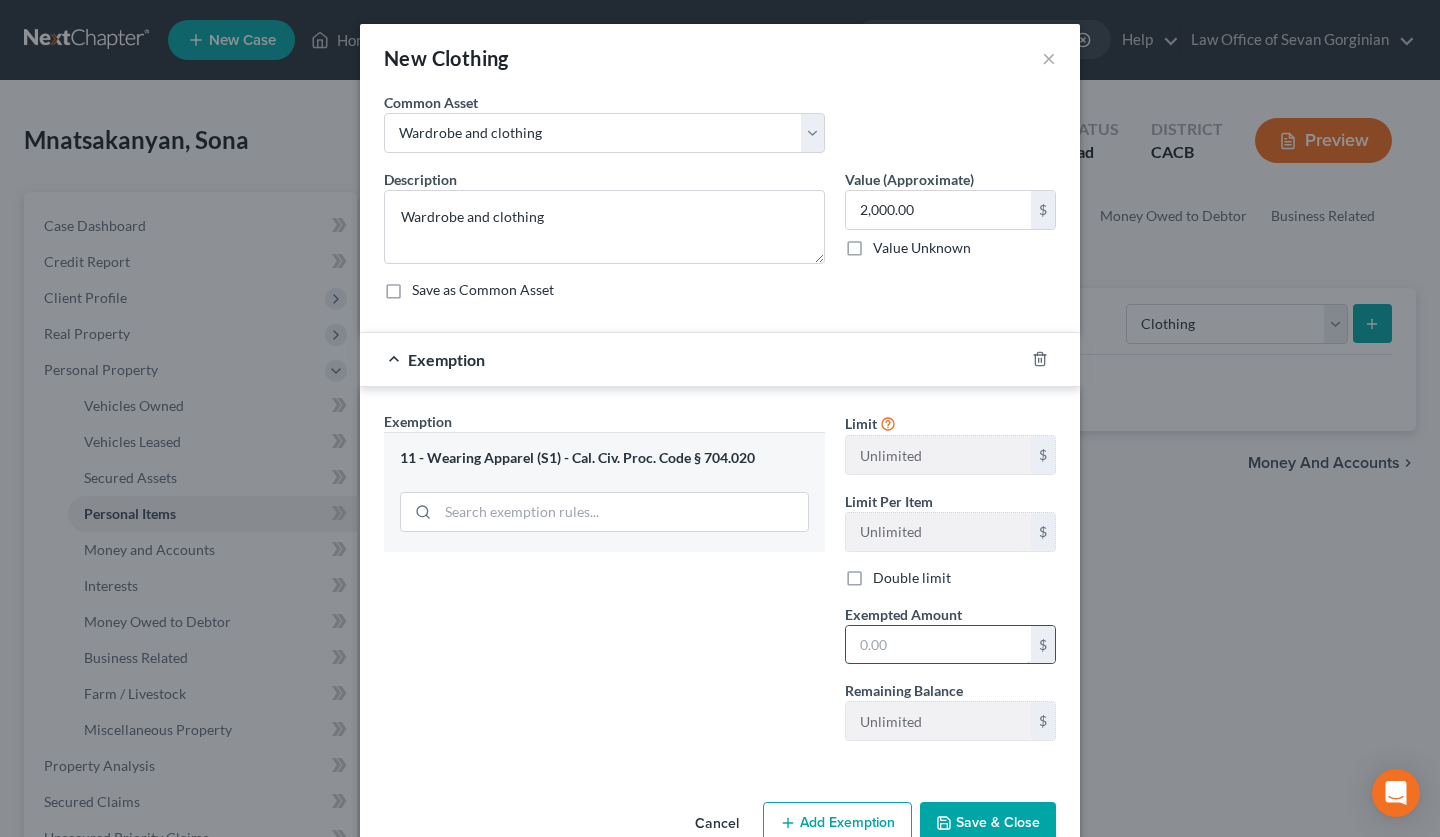 click at bounding box center [938, 645] 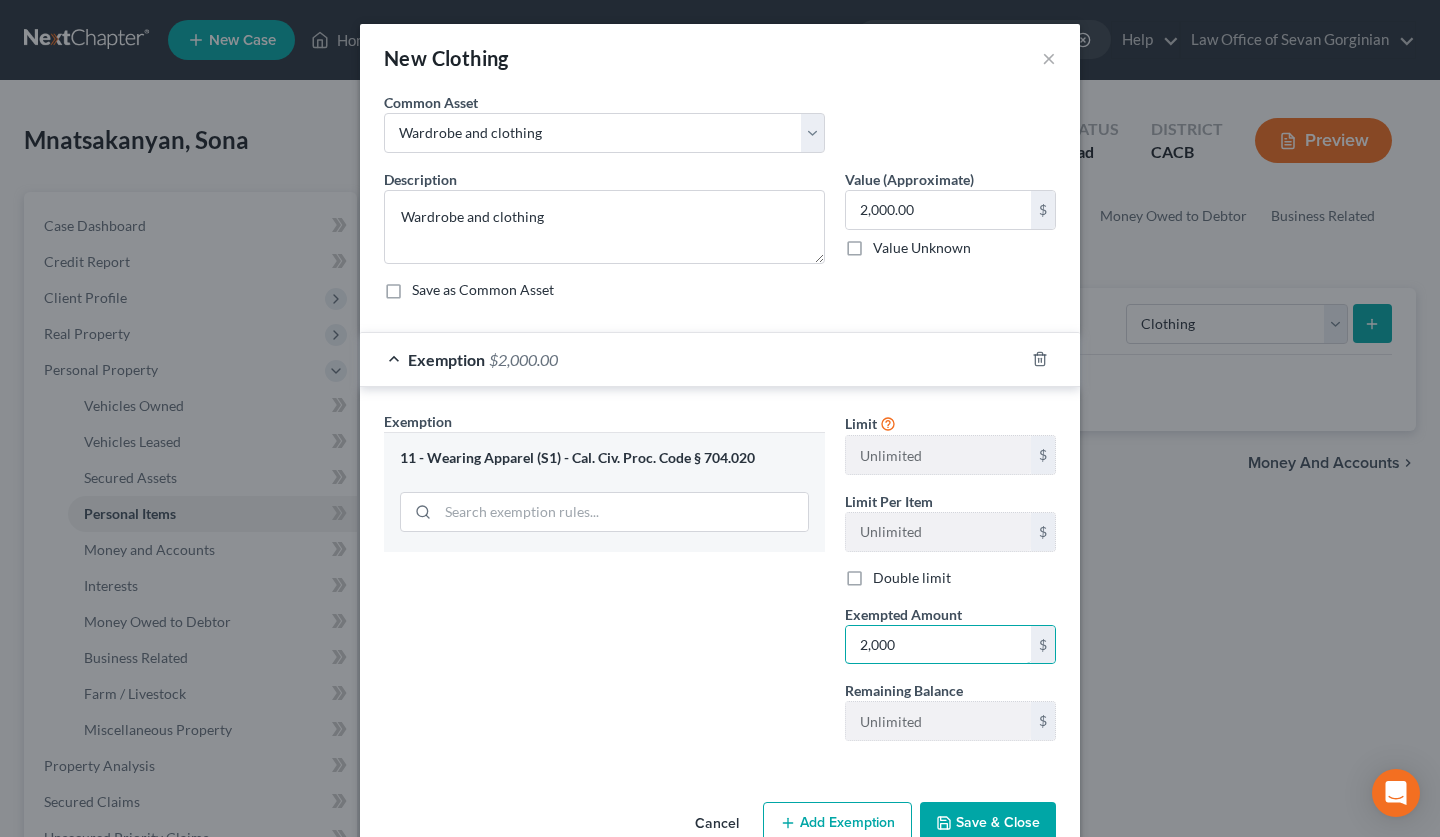 type on "2,000" 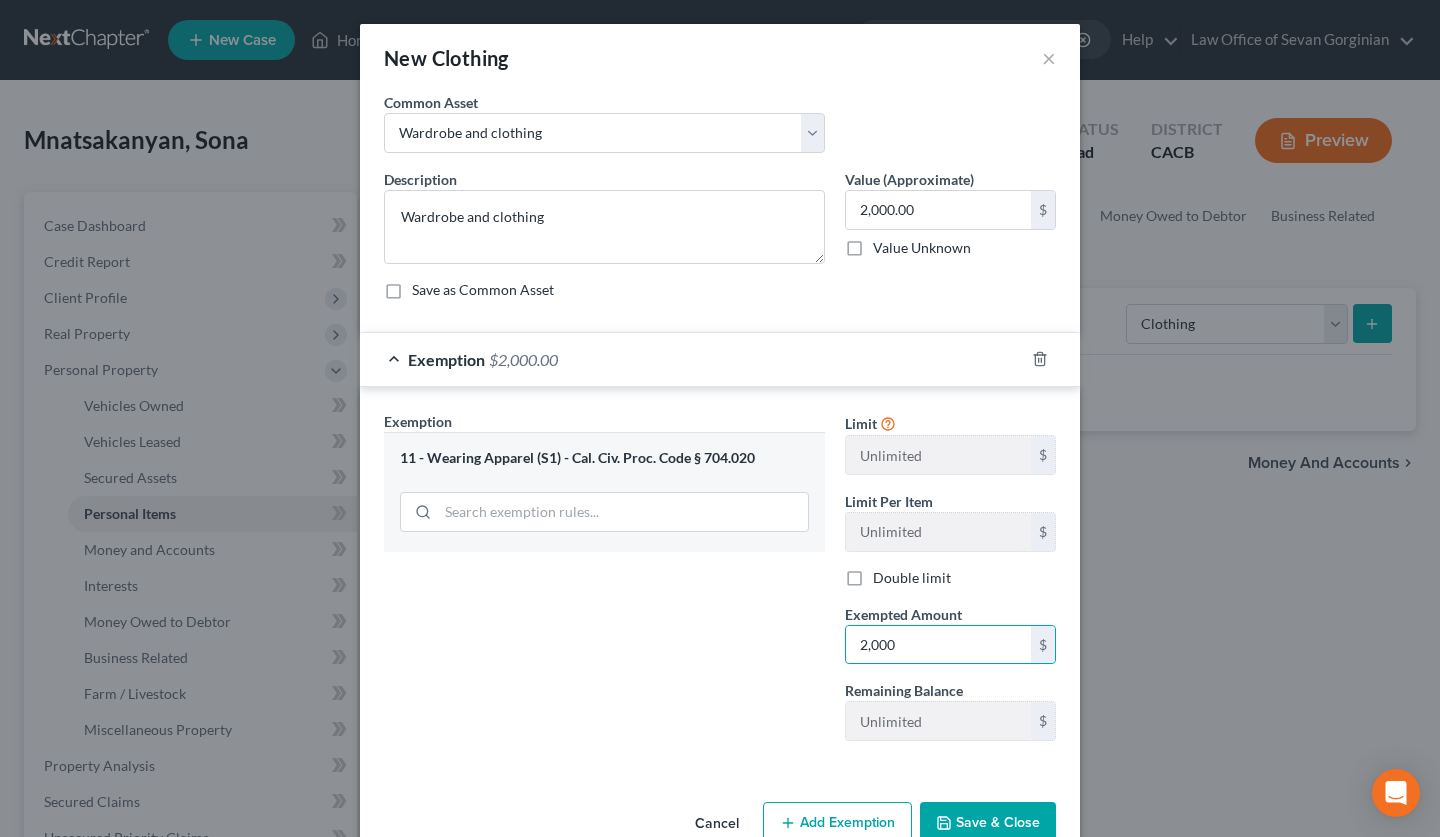 click on "Cancel Add Exemption Save & Close" at bounding box center (720, 827) 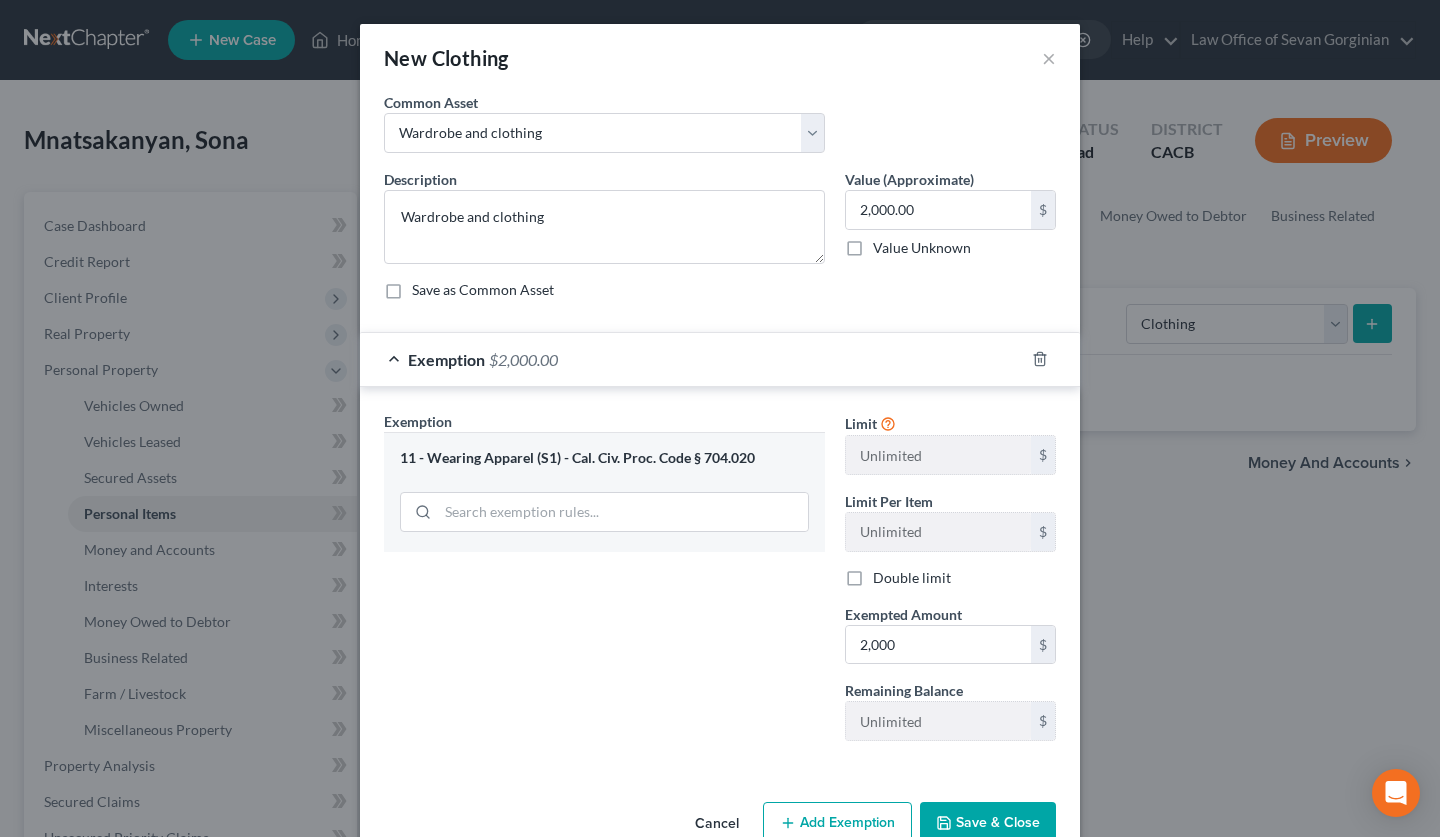click on "Save & Close" at bounding box center (988, 823) 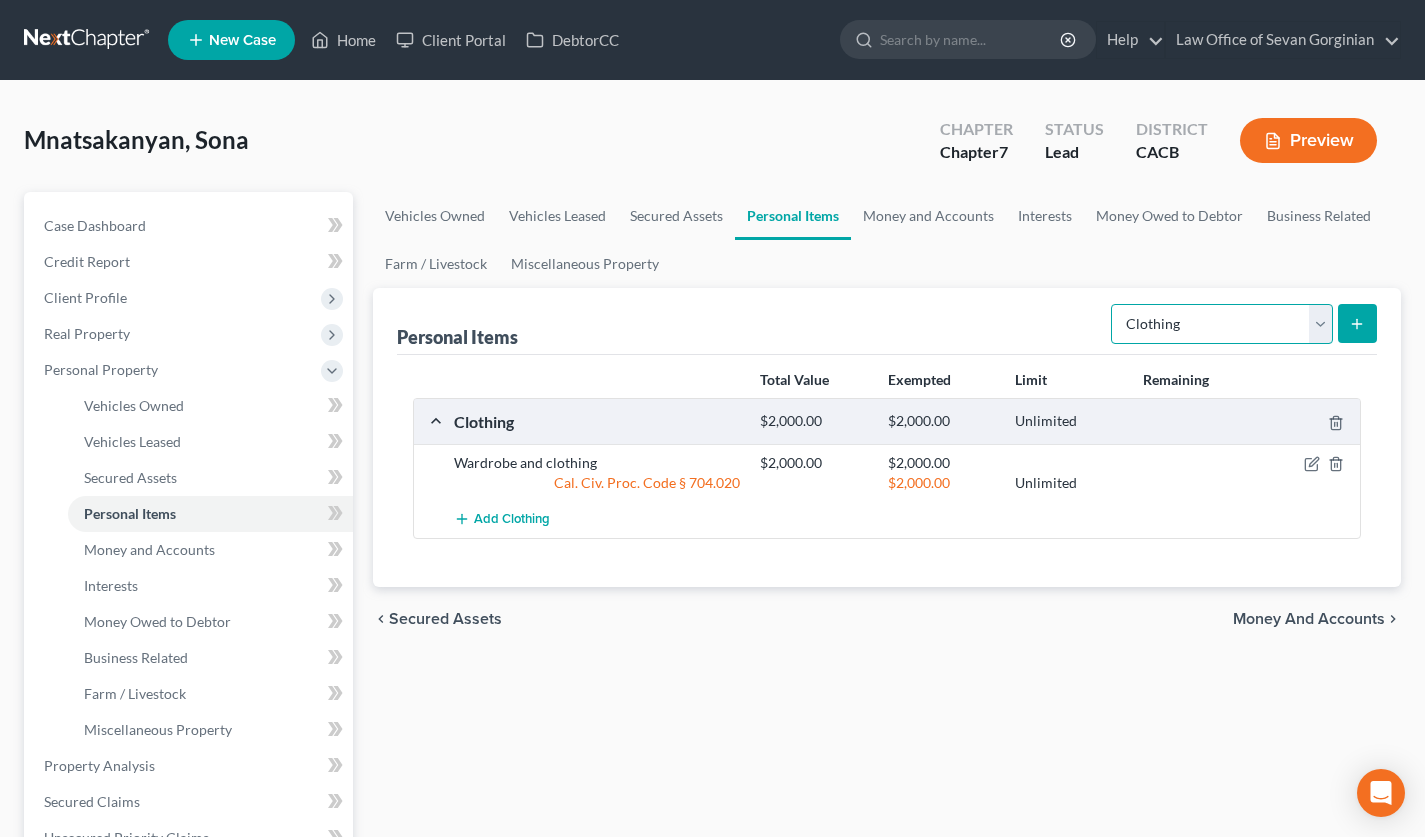 click on "Select Item Type Clothing Collectibles Of Value Electronics Firearms Household Goods Jewelry Other Pet(s) Sports & Hobby Equipment" at bounding box center (1222, 324) 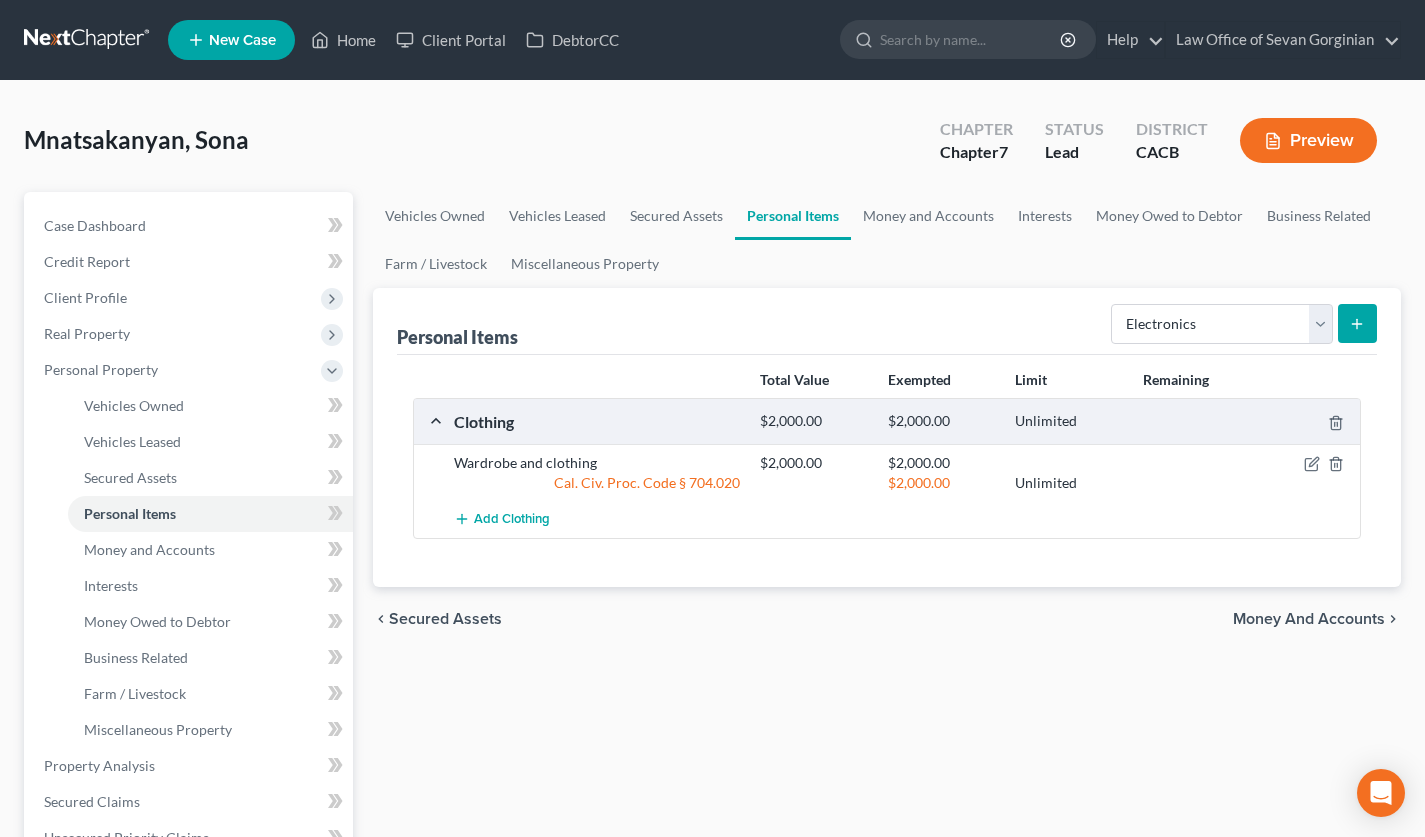 click at bounding box center (1357, 323) 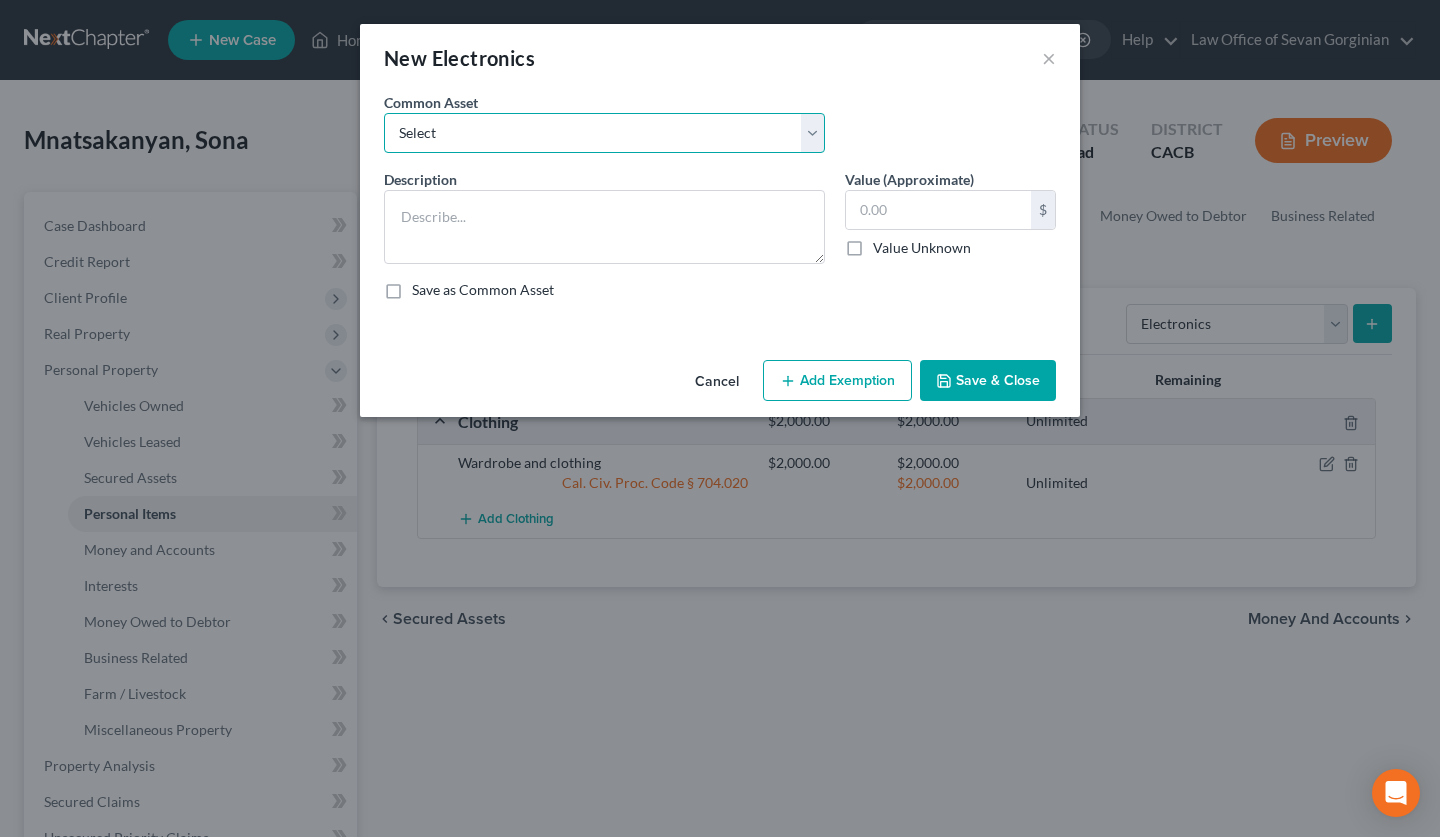 click on "Select General electronics, equipment and recreational personal property." at bounding box center [604, 133] 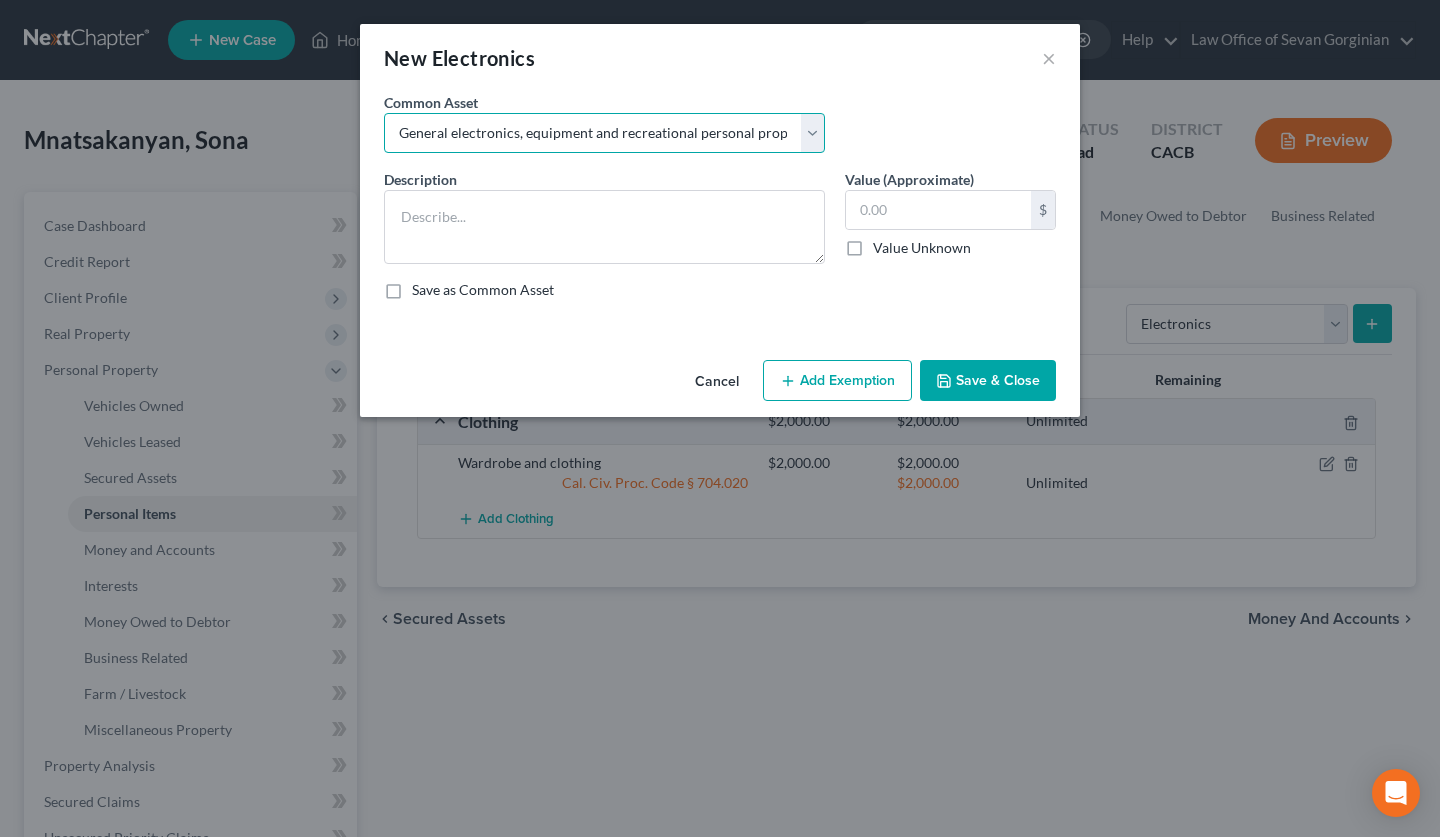 type on "General electronics, equipment and recreational personal property." 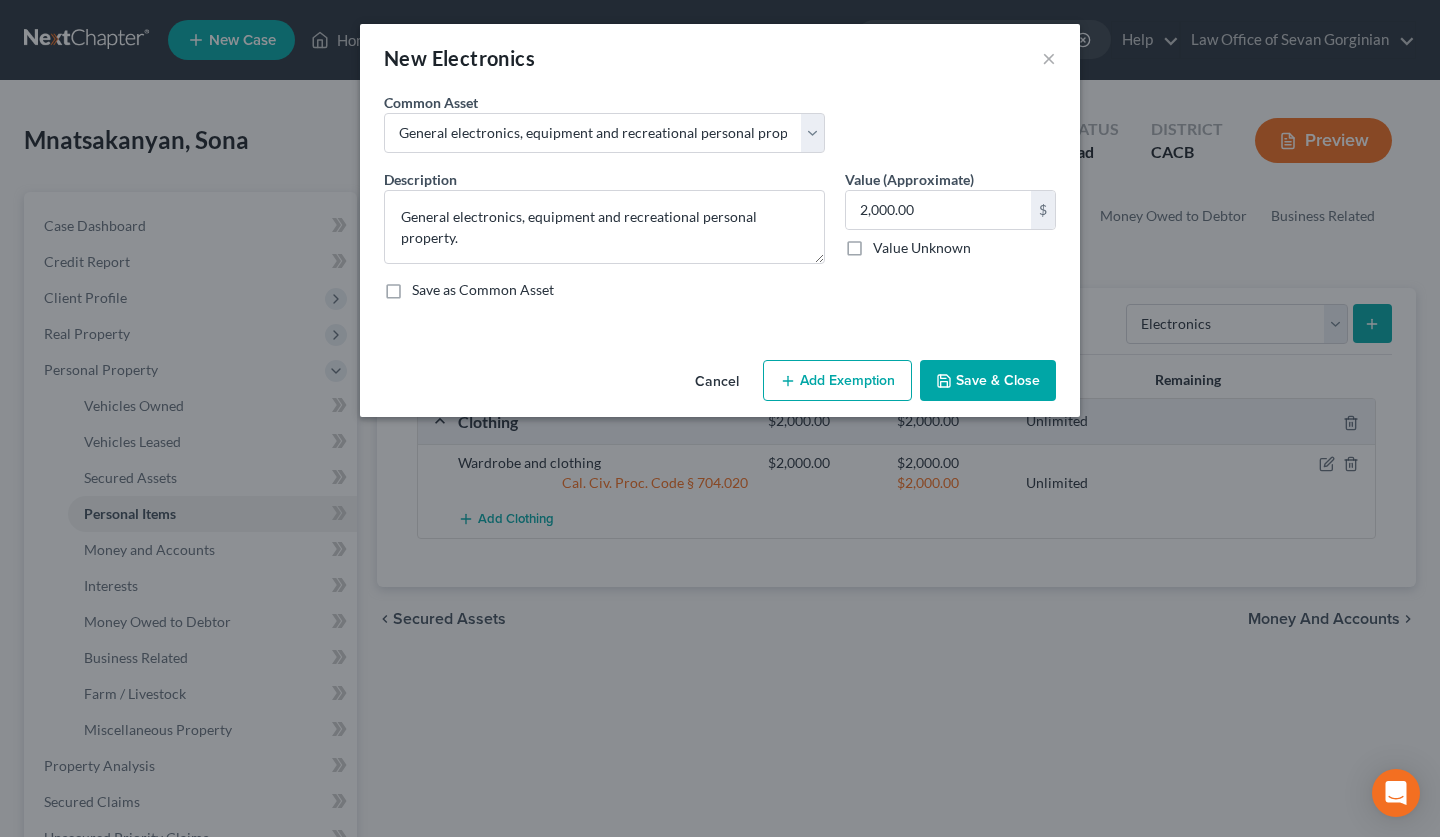 click on "Add Exemption" at bounding box center (837, 381) 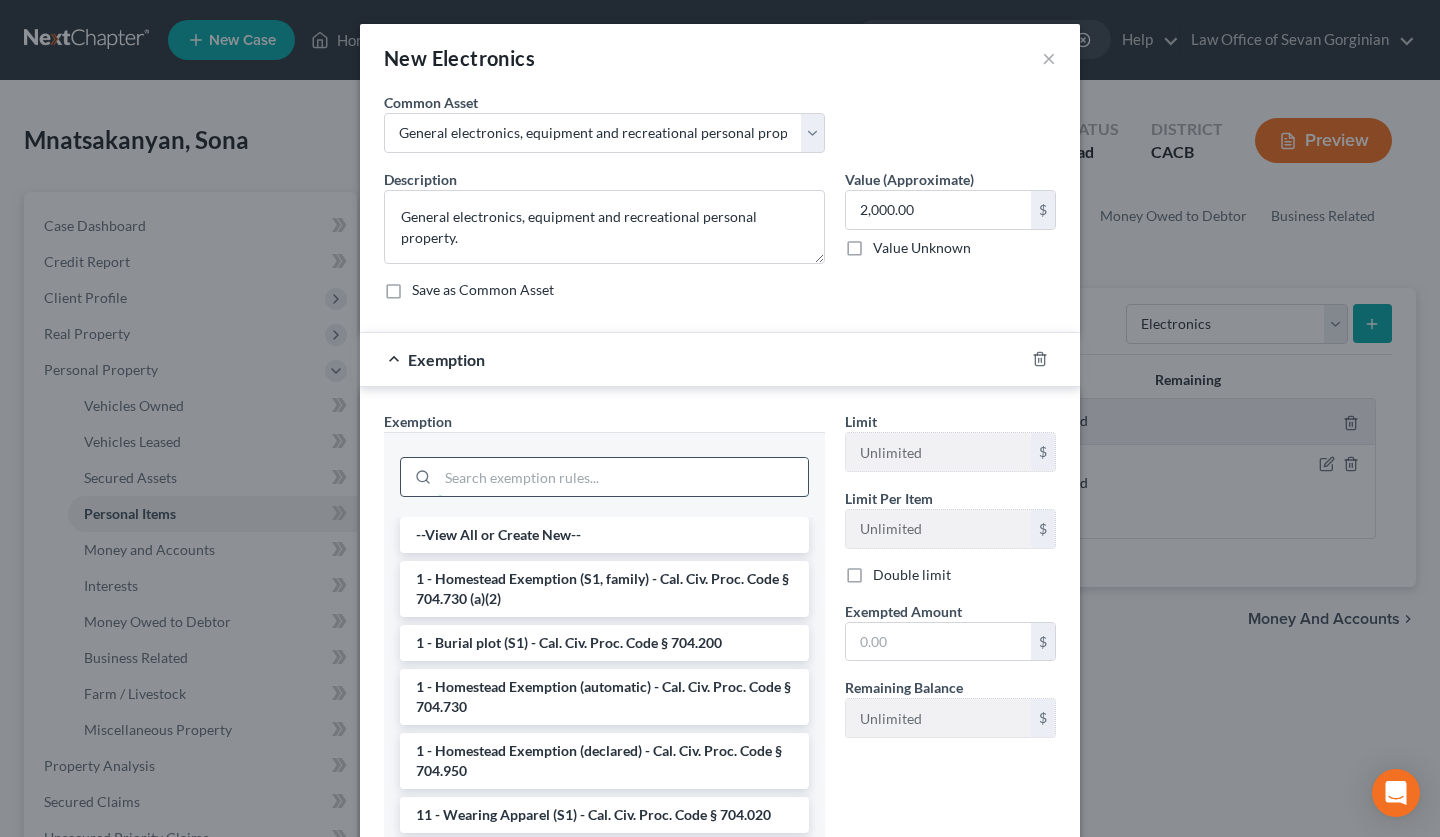 click at bounding box center [623, 477] 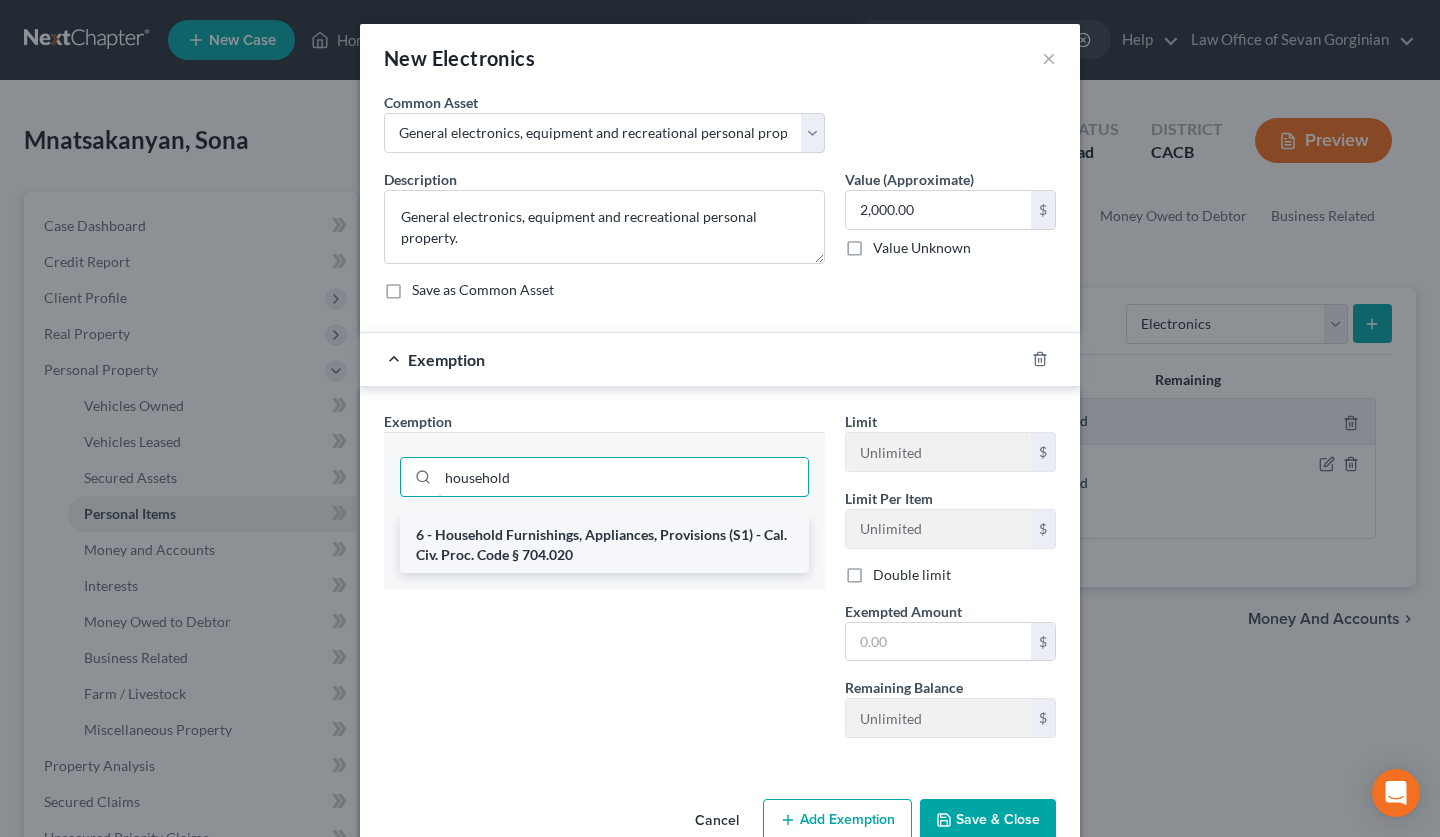 type on "household" 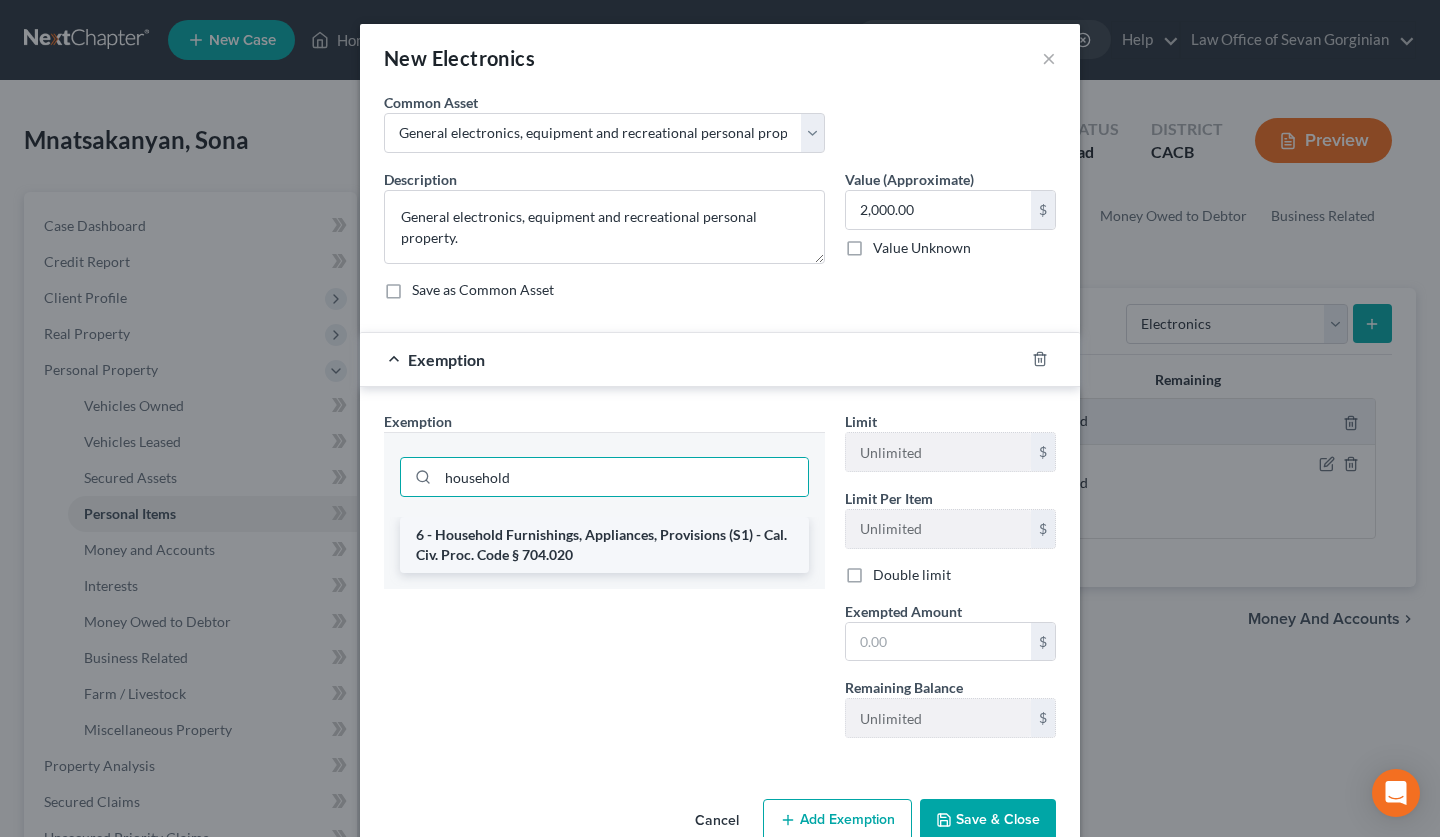 click on "6 - Household Furnishings, Appliances, Provisions (S1) - Cal. Civ. Proc. Code § 704.020" at bounding box center [604, 545] 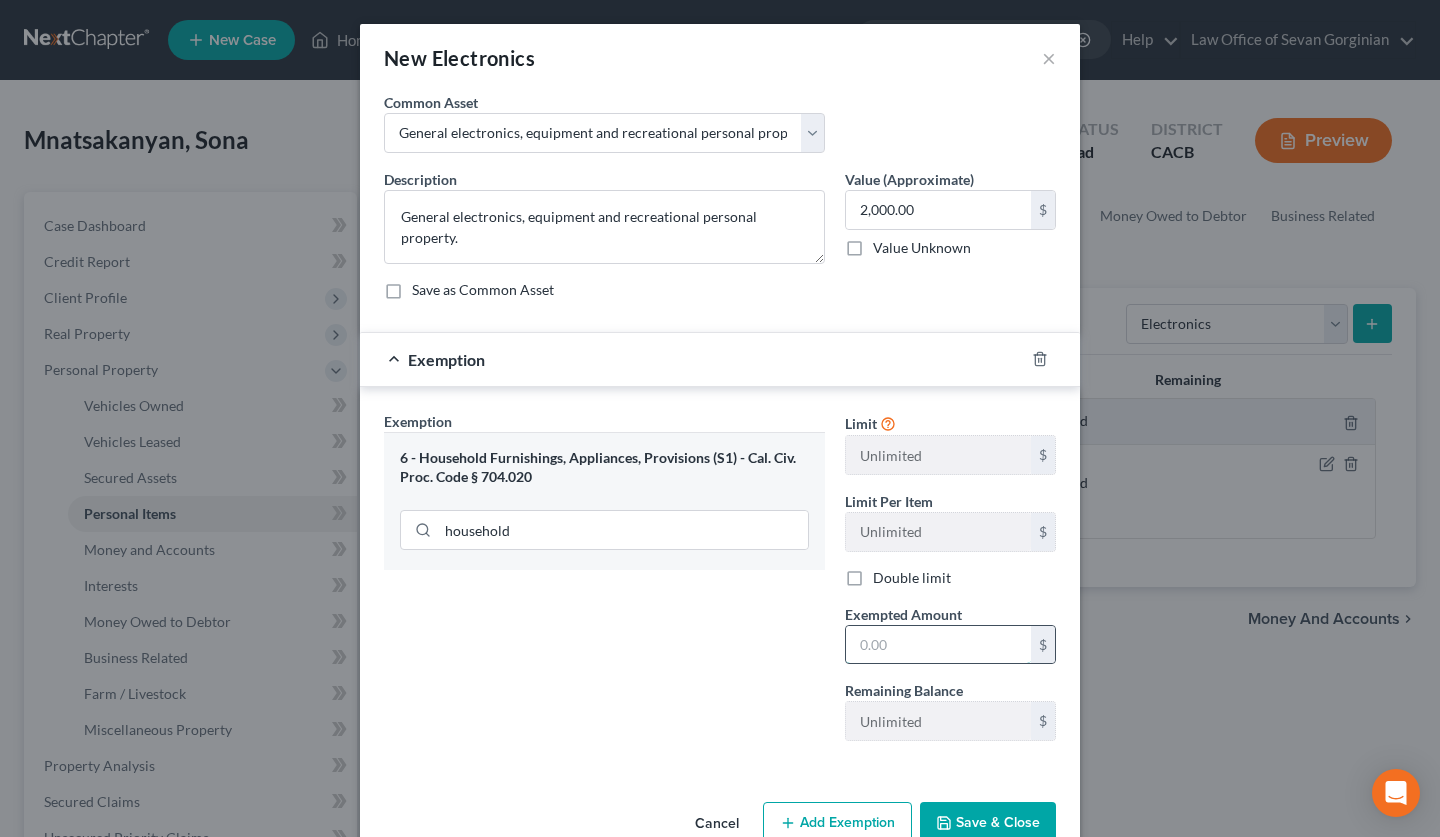 click at bounding box center (938, 645) 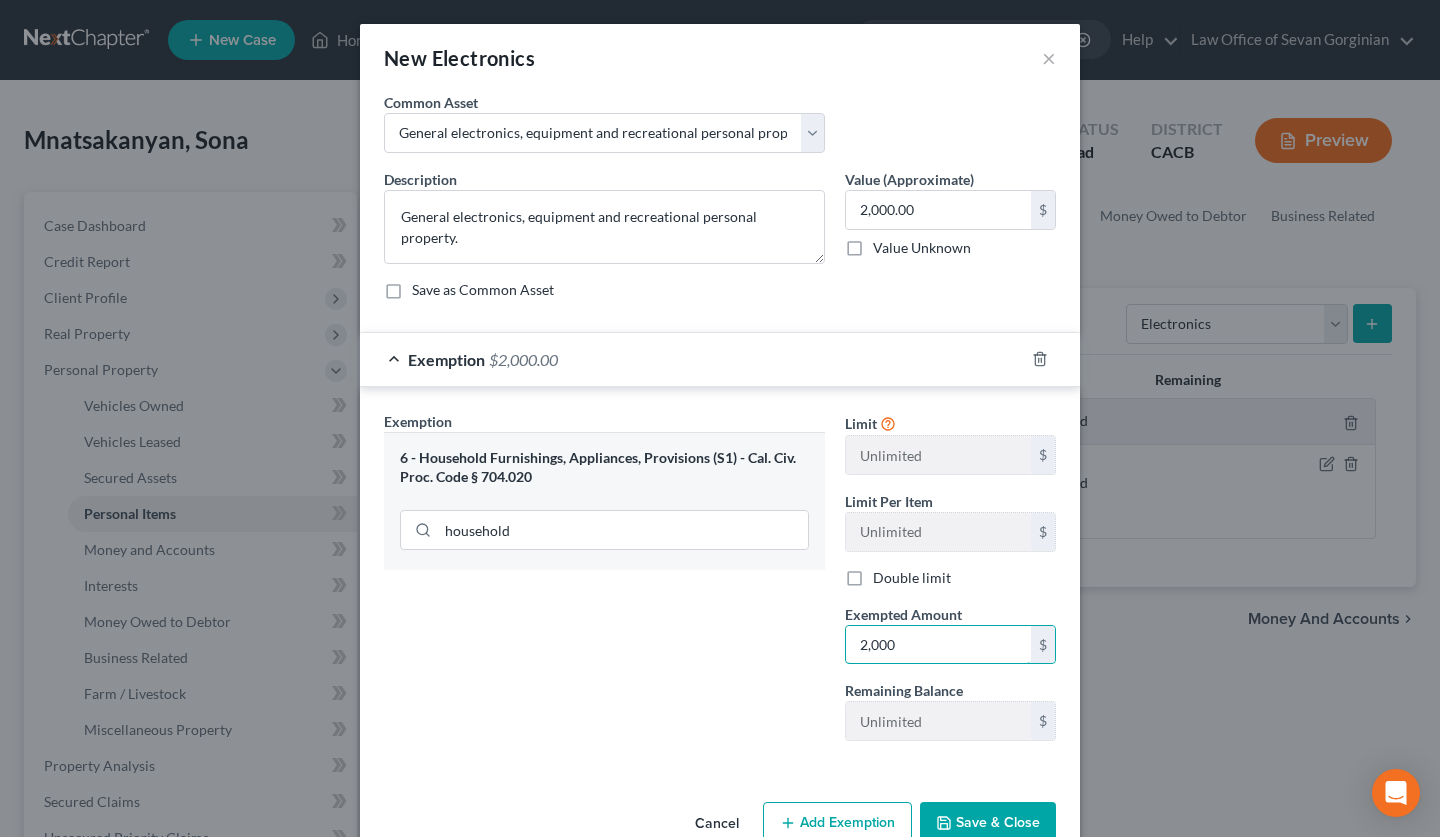 type on "2,000" 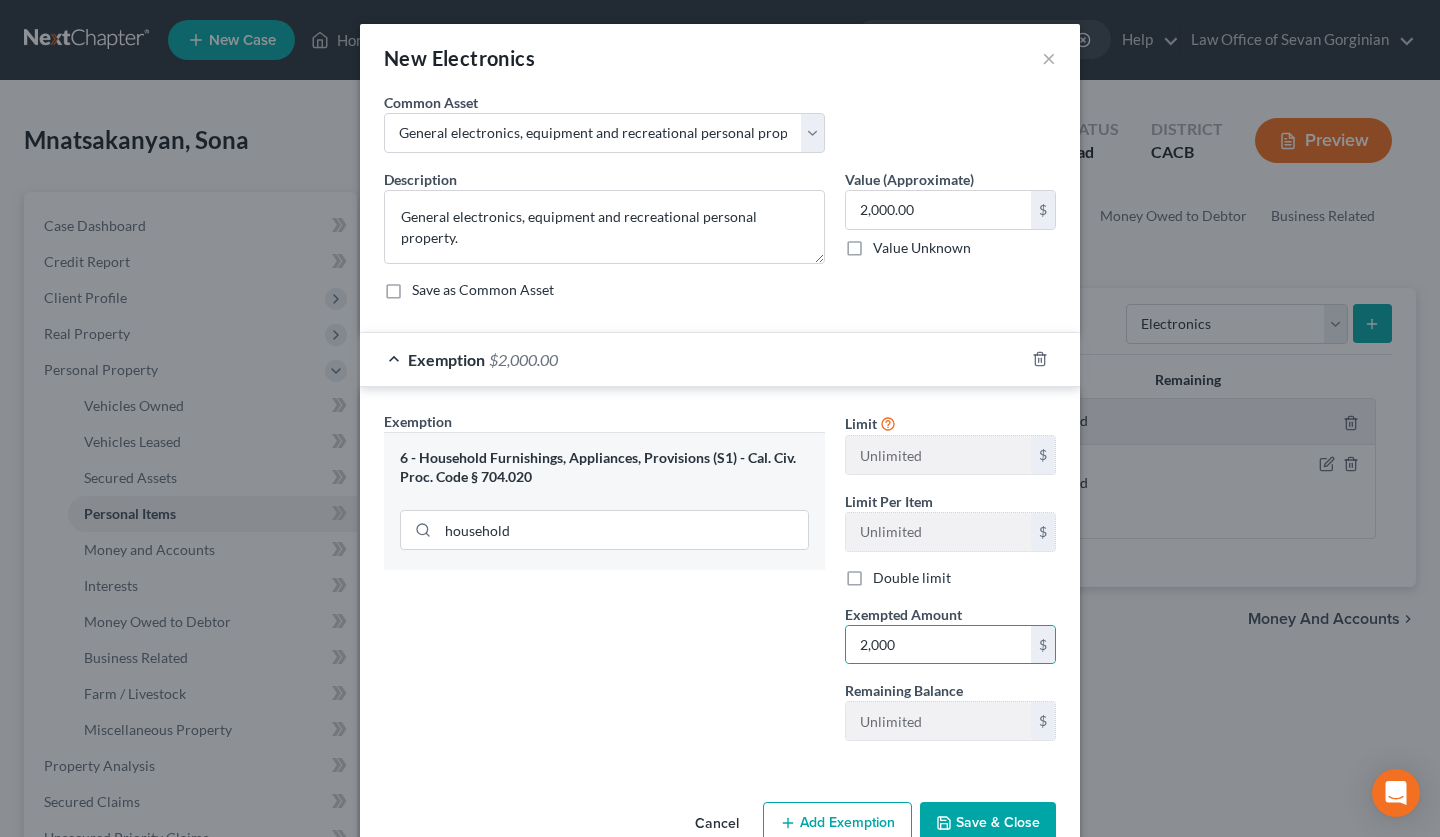 click on "Save & Close" at bounding box center [988, 823] 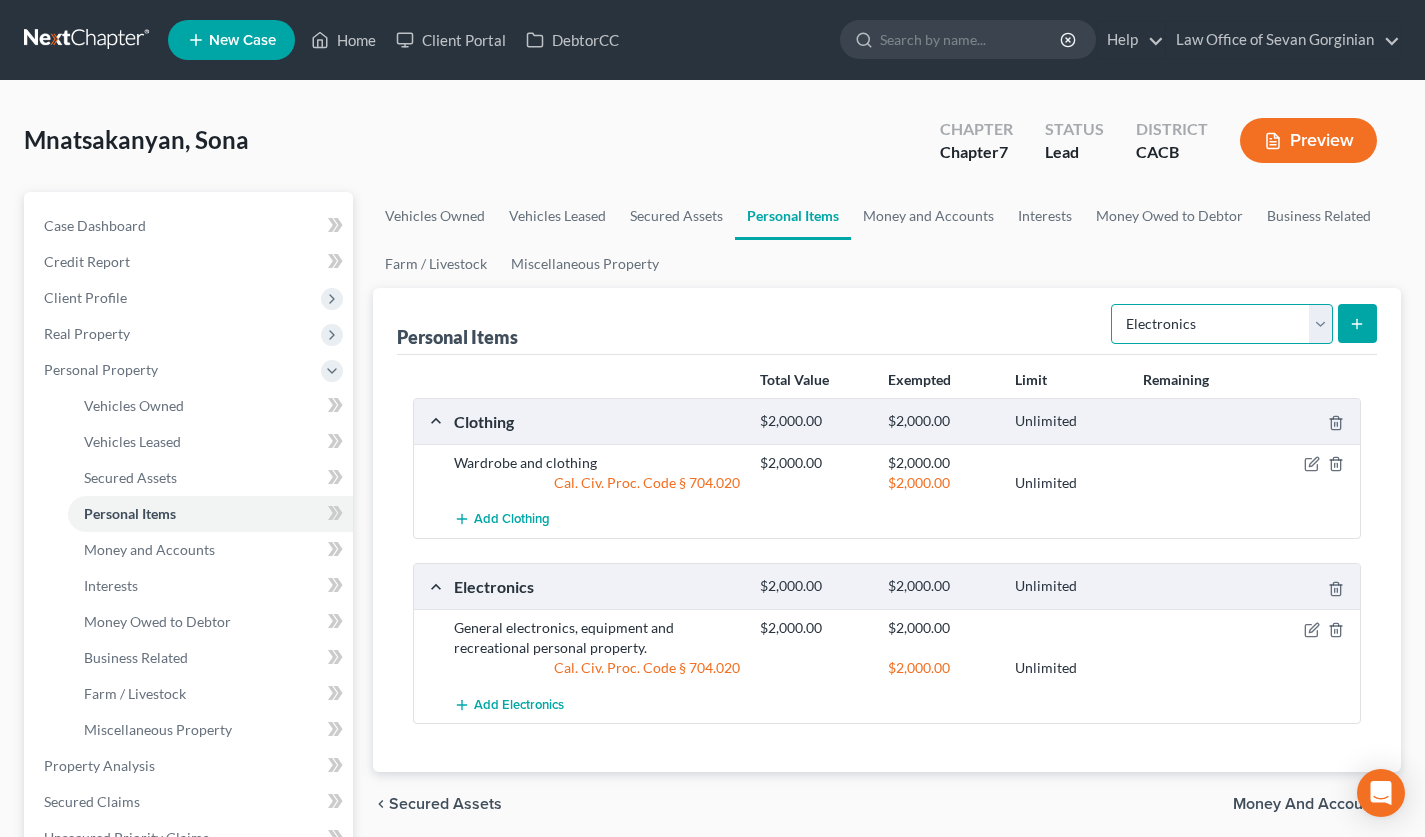 click on "Select Item Type Clothing Collectibles Of Value Electronics Firearms Household Goods Jewelry Other Pet(s) Sports & Hobby Equipment" at bounding box center [1222, 324] 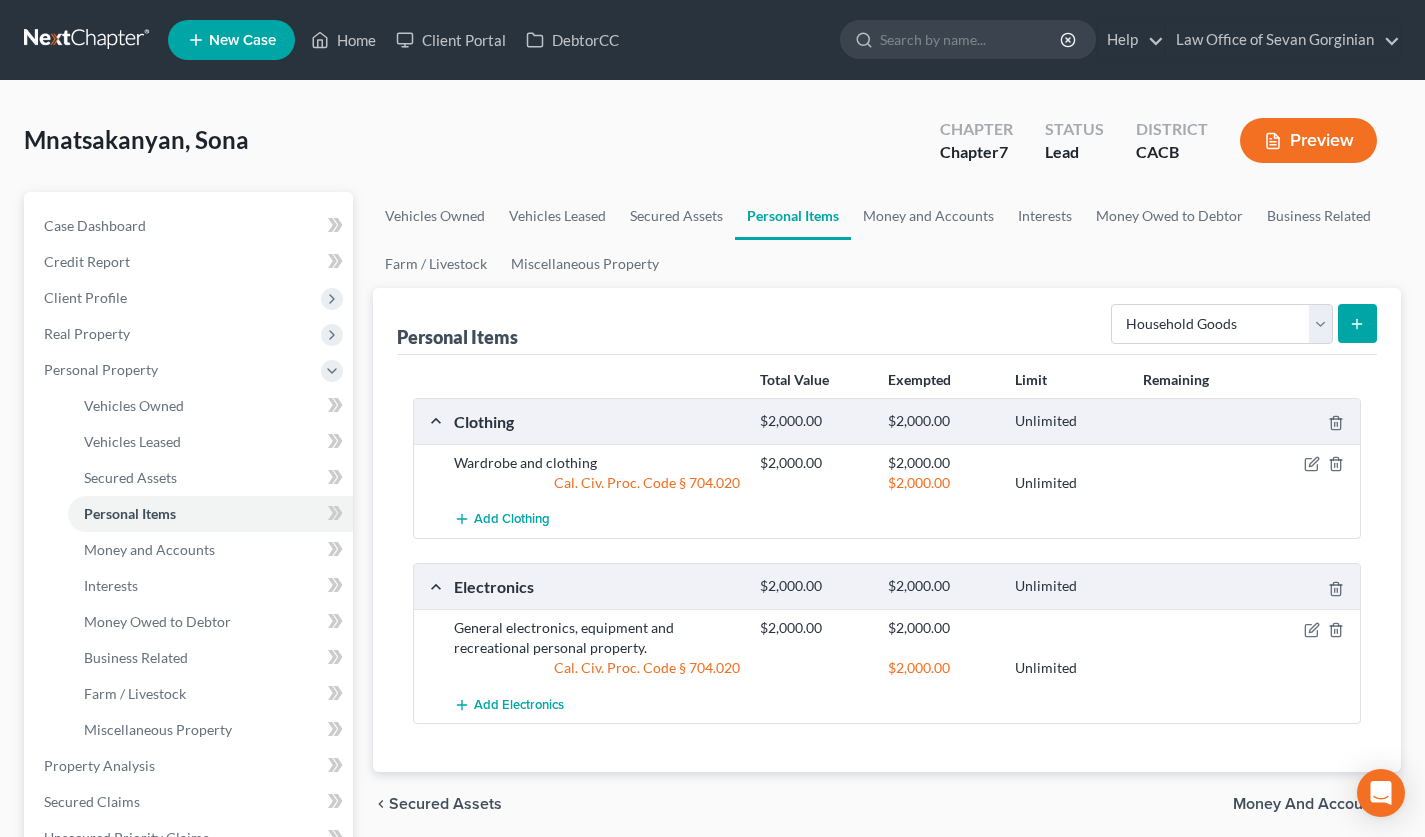 click 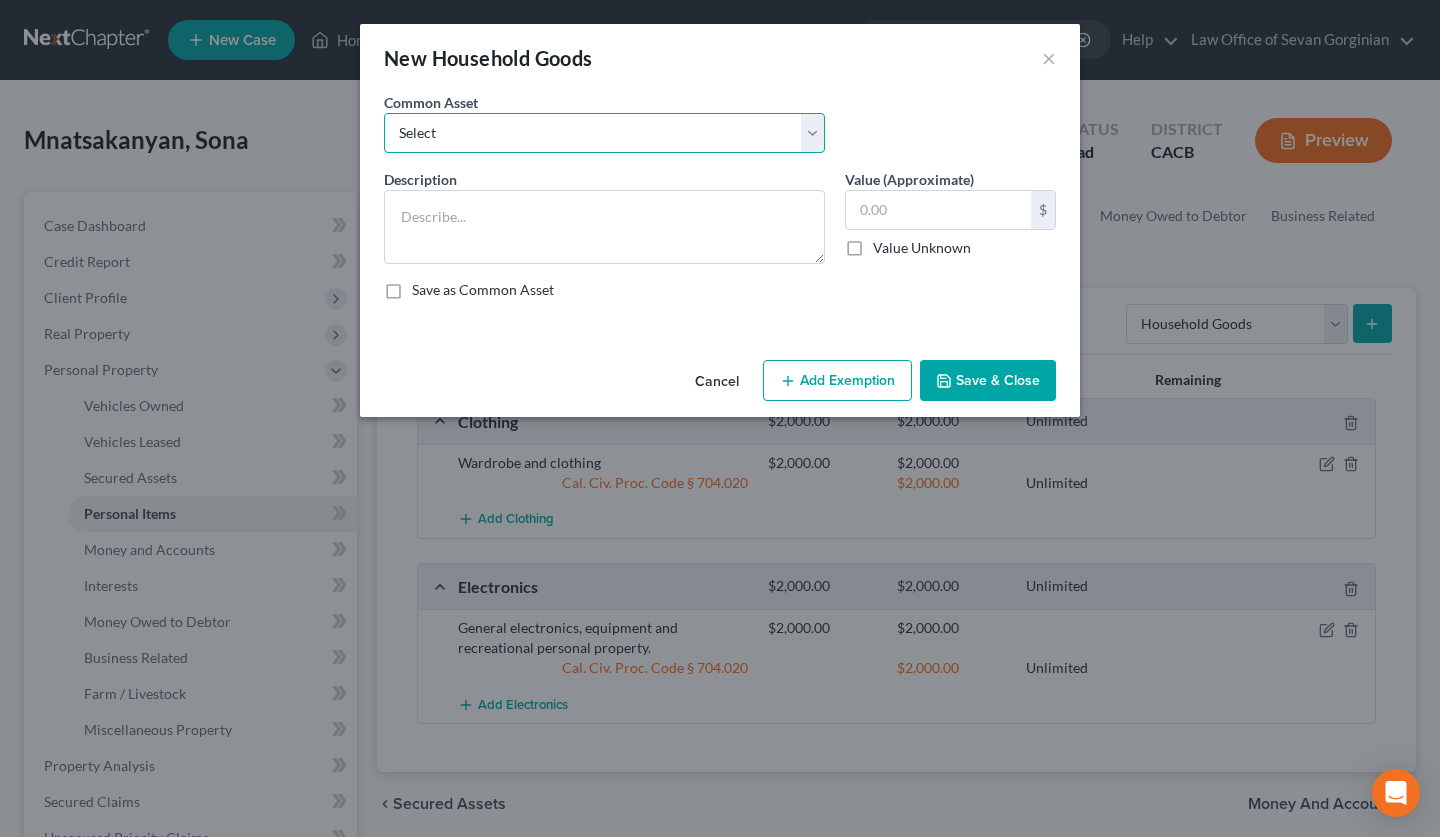 click on "Select Household Goods, Furnishings and Appliances." at bounding box center [604, 133] 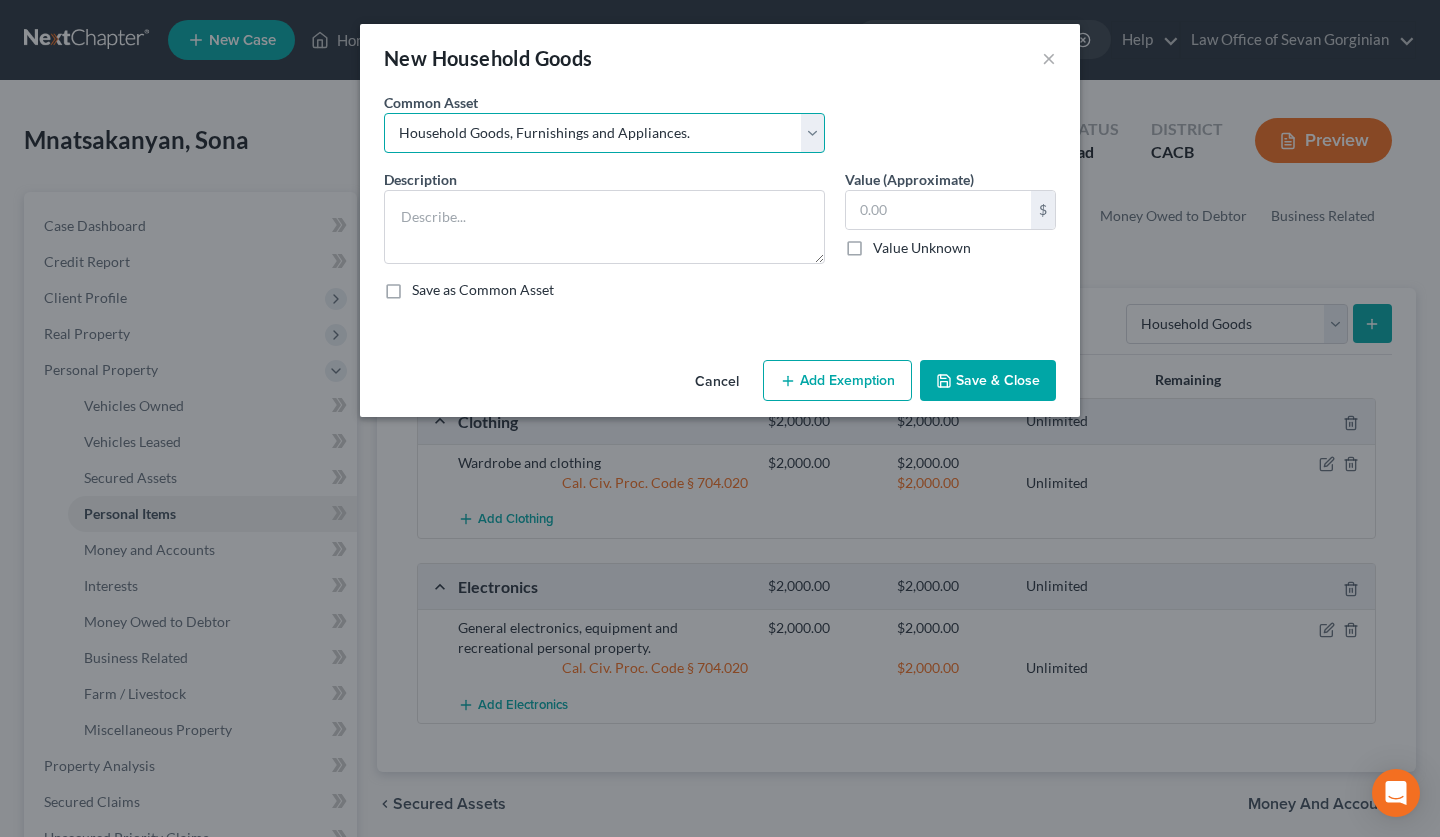 type on "Household Goods, Furnishings and Appliances." 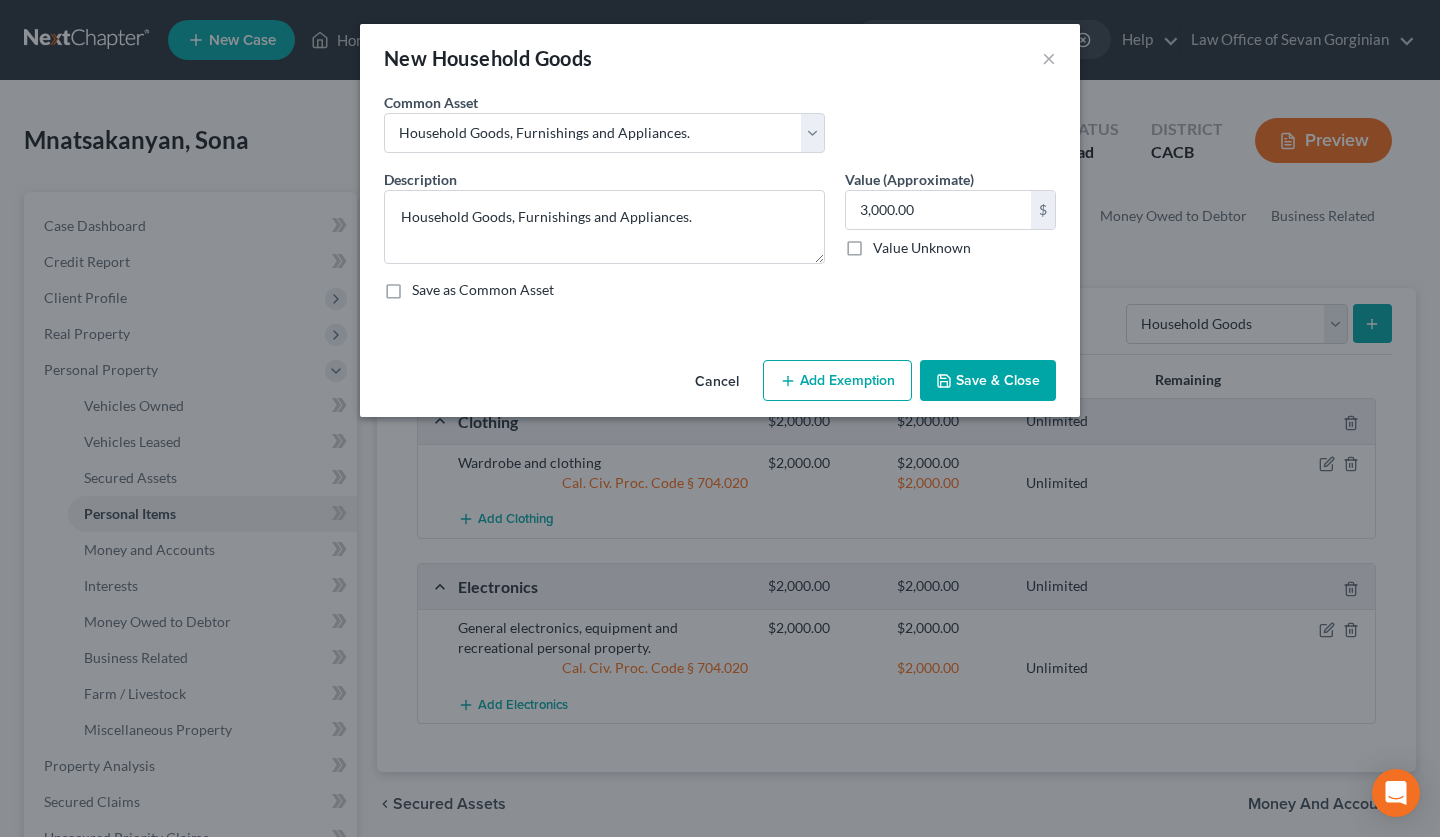 click on "Add Exemption" at bounding box center [837, 381] 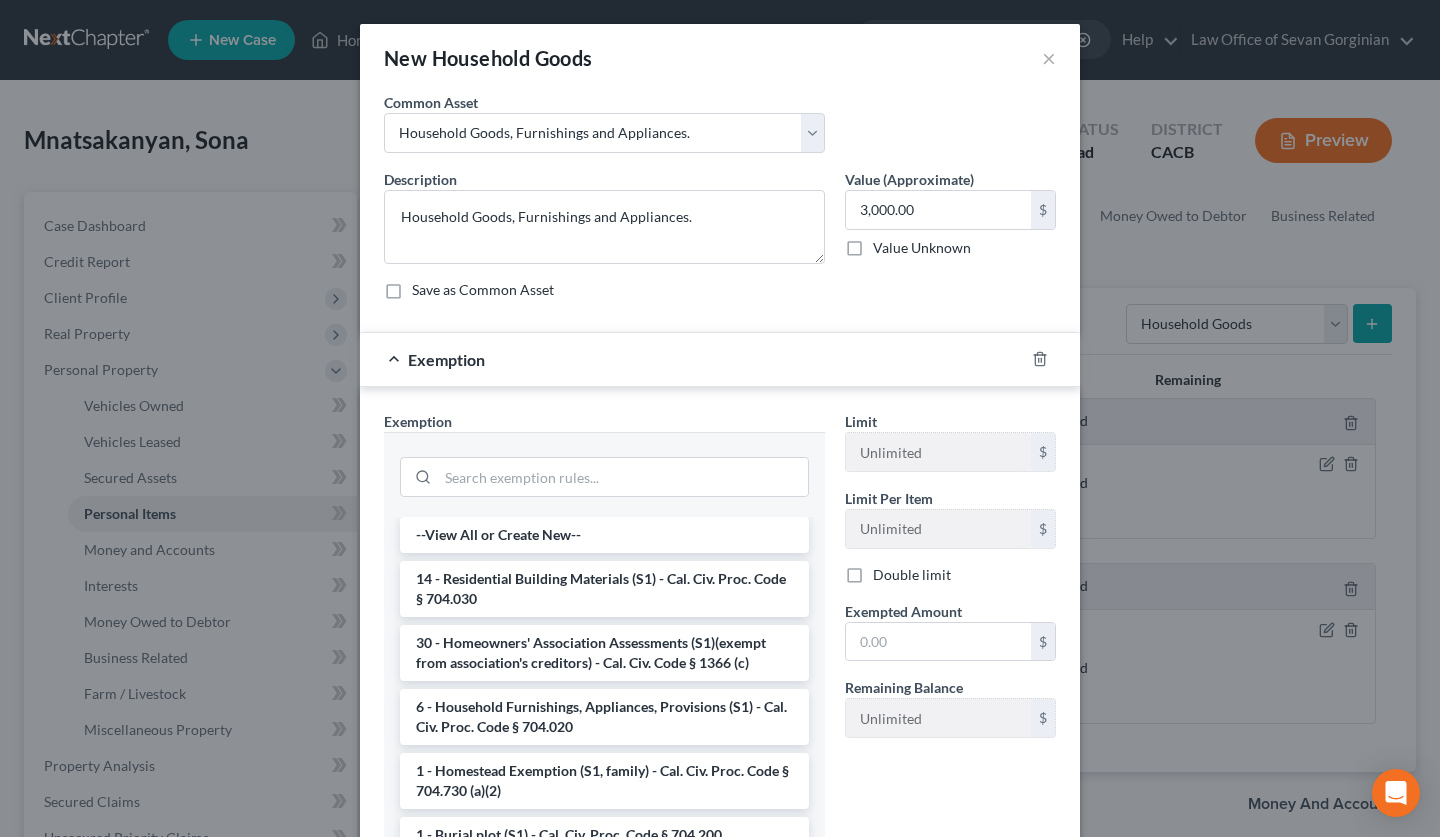 drag, startPoint x: 566, startPoint y: 726, endPoint x: 601, endPoint y: 725, distance: 35.014282 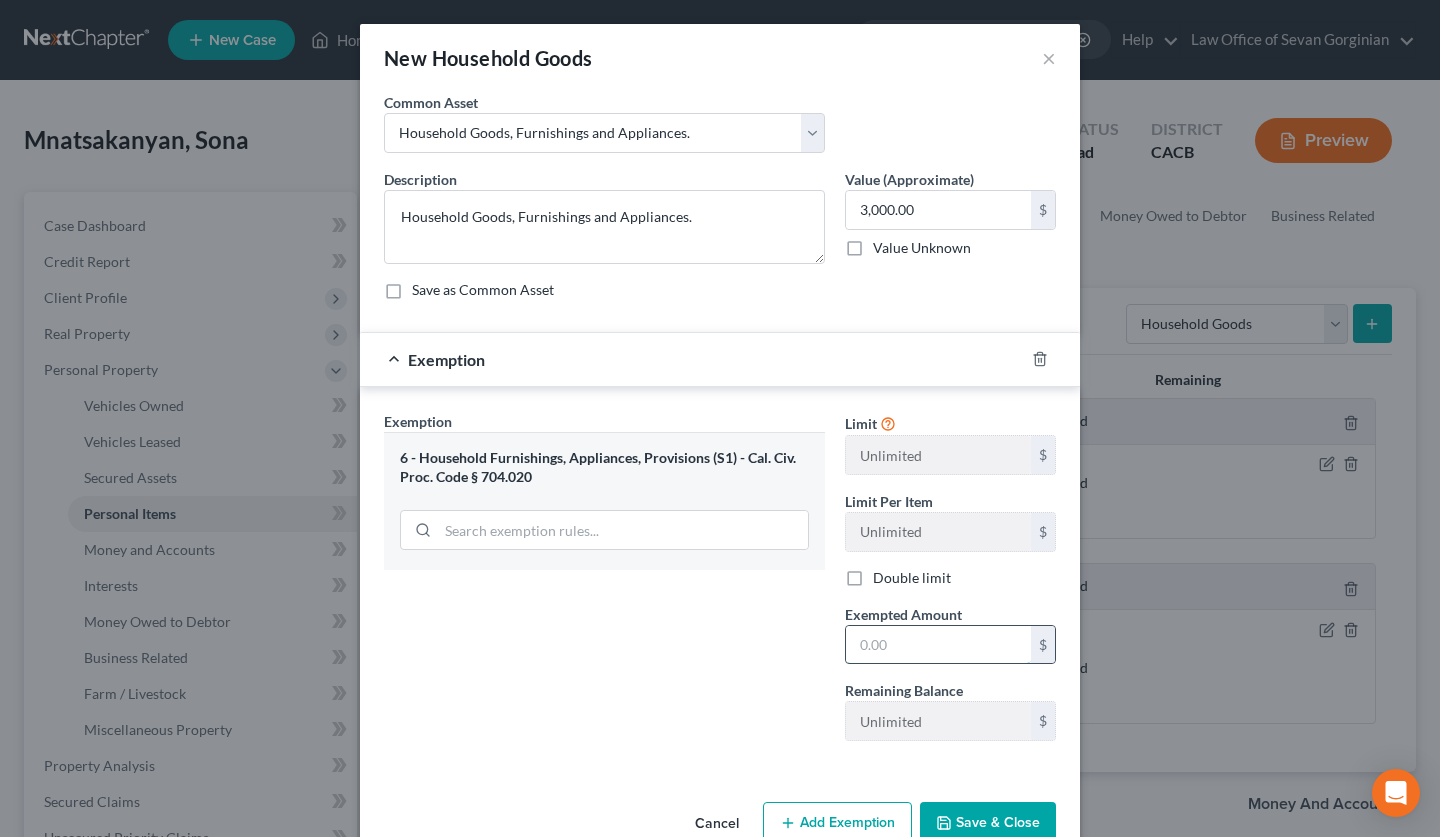 click at bounding box center (938, 645) 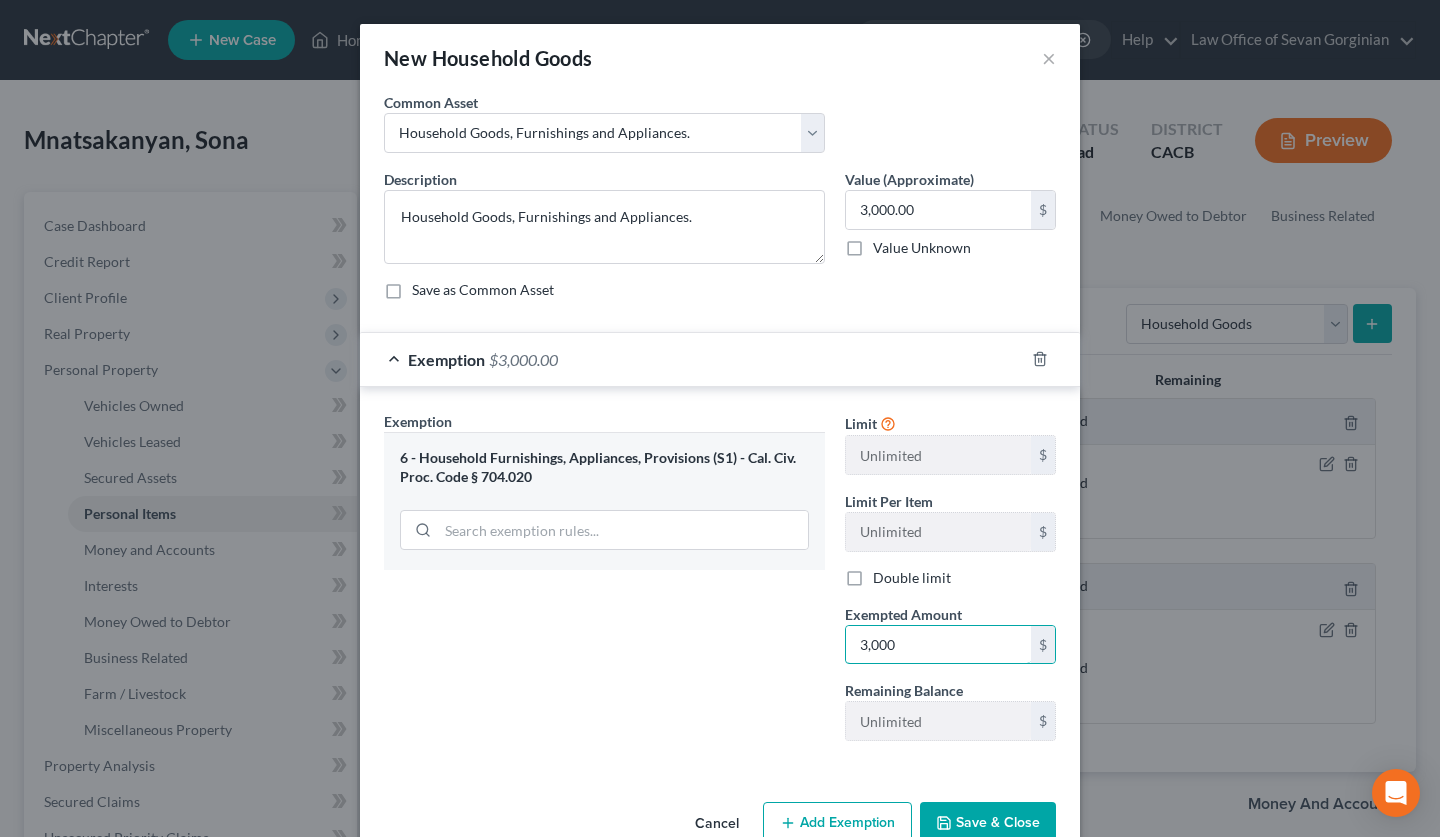 type on "3,000" 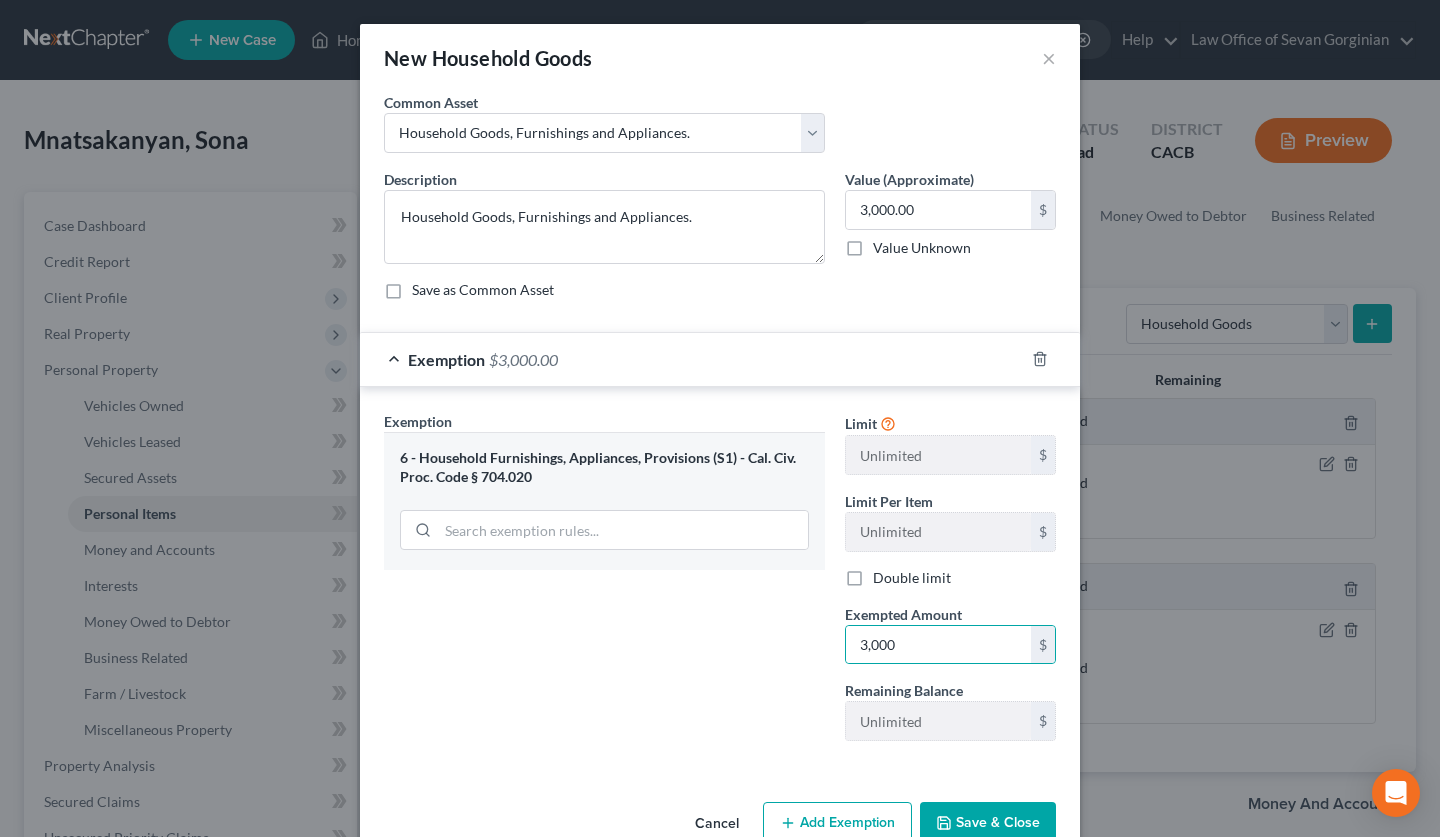 click on "Save & Close" at bounding box center (988, 823) 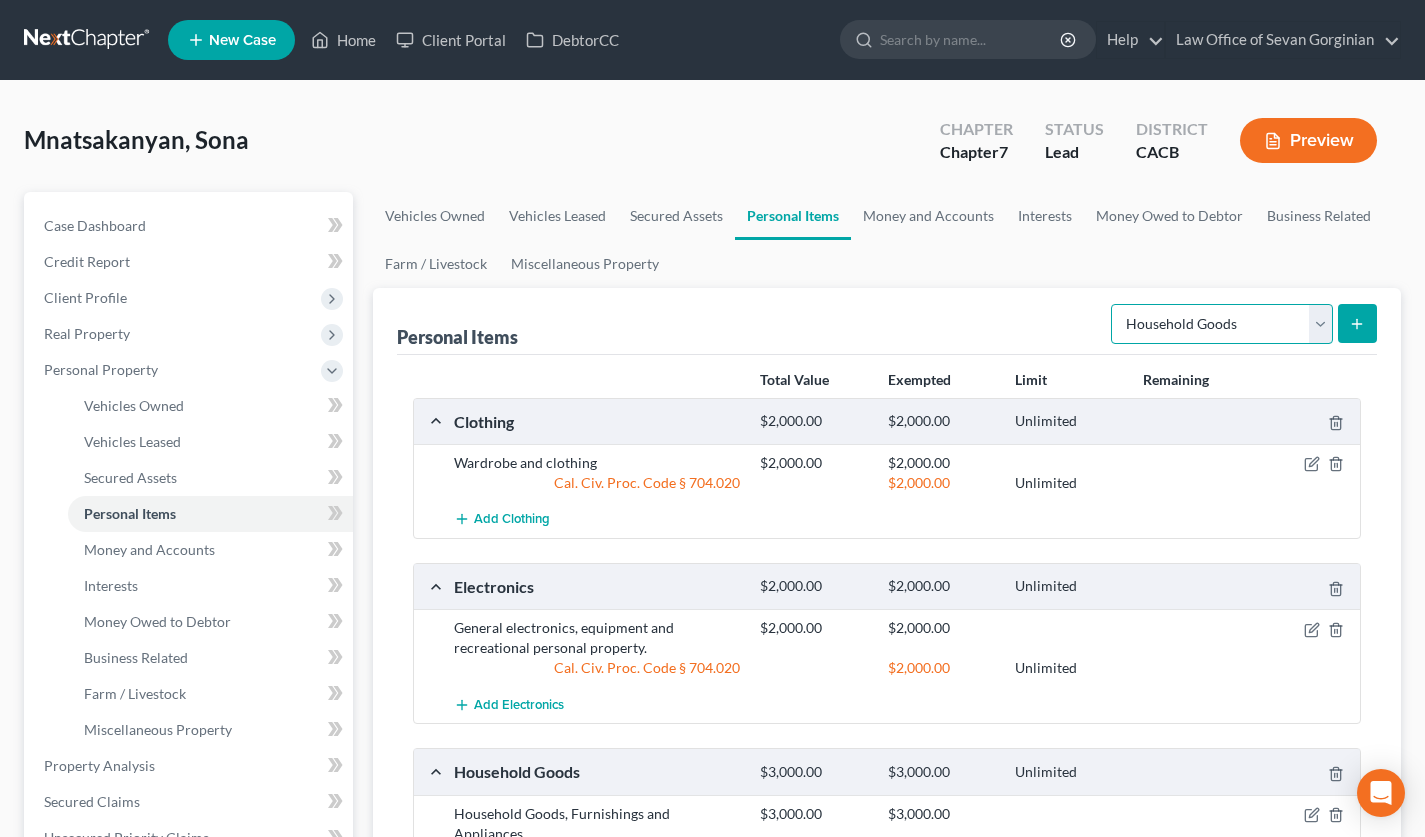 click on "Select Item Type Clothing Collectibles Of Value Electronics Firearms Household Goods Jewelry Other Pet(s) Sports & Hobby Equipment" at bounding box center [1222, 324] 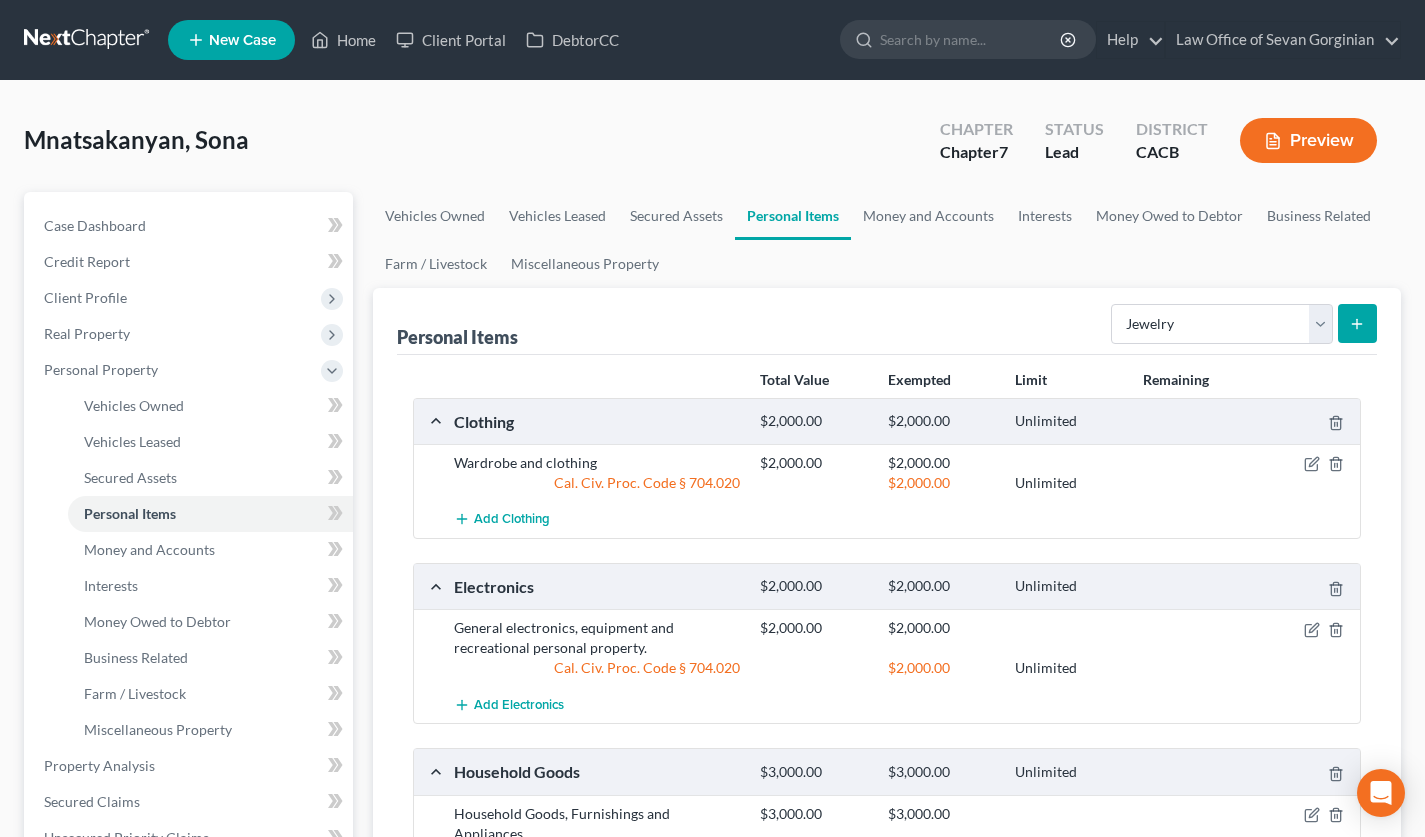 click 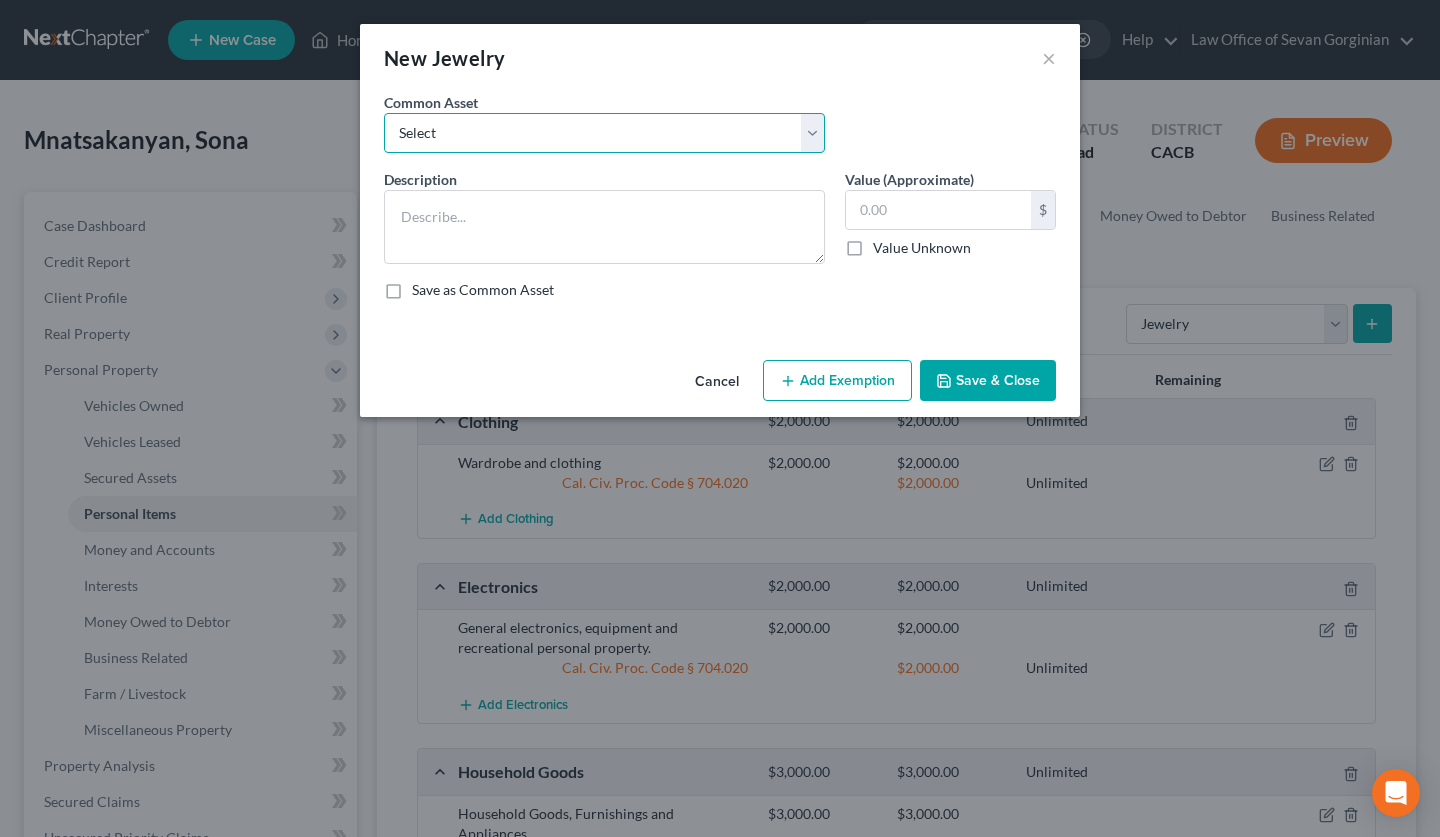 click on "Select Jewelry and personal valuable items  (i.e. costume jewelry), includes non-debtor spouse, if any." at bounding box center (604, 133) 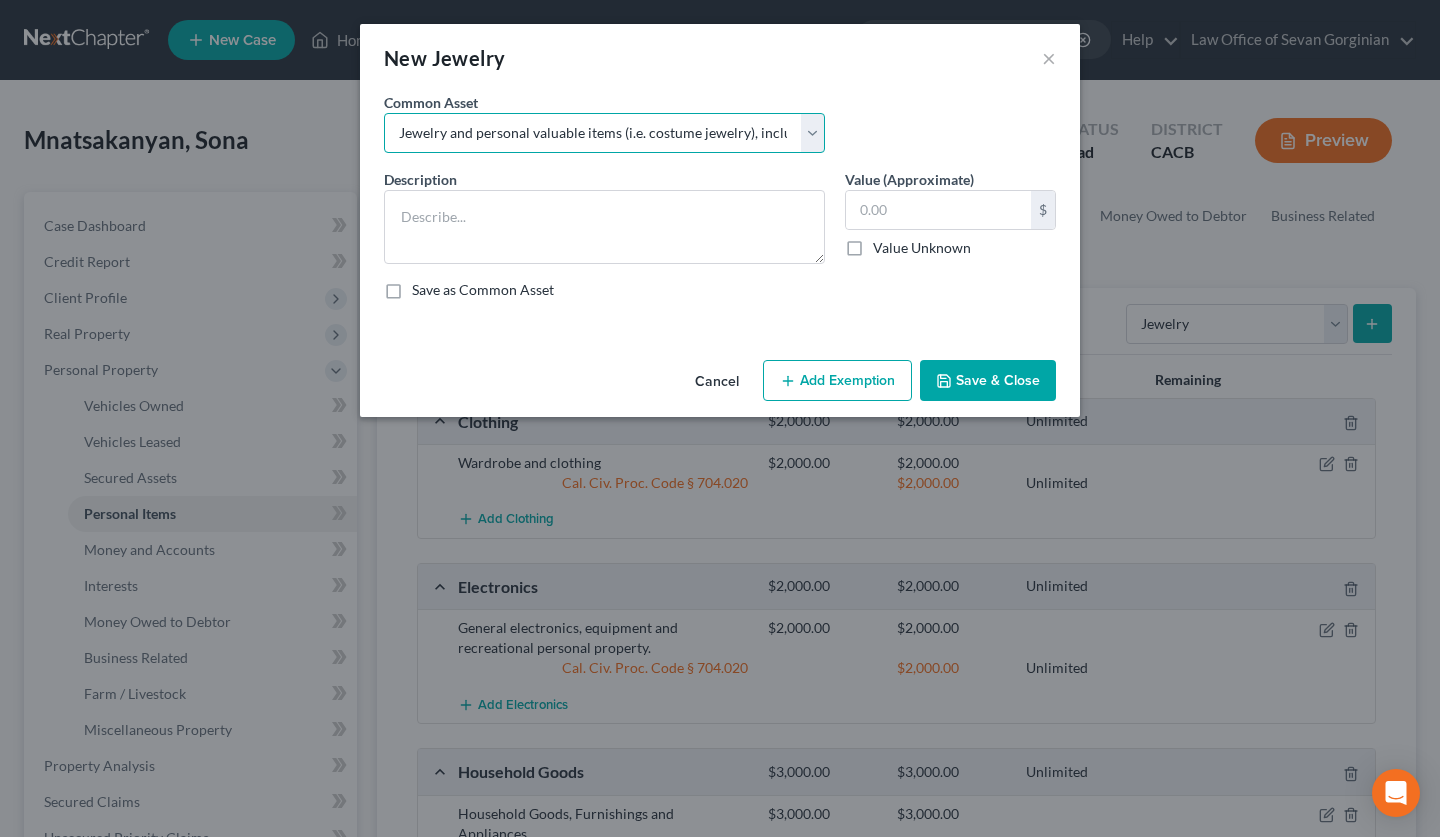 type on "Jewelry and personal valuable items  (i.e. costume jewelry), includes non-debtor spouse, if any." 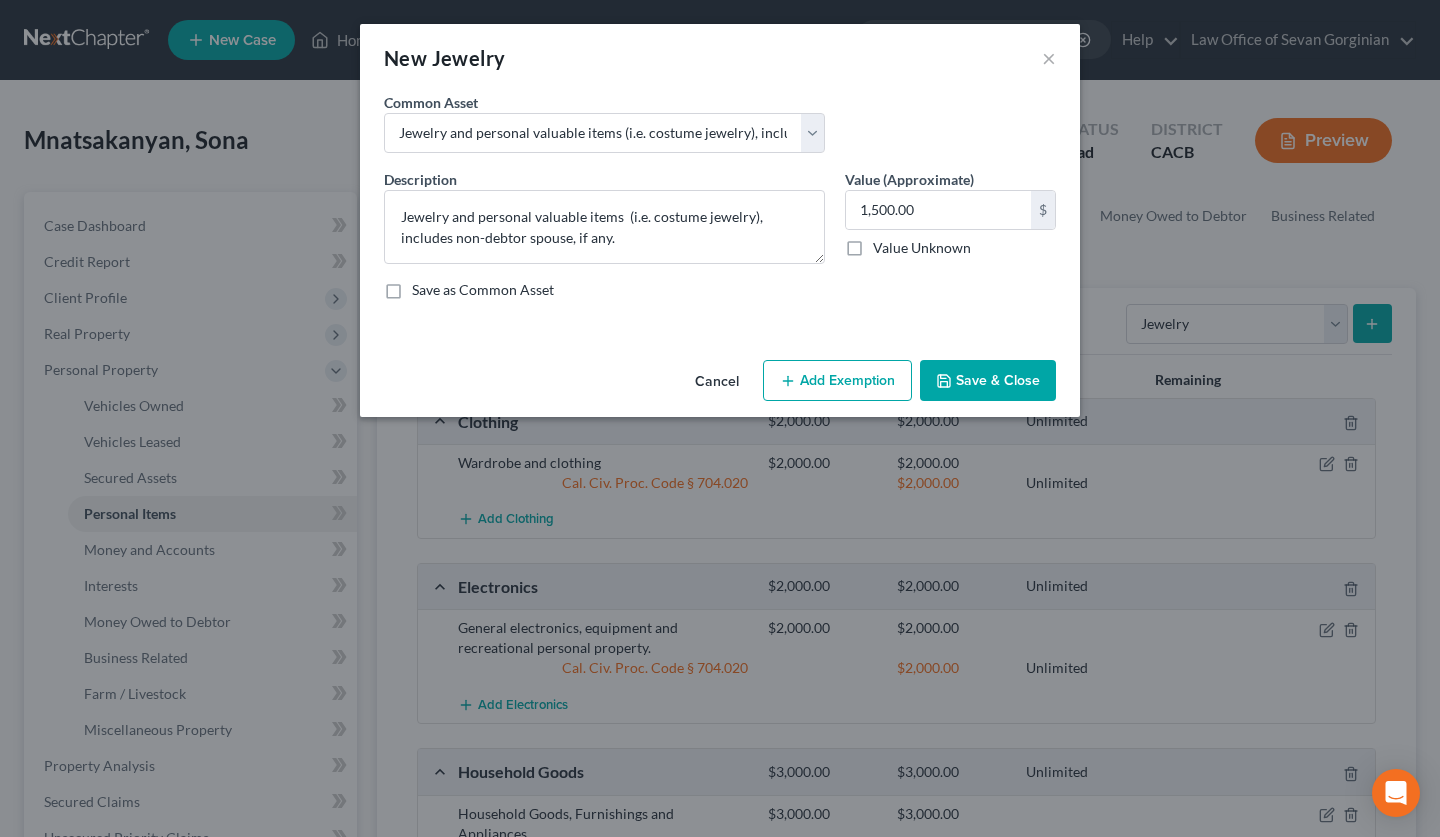 click on "Add Exemption" at bounding box center [837, 381] 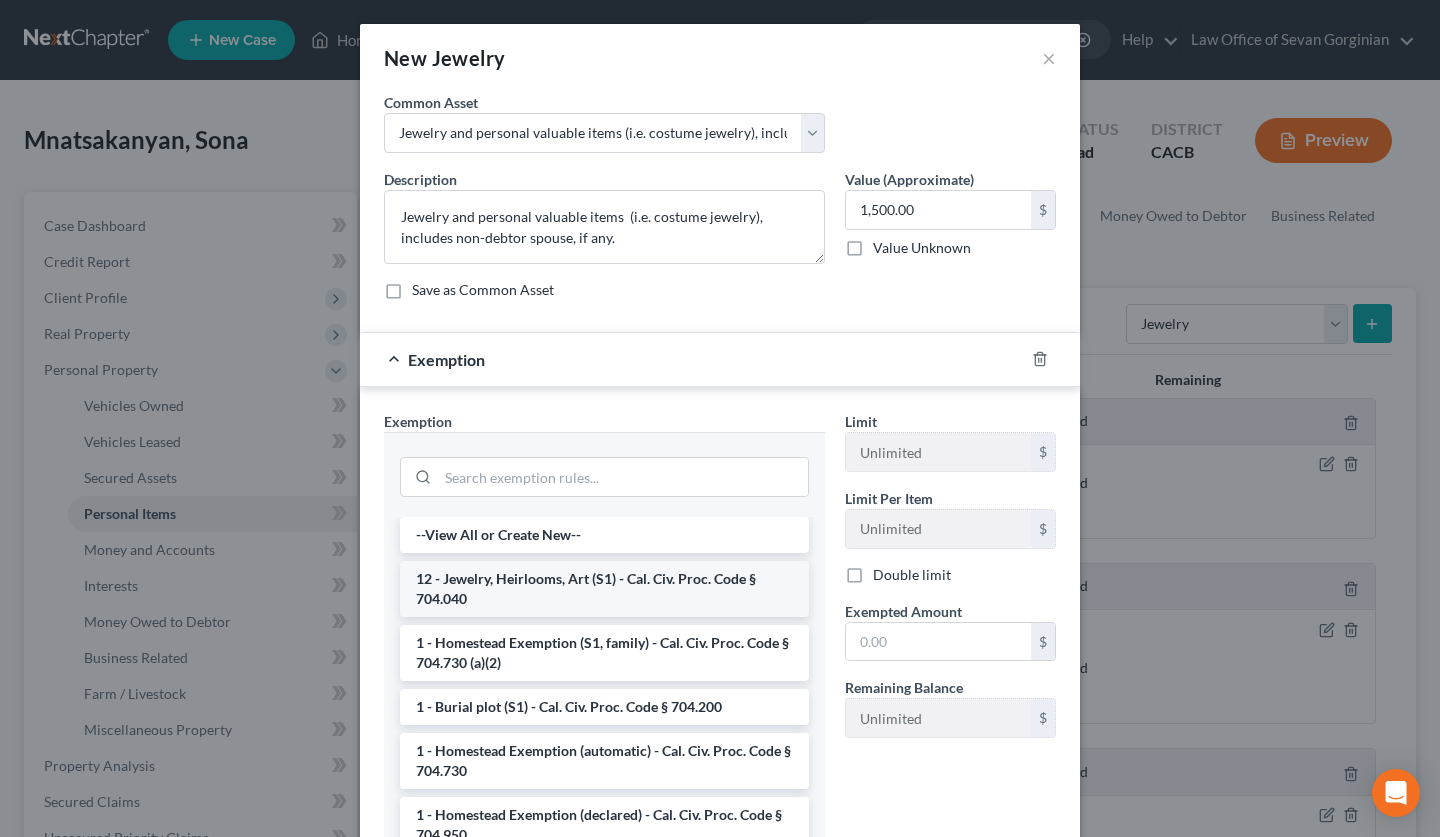 click on "12 - Jewelry, Heirlooms, Art  (S1) - Cal. Civ. Proc. Code § 704.040" at bounding box center [604, 589] 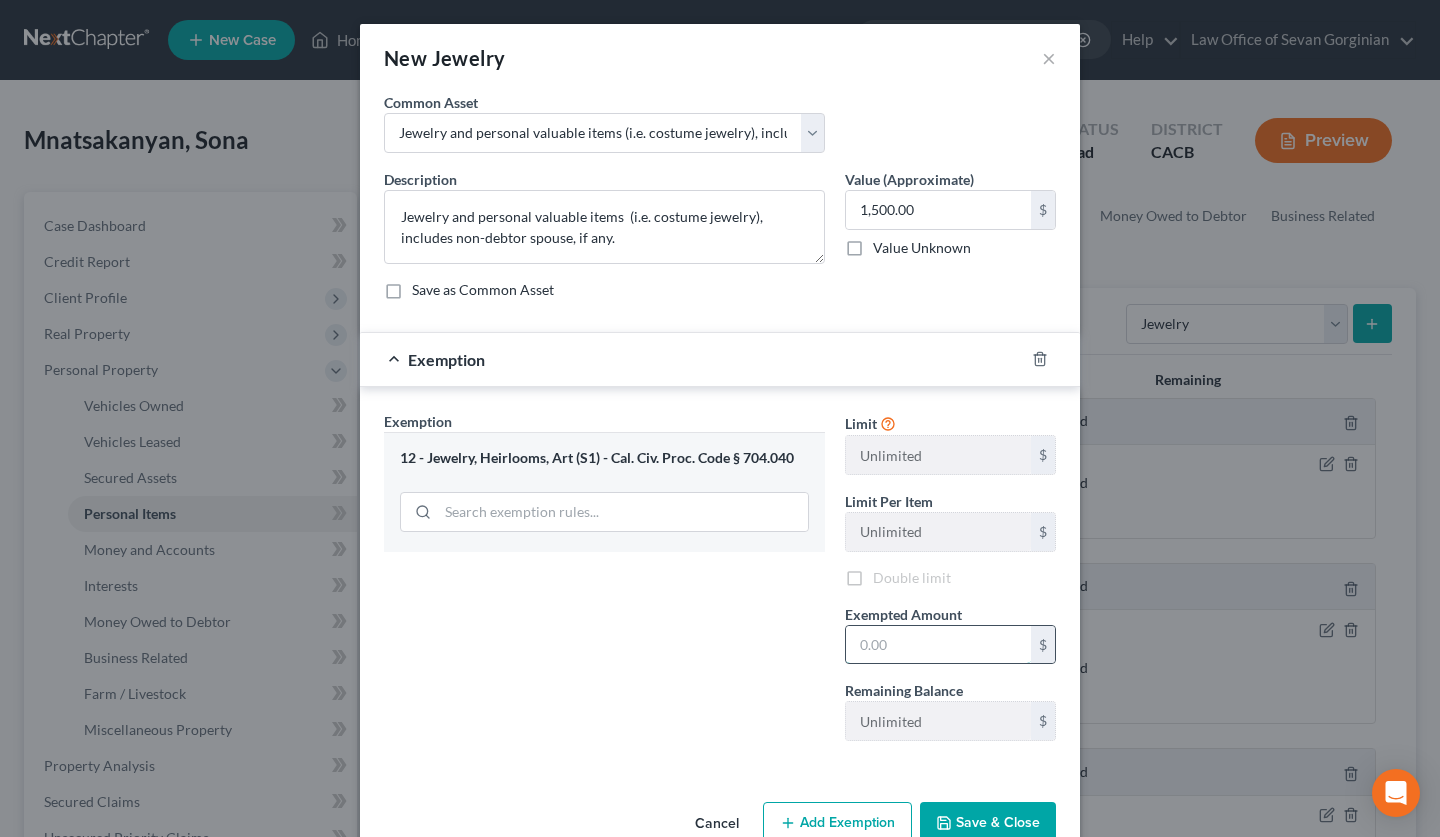 click at bounding box center [938, 645] 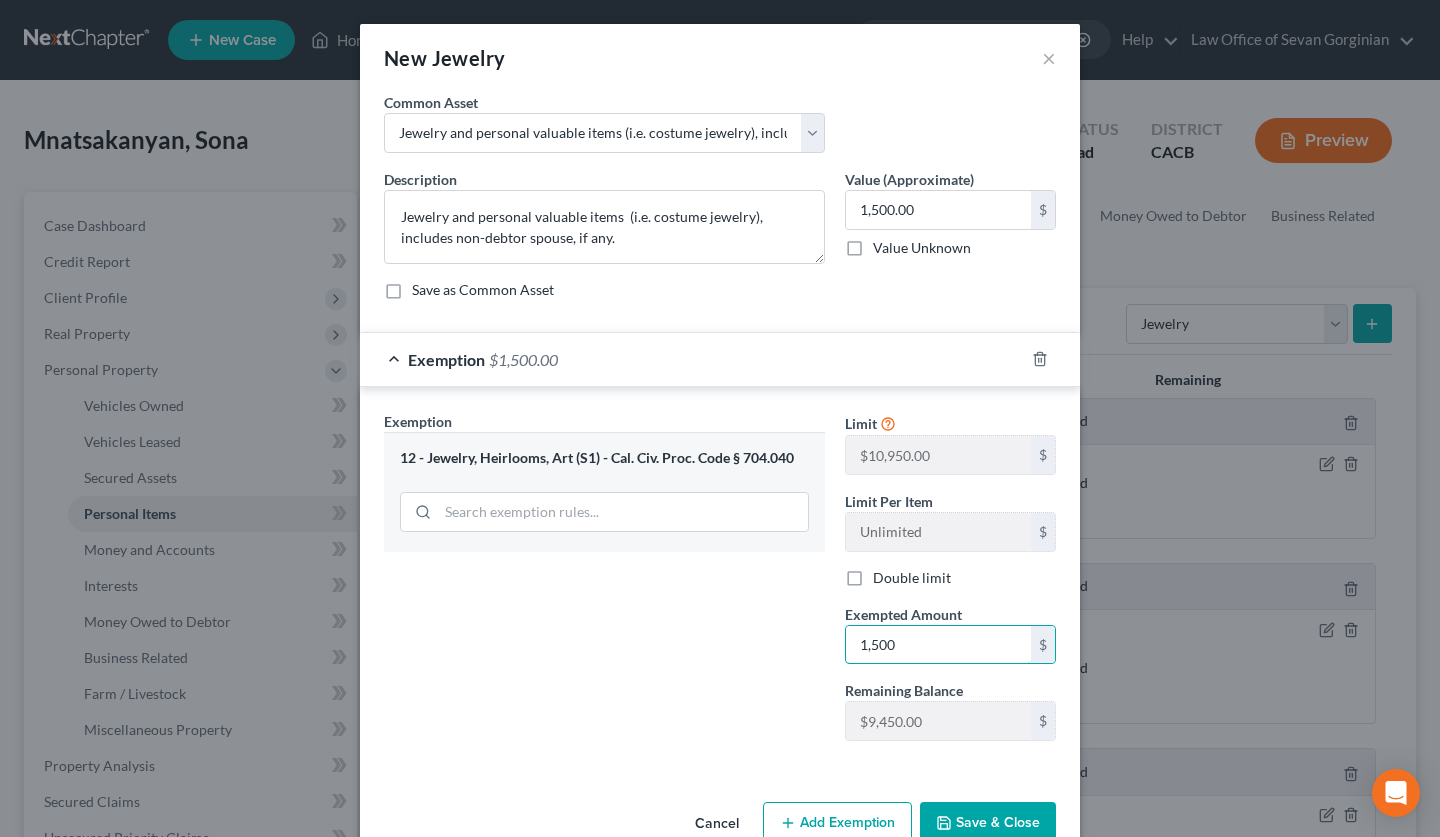 type on "1,500" 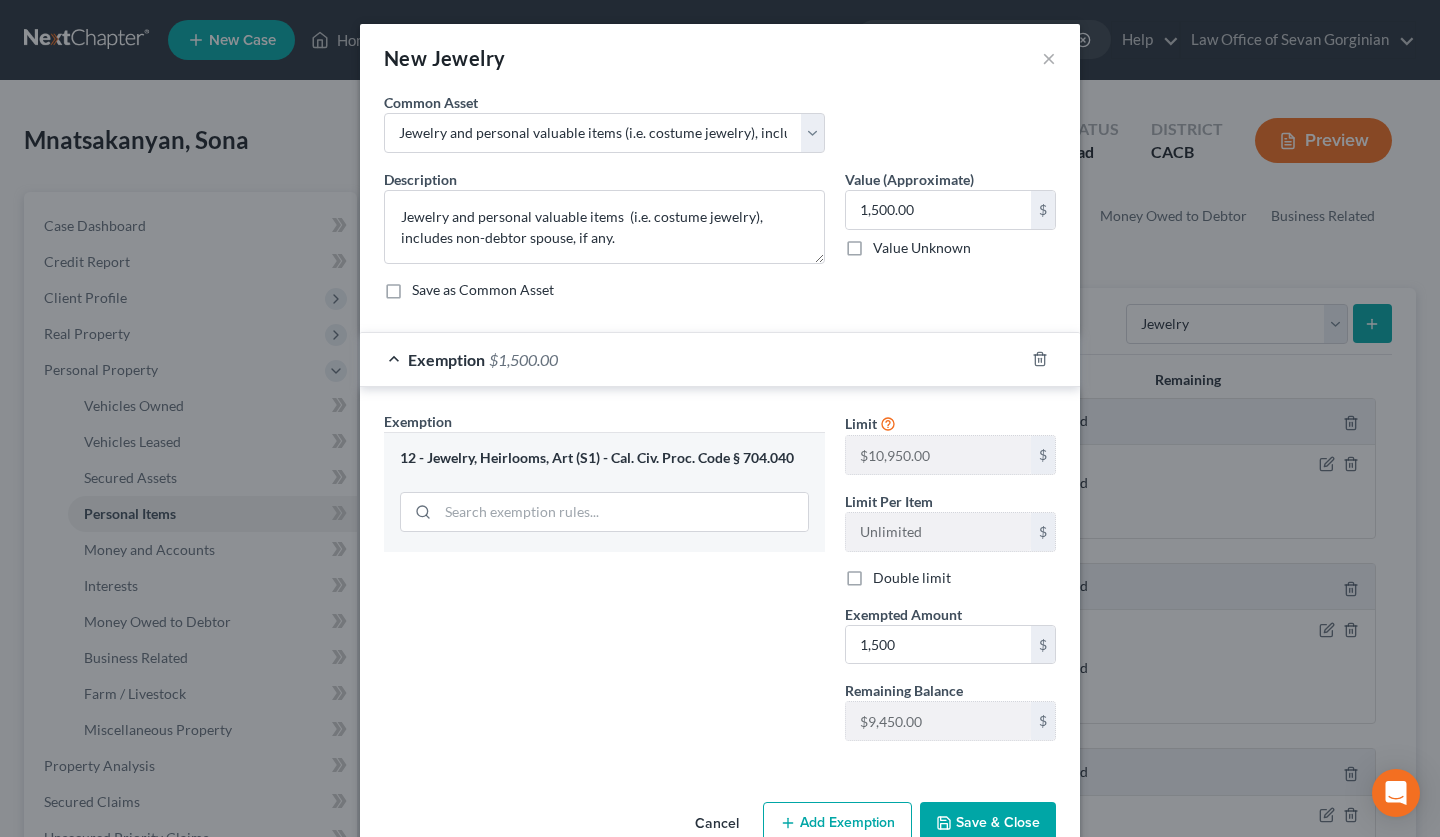click on "Save & Close" at bounding box center (988, 823) 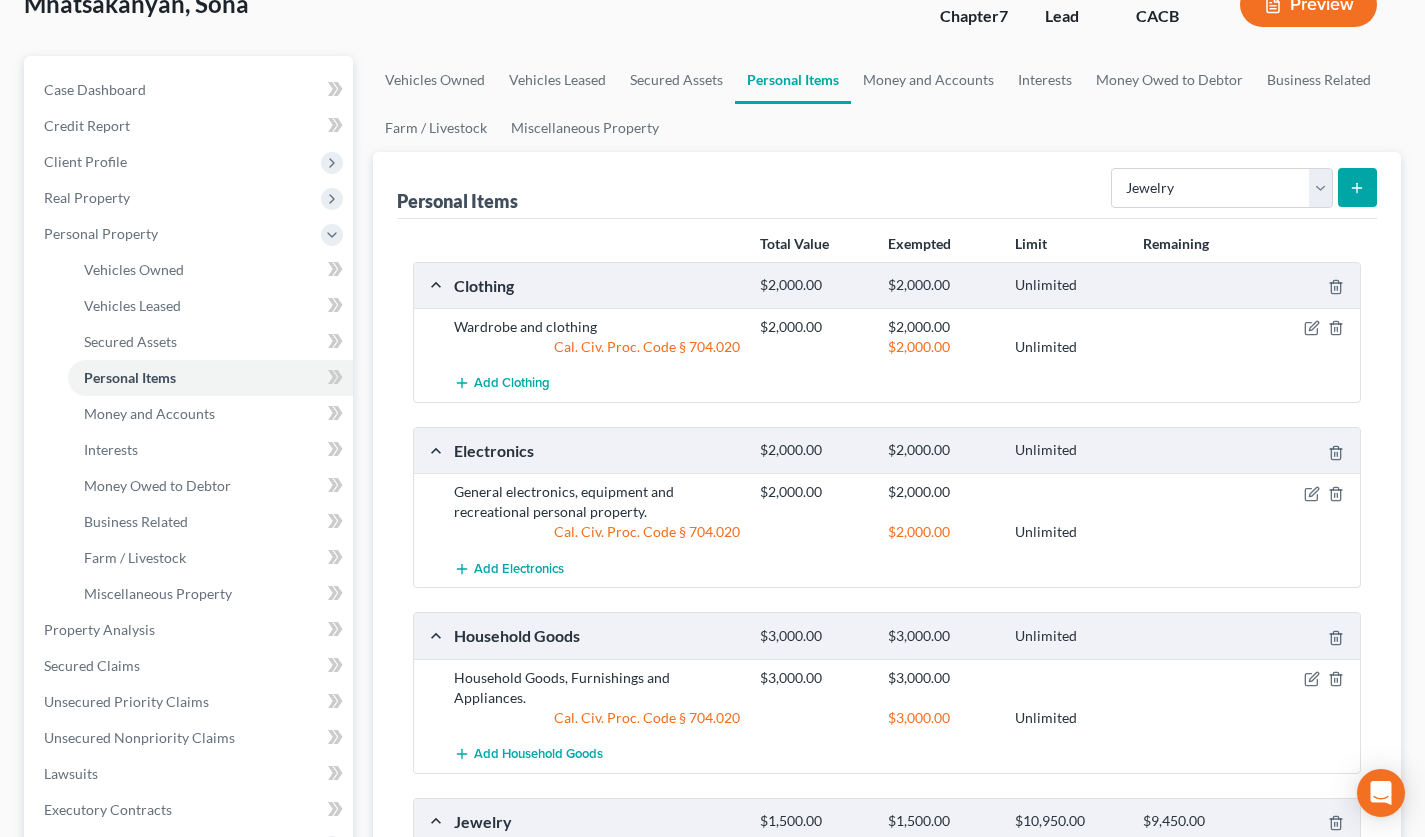 scroll, scrollTop: 0, scrollLeft: 0, axis: both 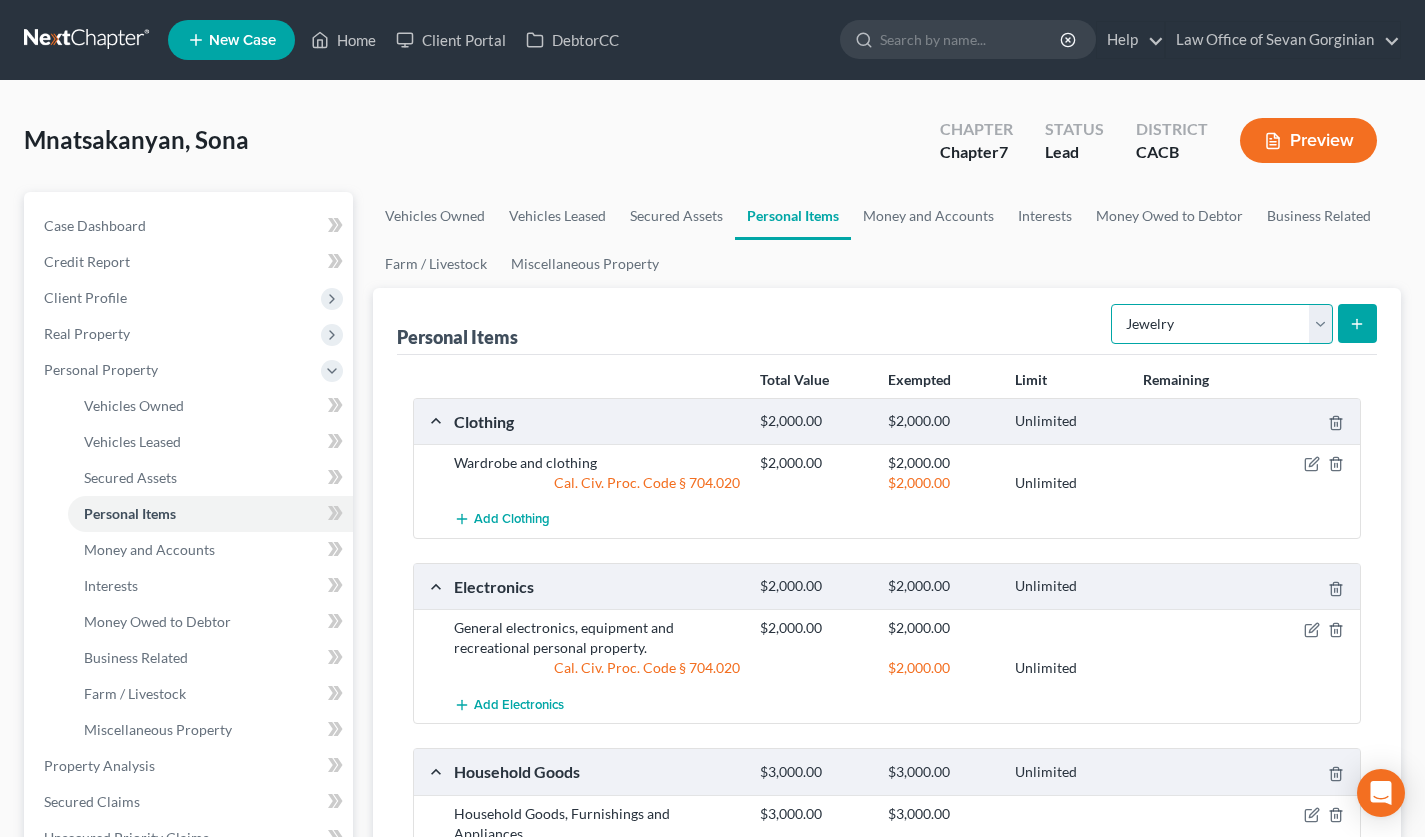 click on "Select Item Type Clothing Collectibles Of Value Electronics Firearms Household Goods Jewelry Other Pet(s) Sports & Hobby Equipment" at bounding box center (1222, 324) 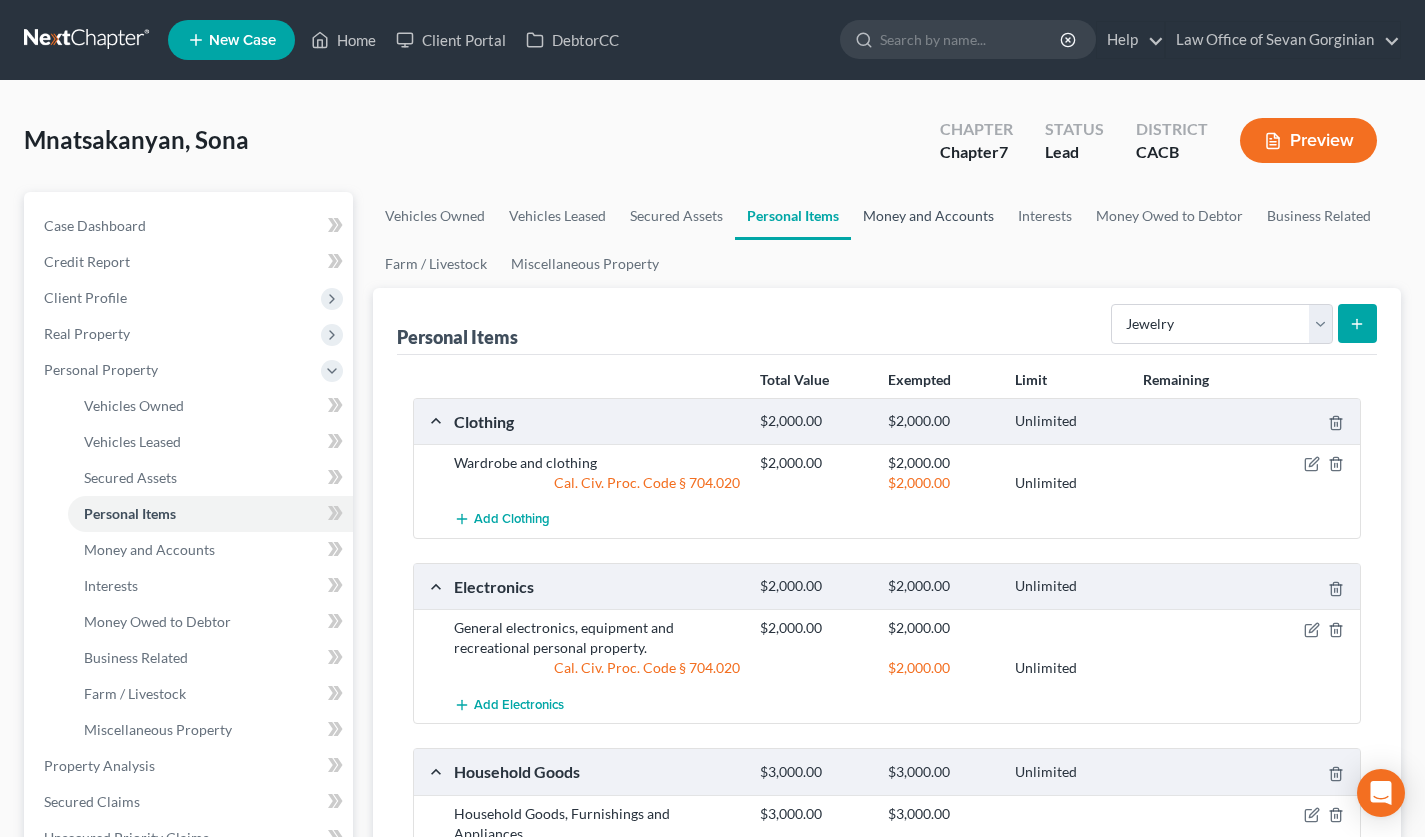 click on "Money and Accounts" at bounding box center (928, 216) 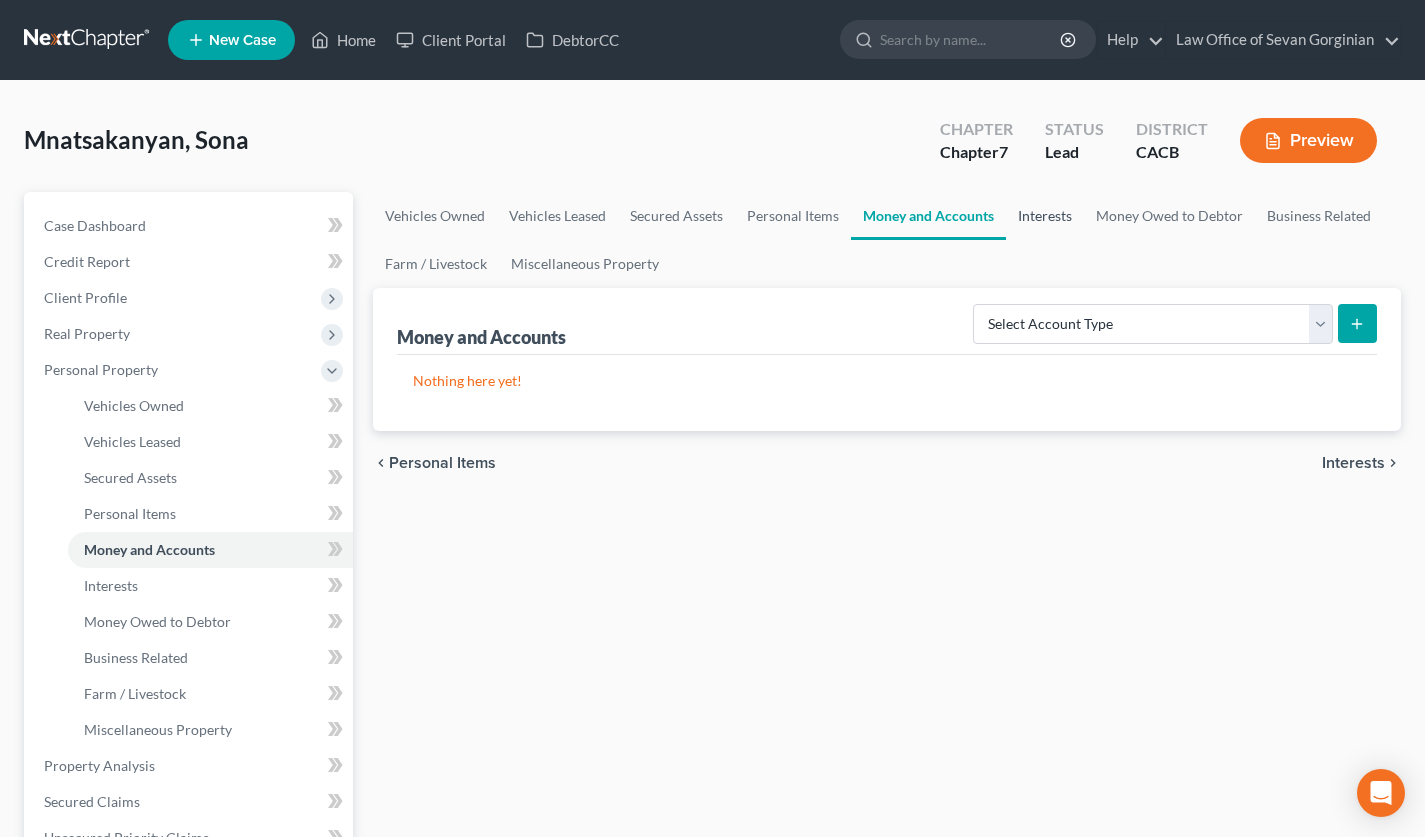 click on "Interests" at bounding box center (1045, 216) 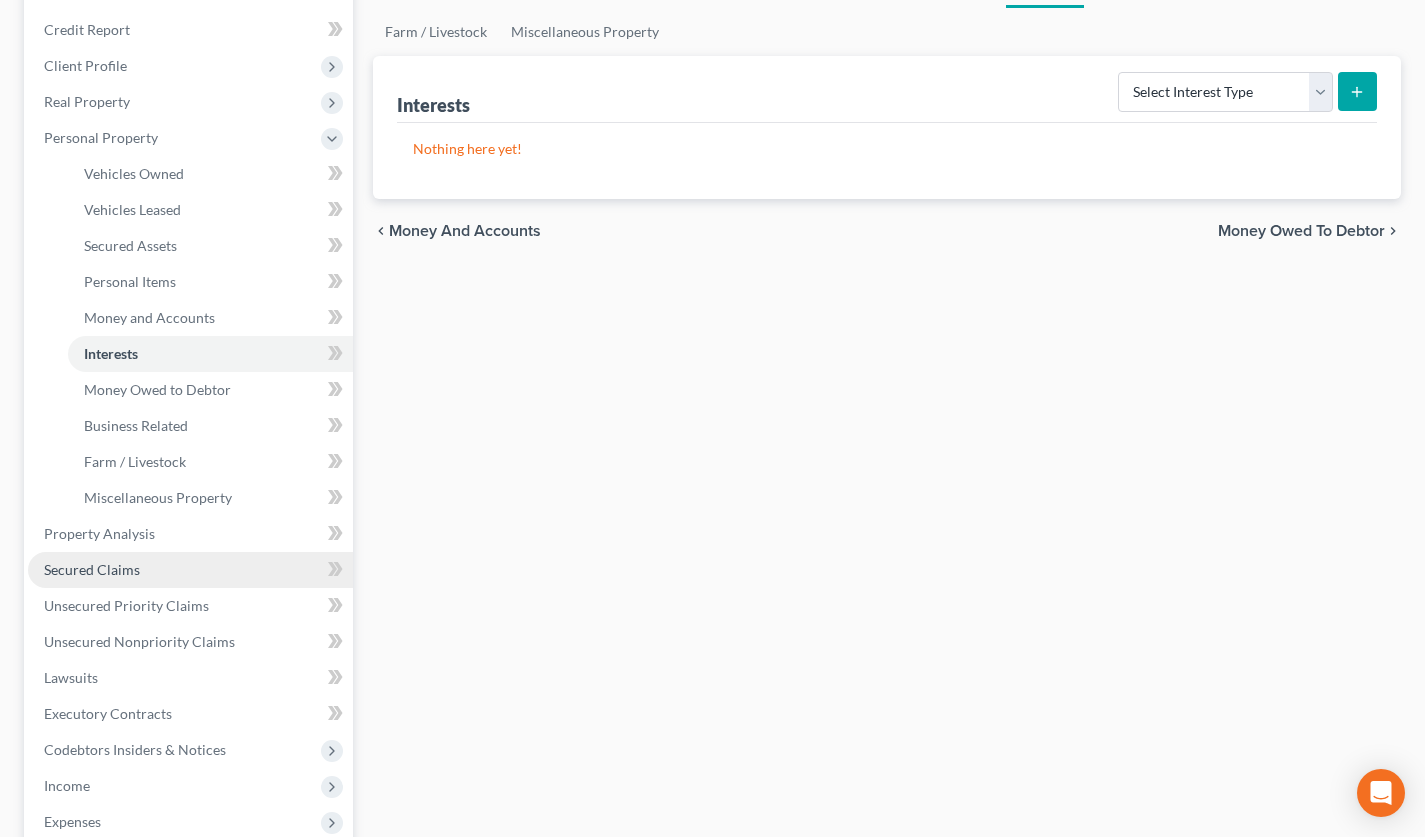 scroll, scrollTop: 282, scrollLeft: 0, axis: vertical 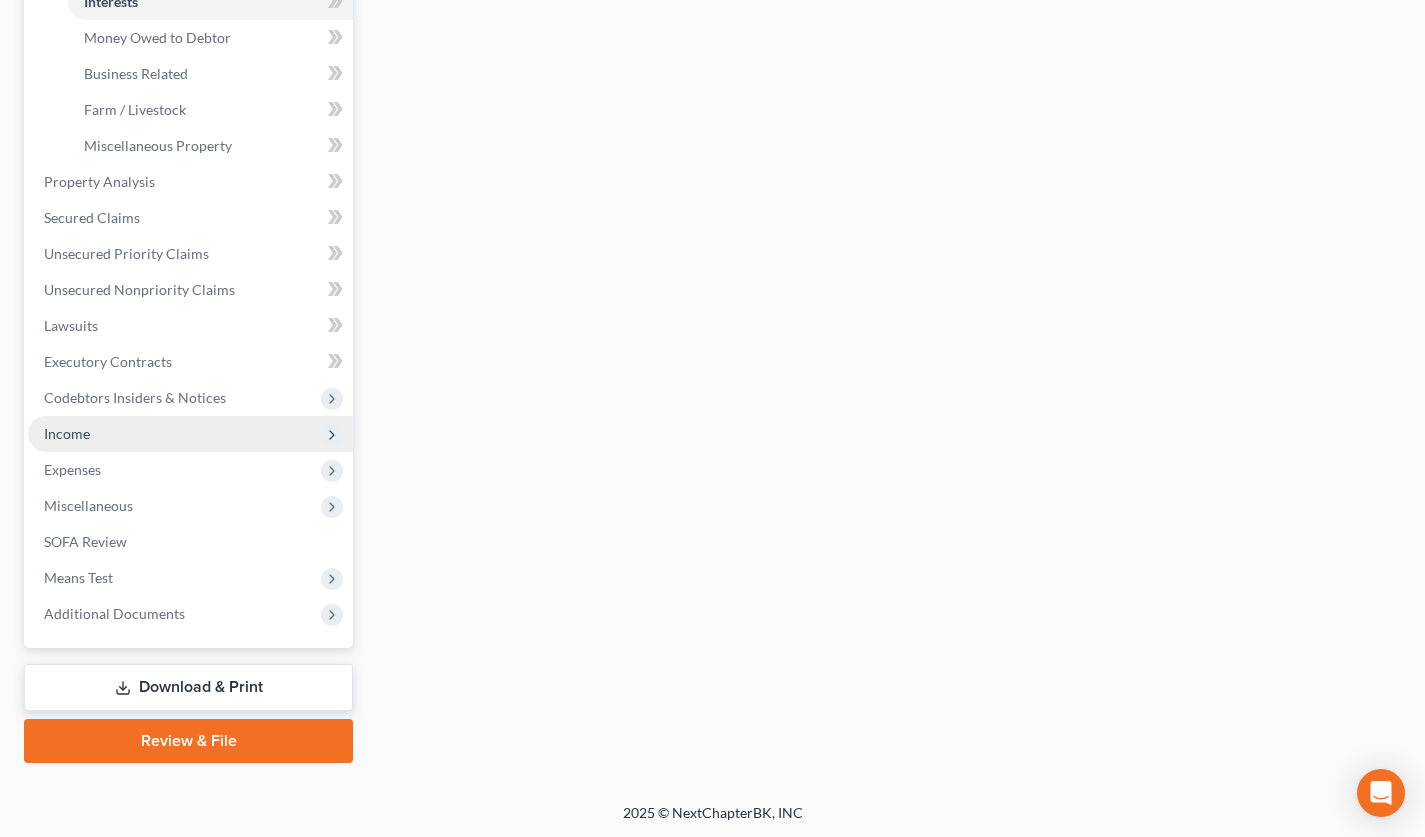click on "Income" at bounding box center (190, 434) 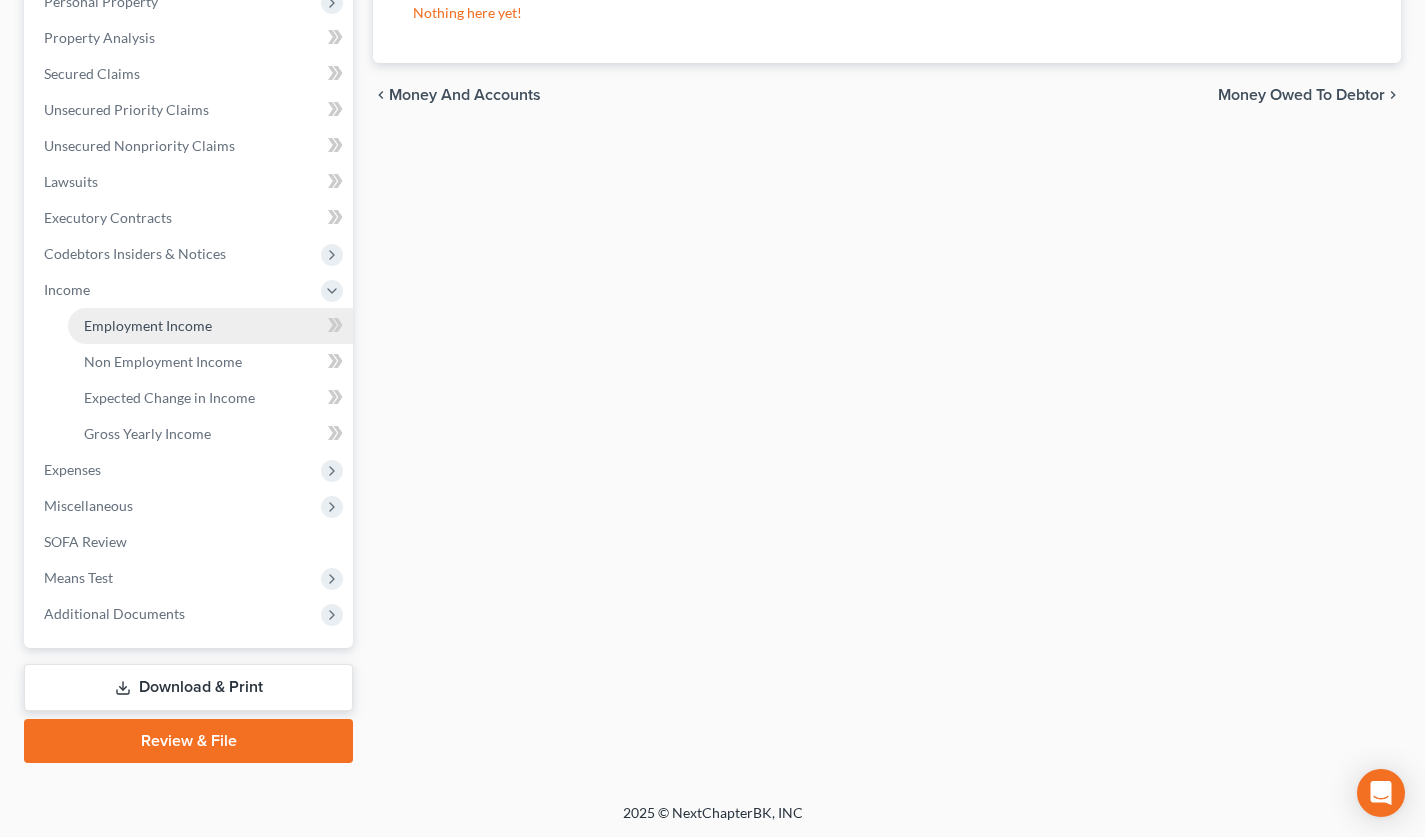 click on "Employment Income" at bounding box center [148, 325] 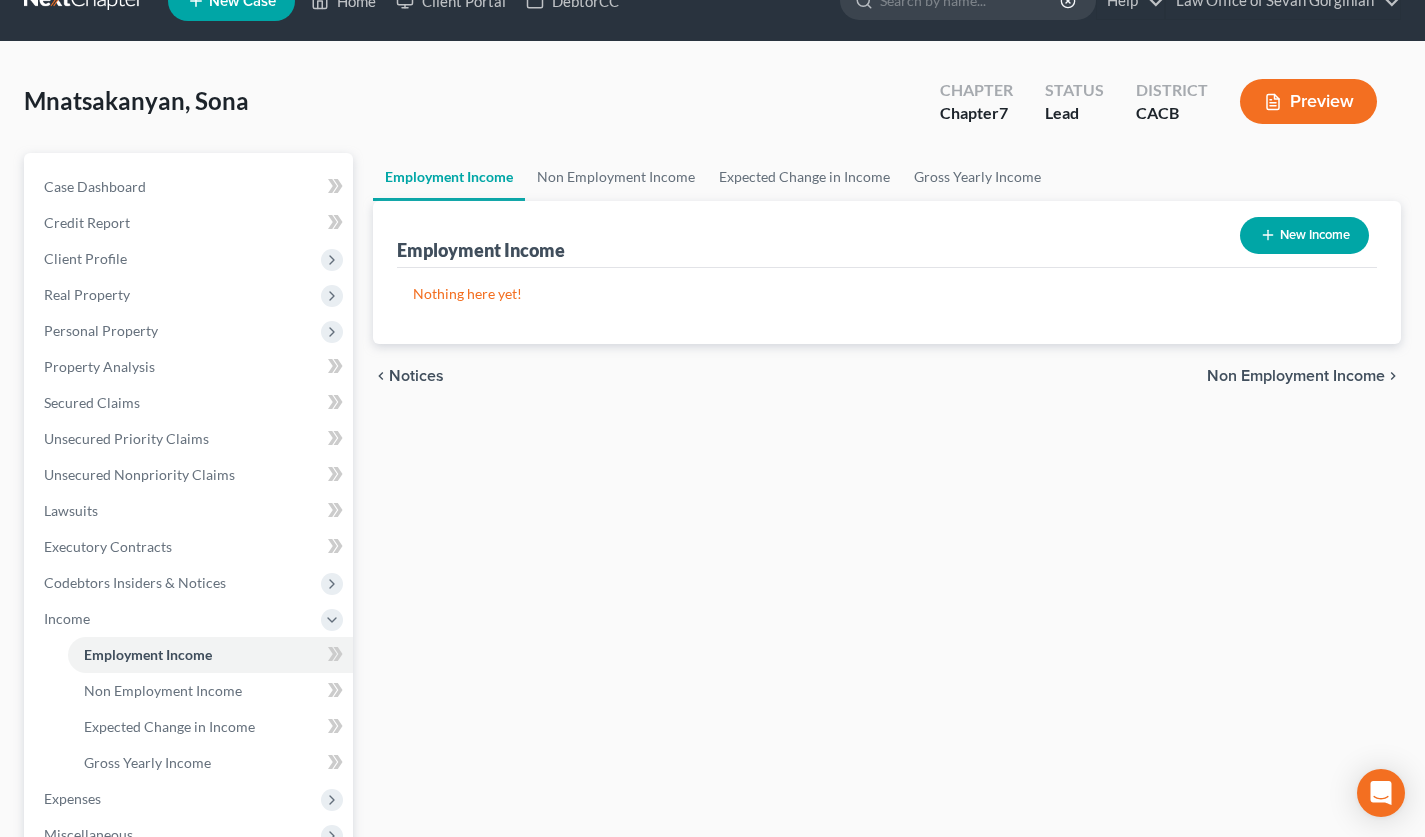scroll, scrollTop: 0, scrollLeft: 0, axis: both 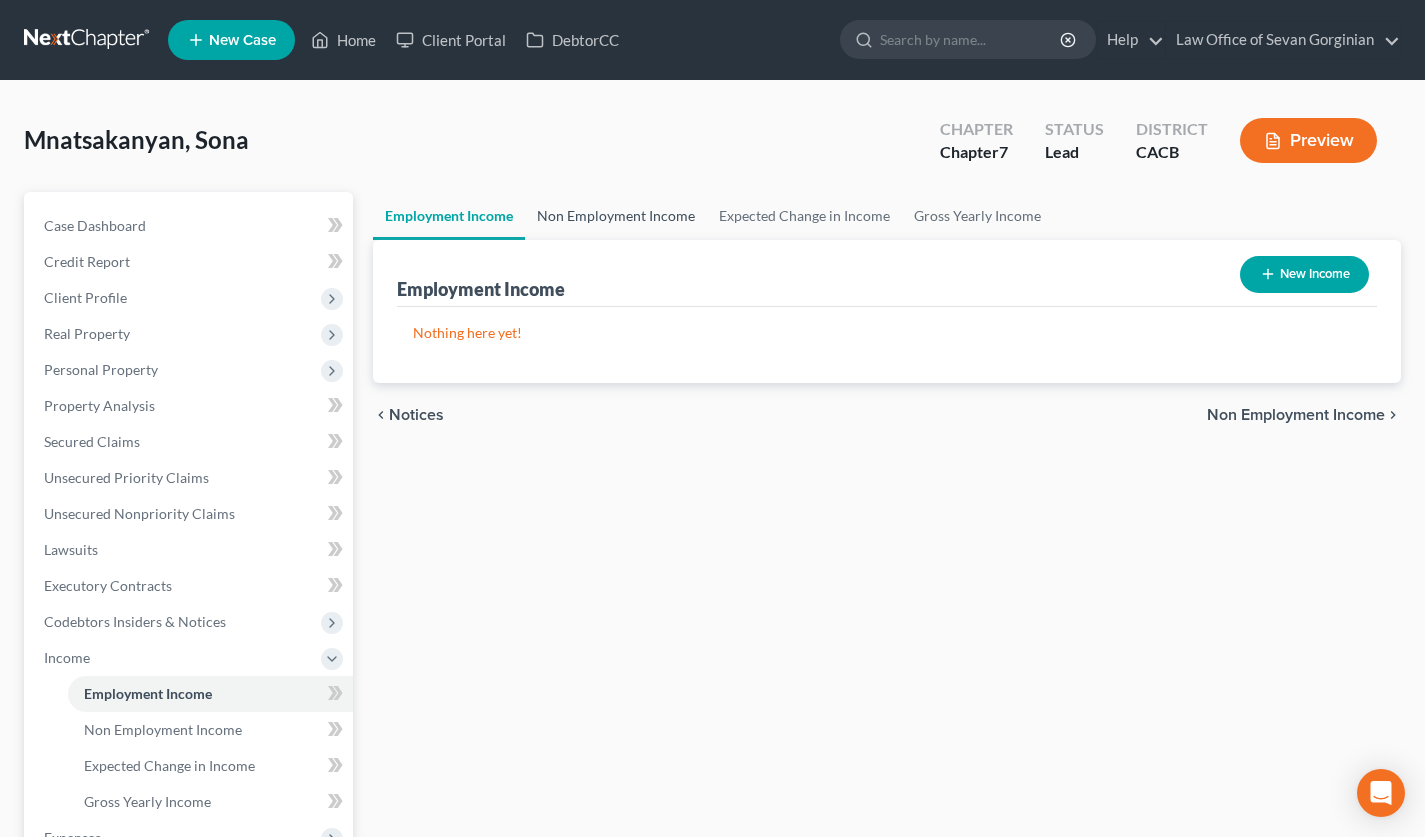 click on "Non Employment Income" at bounding box center (616, 216) 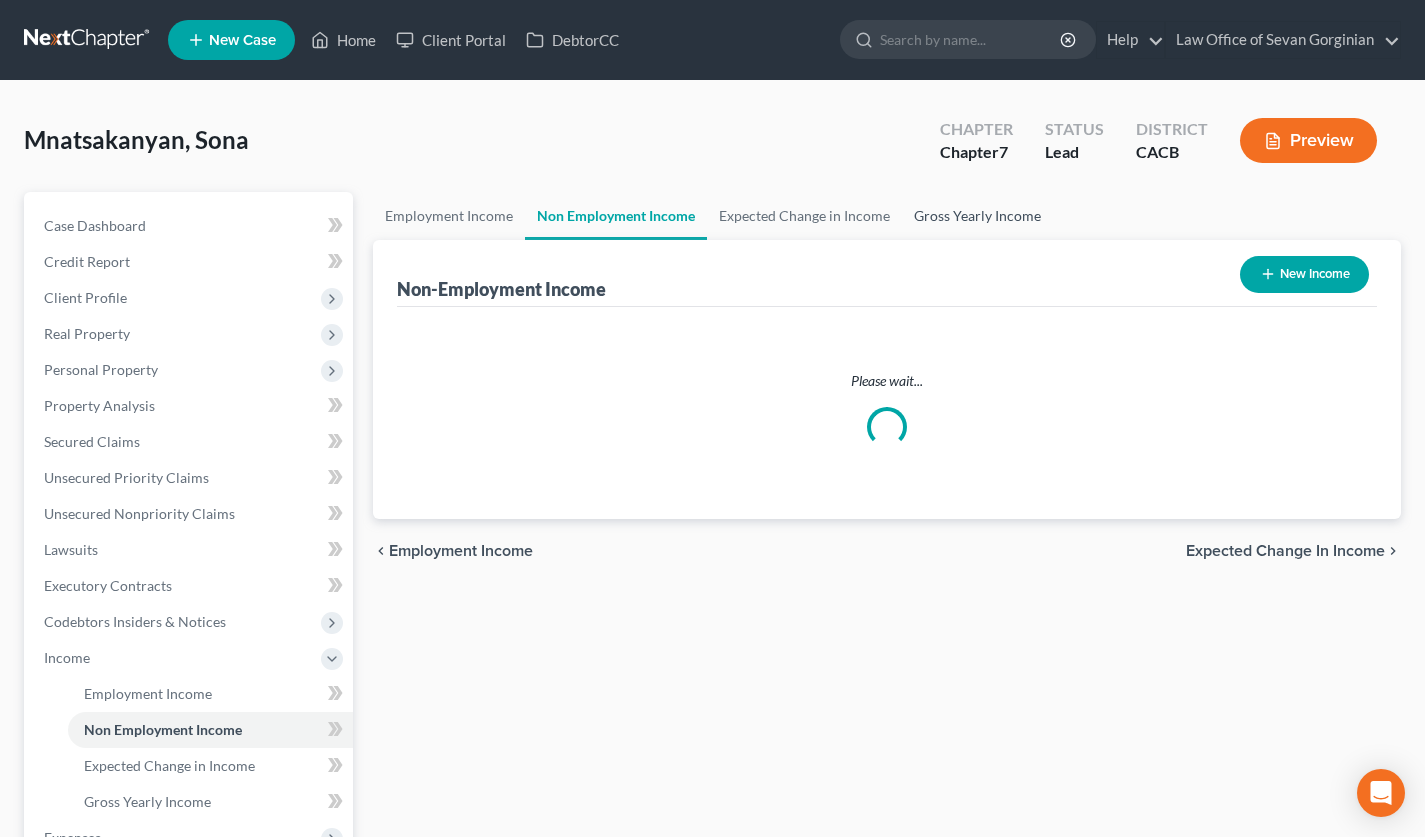 click on "Gross Yearly Income" at bounding box center [977, 216] 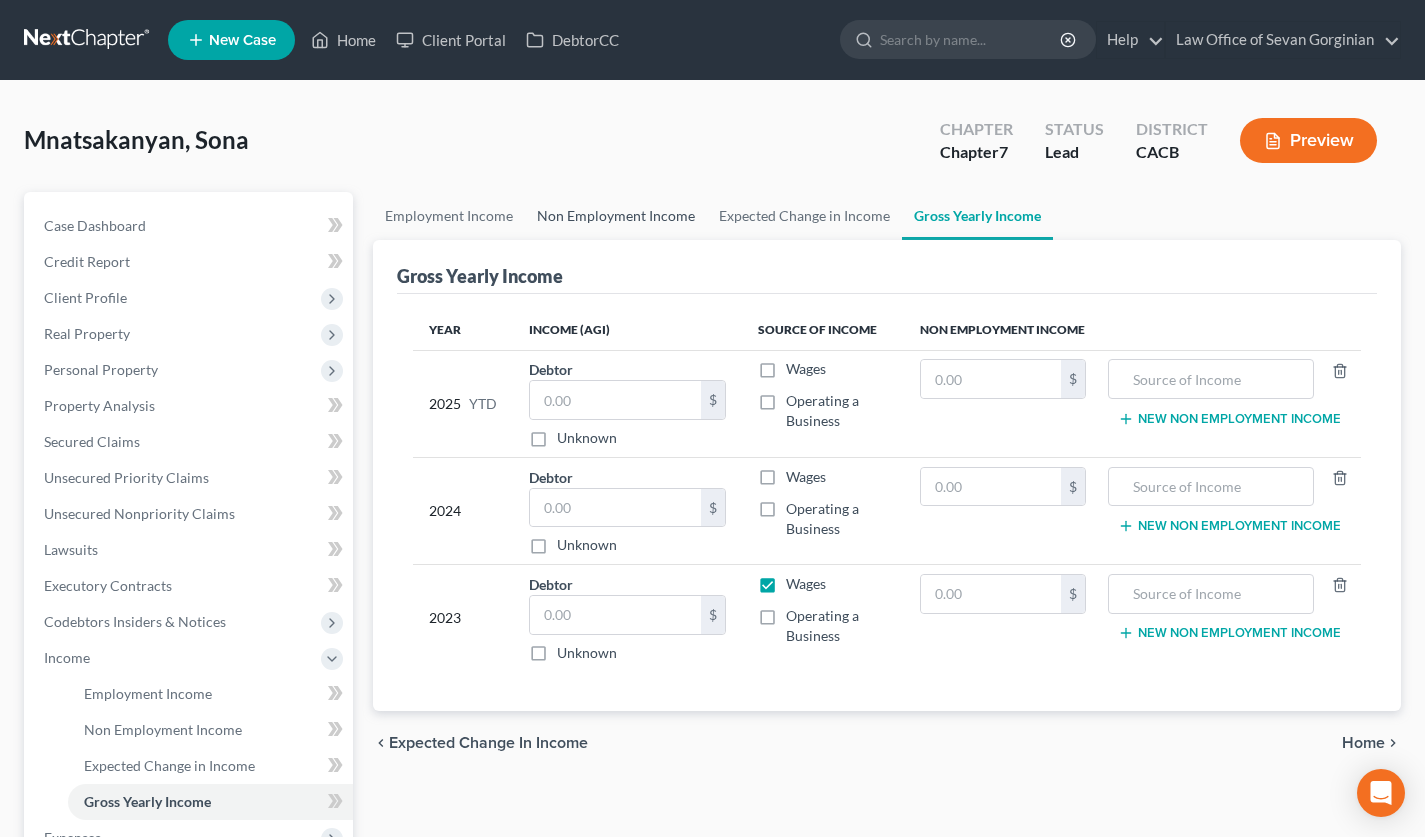 click on "Non Employment Income" at bounding box center [616, 216] 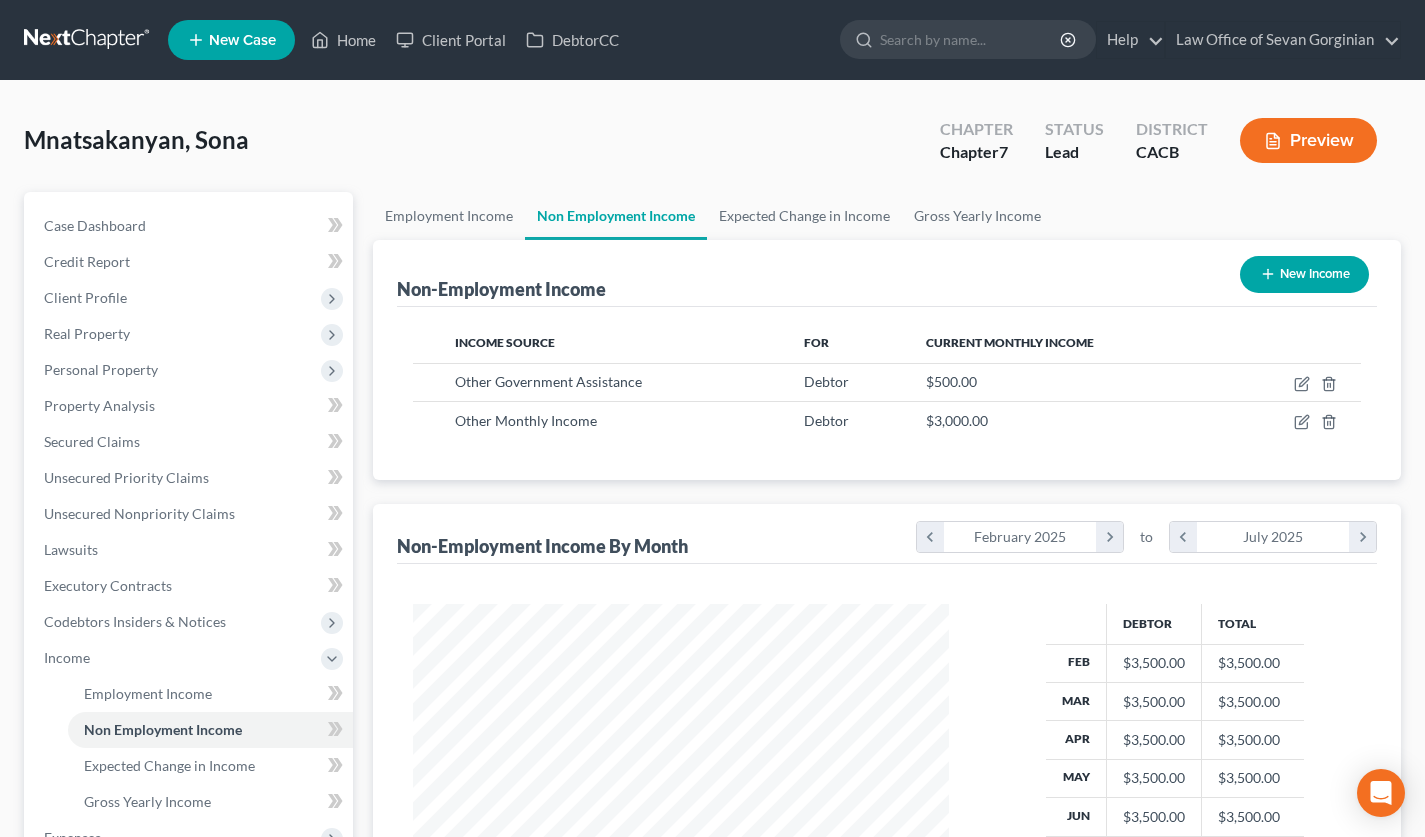 scroll, scrollTop: 999641, scrollLeft: 999424, axis: both 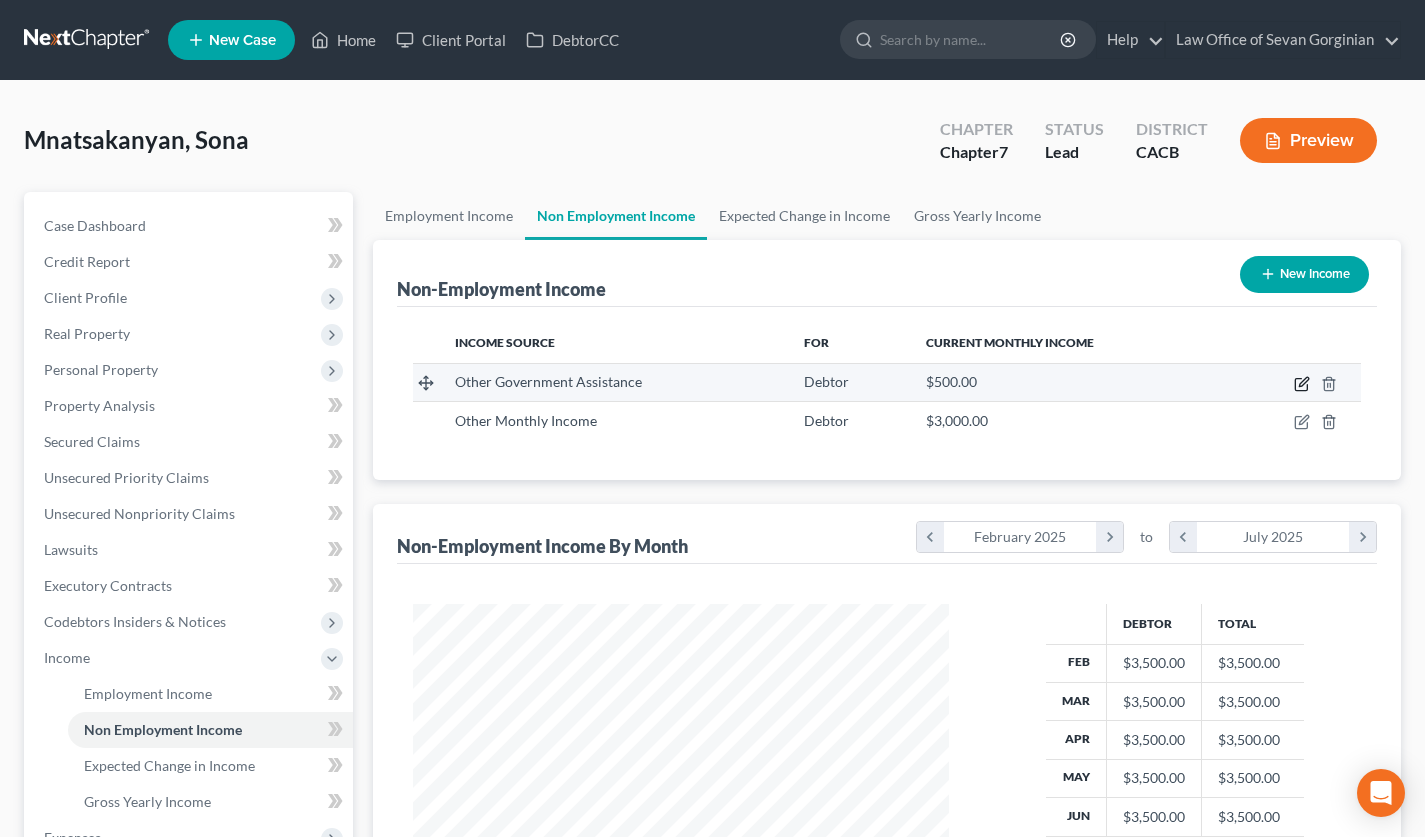 click 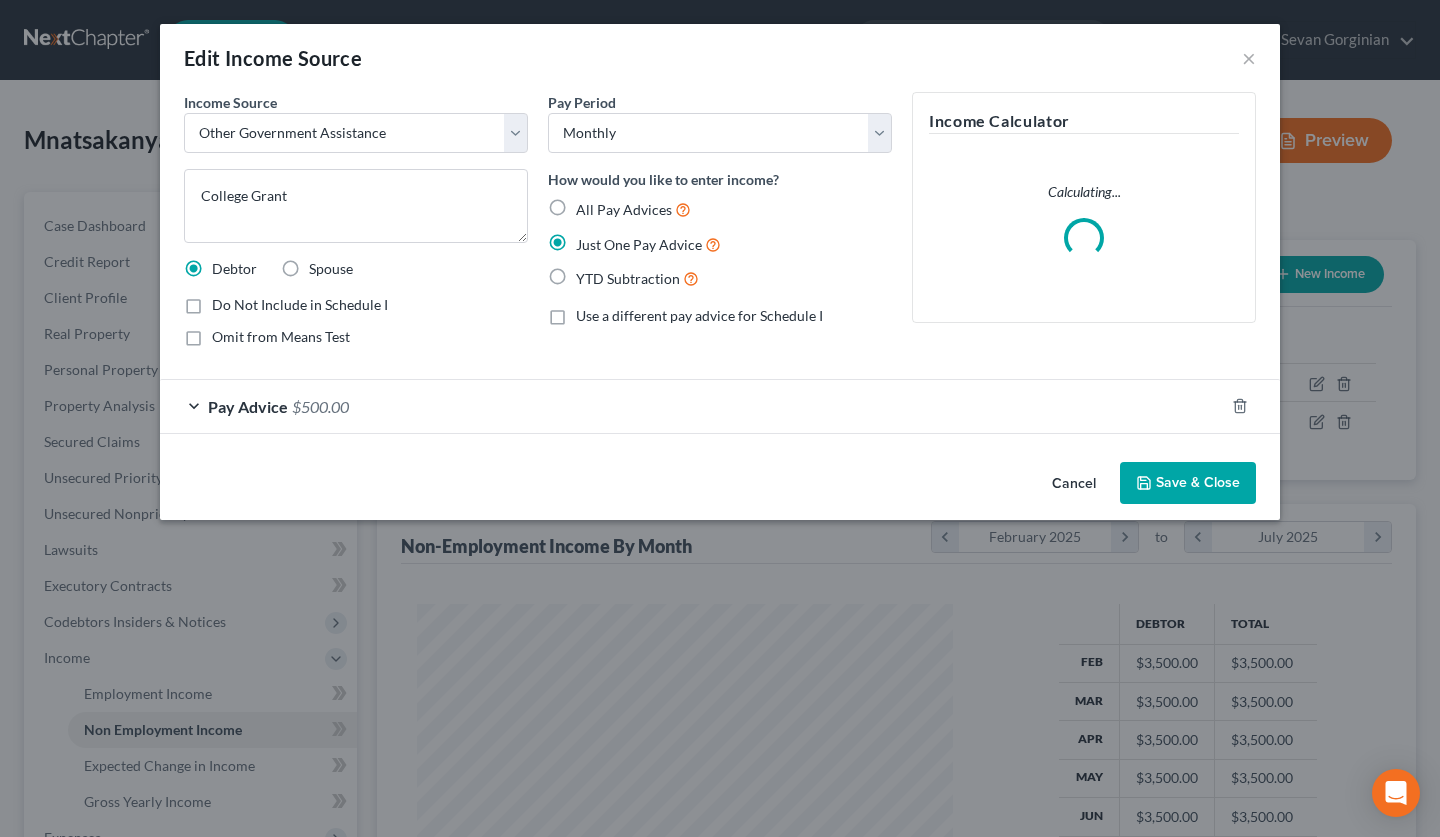 scroll, scrollTop: 999641, scrollLeft: 999417, axis: both 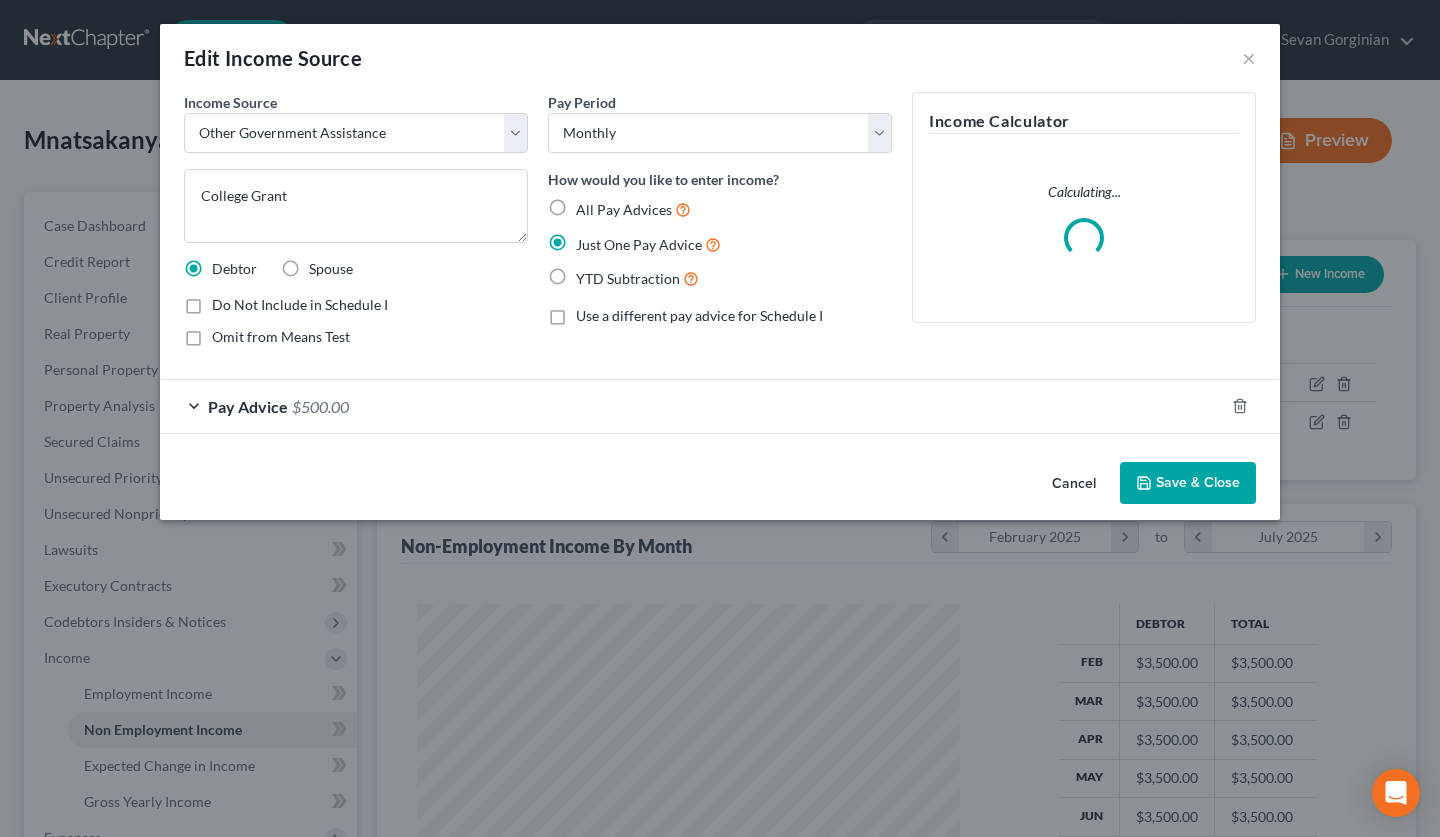 click on "Cancel" at bounding box center [1074, 484] 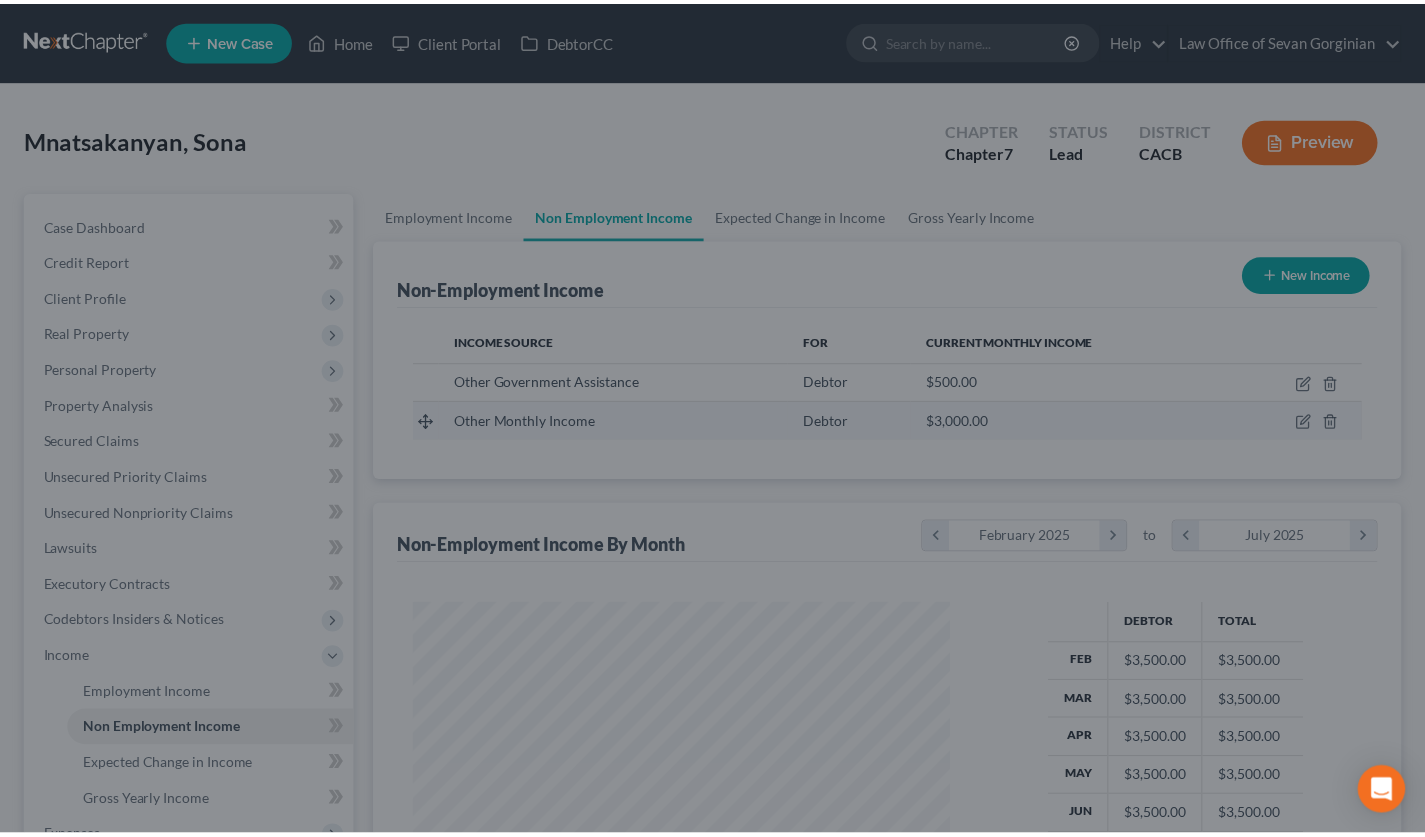 scroll, scrollTop: 358, scrollLeft: 576, axis: both 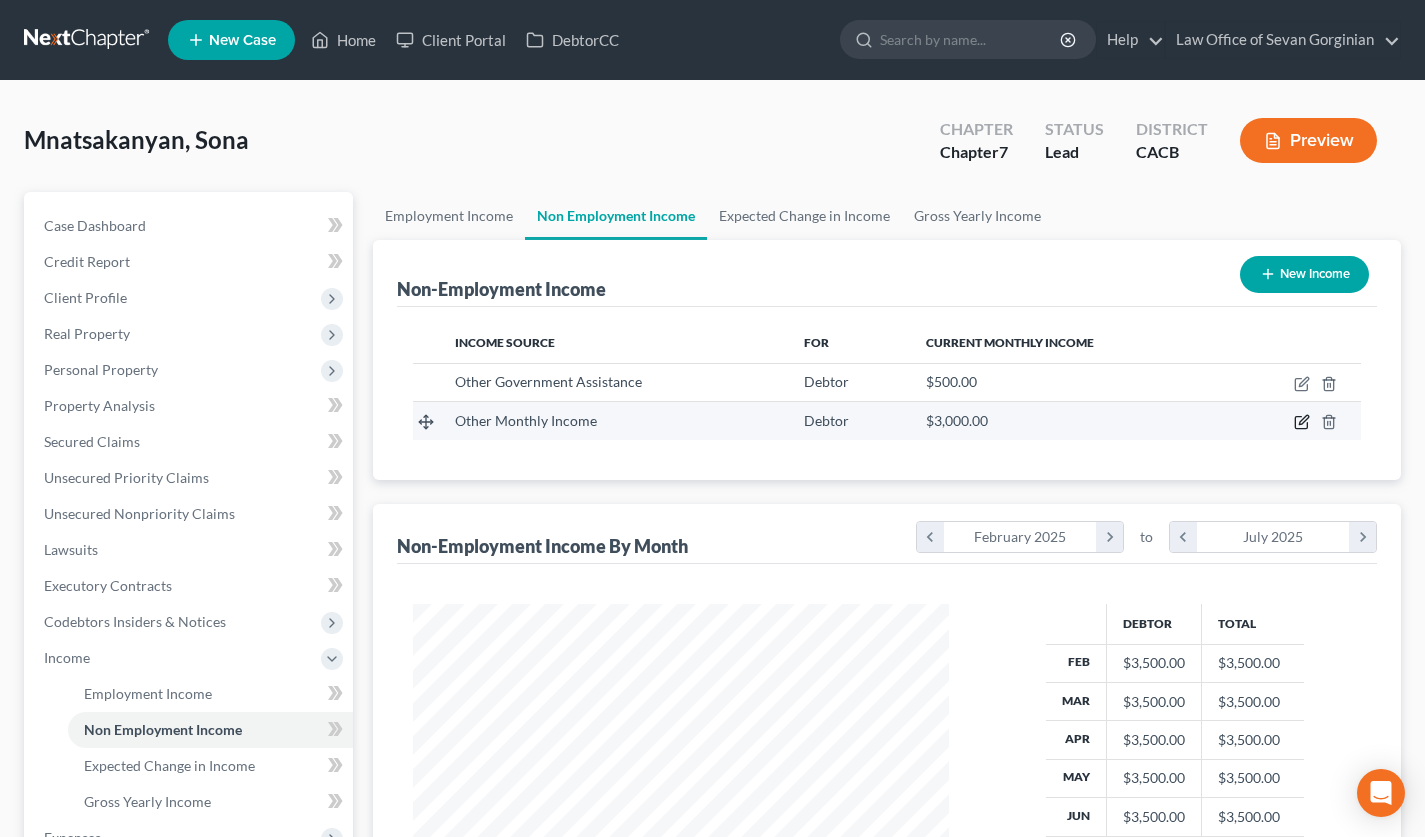 click 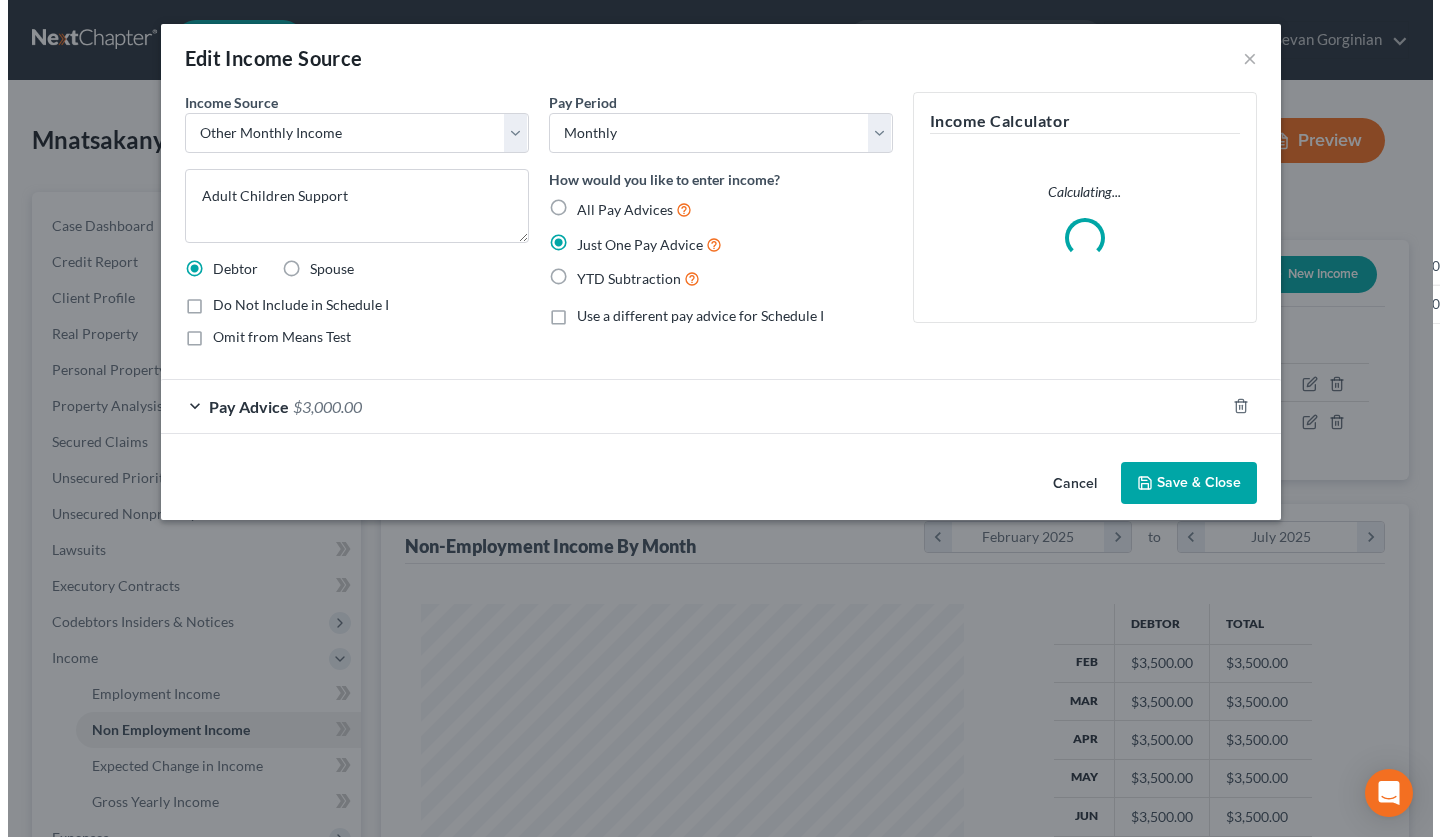 scroll, scrollTop: 999641, scrollLeft: 999417, axis: both 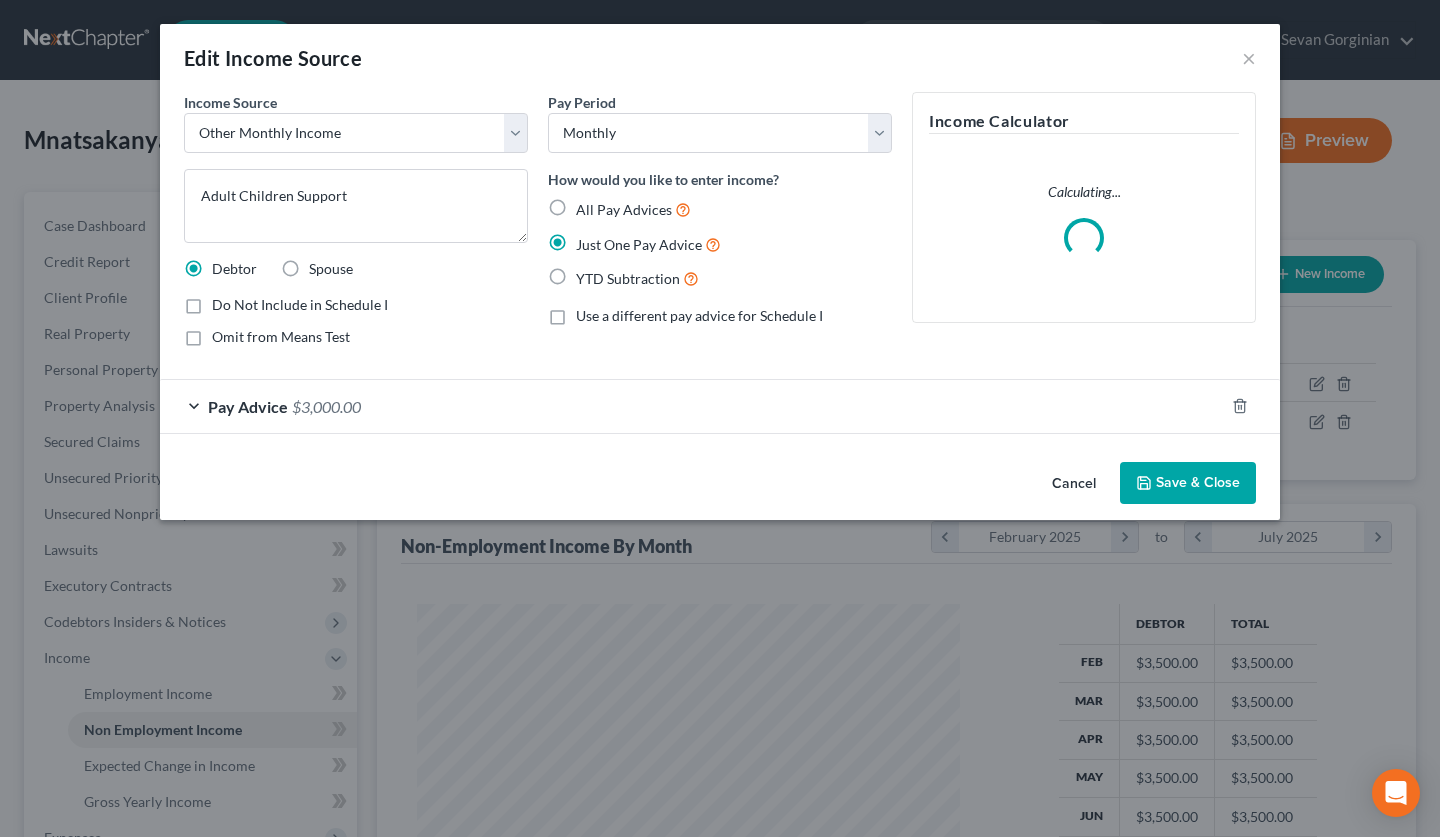 click on "Cancel" at bounding box center (1074, 484) 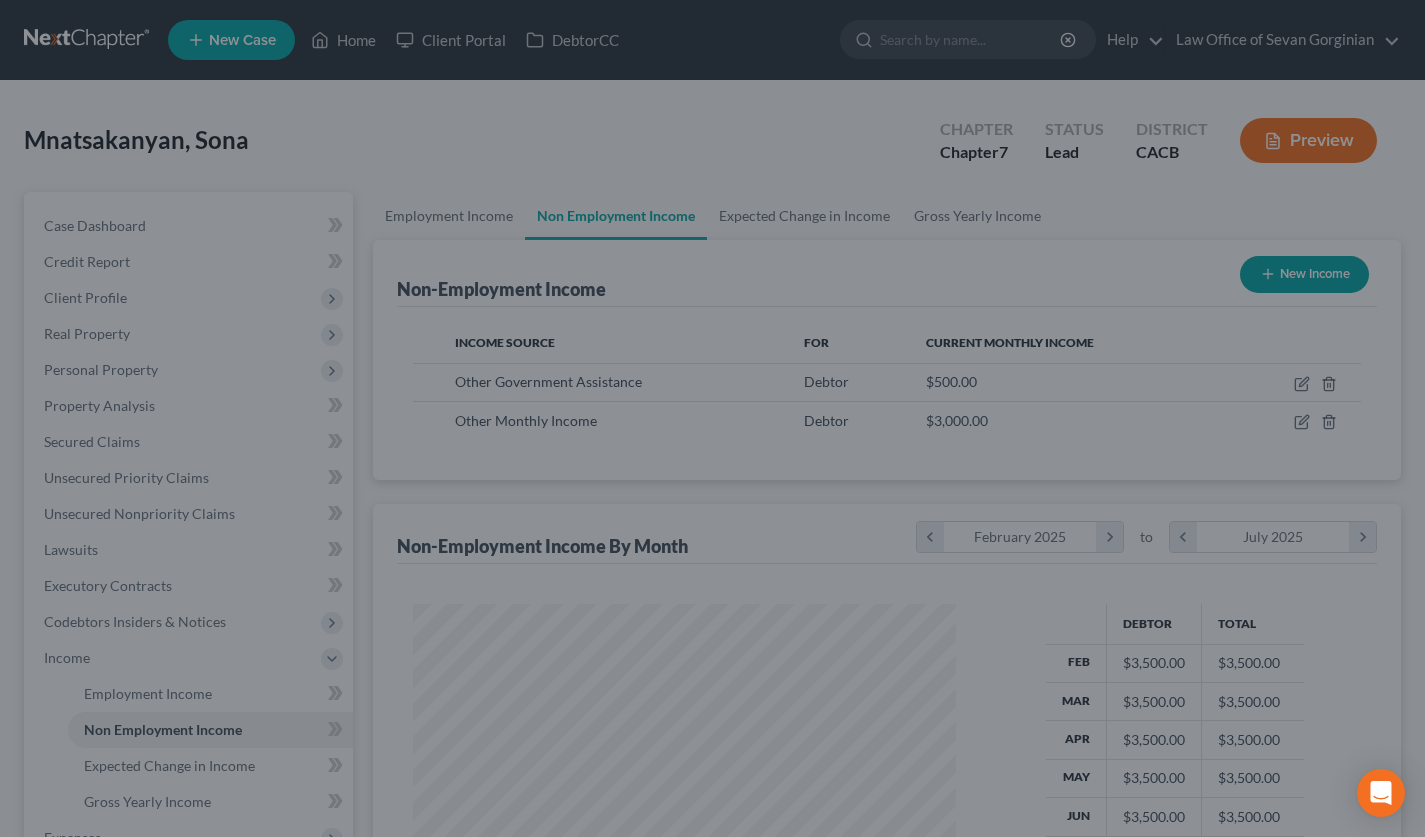 scroll, scrollTop: 358, scrollLeft: 576, axis: both 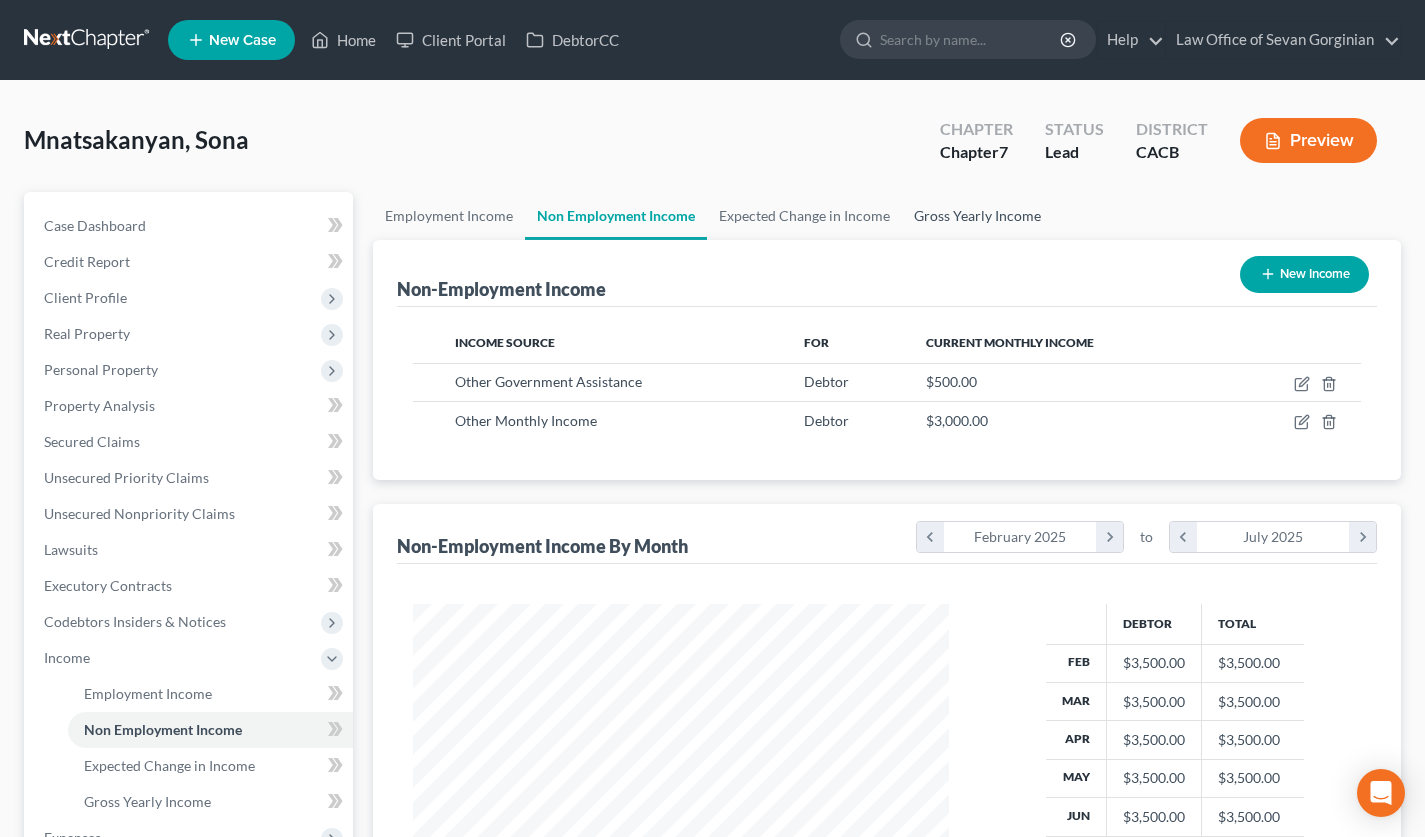 click on "Gross Yearly Income" at bounding box center (977, 216) 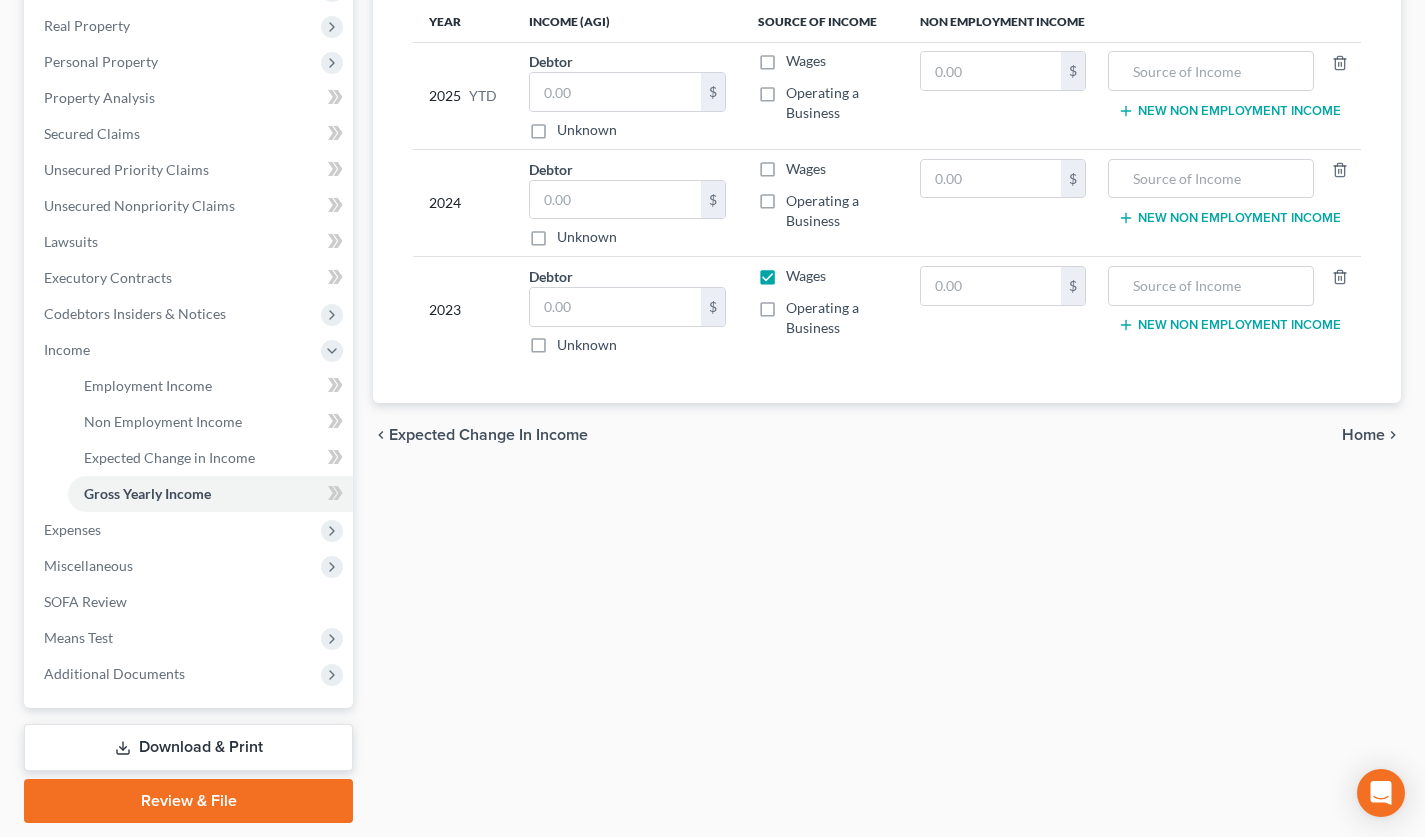 scroll, scrollTop: 368, scrollLeft: 0, axis: vertical 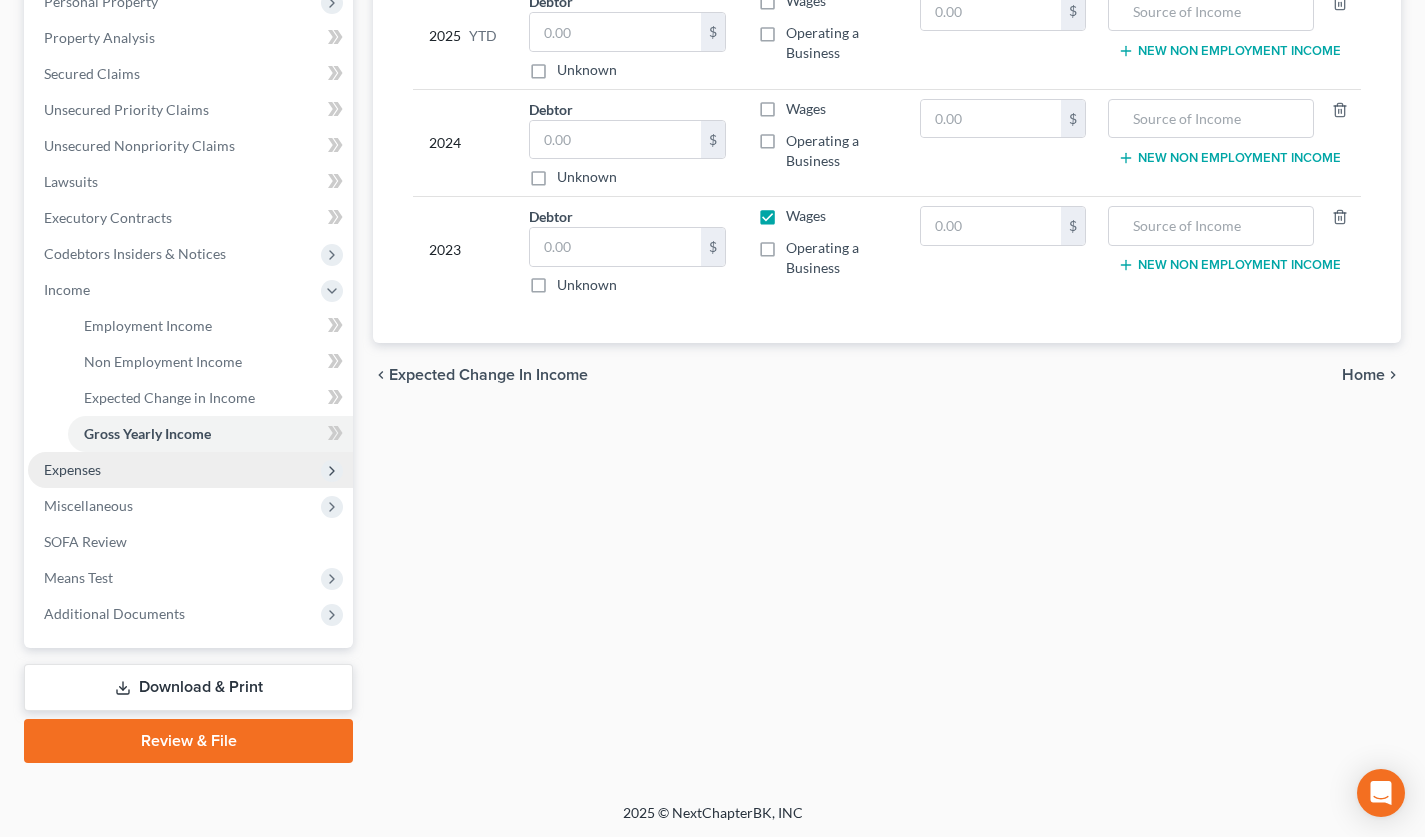 click on "Expenses" at bounding box center (190, 470) 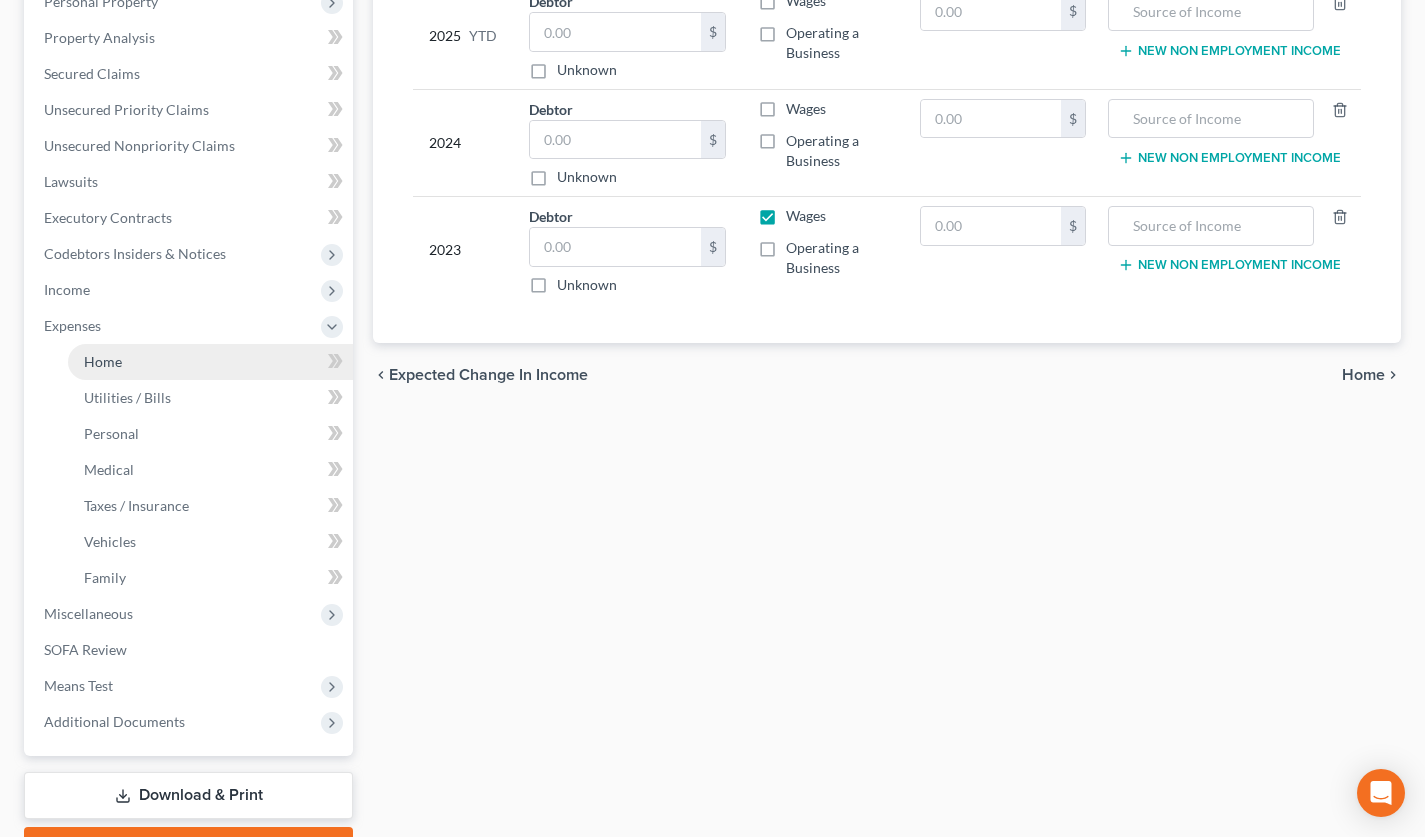 click on "Home" at bounding box center (210, 362) 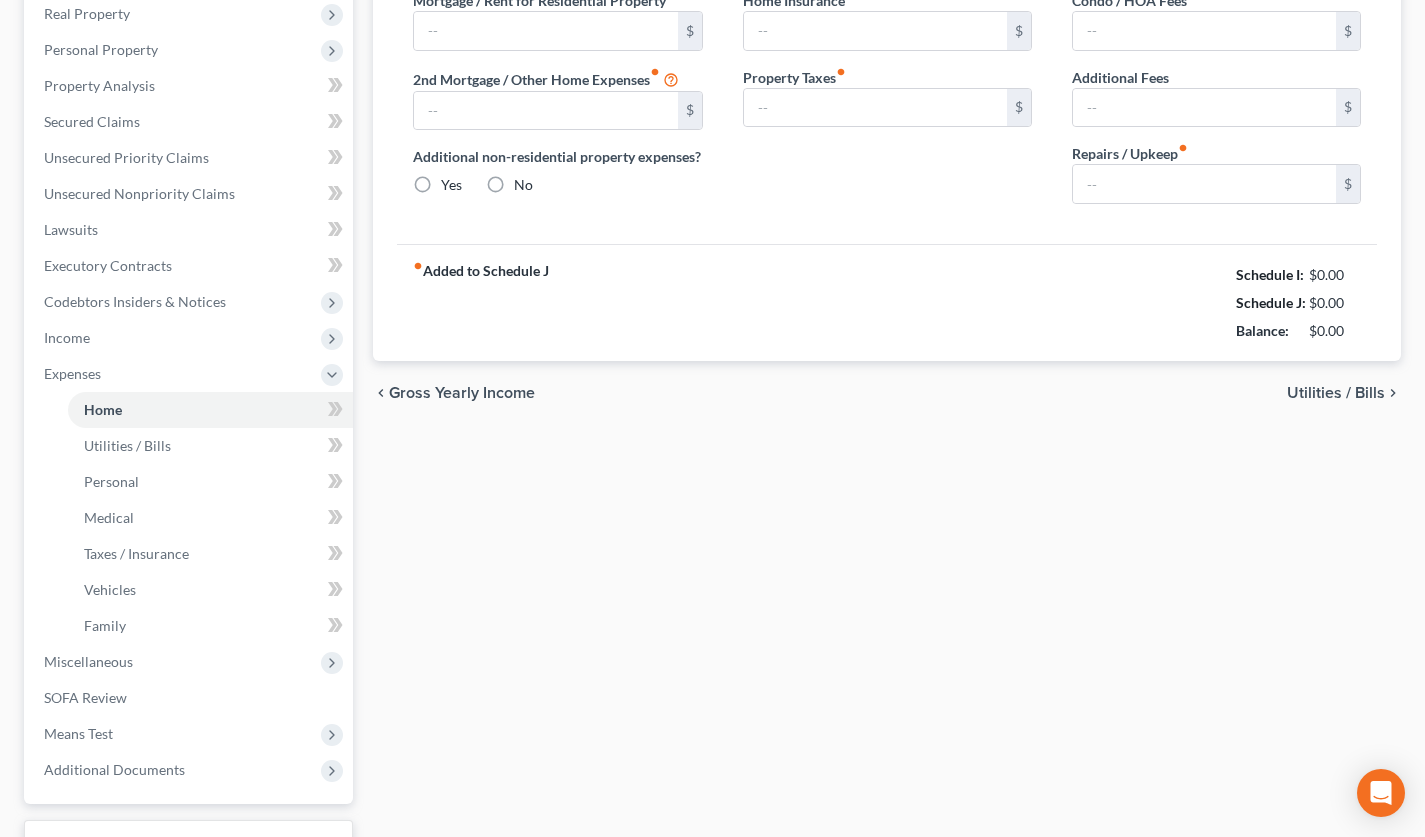 type on "0.00" 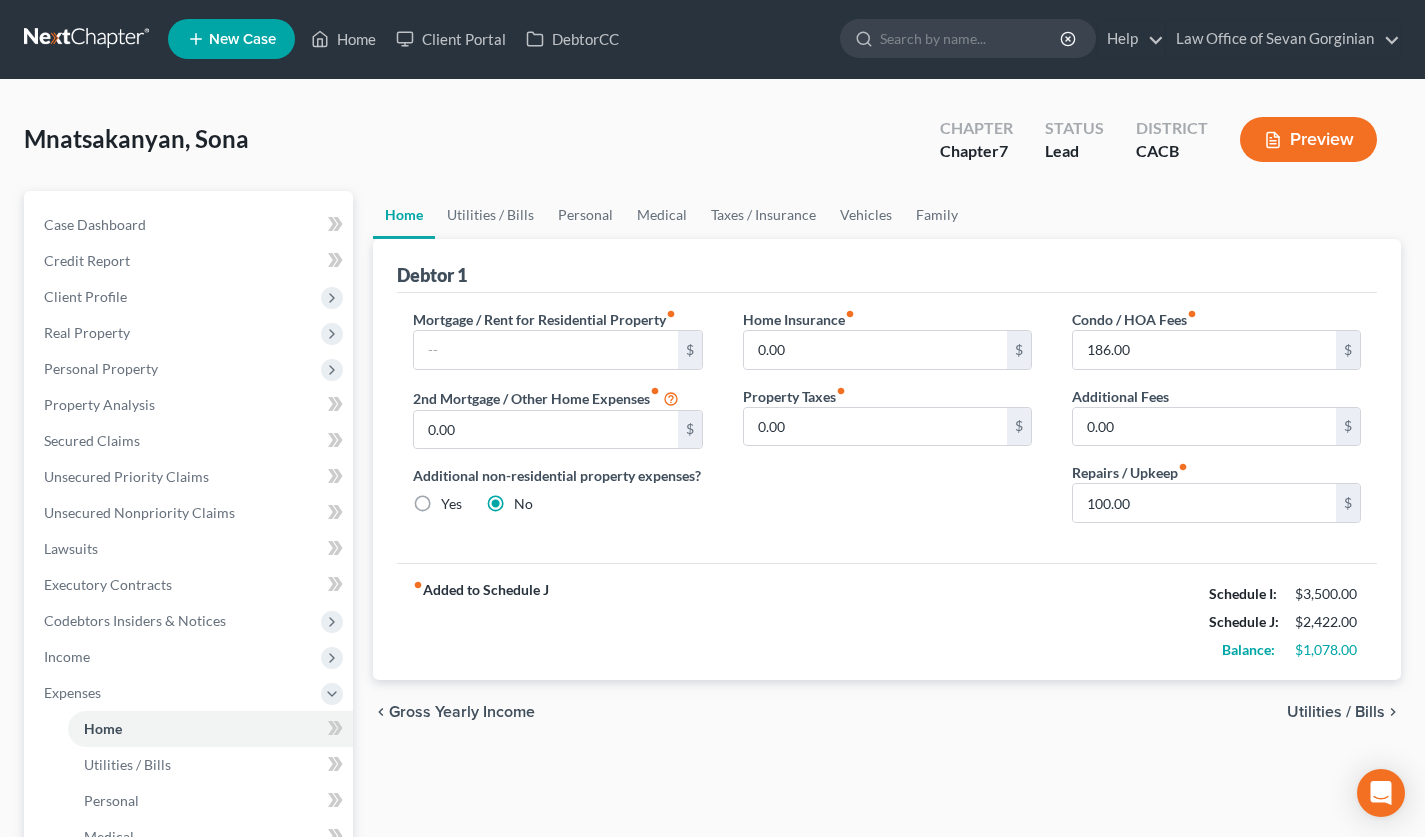 scroll, scrollTop: 0, scrollLeft: 0, axis: both 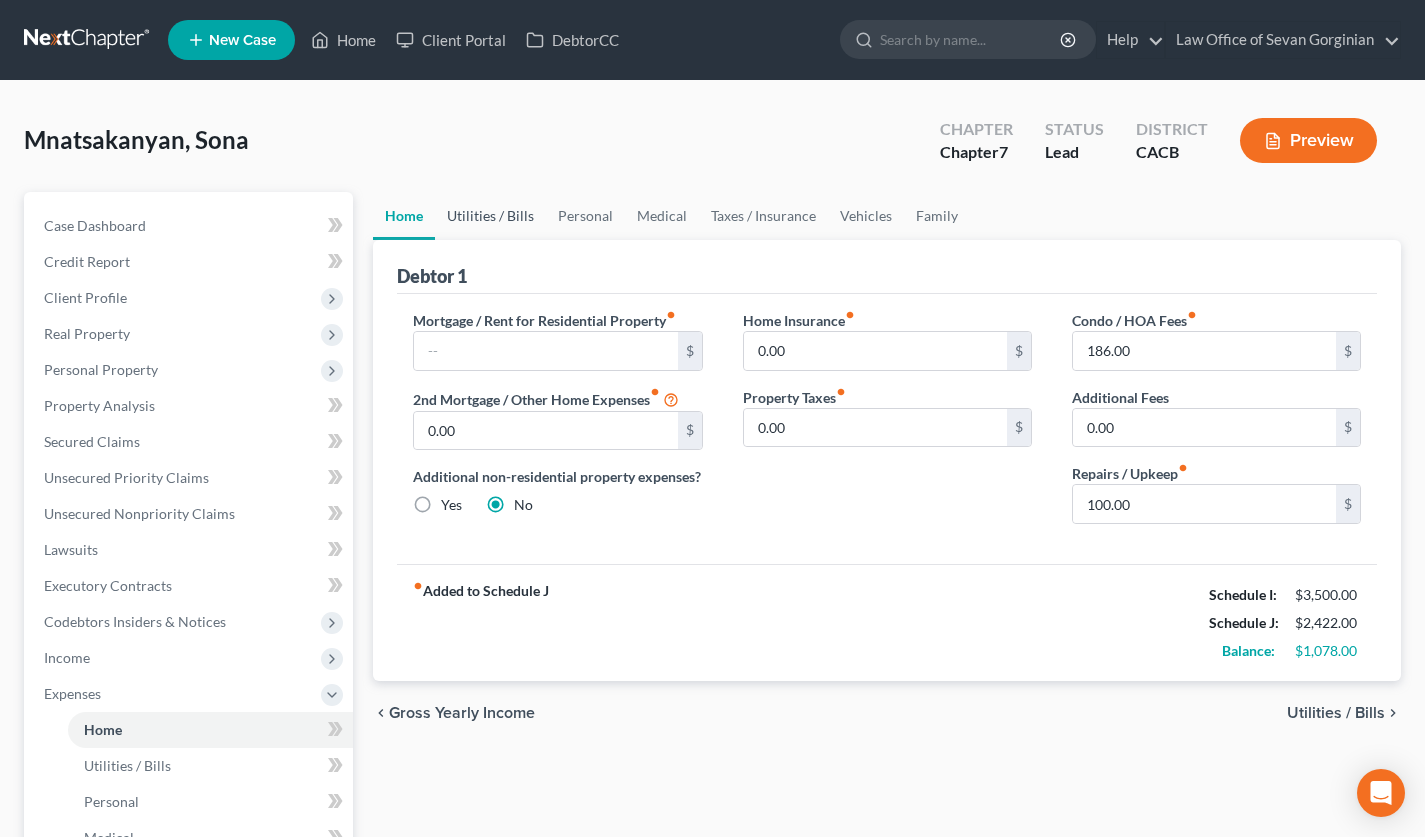 click on "Utilities / Bills" at bounding box center [490, 216] 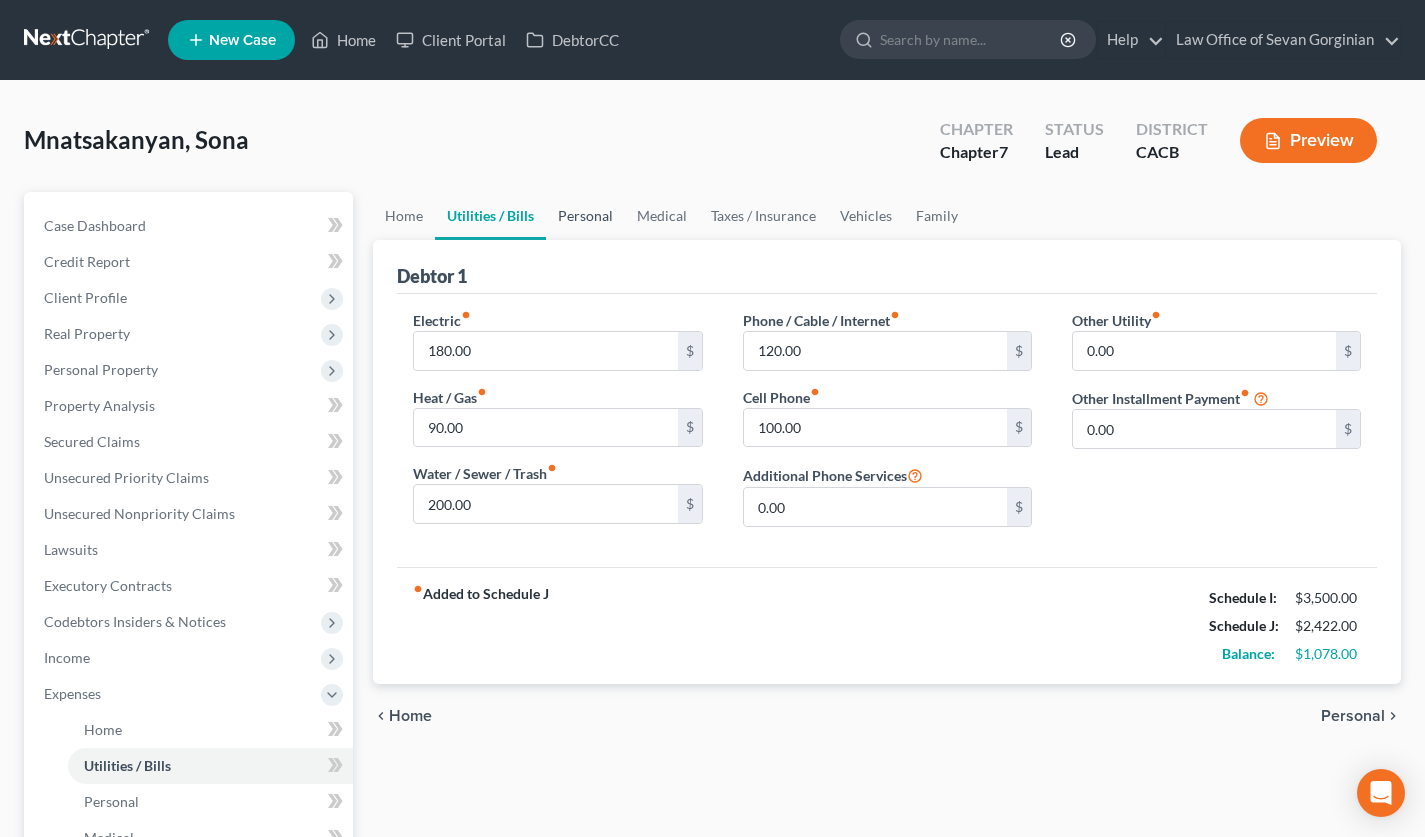 click on "Personal" at bounding box center (585, 216) 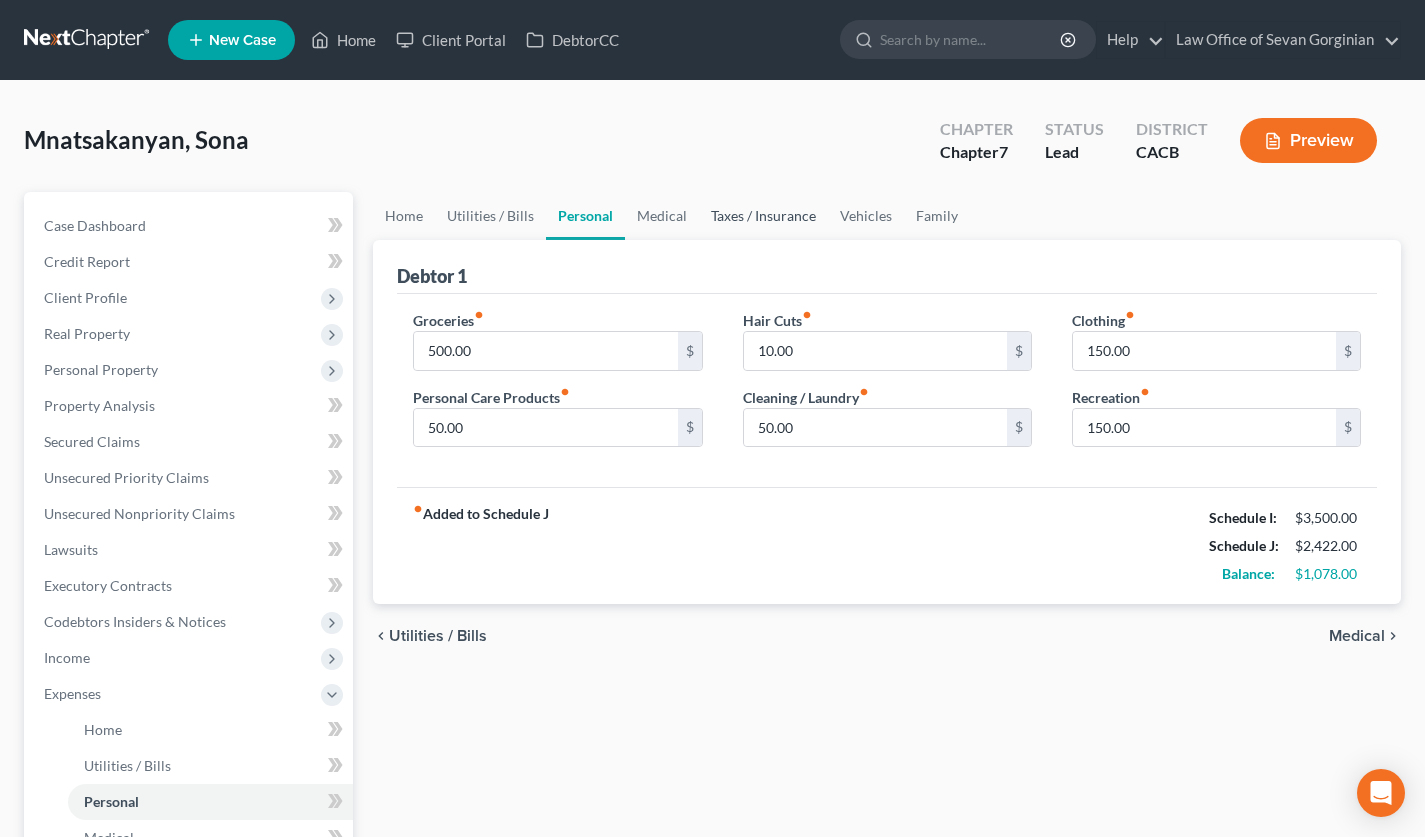 click on "Taxes / Insurance" at bounding box center [763, 216] 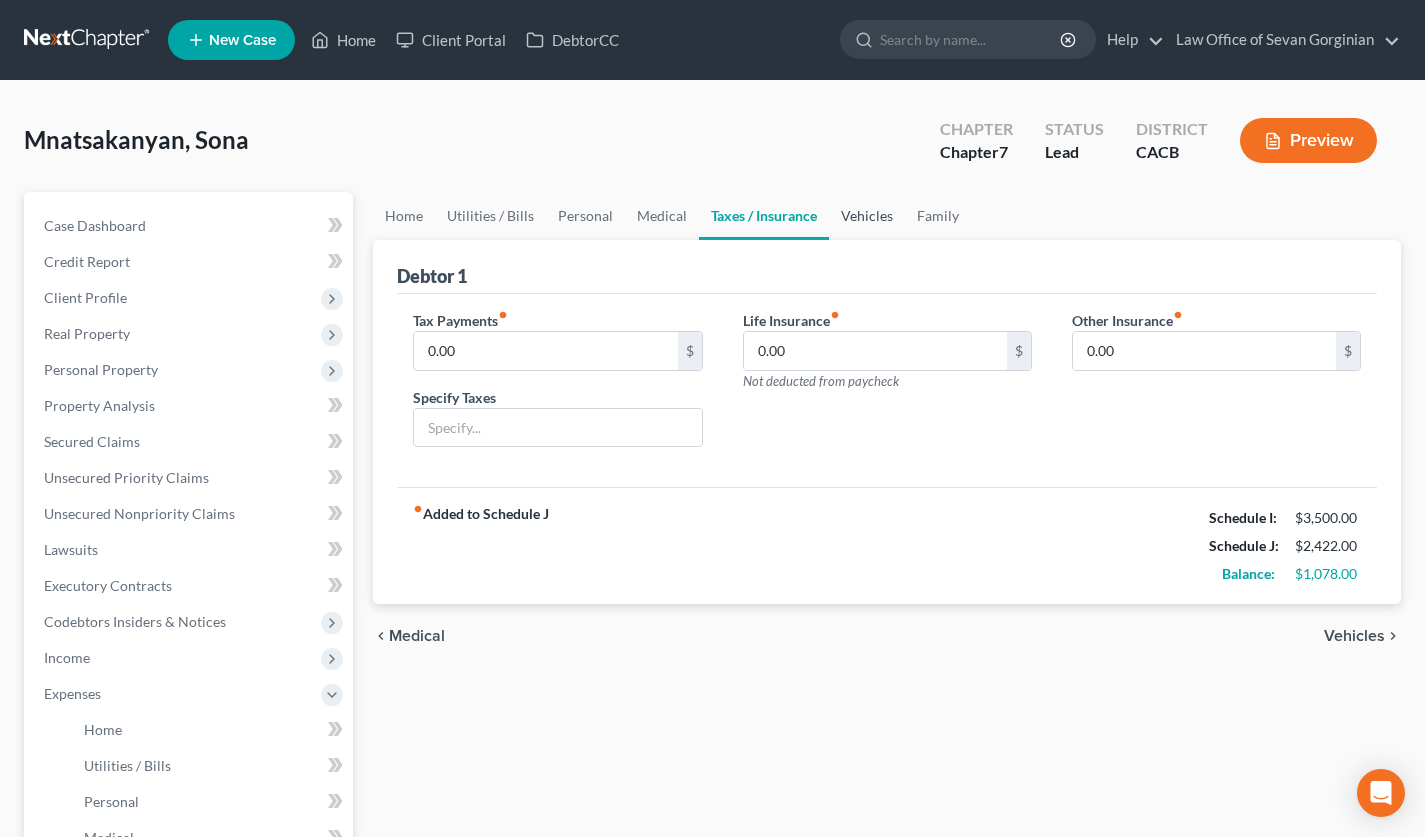 click on "Vehicles" at bounding box center [867, 216] 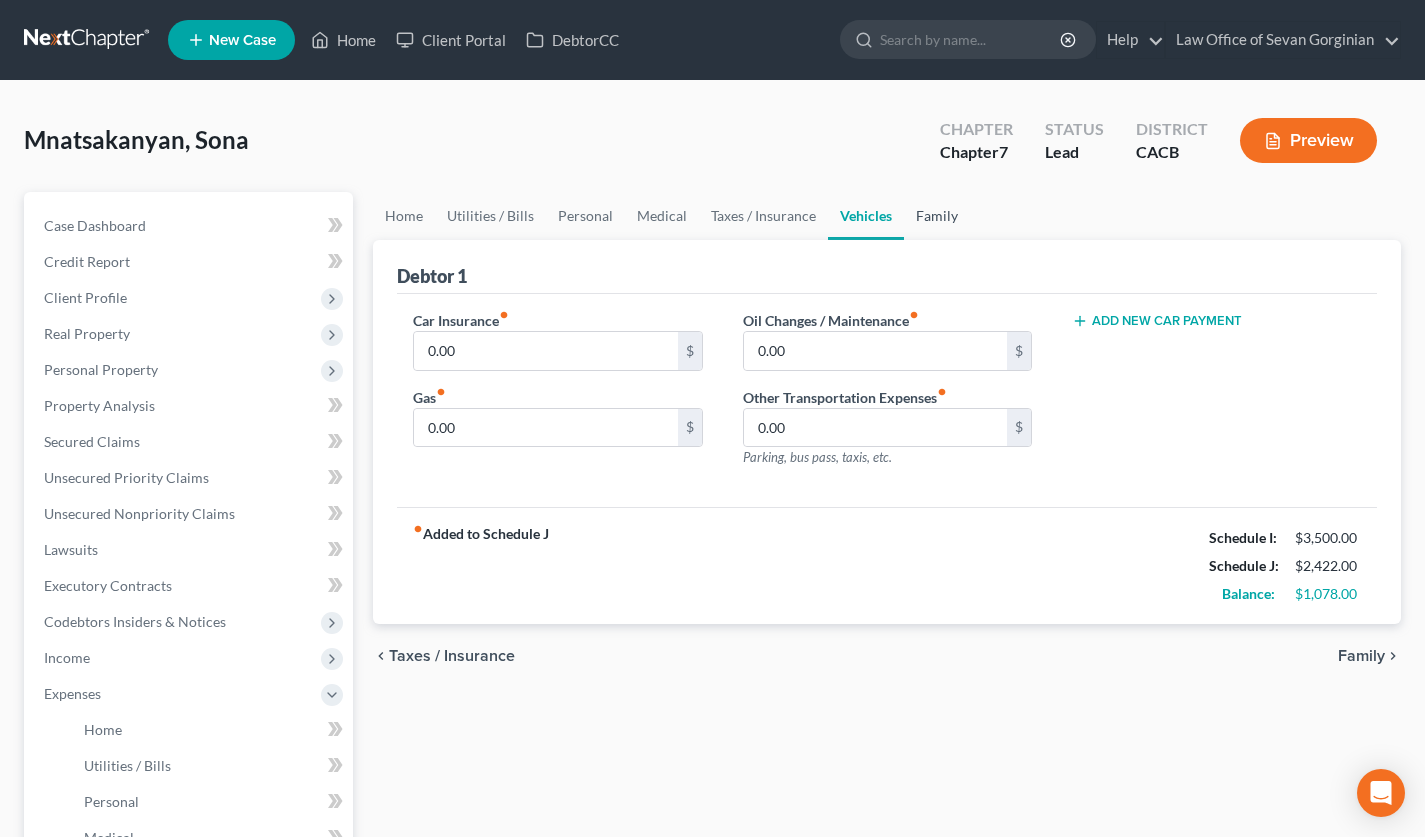 click on "Family" at bounding box center [937, 216] 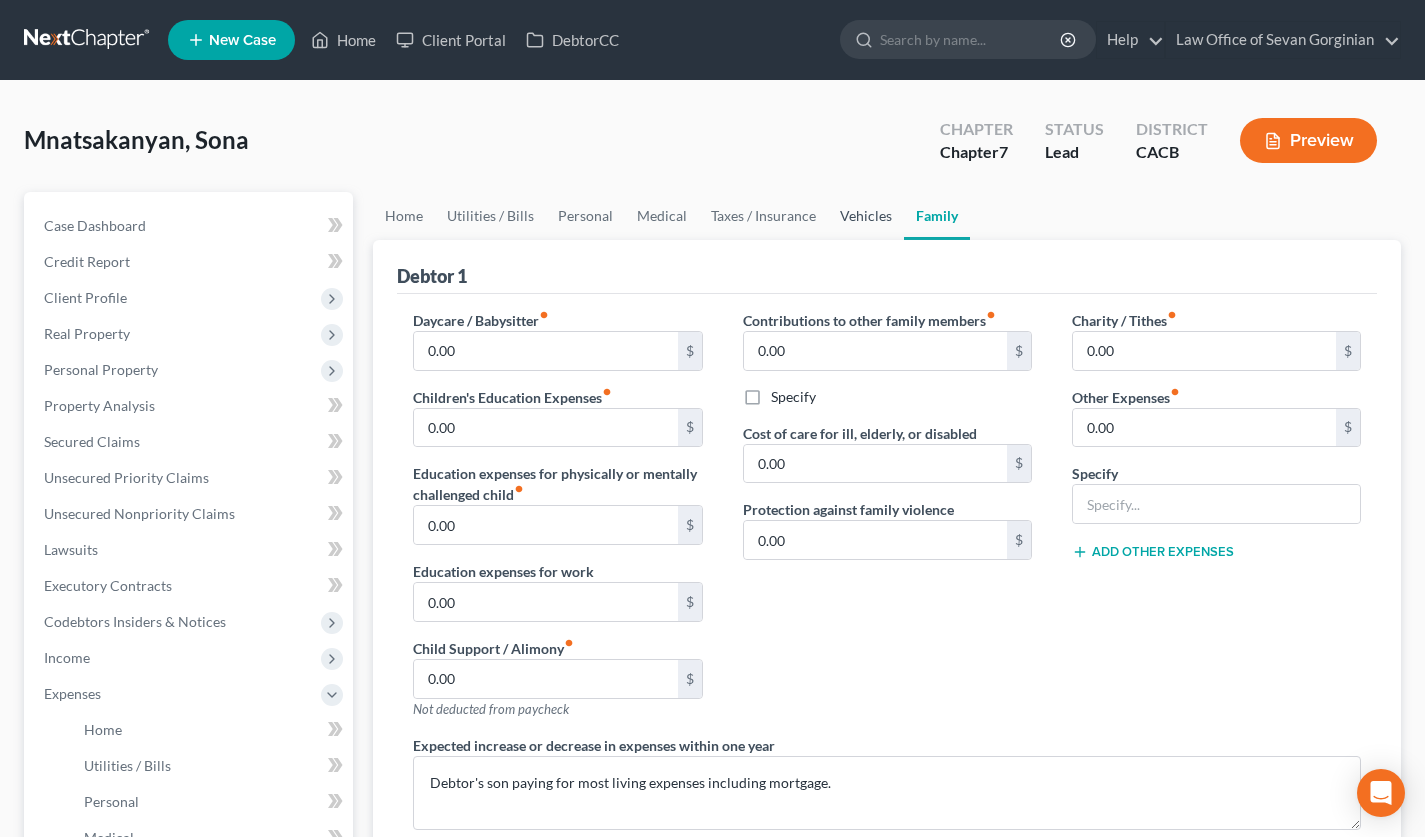 click on "Vehicles" at bounding box center [866, 216] 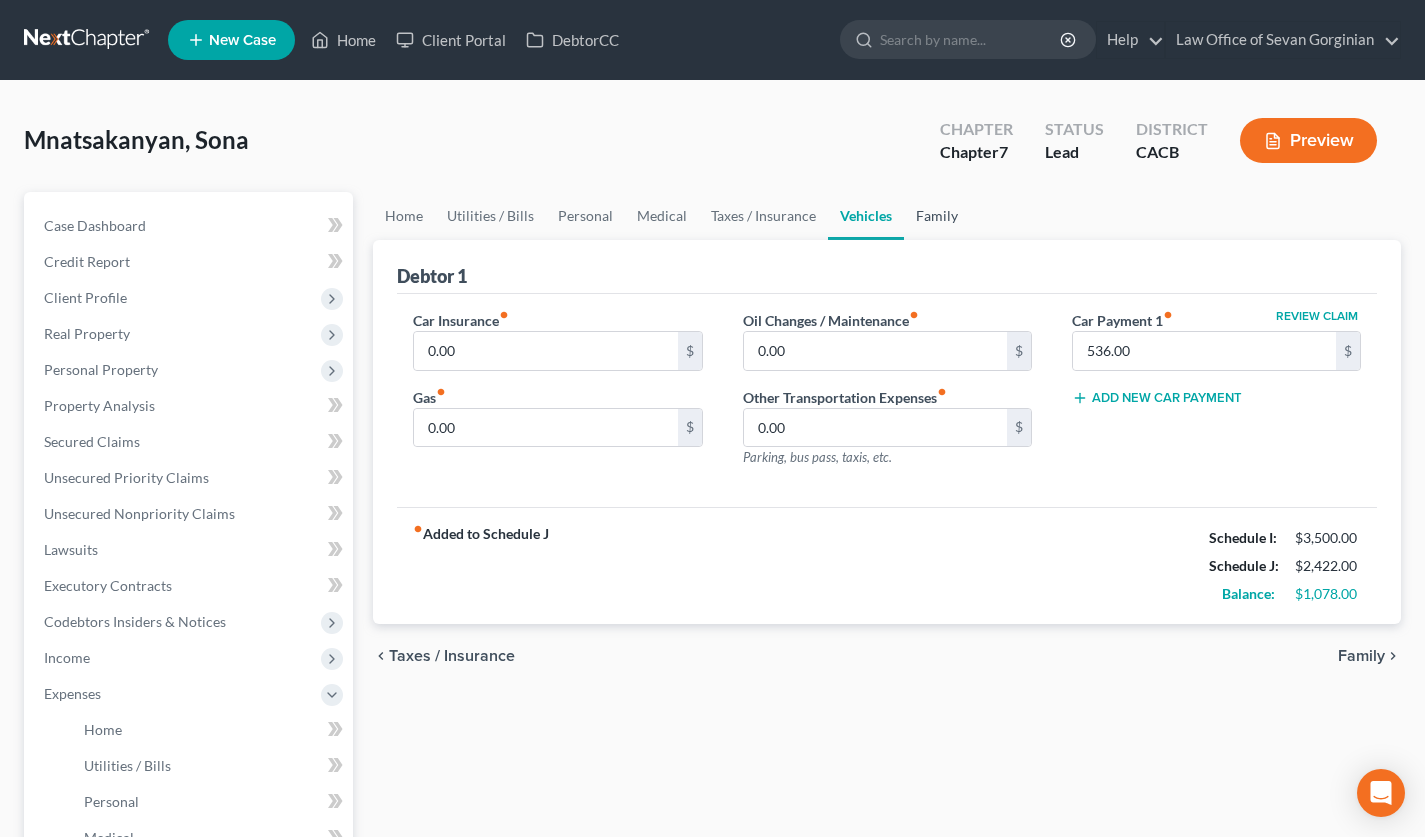 click on "Family" at bounding box center [937, 216] 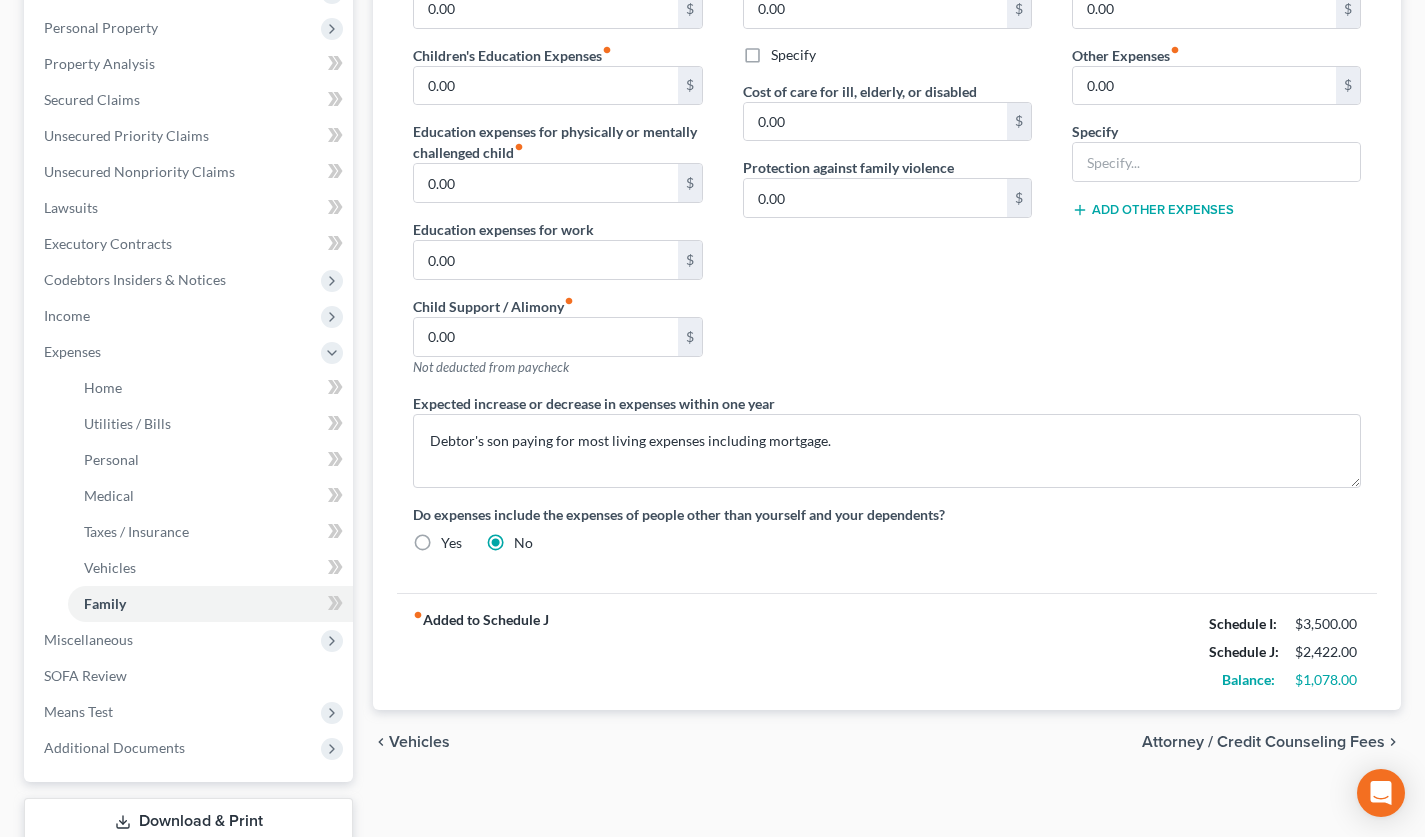 scroll, scrollTop: 367, scrollLeft: 0, axis: vertical 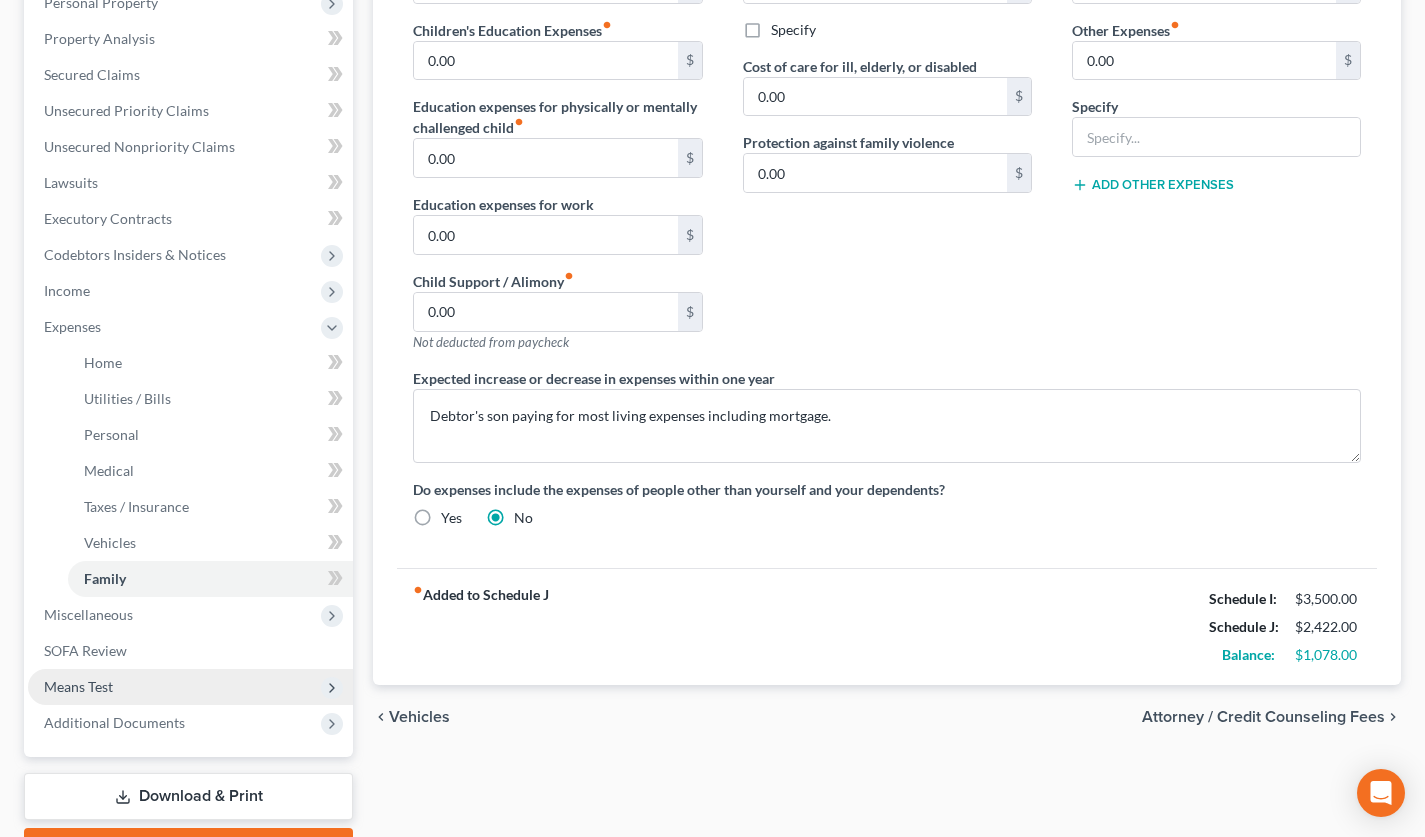 click on "Means Test" at bounding box center [190, 687] 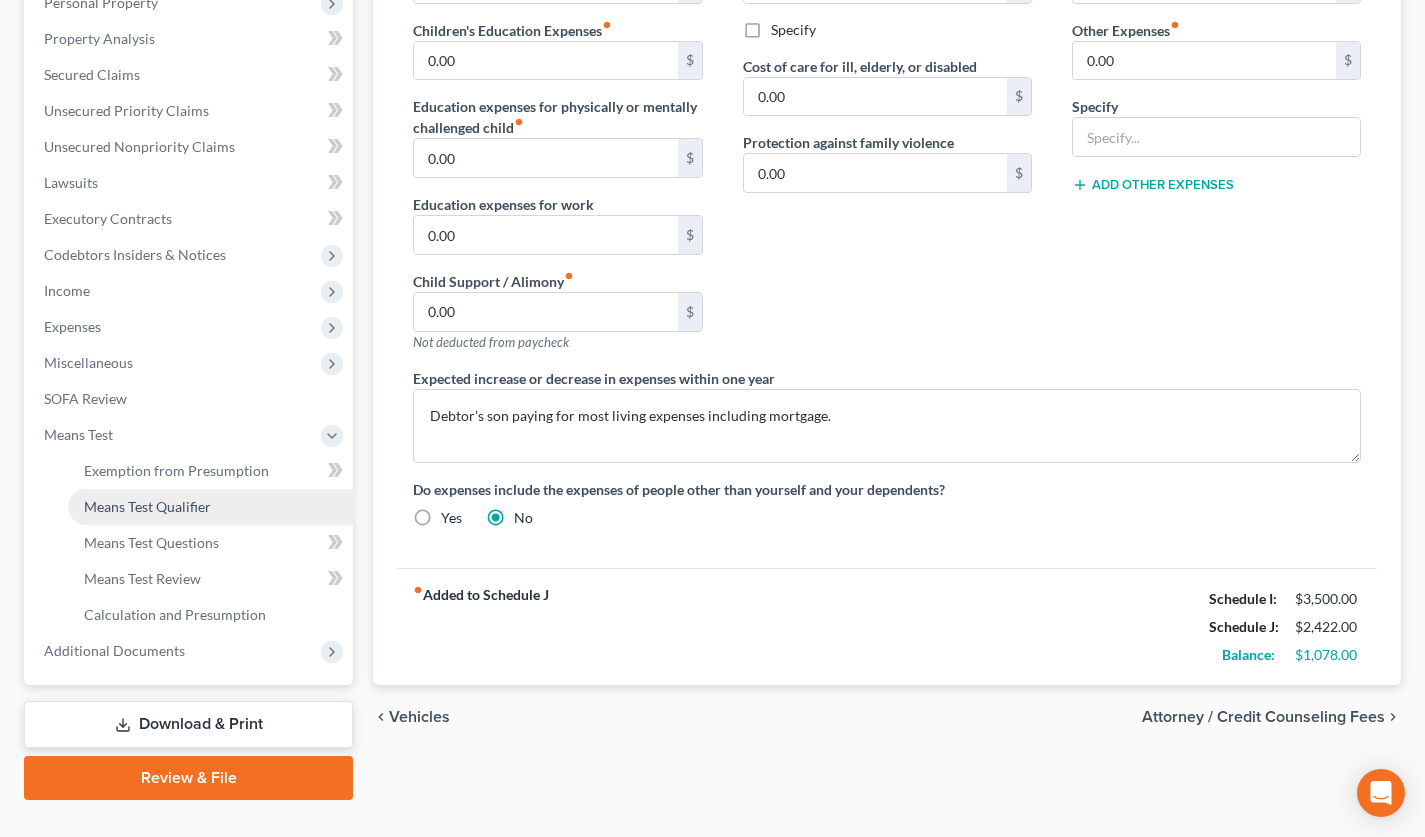click on "Means Test Qualifier" at bounding box center [147, 506] 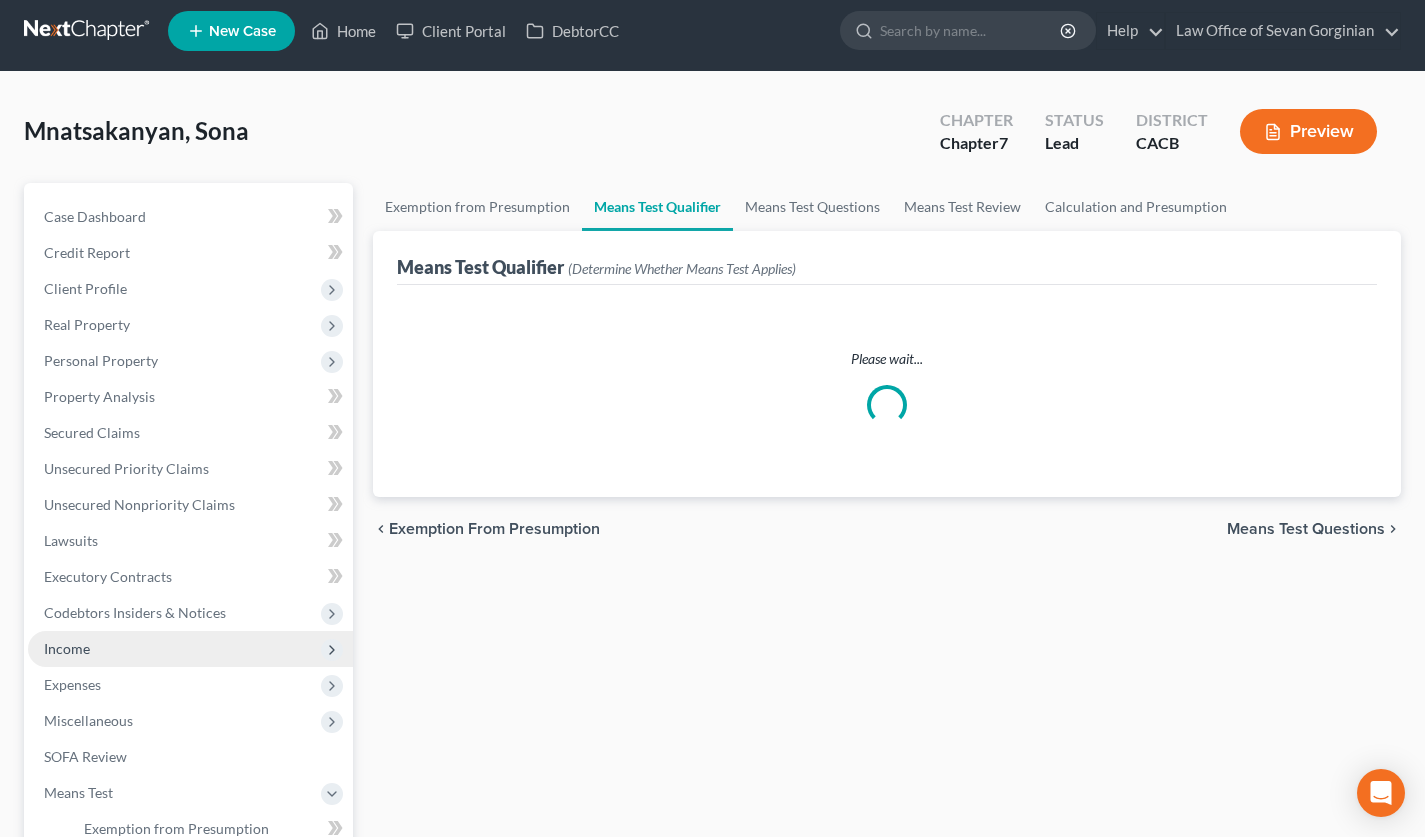 scroll, scrollTop: 0, scrollLeft: 0, axis: both 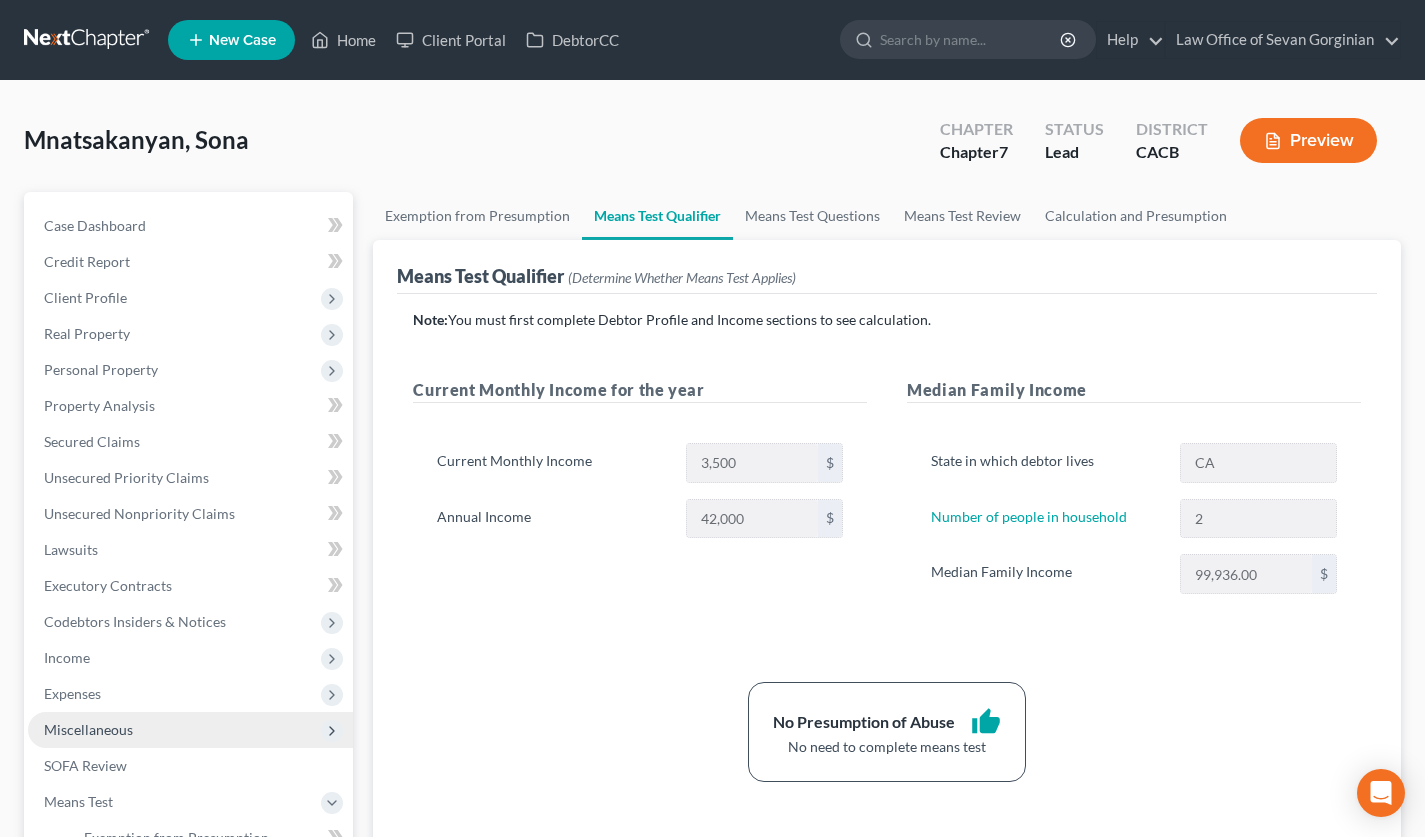 click on "Miscellaneous" at bounding box center [190, 730] 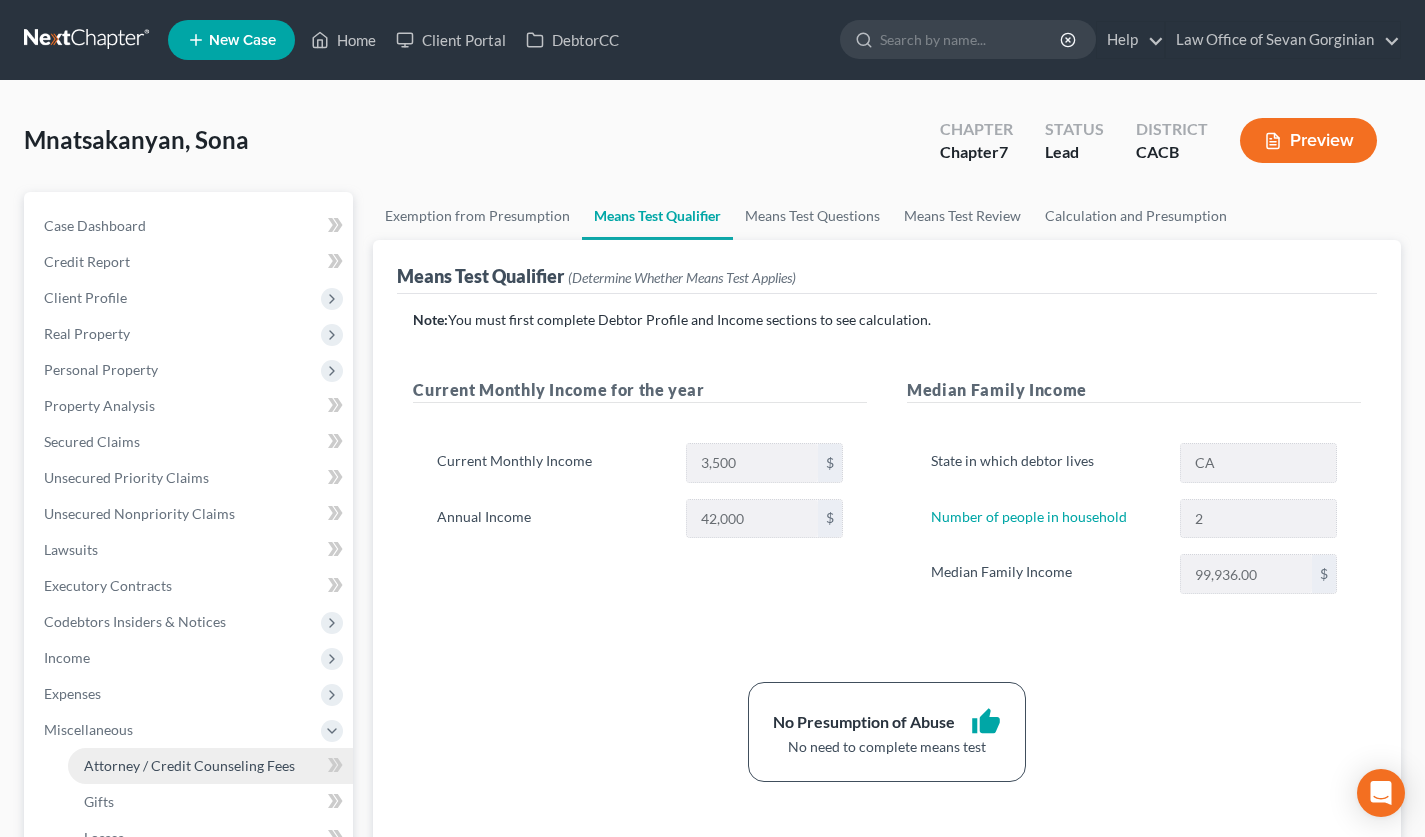 click on "Attorney / Credit Counseling Fees" at bounding box center [210, 766] 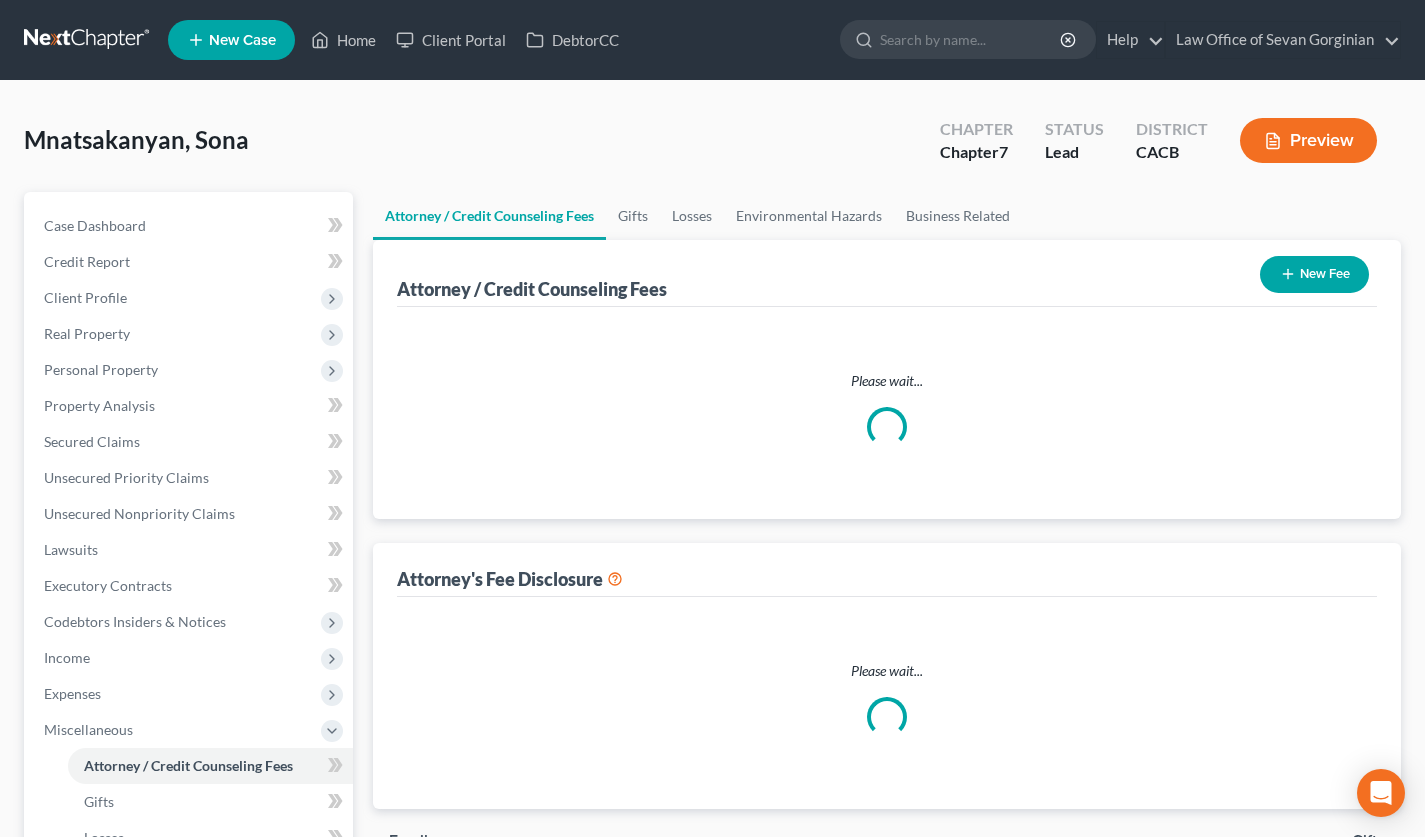 select on "0" 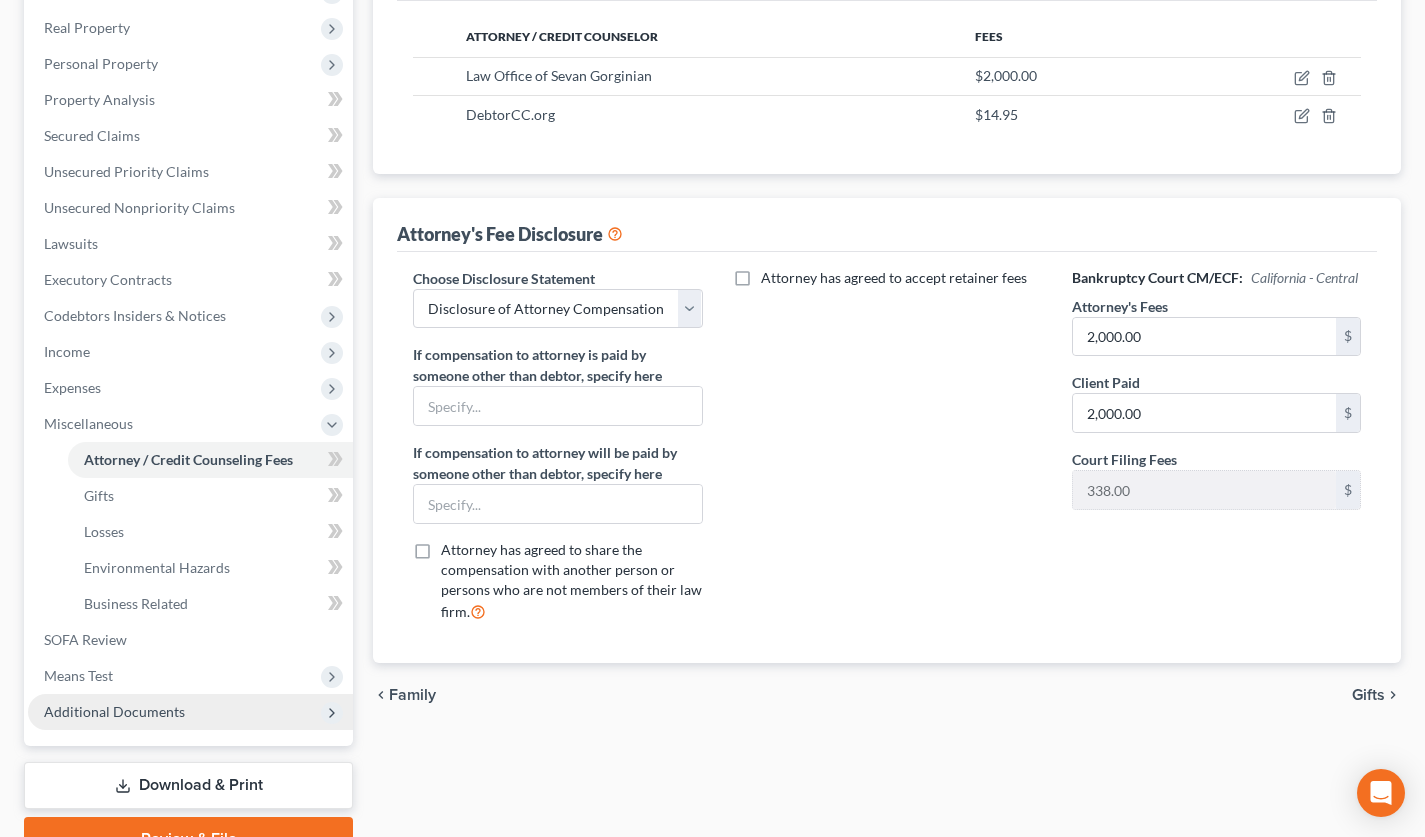 scroll, scrollTop: 404, scrollLeft: 0, axis: vertical 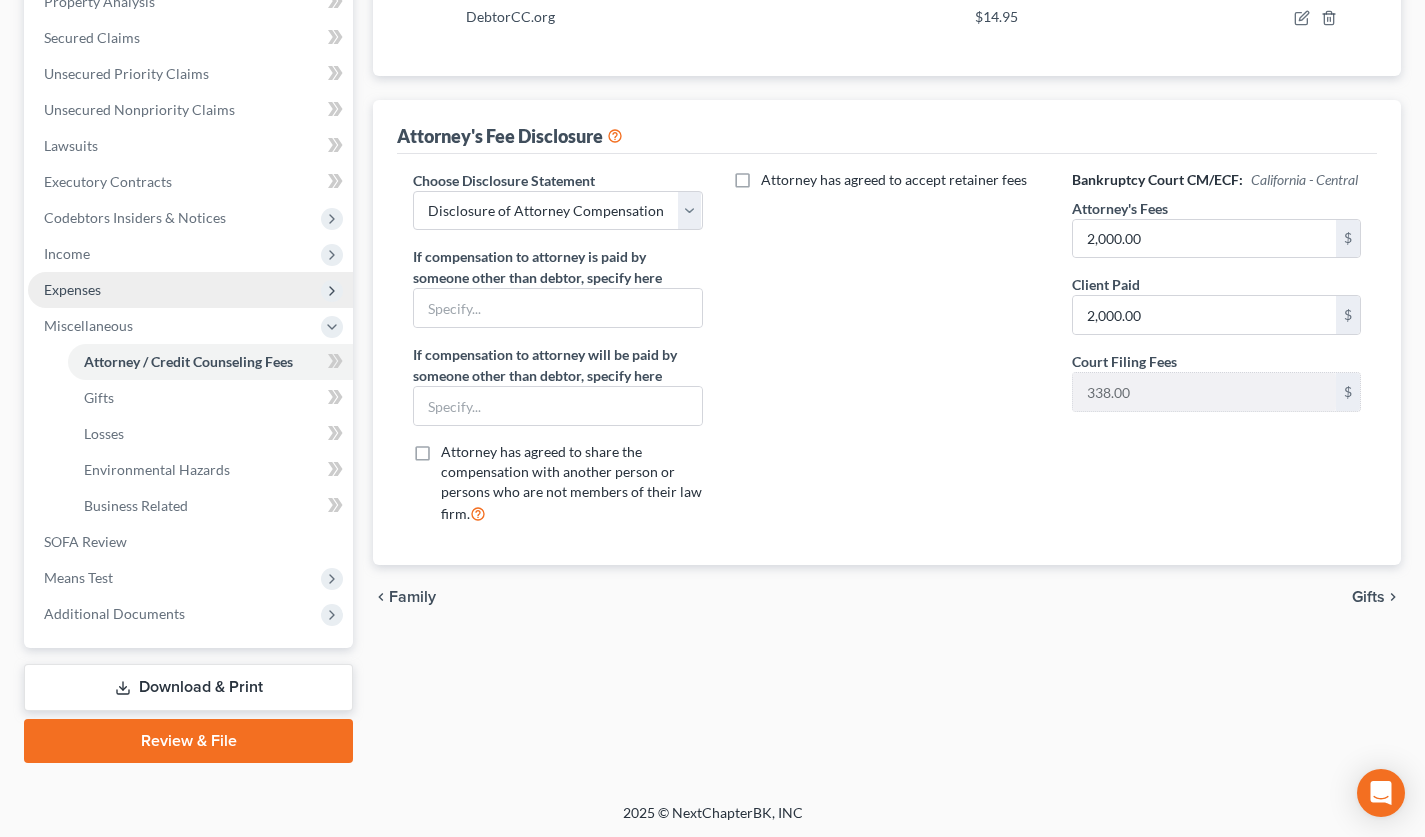 click on "Expenses" at bounding box center (190, 290) 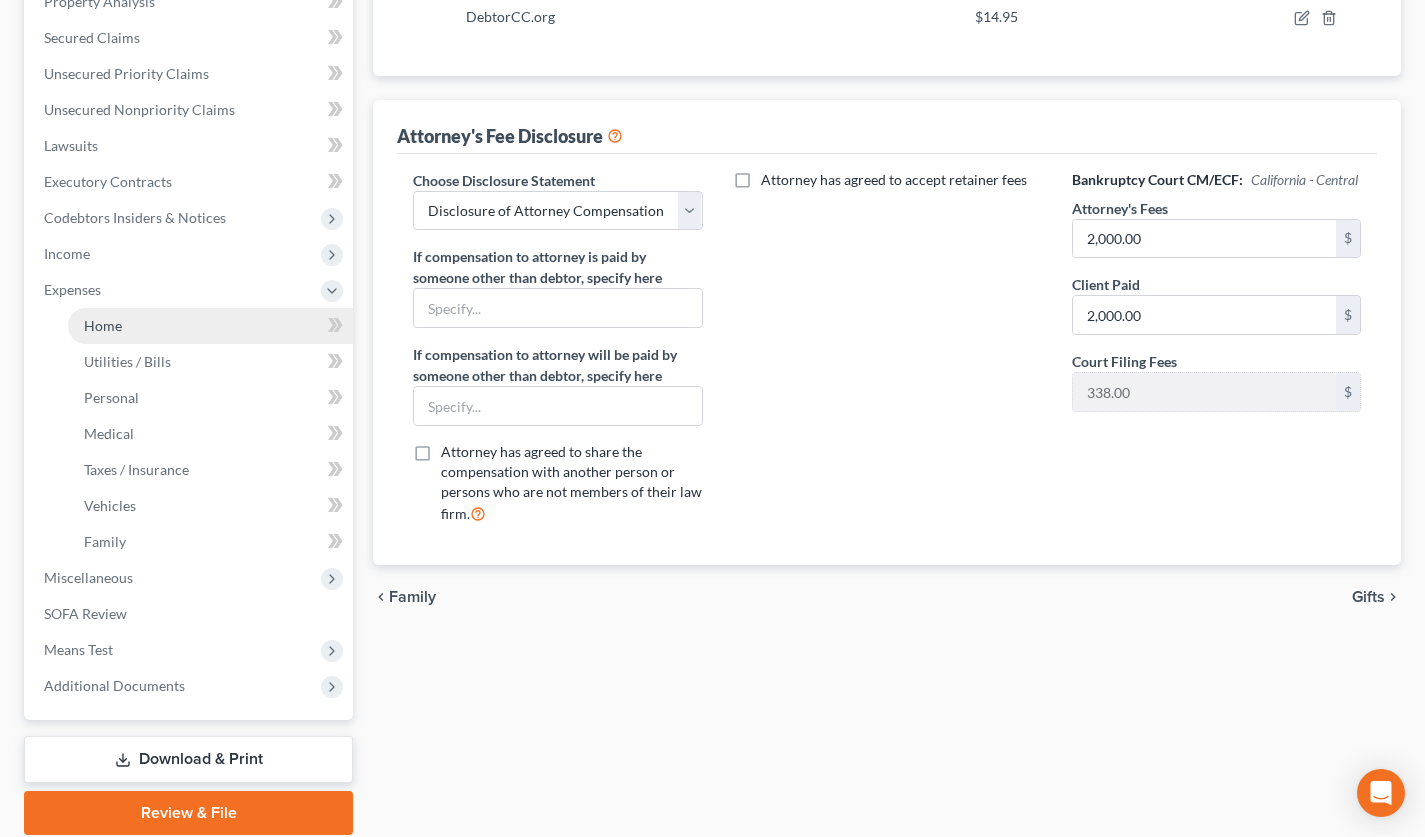 click on "Home" at bounding box center [210, 326] 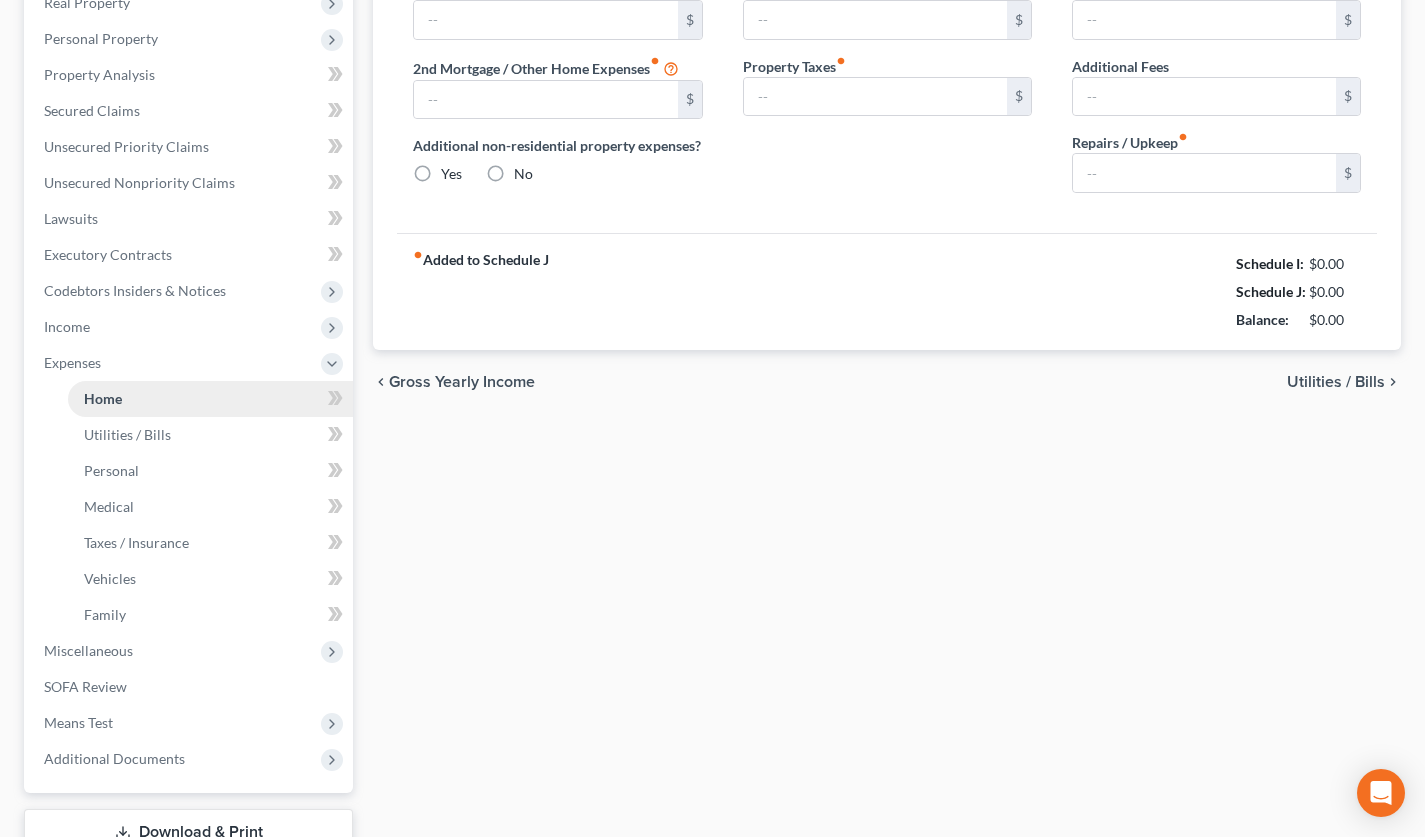 type on "0.00" 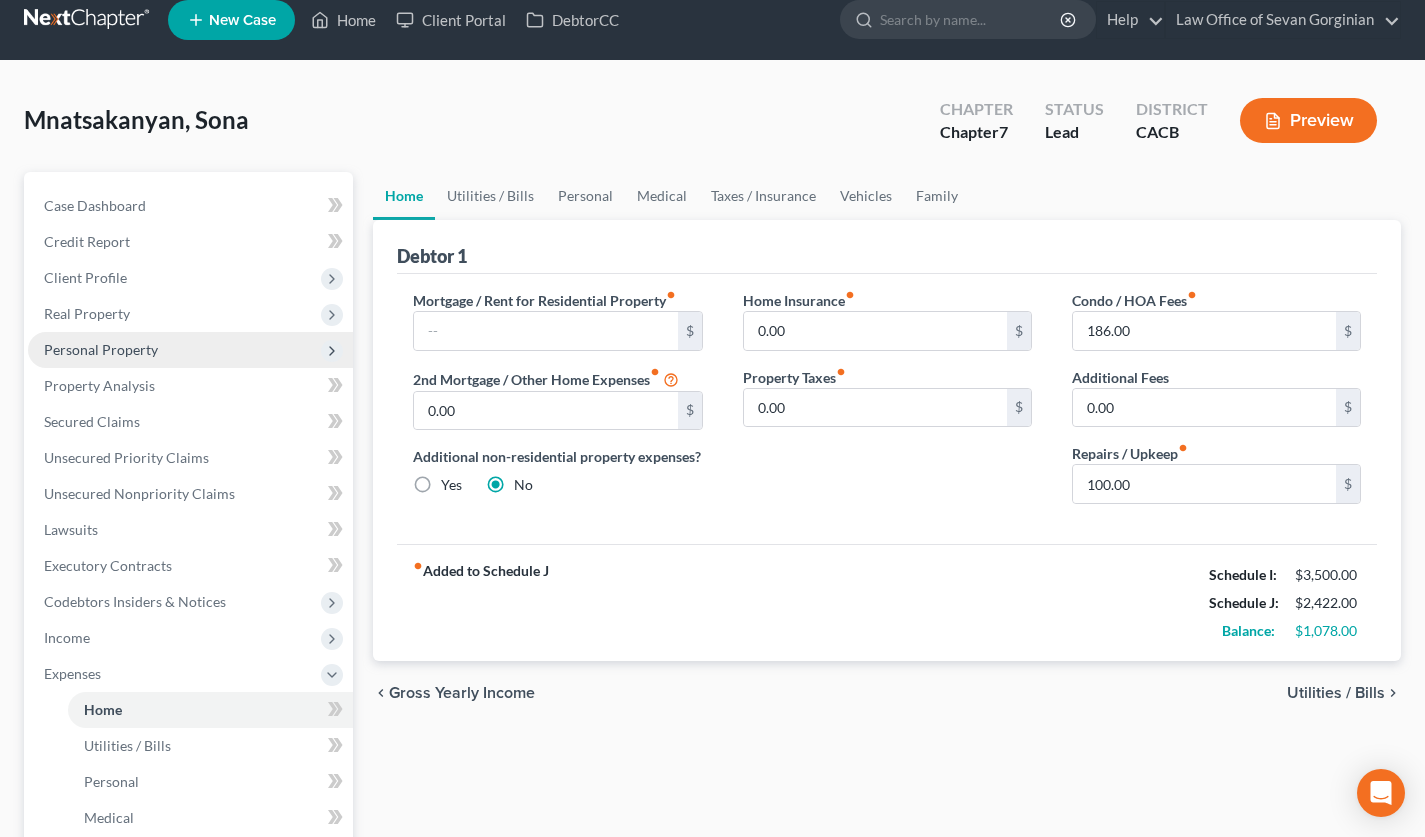 scroll, scrollTop: 0, scrollLeft: 0, axis: both 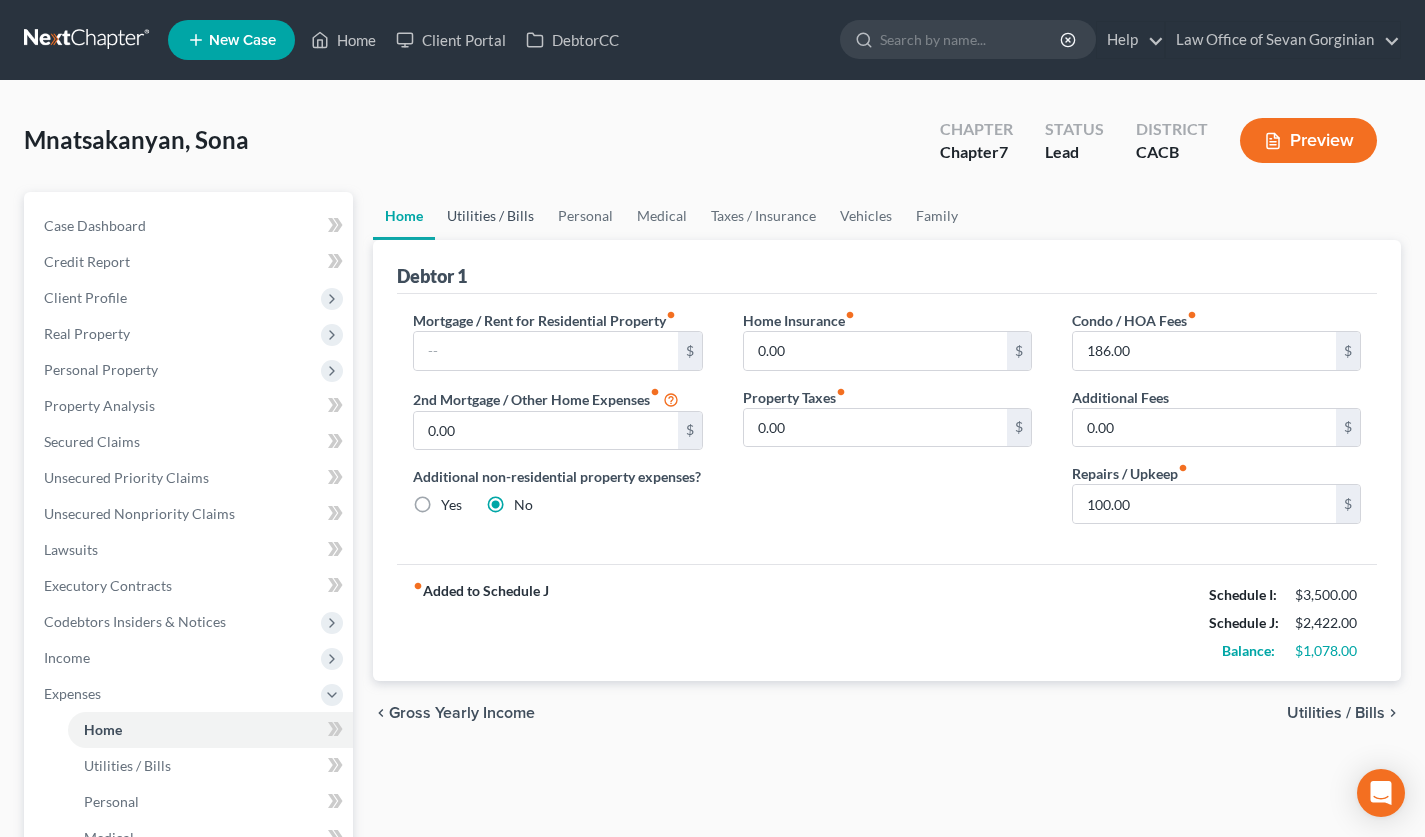 click on "Utilities / Bills" at bounding box center (490, 216) 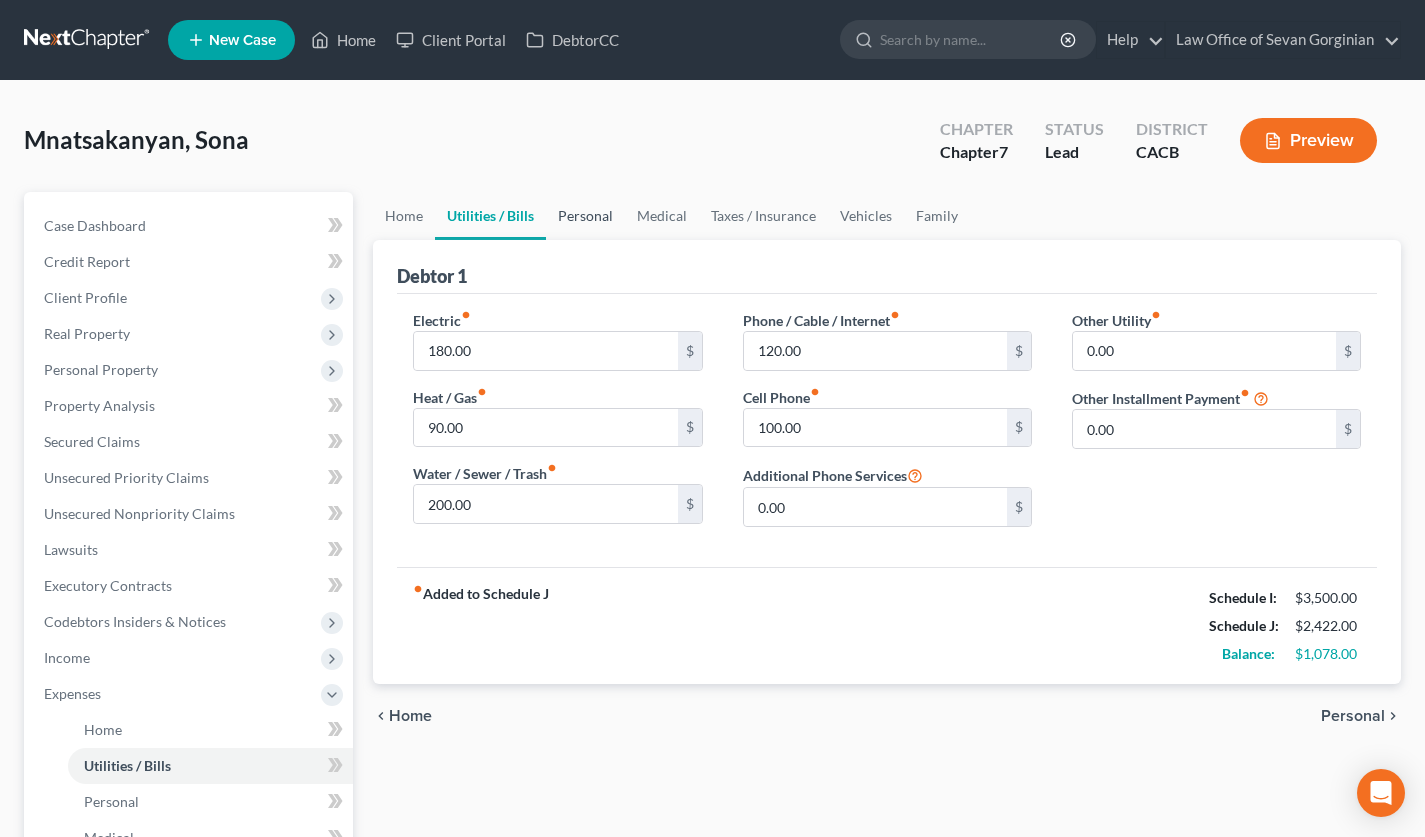 click on "Personal" at bounding box center (585, 216) 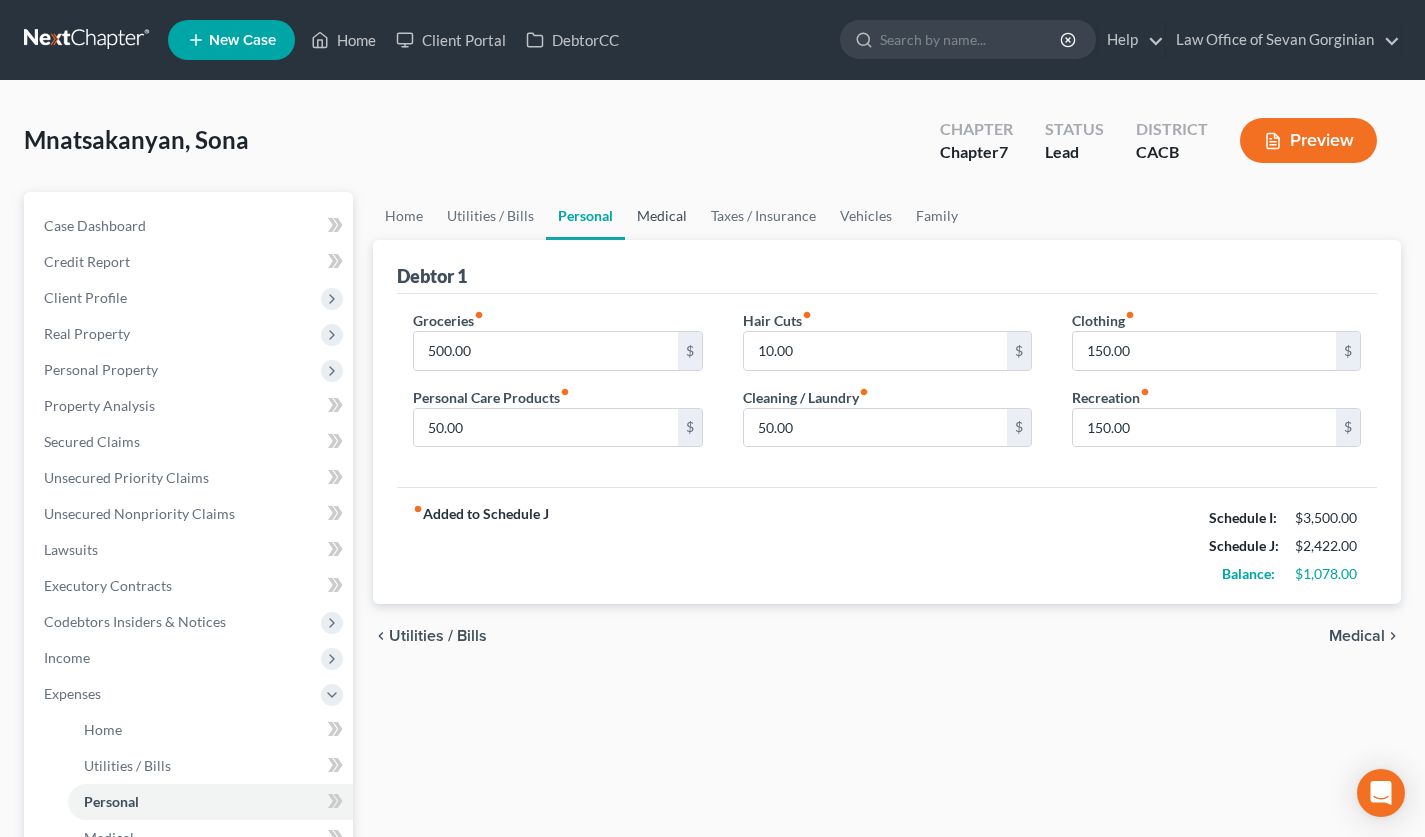 click on "Medical" at bounding box center [662, 216] 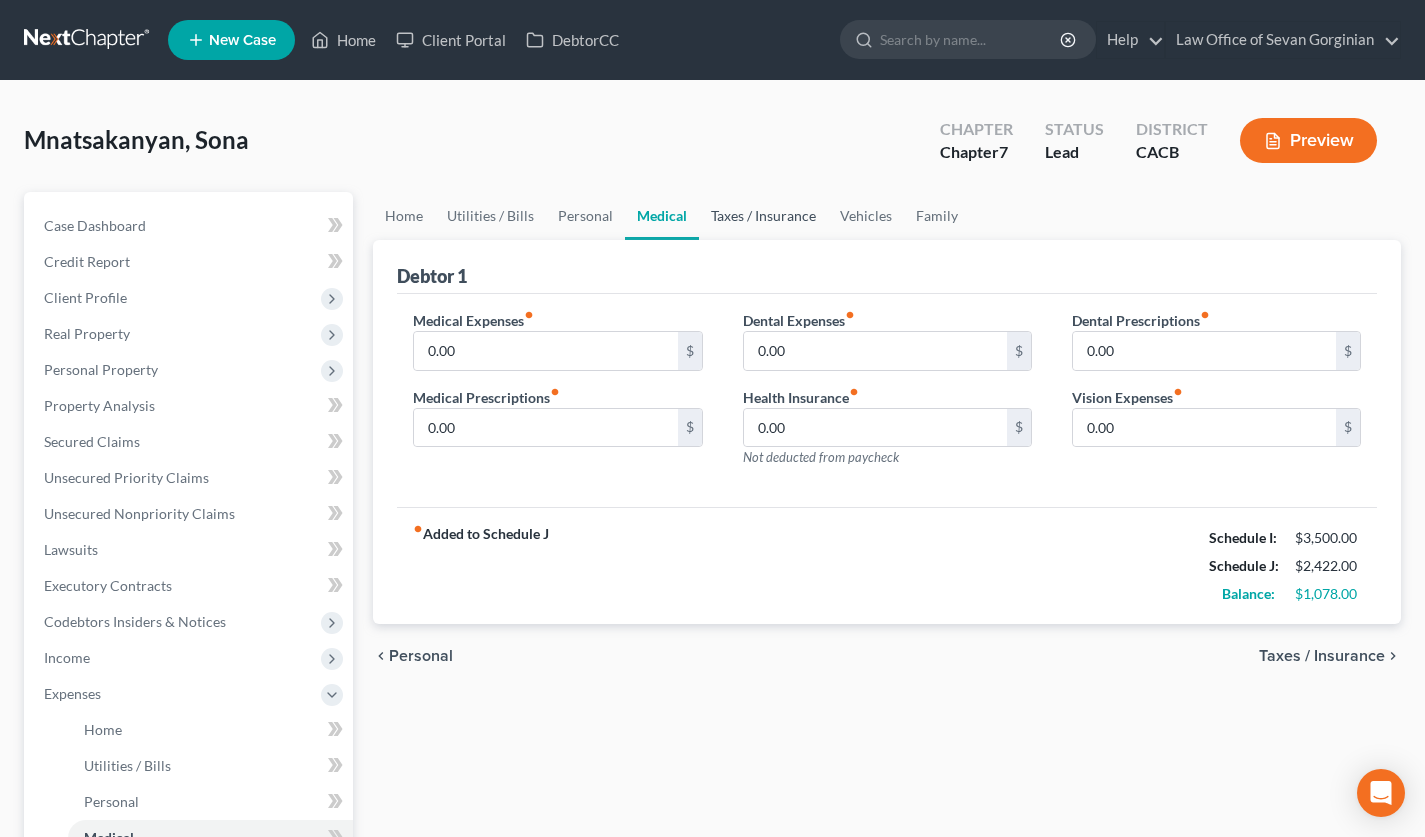 click on "Taxes / Insurance" at bounding box center [763, 216] 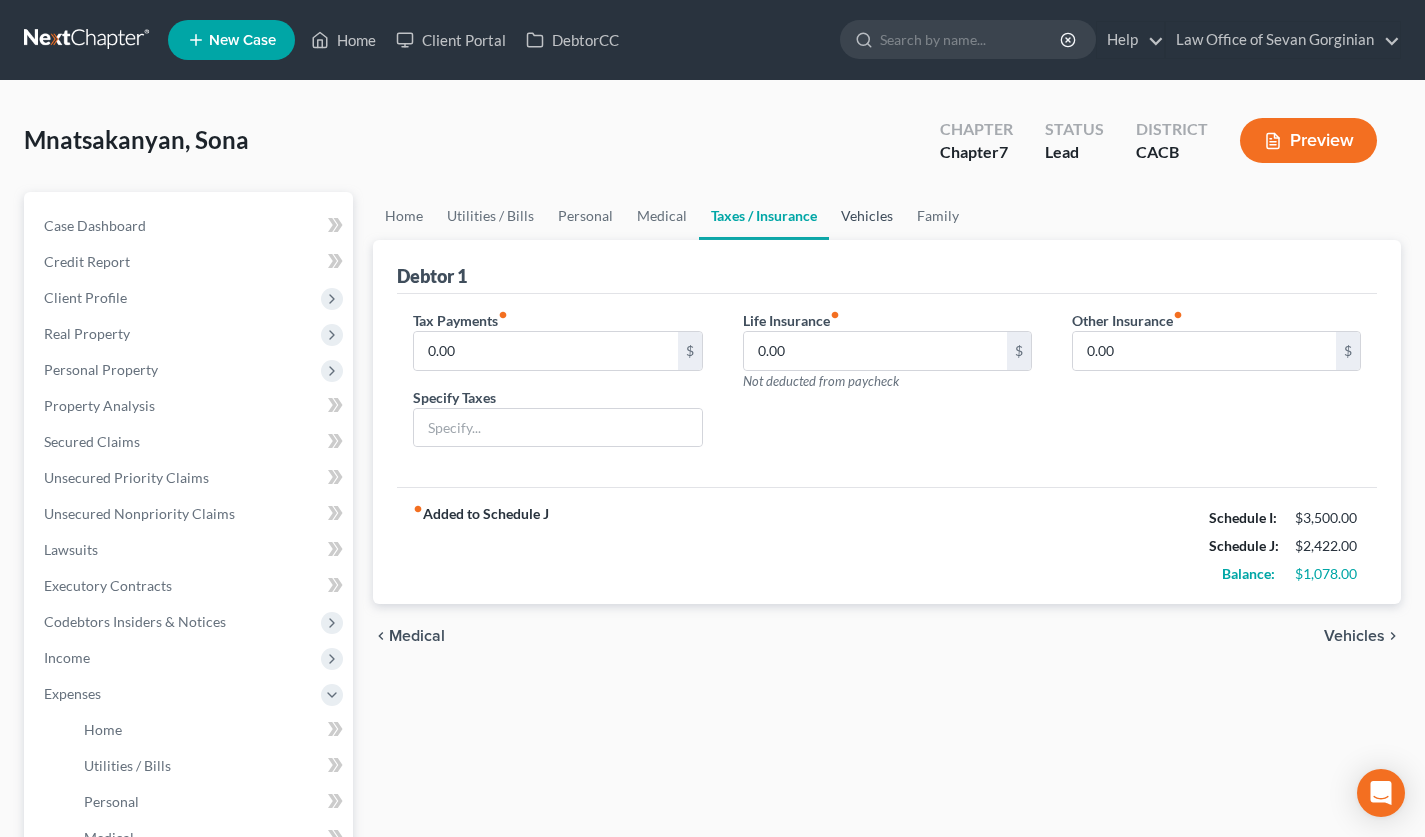 click on "Vehicles" at bounding box center [867, 216] 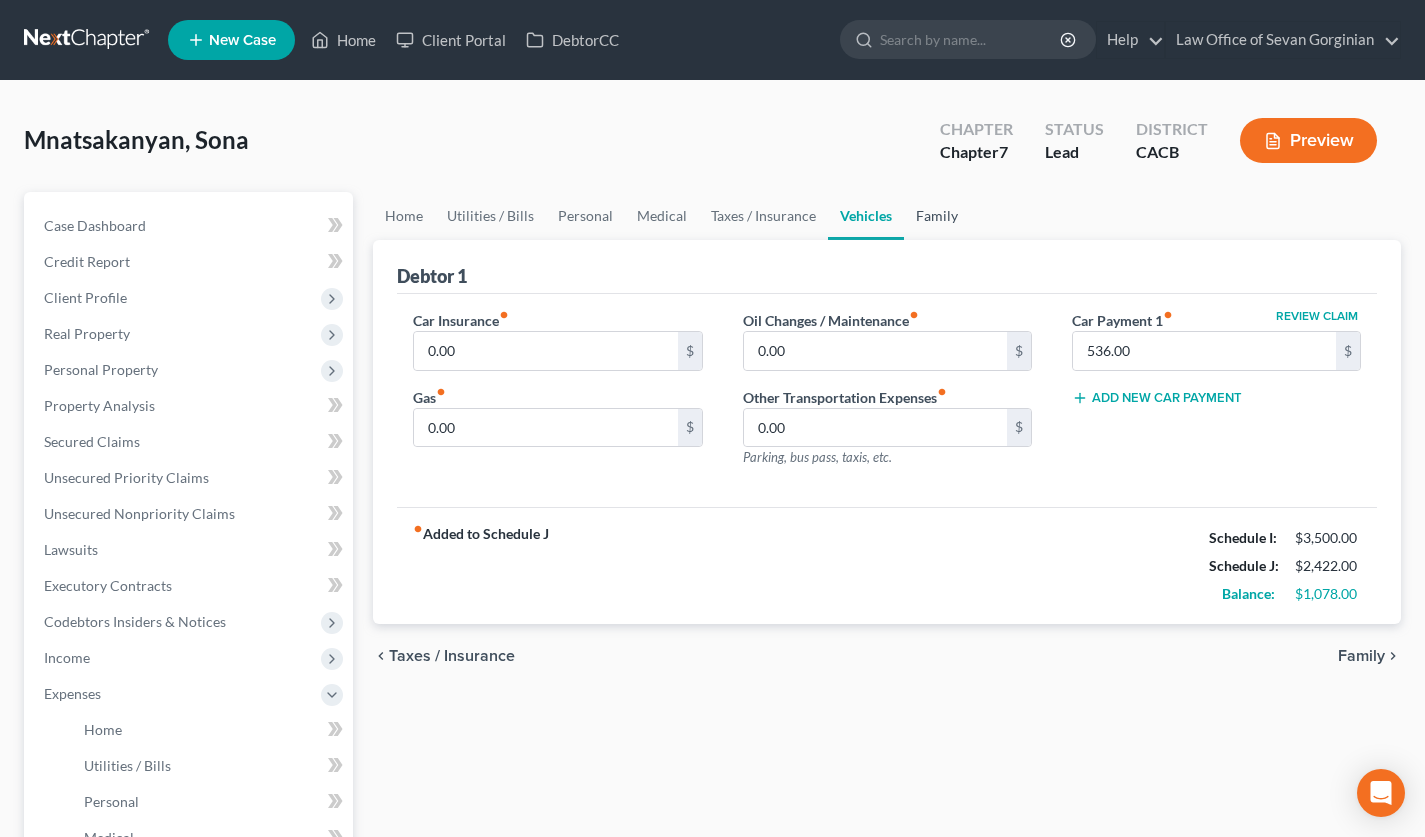 click on "Family" at bounding box center (937, 216) 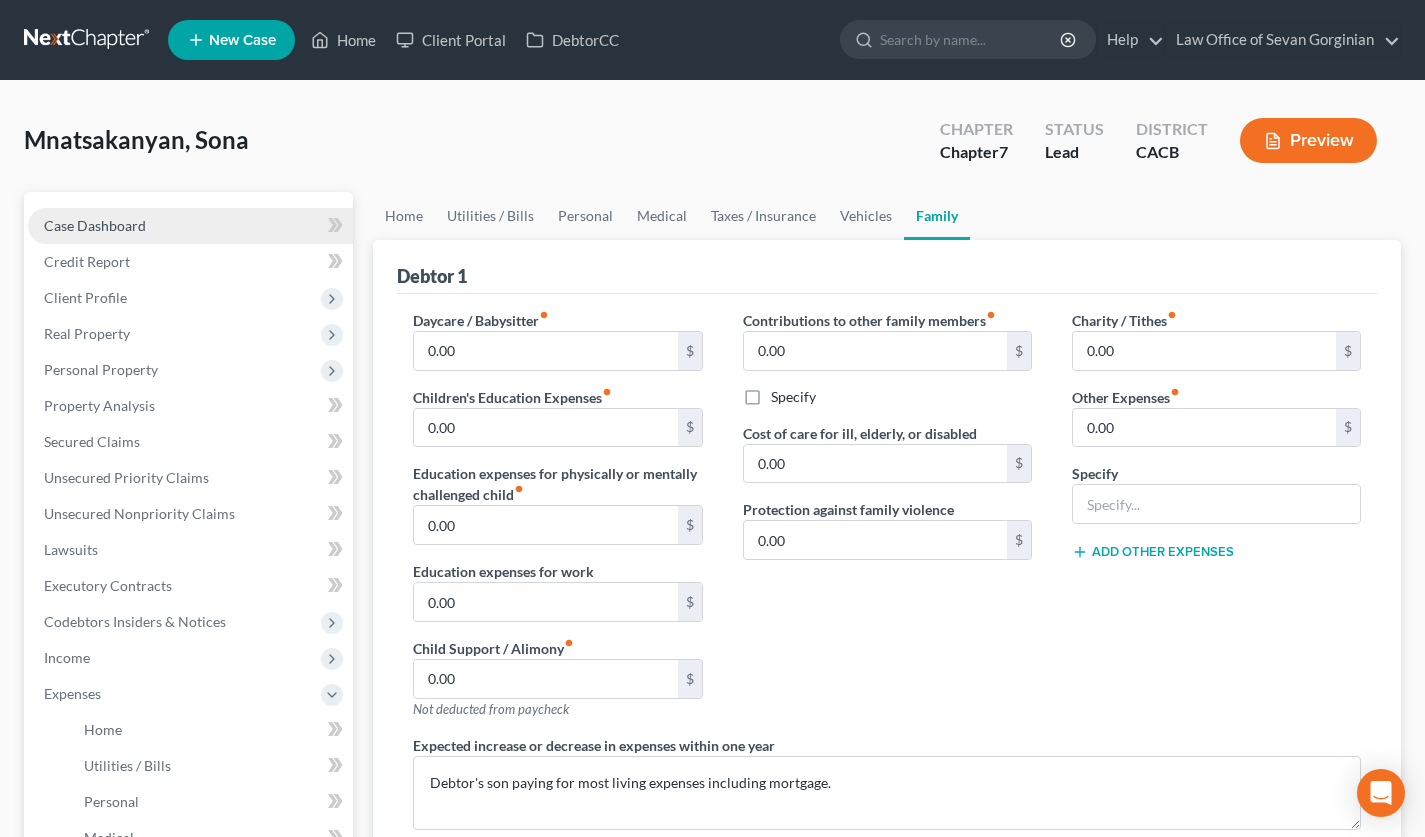 click on "Case Dashboard" at bounding box center [190, 226] 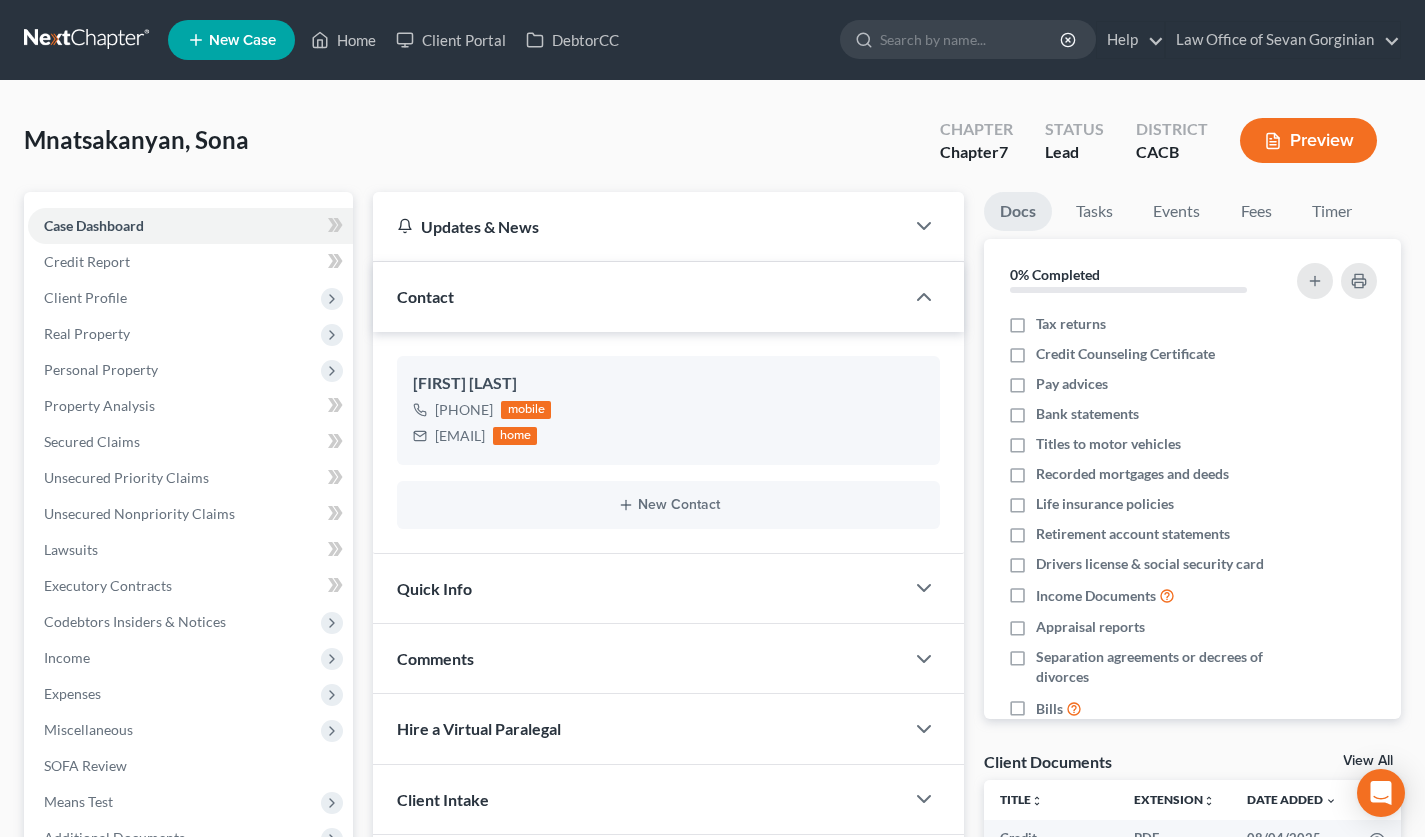 click at bounding box center [88, 40] 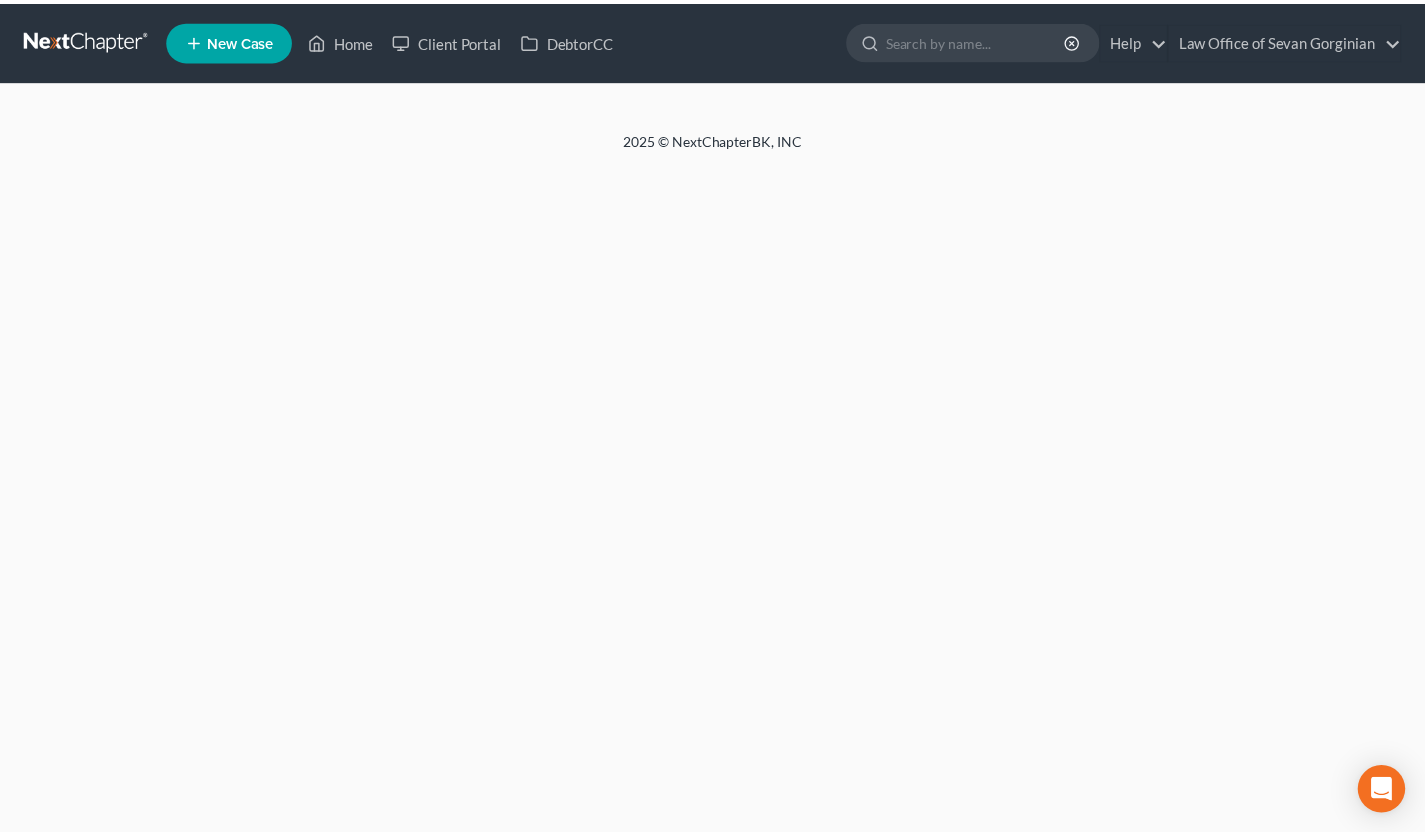 scroll, scrollTop: 0, scrollLeft: 0, axis: both 